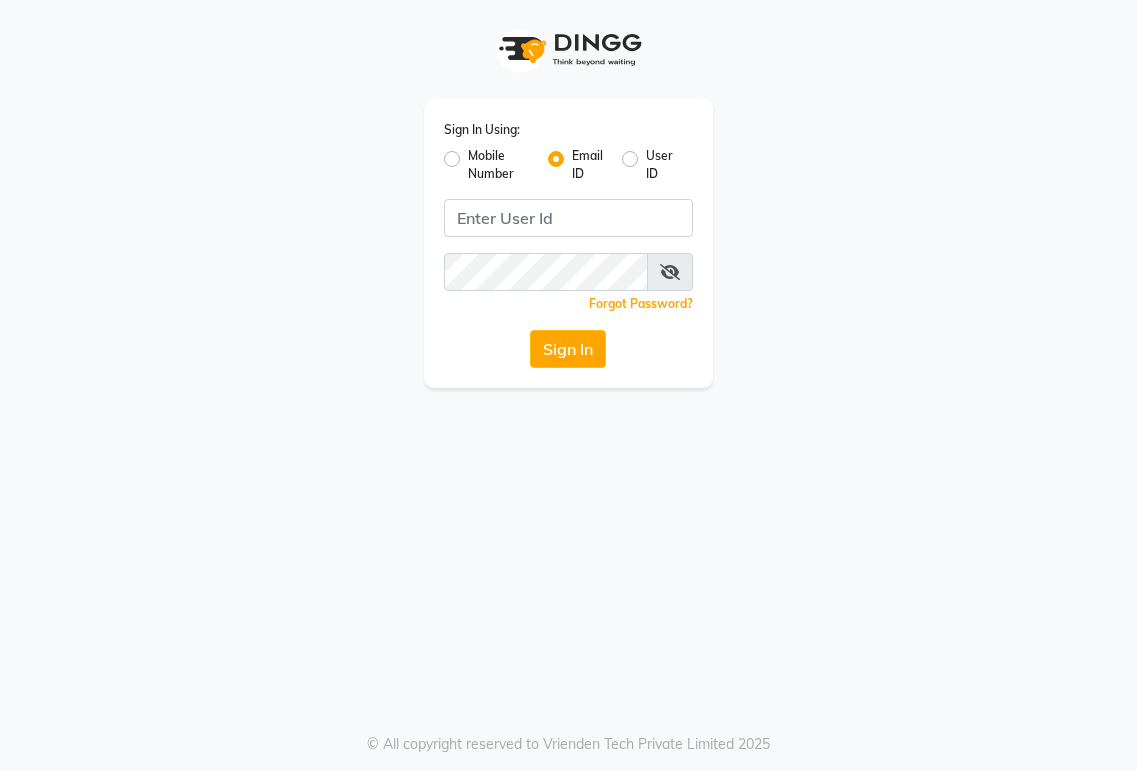scroll, scrollTop: 0, scrollLeft: 0, axis: both 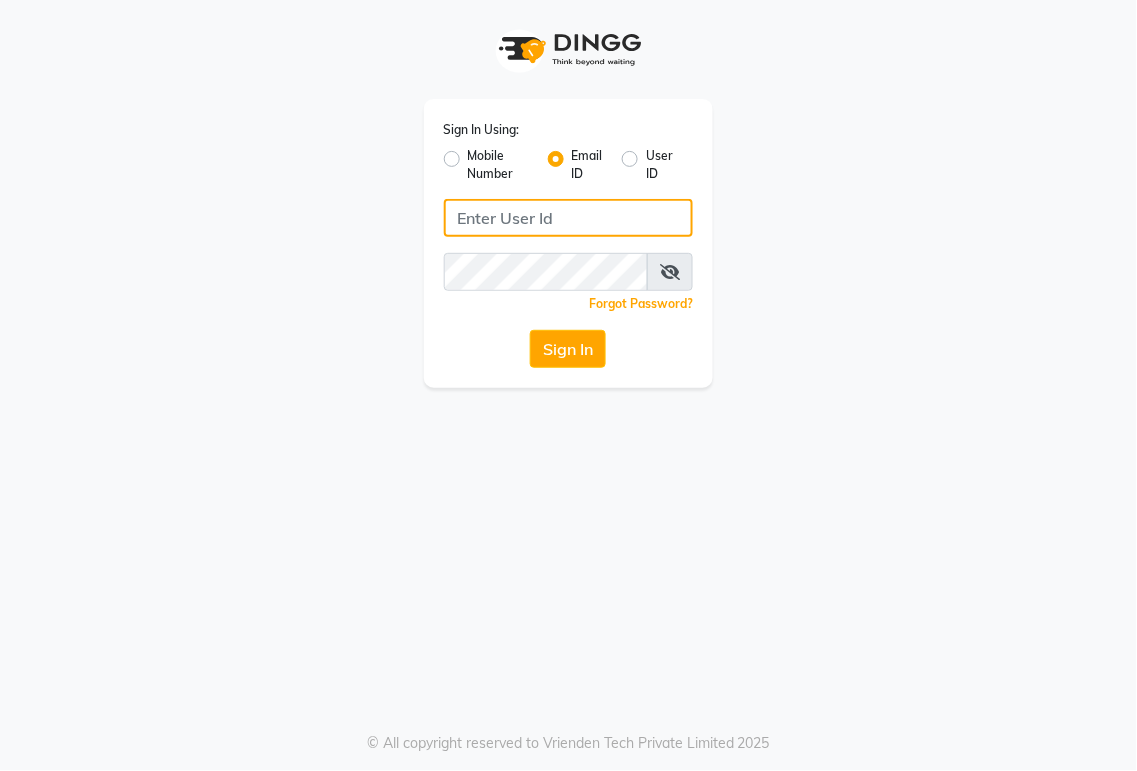type on "[EMAIL]" 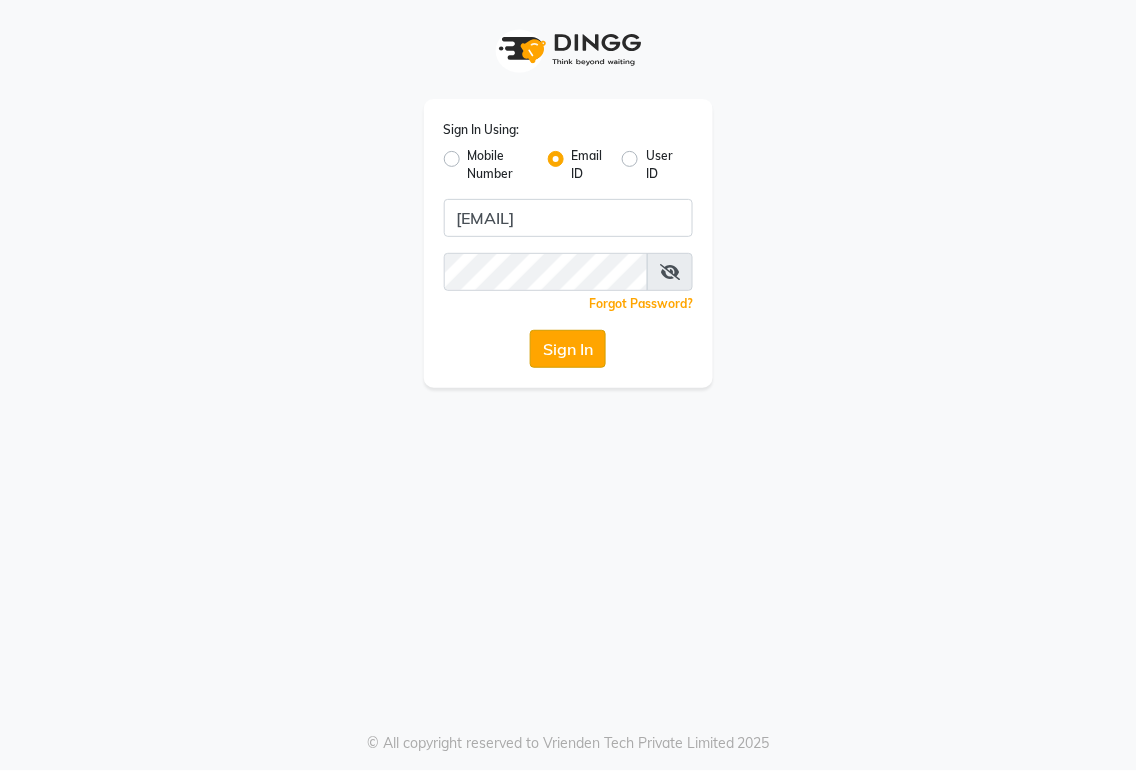 click on "Sign In" 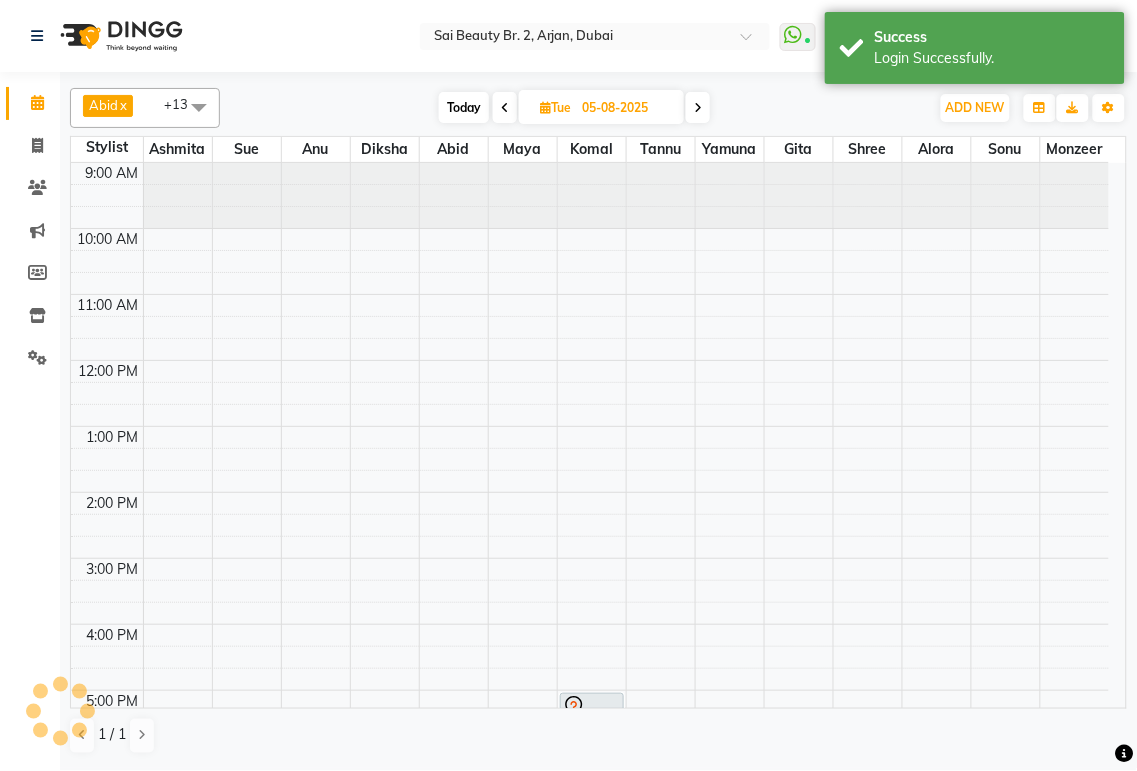 scroll, scrollTop: 0, scrollLeft: 0, axis: both 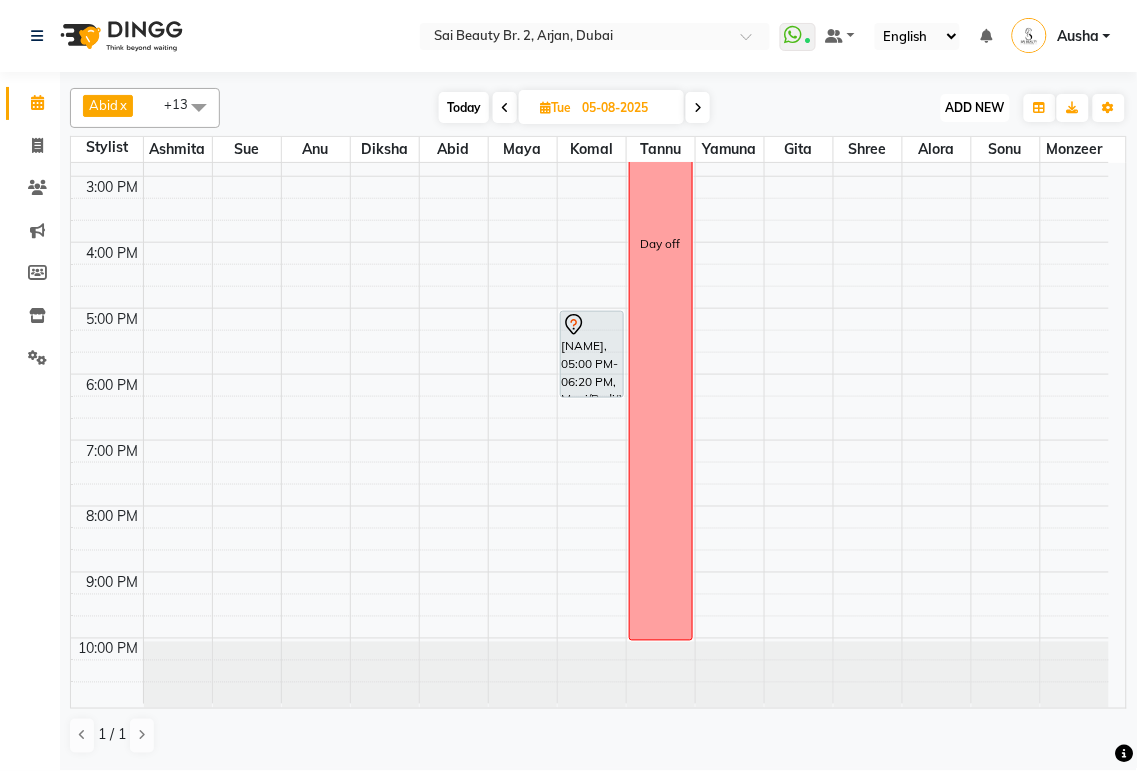 click on "ADD NEW" at bounding box center [975, 107] 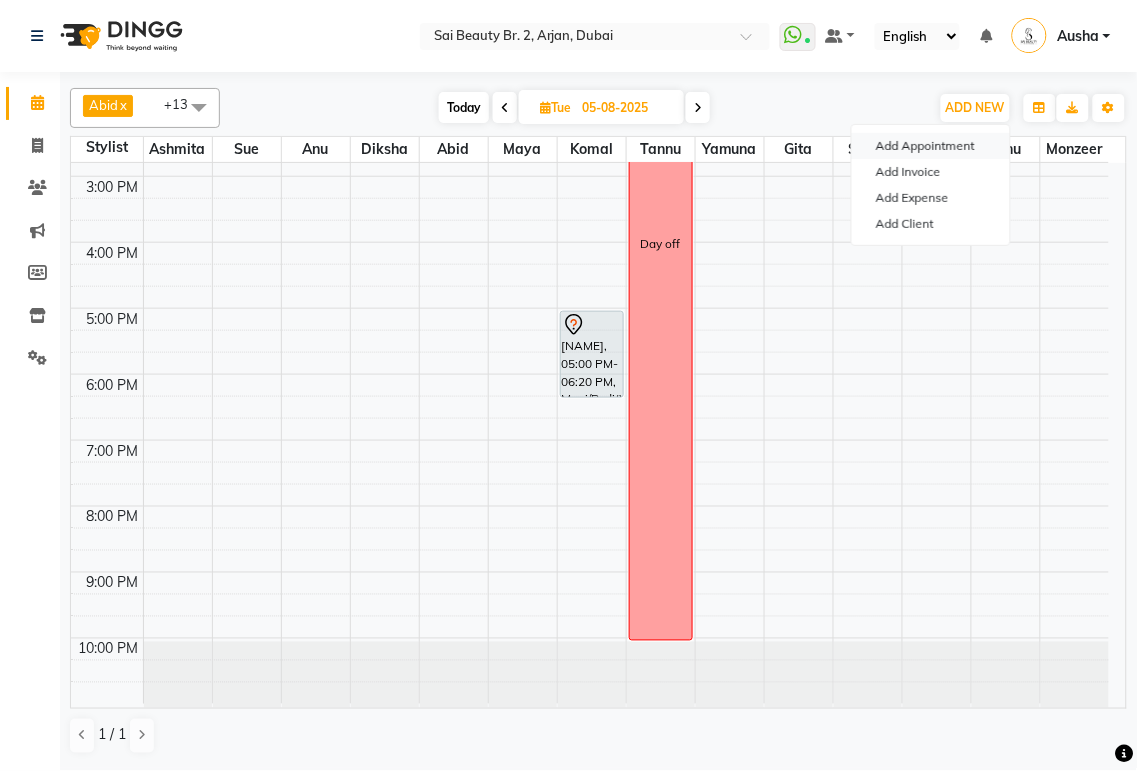 click on "Add Appointment" at bounding box center [931, 146] 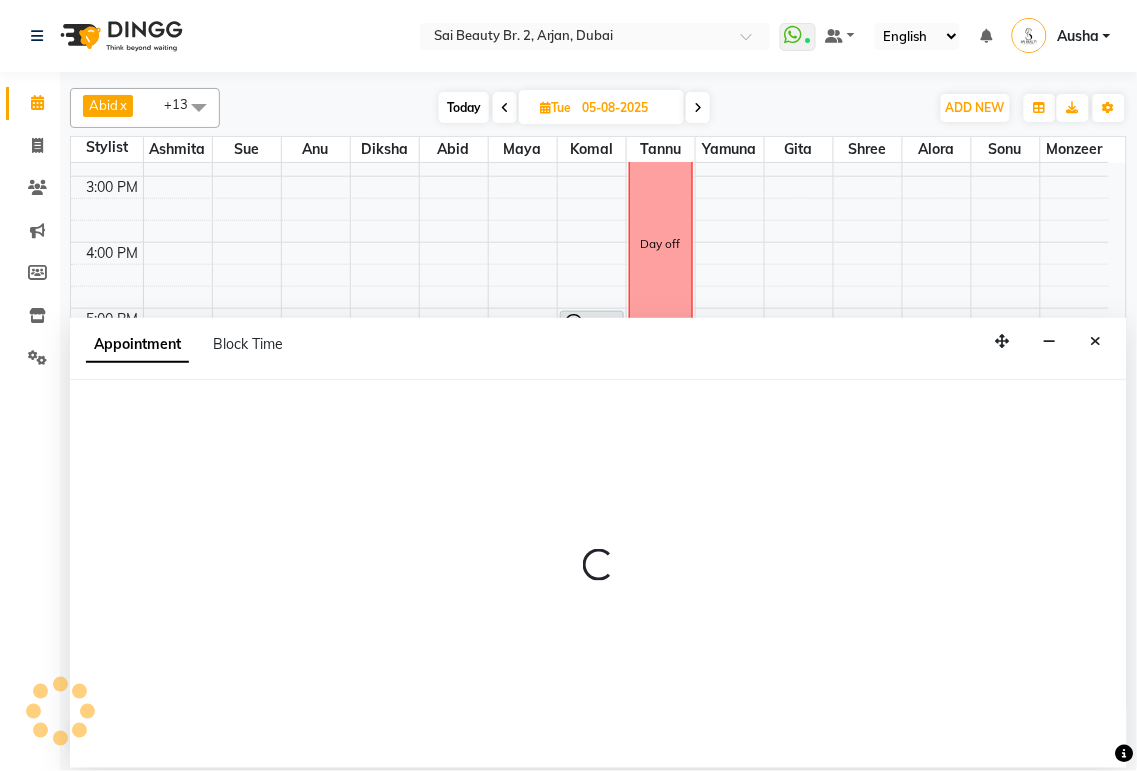 select on "tentative" 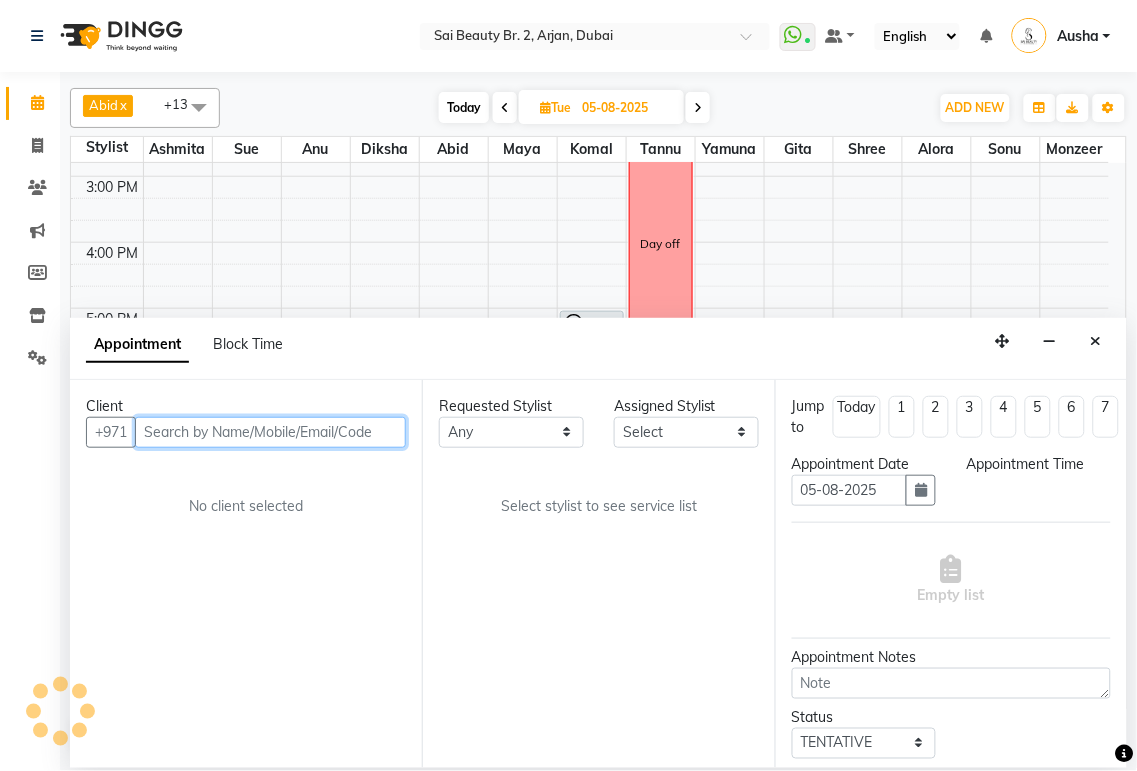 select on "600" 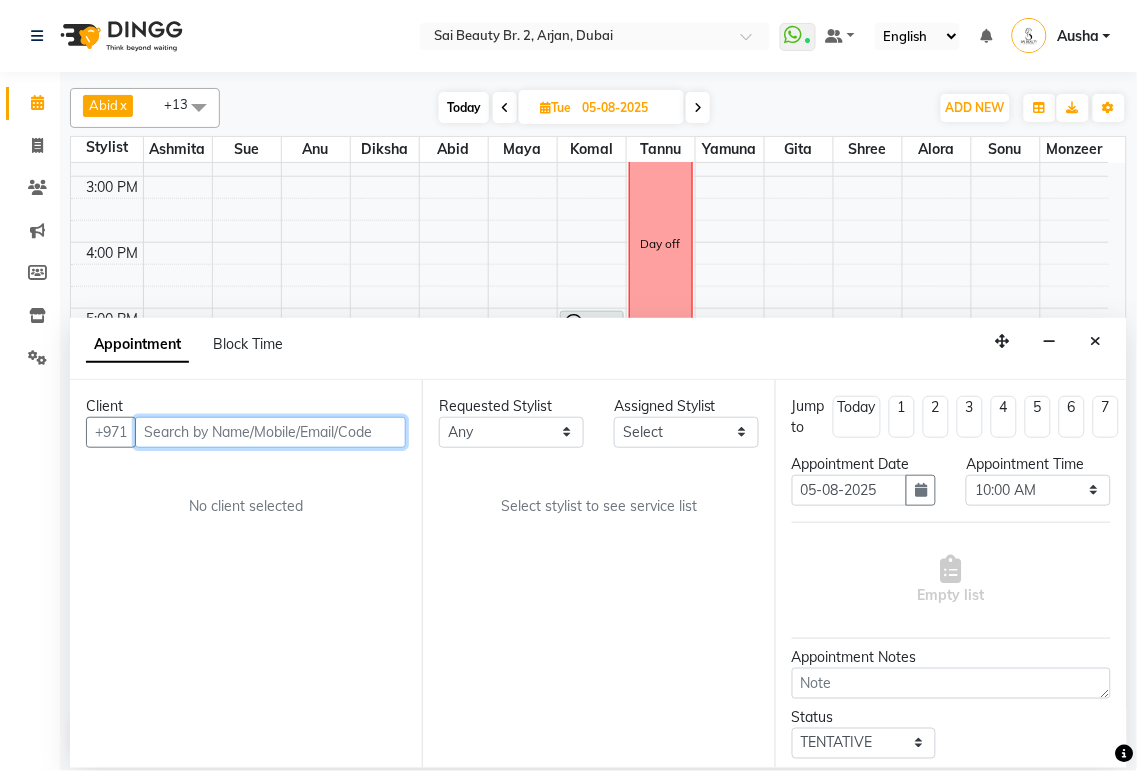 click at bounding box center (270, 432) 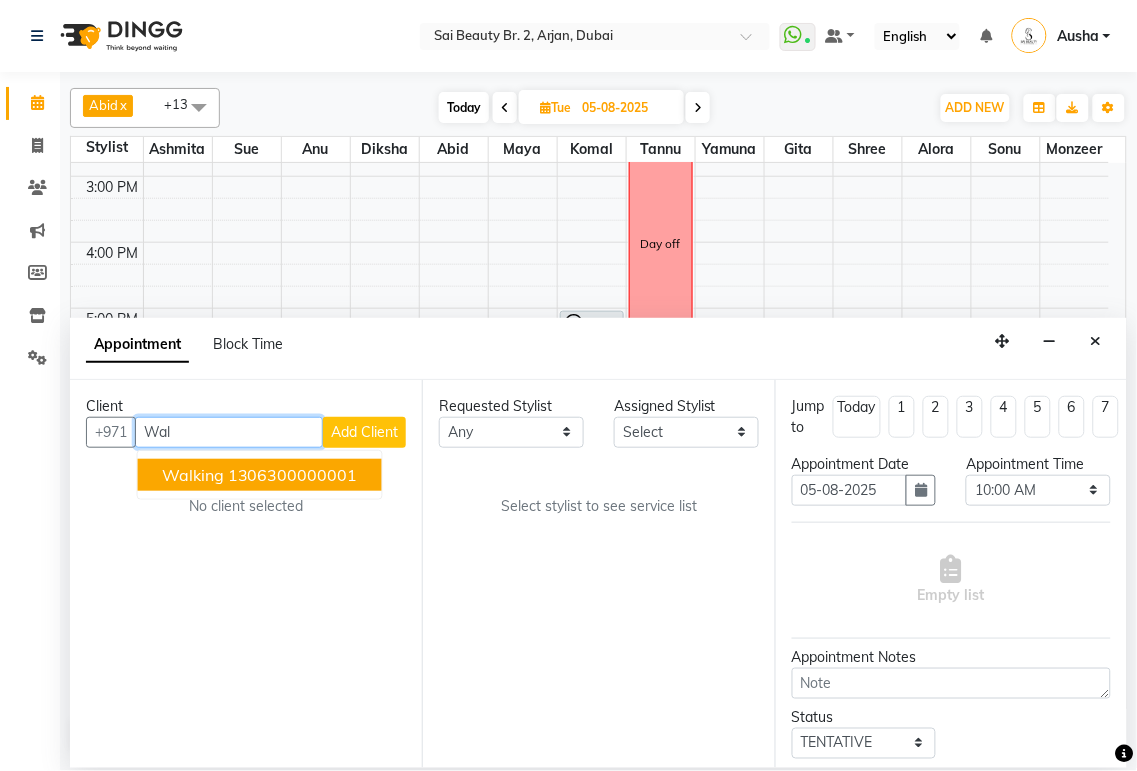 click on "1306300000001" at bounding box center (293, 475) 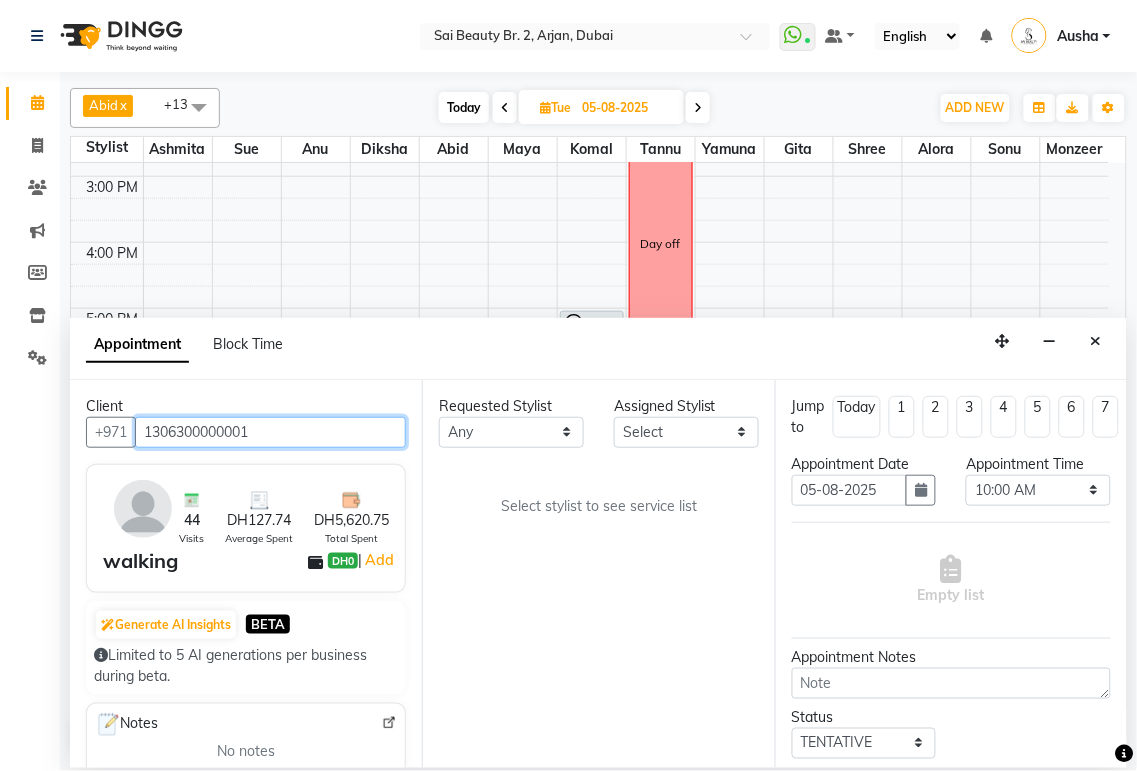 type on "1306300000001" 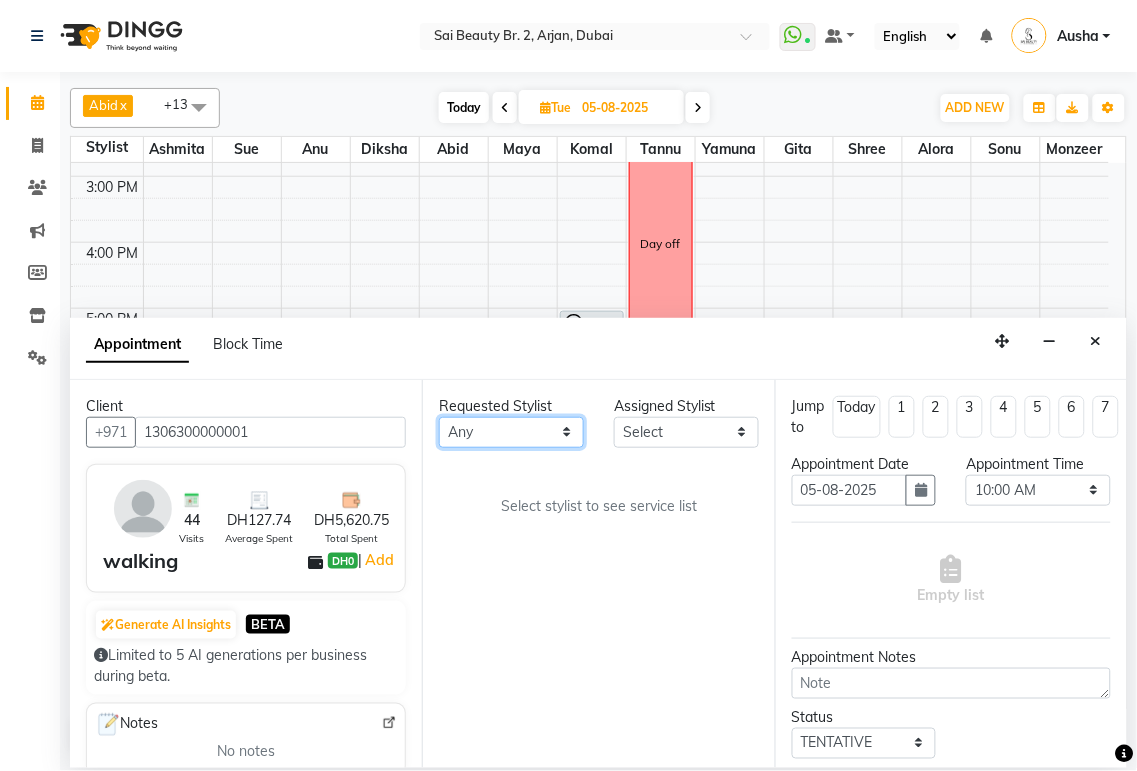 click on "Any Abid Alora Anu Ashmita Diksha Gita Komal Maya monzeer Shree sonu Sue Sumi Tannu Yamuna" at bounding box center [511, 432] 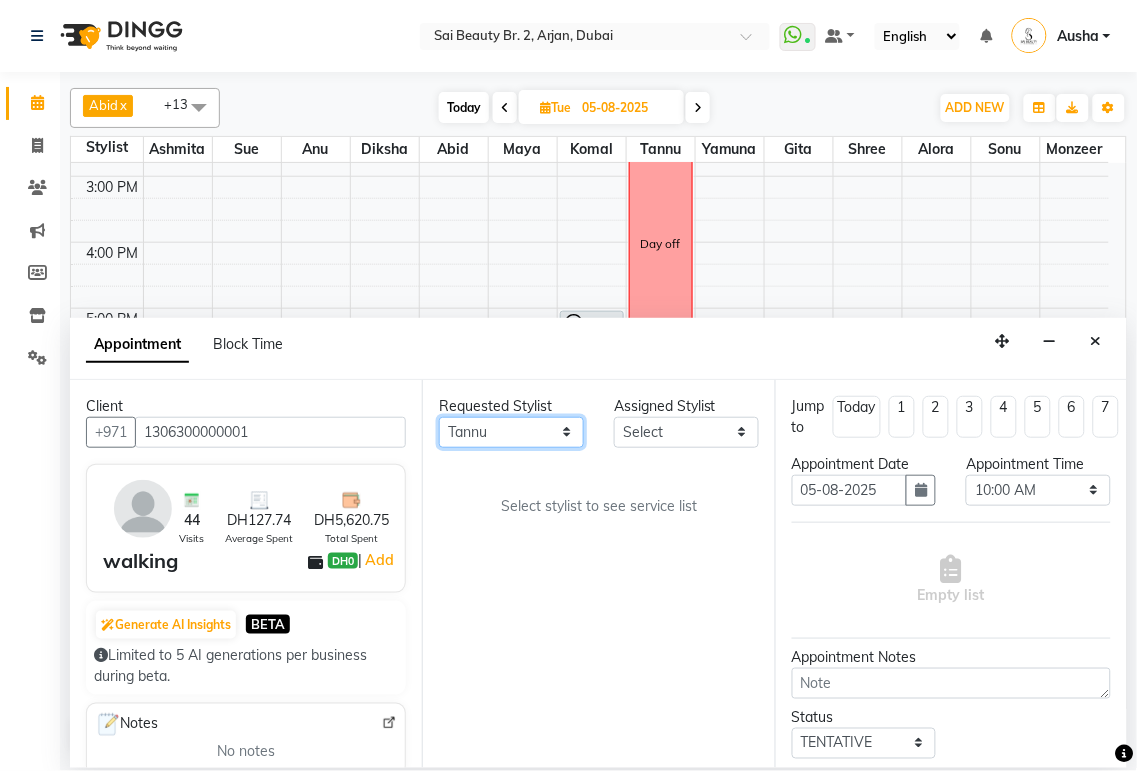 click on "Any Abid Alora Anu Ashmita Diksha Gita Komal Maya monzeer Shree sonu Sue Sumi Tannu Yamuna" at bounding box center (511, 432) 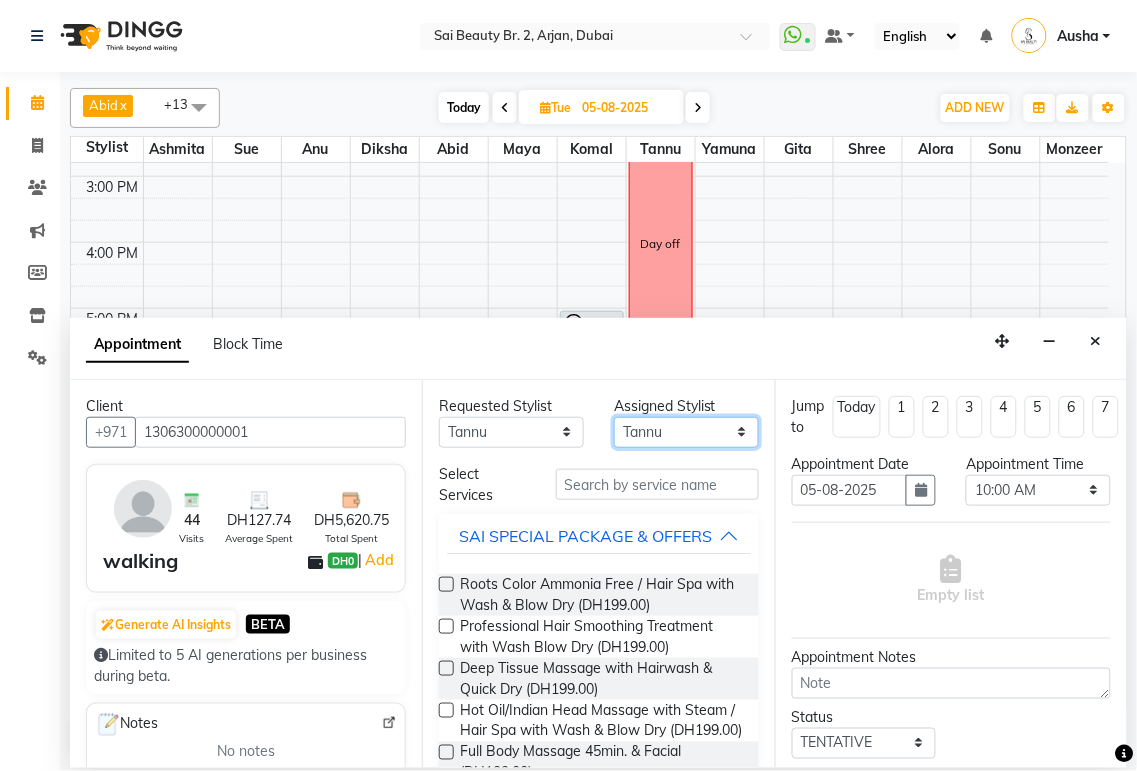 click on "Select [NAME] [NAME] [NAME] [NAME] [NAME] [NAME] [NAME] [NAME] [NAME] [NAME] [NAME] [NAME] [NAME] [NAME] [NAME]" at bounding box center (686, 432) 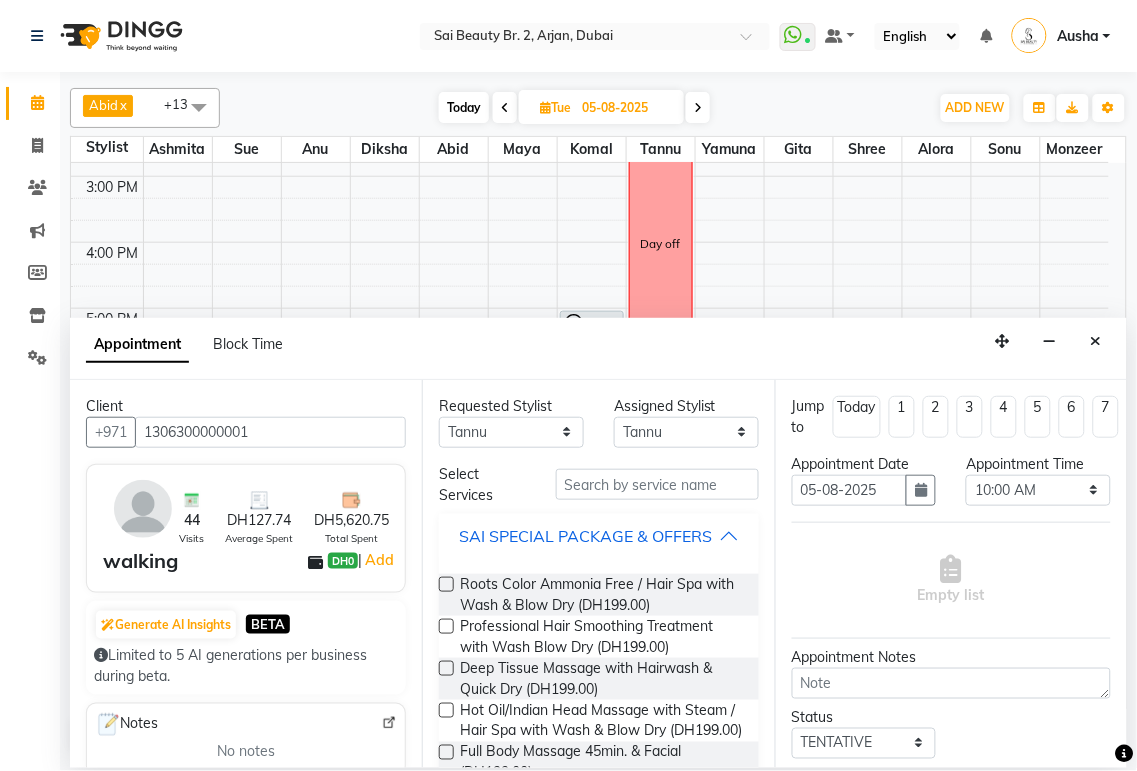 click on "SAI SPECIAL PACKAGE & OFFERS" at bounding box center (585, 536) 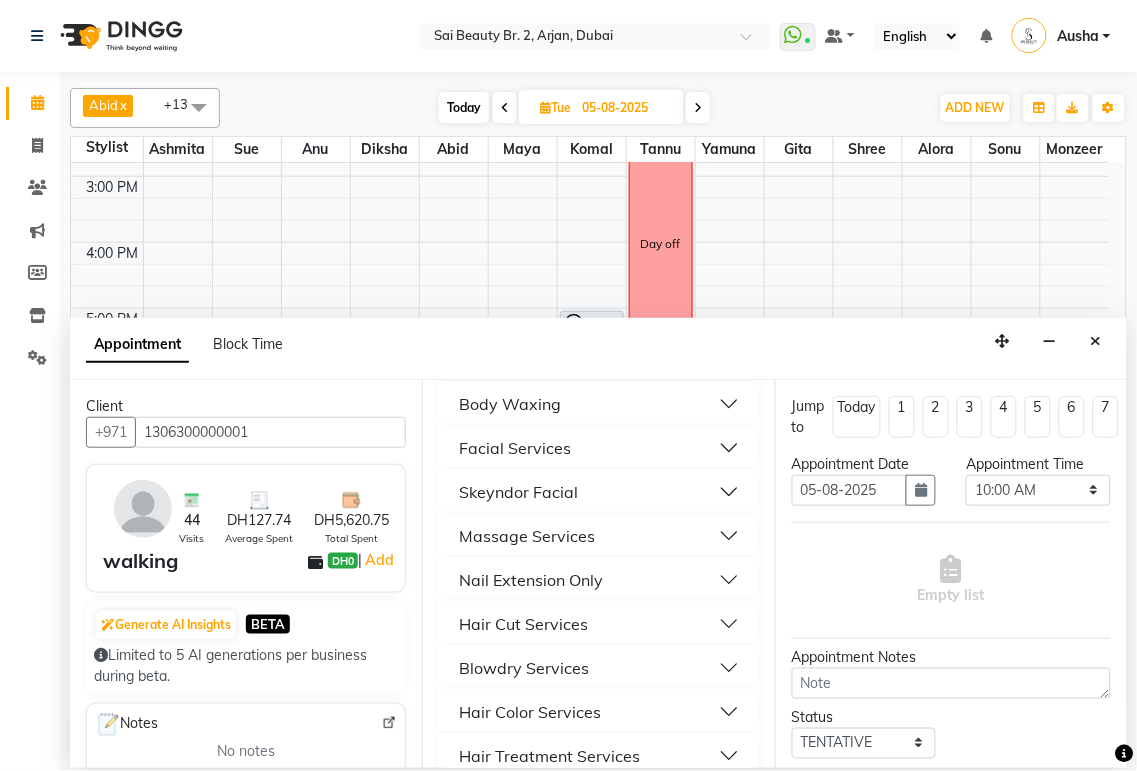 scroll, scrollTop: 176, scrollLeft: 0, axis: vertical 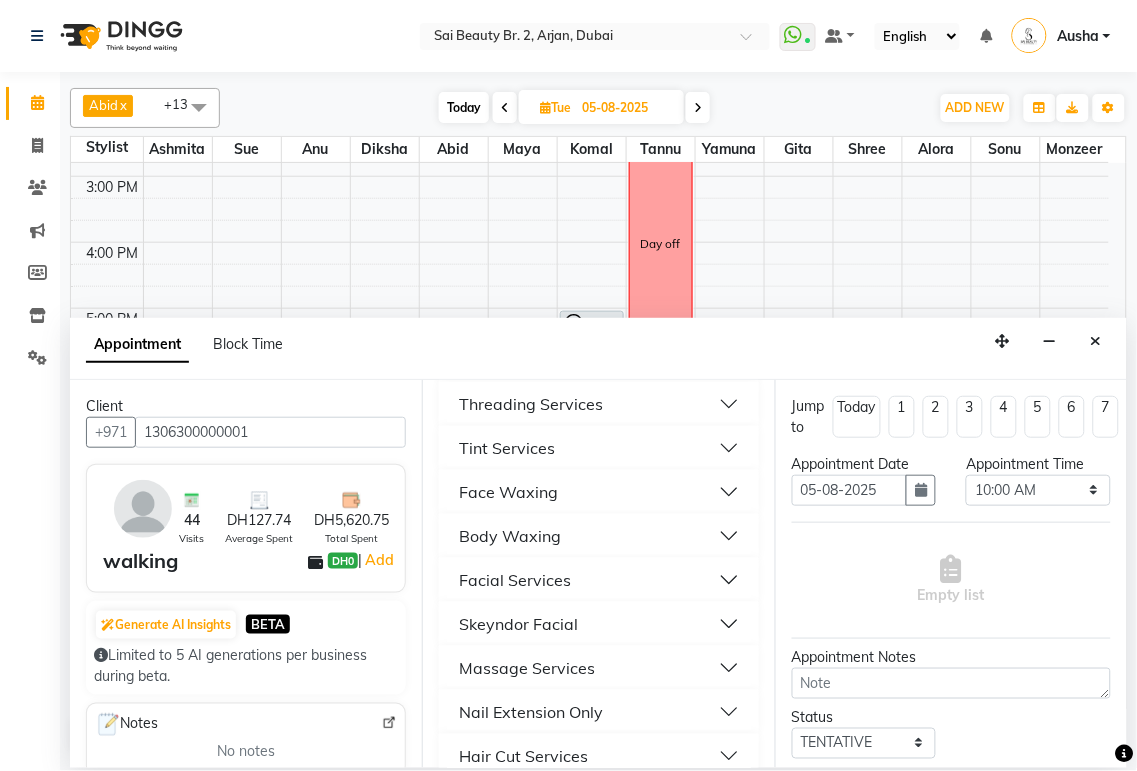 click on "Threading Services" at bounding box center (531, 404) 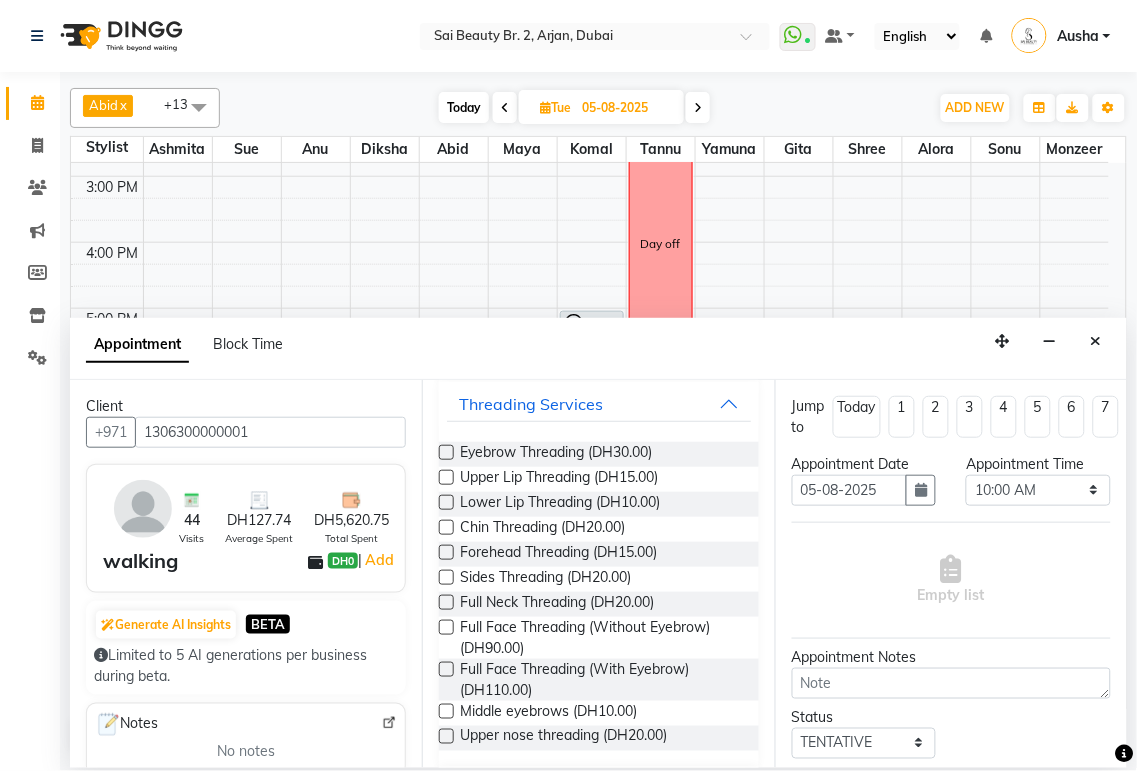 click at bounding box center [446, 452] 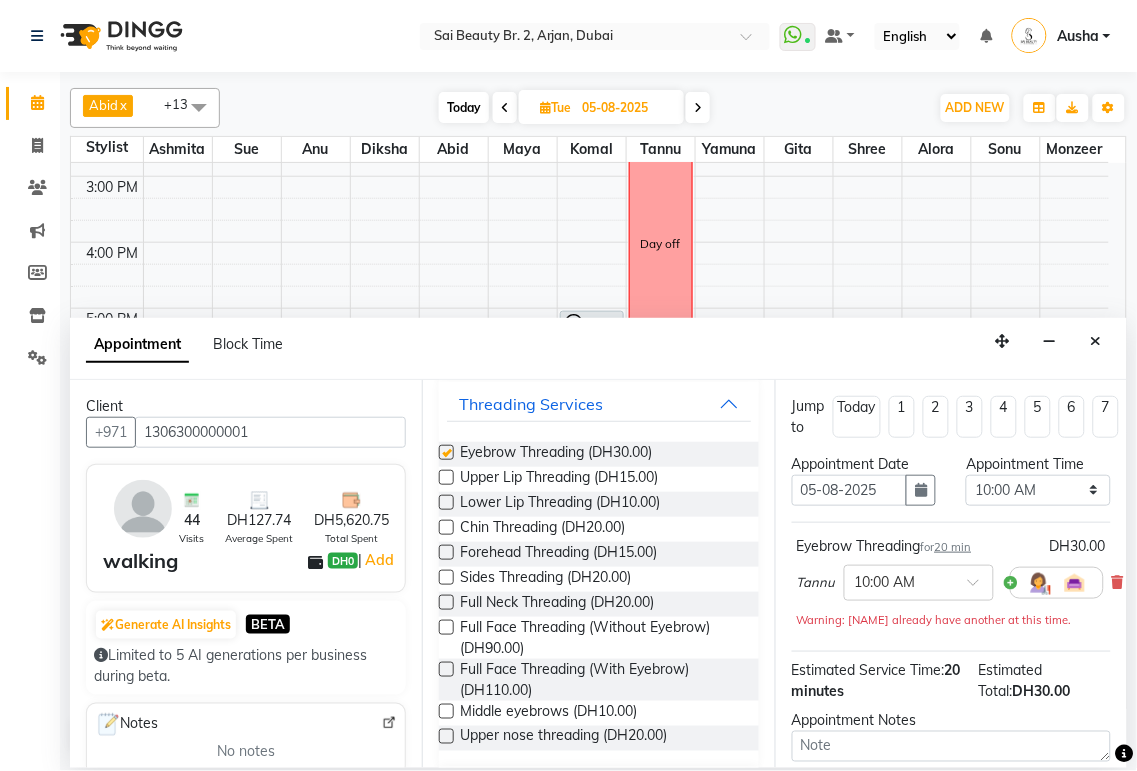 checkbox on "false" 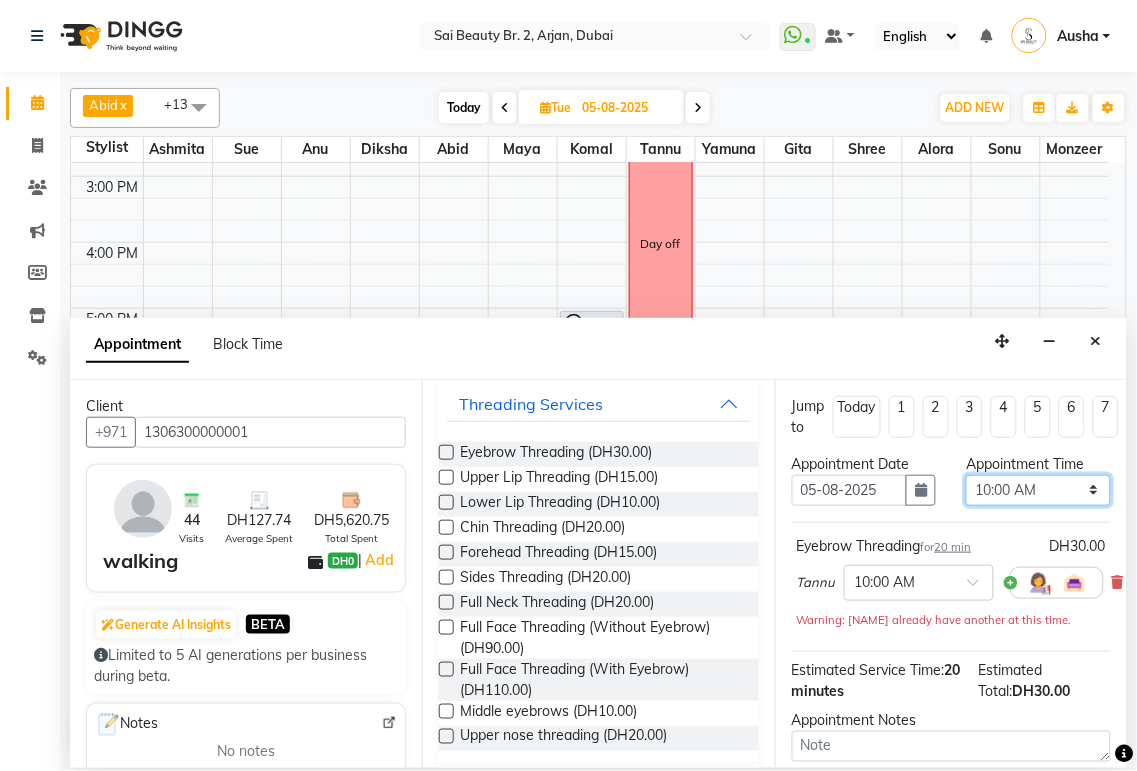 click on "Select 10:00 AM 10:05 AM 10:10 AM 10:15 AM 10:20 AM 10:25 AM 10:30 AM 10:35 AM 10:40 AM 10:45 AM 10:50 AM 10:55 AM 11:00 AM 11:05 AM 11:10 AM 11:15 AM 11:20 AM 11:25 AM 11:30 AM 11:35 AM 11:40 AM 11:45 AM 11:50 AM 11:55 AM 12:00 PM 12:05 PM 12:10 PM 12:15 PM 12:20 PM 12:25 PM 12:30 PM 12:35 PM 12:40 PM 12:45 PM 12:50 PM 12:55 PM 01:00 PM 01:05 PM 01:10 PM 01:15 PM 01:20 PM 01:25 PM 01:30 PM 01:35 PM 01:40 PM 01:45 PM 01:50 PM 01:55 PM 02:00 PM 02:05 PM 02:10 PM 02:15 PM 02:20 PM 02:25 PM 02:30 PM 02:35 PM 02:40 PM 02:45 PM 02:50 PM 02:55 PM 03:00 PM 03:05 PM 03:10 PM 03:15 PM 03:20 PM 03:25 PM 03:30 PM 03:35 PM 03:40 PM 03:45 PM 03:50 PM 03:55 PM 04:00 PM 04:05 PM 04:10 PM 04:15 PM 04:20 PM 04:25 PM 04:30 PM 04:35 PM 04:40 PM 04:45 PM 04:50 PM 04:55 PM 05:00 PM 05:05 PM 05:10 PM 05:15 PM 05:20 PM 05:25 PM 05:30 PM 05:35 PM 05:40 PM 05:45 PM 05:50 PM 05:55 PM 06:00 PM 06:05 PM 06:10 PM 06:15 PM 06:20 PM 06:25 PM 06:30 PM 06:35 PM 06:40 PM 06:45 PM 06:50 PM 06:55 PM 07:00 PM 07:05 PM 07:10 PM 07:15 PM 07:20 PM" at bounding box center (1038, 490) 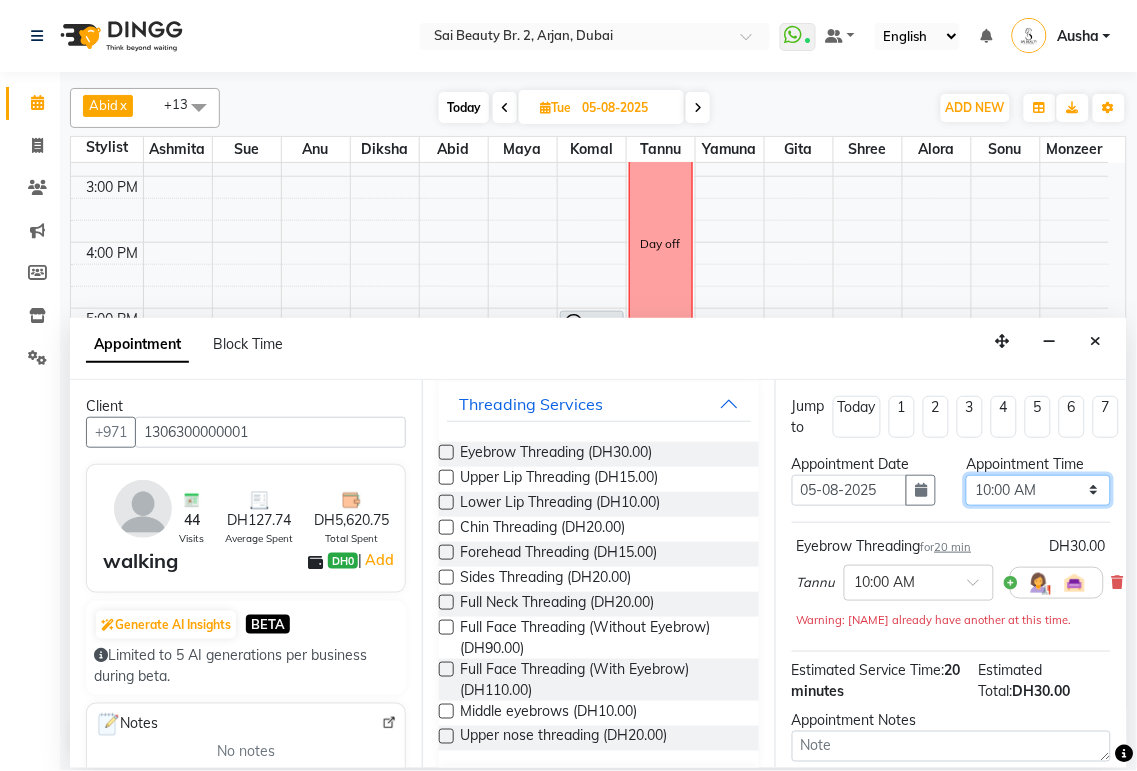 select on "780" 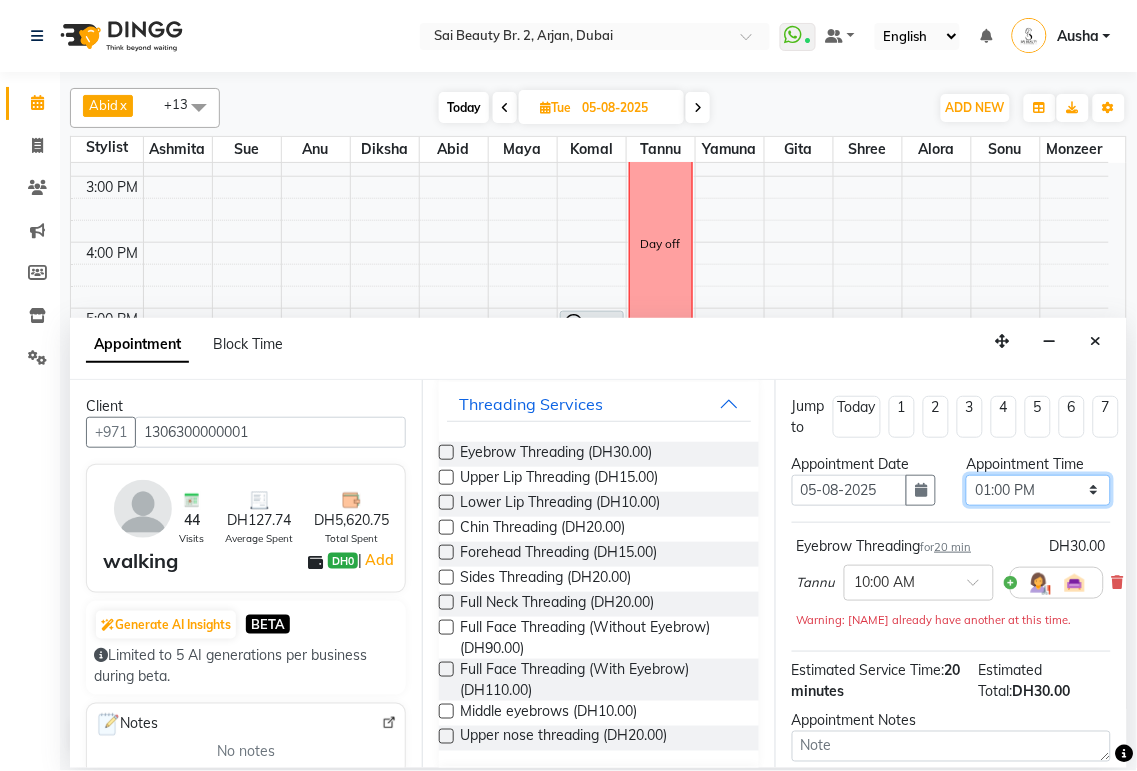 click on "Select 10:00 AM 10:05 AM 10:10 AM 10:15 AM 10:20 AM 10:25 AM 10:30 AM 10:35 AM 10:40 AM 10:45 AM 10:50 AM 10:55 AM 11:00 AM 11:05 AM 11:10 AM 11:15 AM 11:20 AM 11:25 AM 11:30 AM 11:35 AM 11:40 AM 11:45 AM 11:50 AM 11:55 AM 12:00 PM 12:05 PM 12:10 PM 12:15 PM 12:20 PM 12:25 PM 12:30 PM 12:35 PM 12:40 PM 12:45 PM 12:50 PM 12:55 PM 01:00 PM 01:05 PM 01:10 PM 01:15 PM 01:20 PM 01:25 PM 01:30 PM 01:35 PM 01:40 PM 01:45 PM 01:50 PM 01:55 PM 02:00 PM 02:05 PM 02:10 PM 02:15 PM 02:20 PM 02:25 PM 02:30 PM 02:35 PM 02:40 PM 02:45 PM 02:50 PM 02:55 PM 03:00 PM 03:05 PM 03:10 PM 03:15 PM 03:20 PM 03:25 PM 03:30 PM 03:35 PM 03:40 PM 03:45 PM 03:50 PM 03:55 PM 04:00 PM 04:05 PM 04:10 PM 04:15 PM 04:20 PM 04:25 PM 04:30 PM 04:35 PM 04:40 PM 04:45 PM 04:50 PM 04:55 PM 05:00 PM 05:05 PM 05:10 PM 05:15 PM 05:20 PM 05:25 PM 05:30 PM 05:35 PM 05:40 PM 05:45 PM 05:50 PM 05:55 PM 06:00 PM 06:05 PM 06:10 PM 06:15 PM 06:20 PM 06:25 PM 06:30 PM 06:35 PM 06:40 PM 06:45 PM 06:50 PM 06:55 PM 07:00 PM 07:05 PM 07:10 PM 07:15 PM 07:20 PM" at bounding box center [1038, 490] 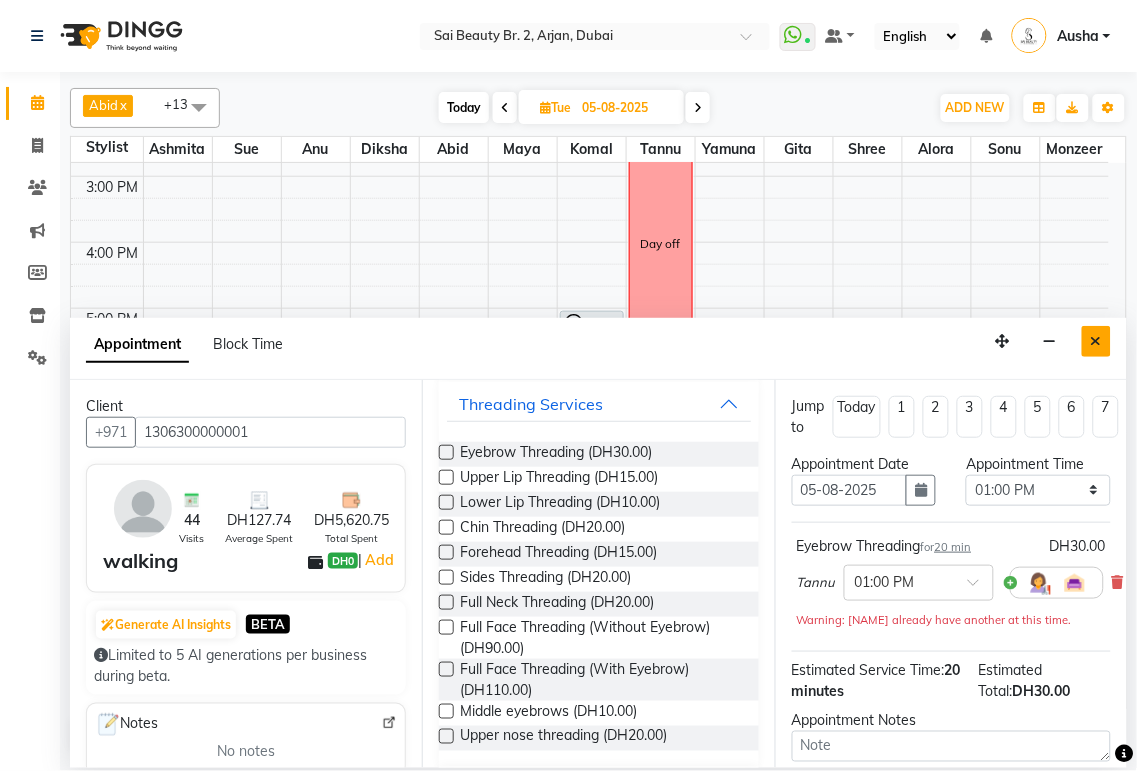 click at bounding box center (1096, 341) 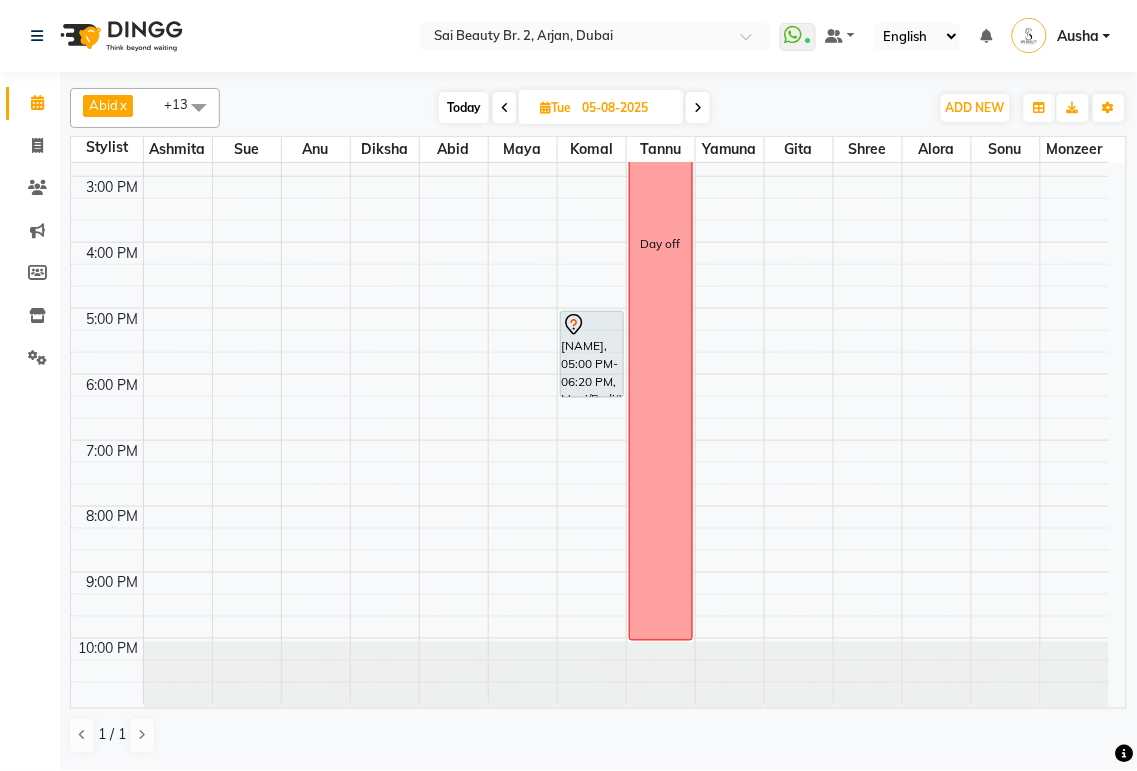 click at bounding box center [505, 108] 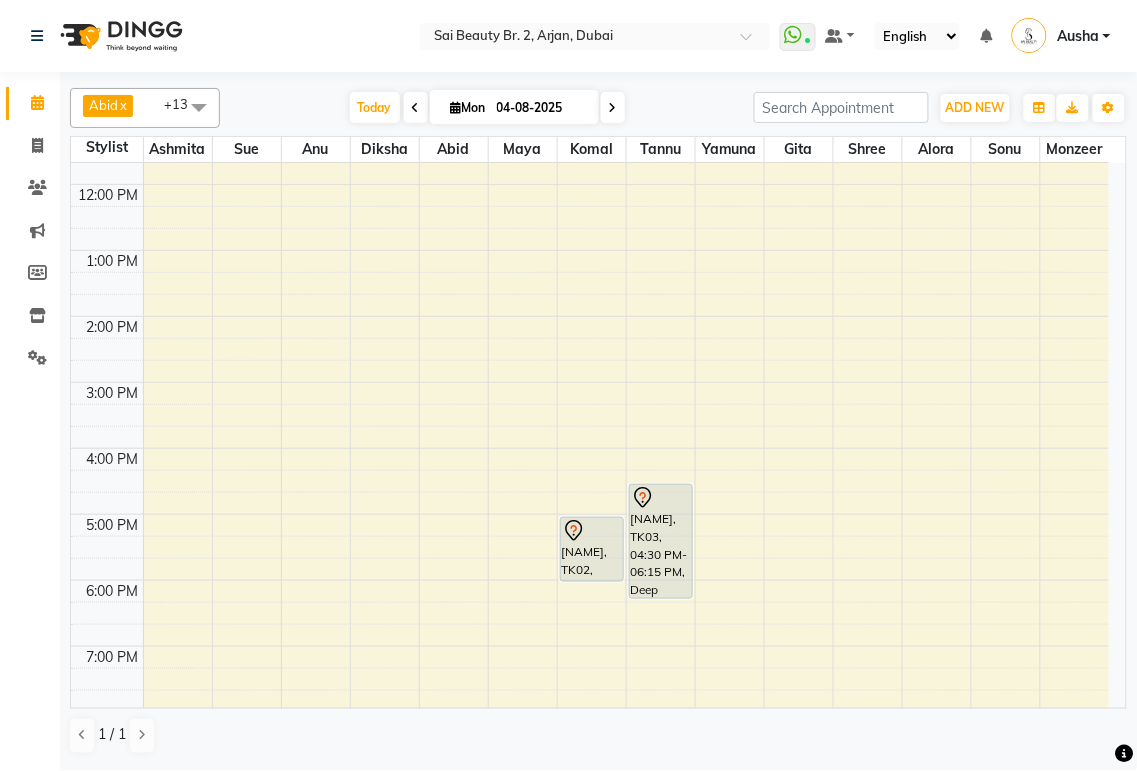 scroll, scrollTop: 177, scrollLeft: 0, axis: vertical 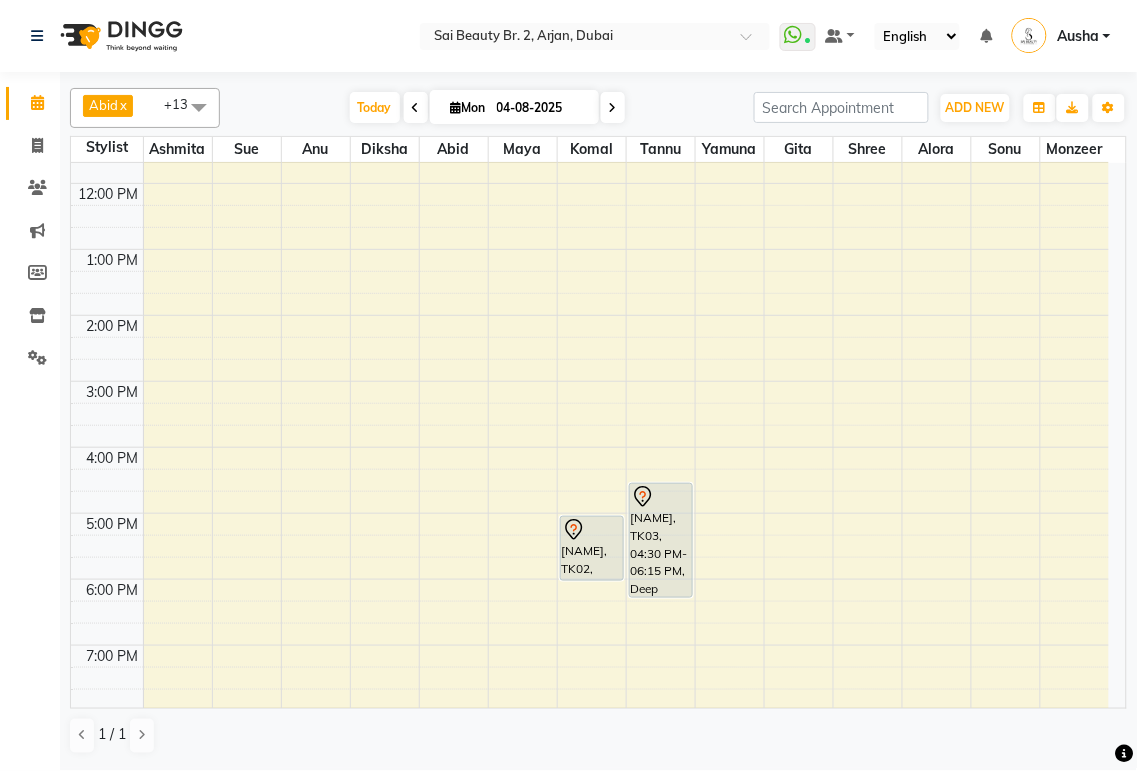 click on "[NAME], TK03, 04:30 PM-06:15 PM, Deep Cleaning Facial with collegen mask,Roots Color Ammonia Free / Hair Spa with Wash & Blow Dry" at bounding box center (661, 540) 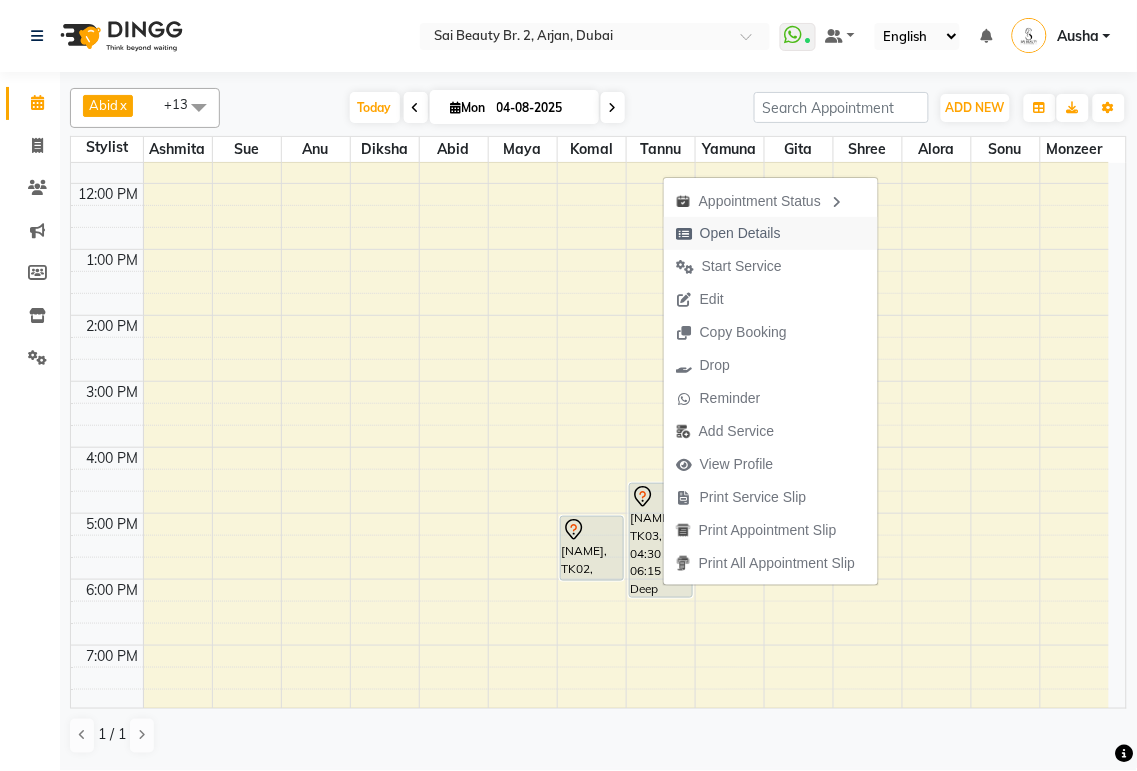 click on "Open Details" at bounding box center (728, 233) 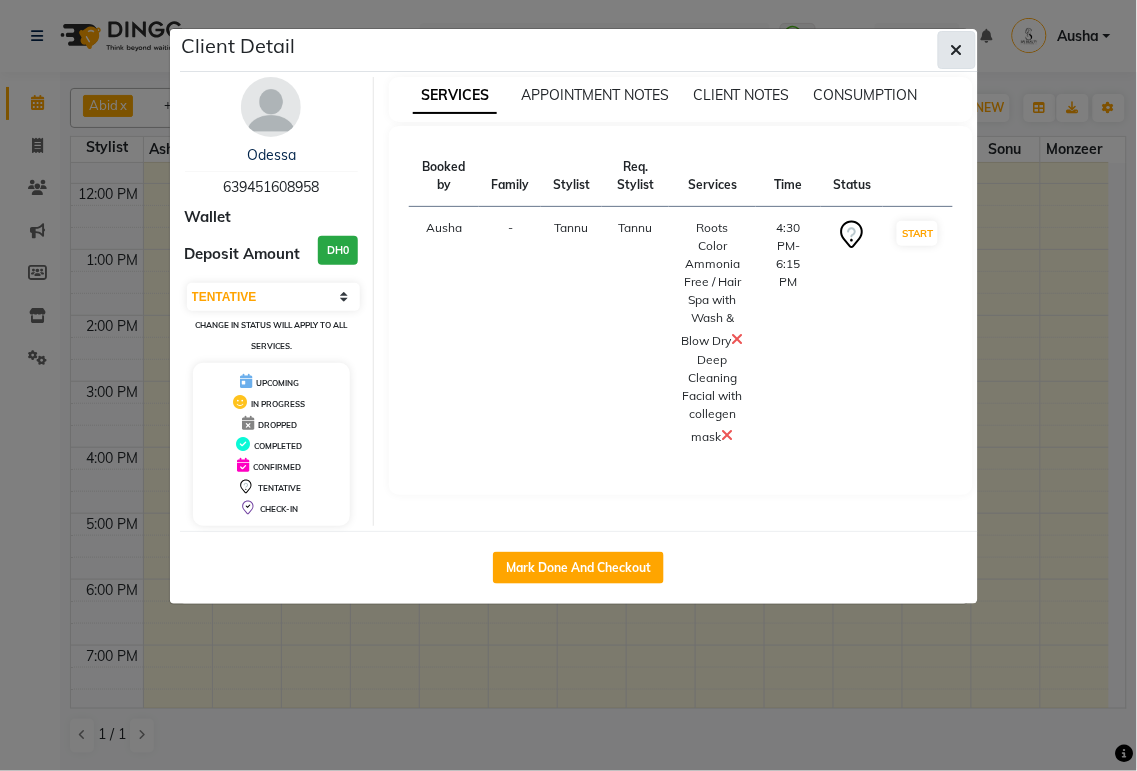 click 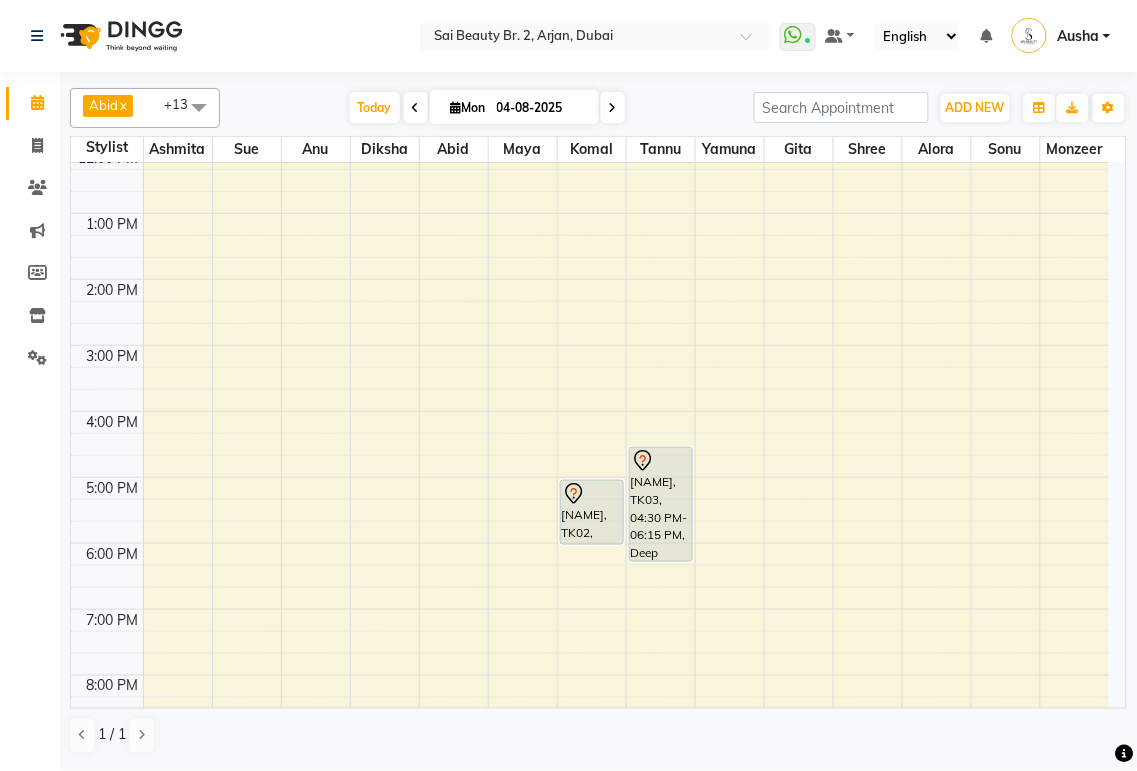 scroll, scrollTop: 0, scrollLeft: 0, axis: both 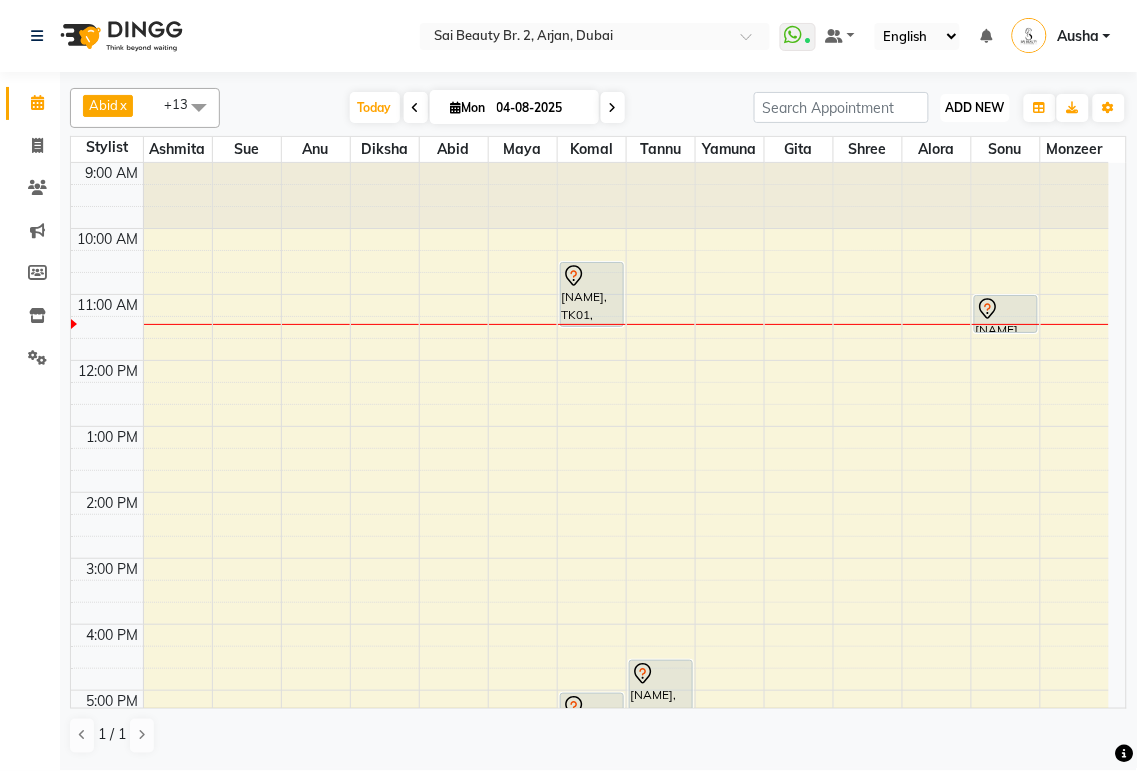 click on "ADD NEW" at bounding box center [975, 107] 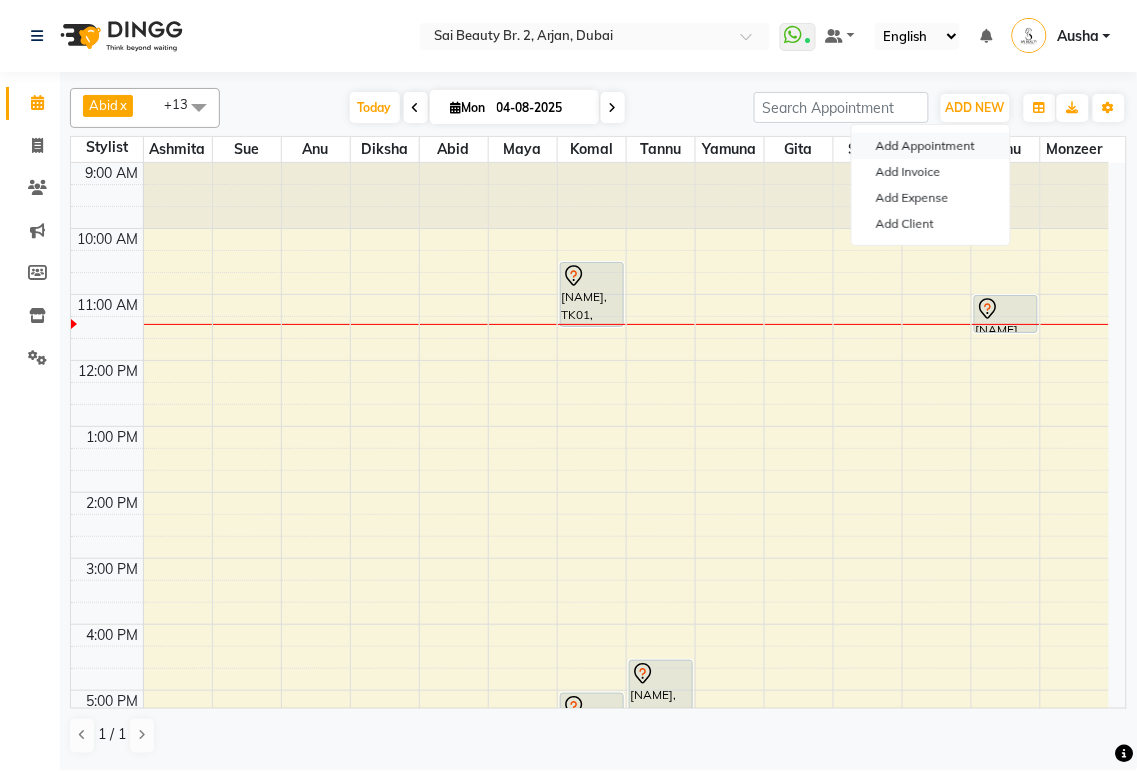 click on "Add Appointment" at bounding box center (931, 146) 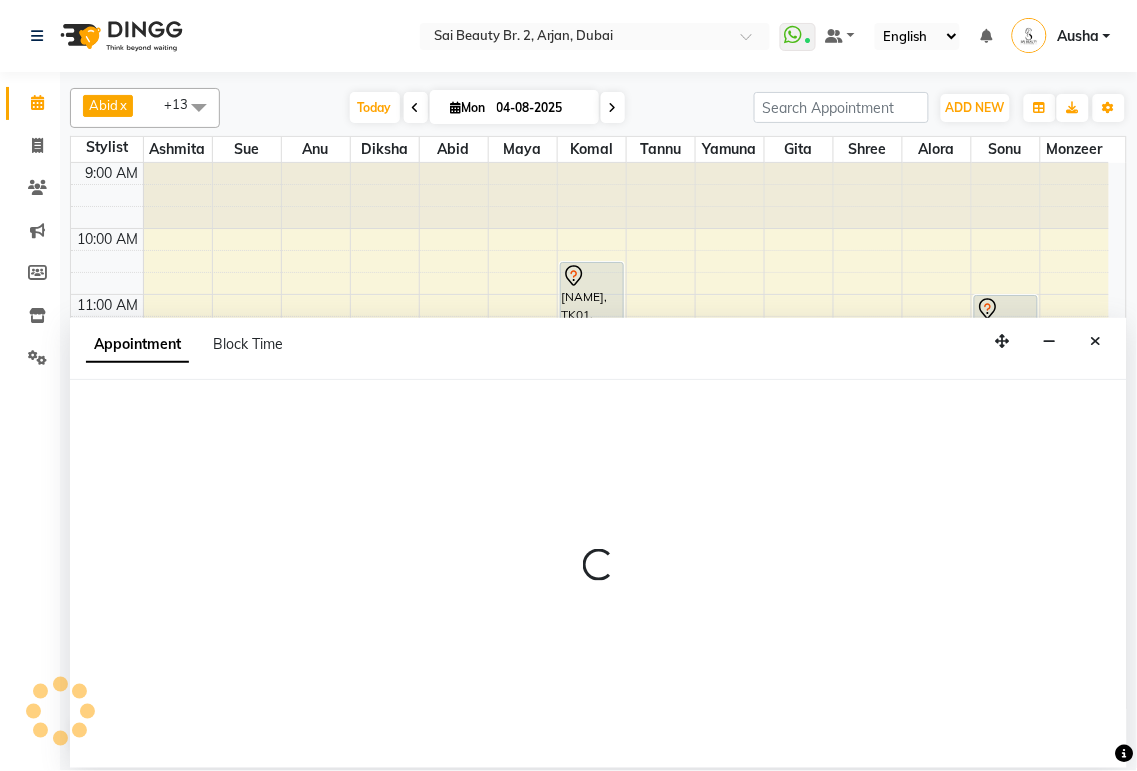 select on "600" 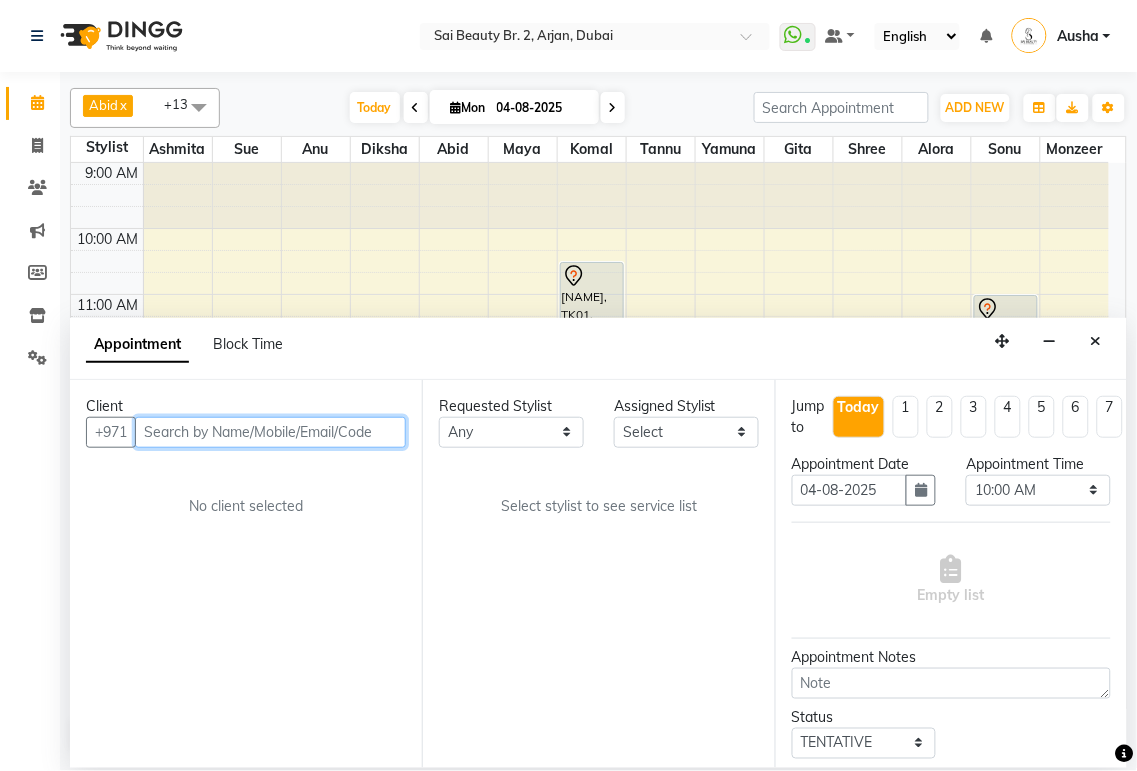 click at bounding box center [270, 432] 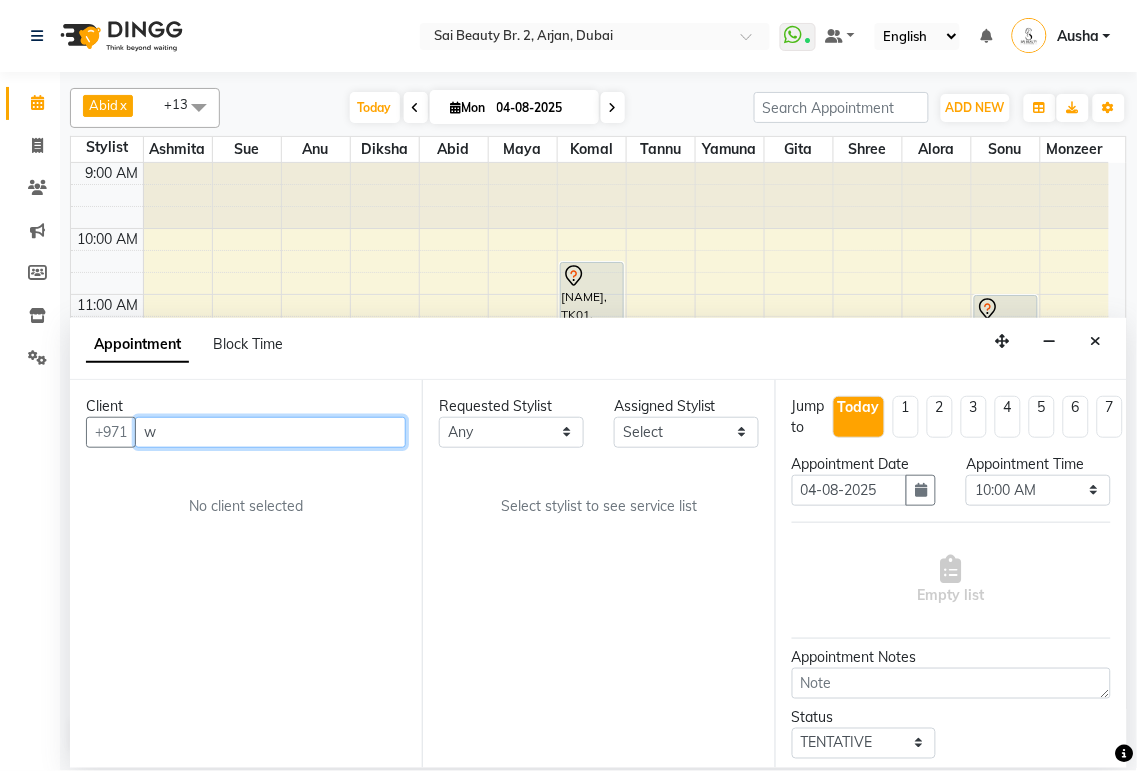 click on "w" at bounding box center (270, 432) 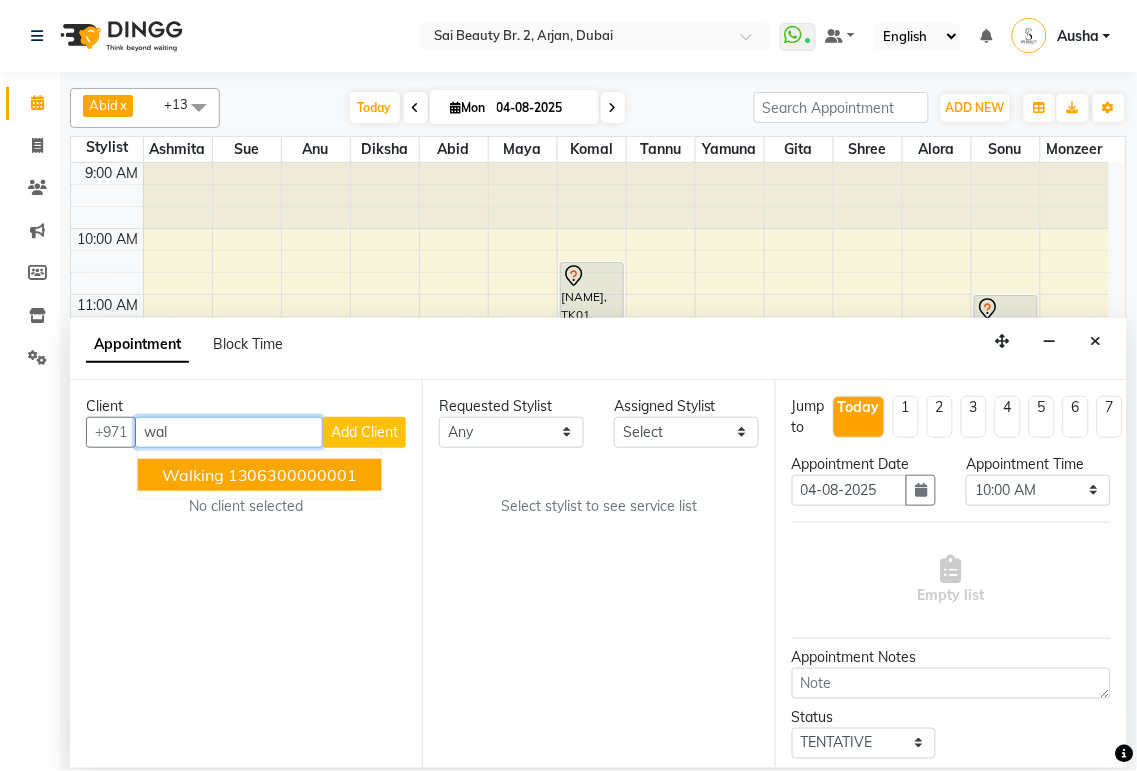 click on "1306300000001" at bounding box center (293, 475) 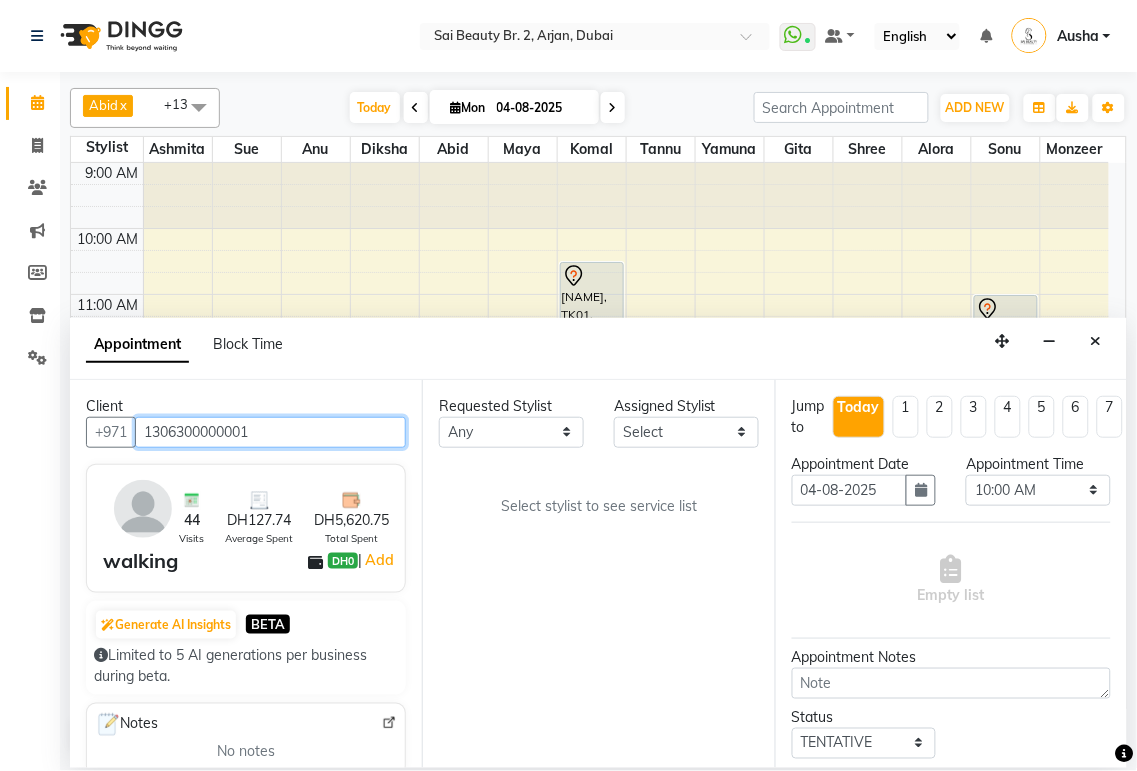 type on "1306300000001" 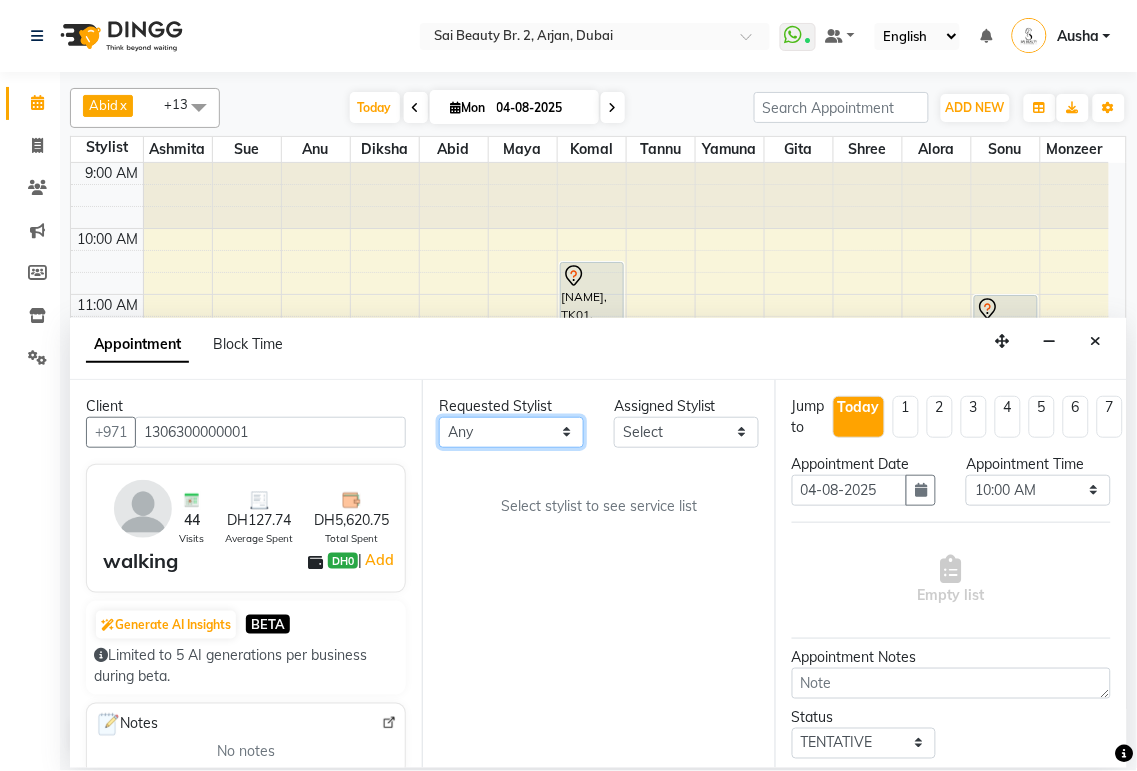 click on "Any Abid Alora Anu Ashmita Diksha Gita Komal Maya monzeer Shree sonu Sue Sumi Tannu Yamuna" at bounding box center [511, 432] 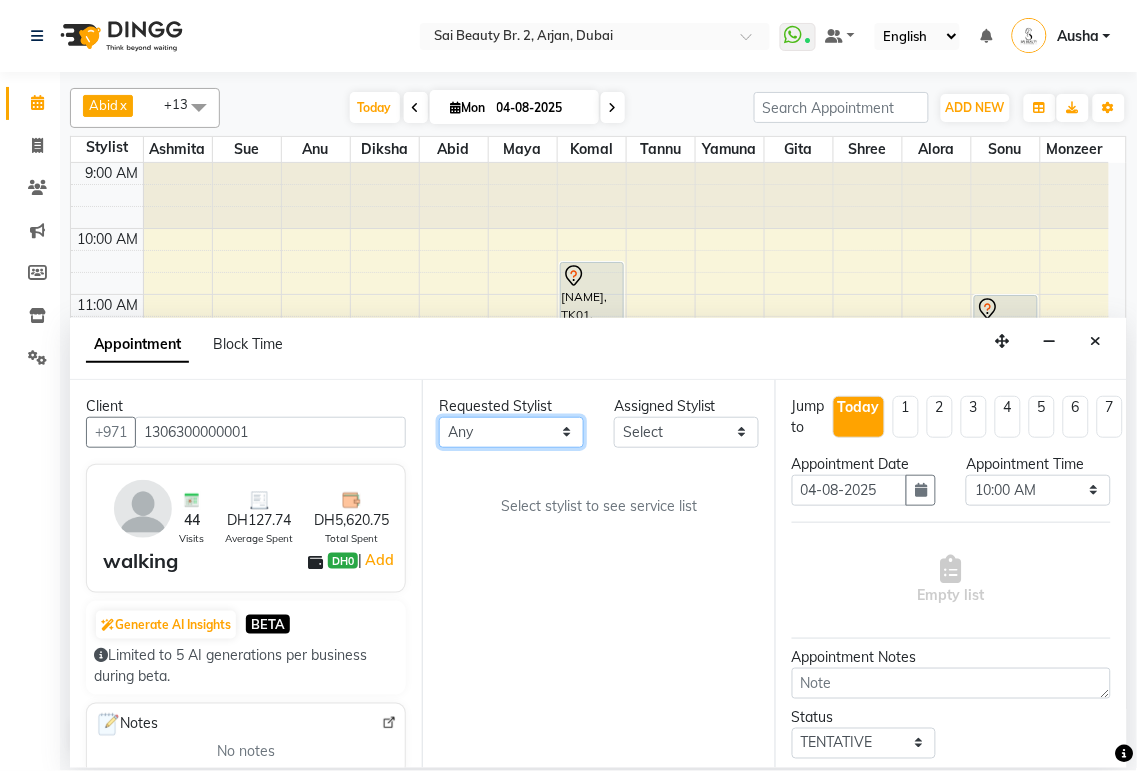 select on "60066" 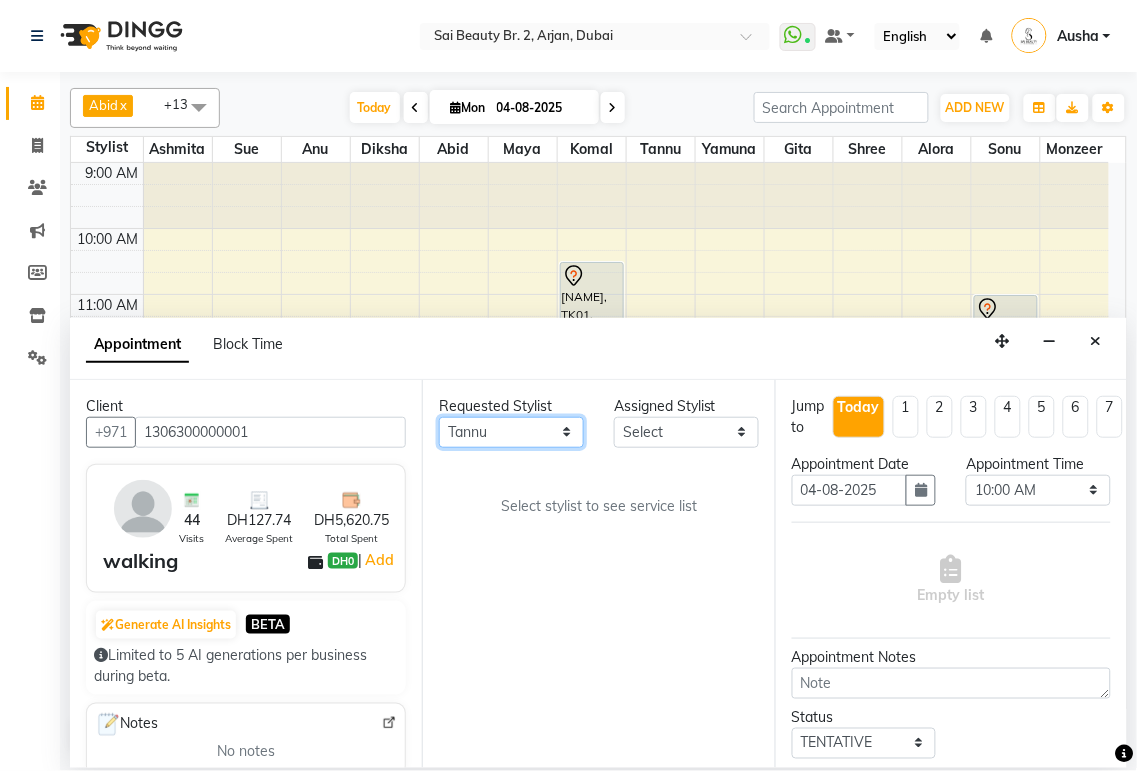 click on "Any Abid Alora Anu Ashmita Diksha Gita Komal Maya monzeer Shree sonu Sue Sumi Tannu Yamuna" at bounding box center (511, 432) 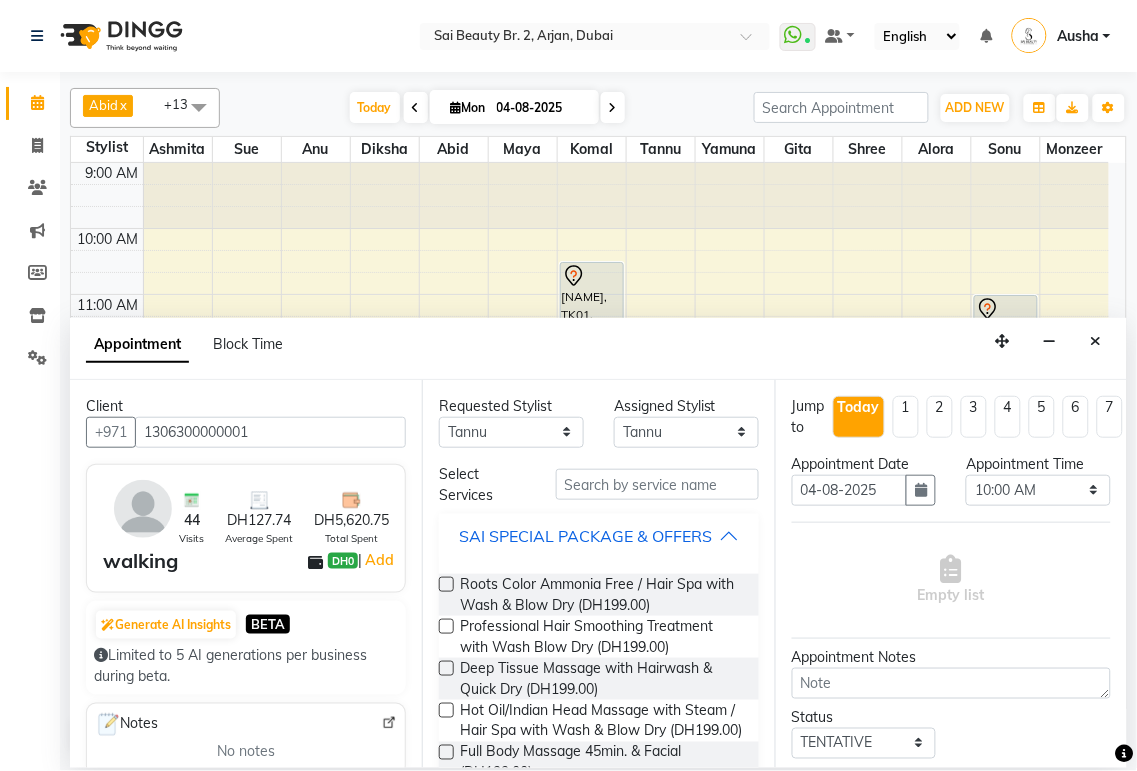 click on "SAI SPECIAL PACKAGE & OFFERS" at bounding box center [585, 536] 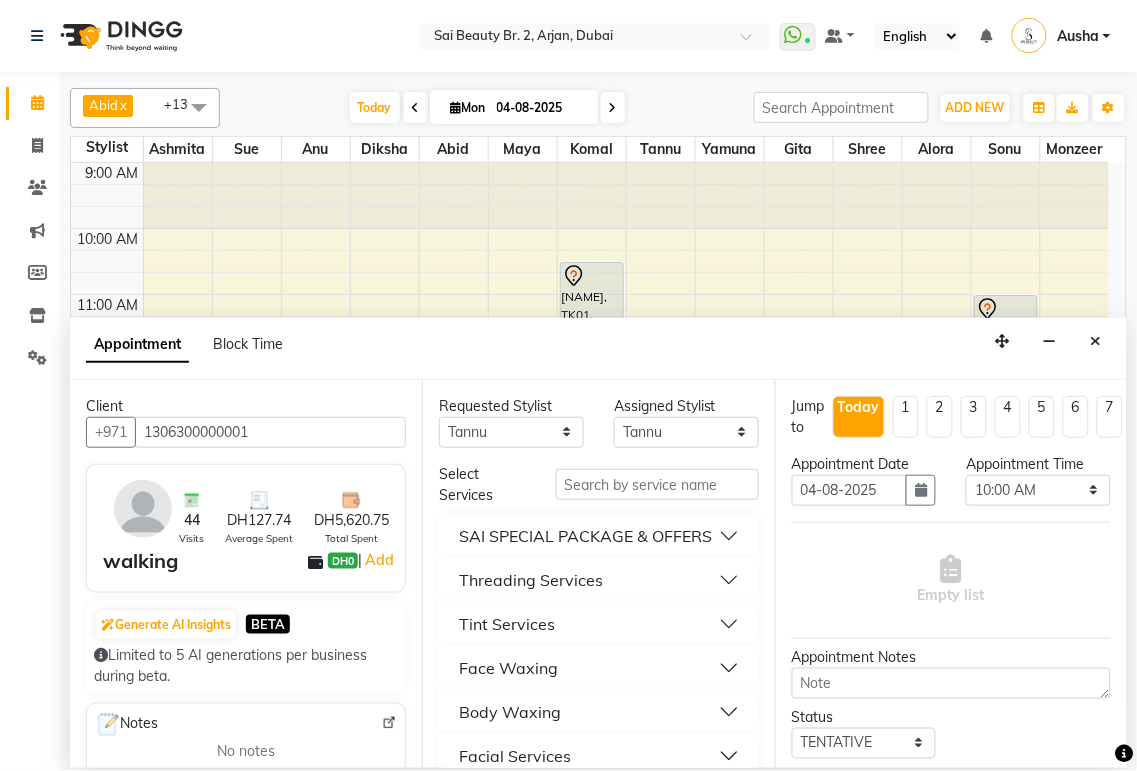 click on "Threading Services" at bounding box center [531, 580] 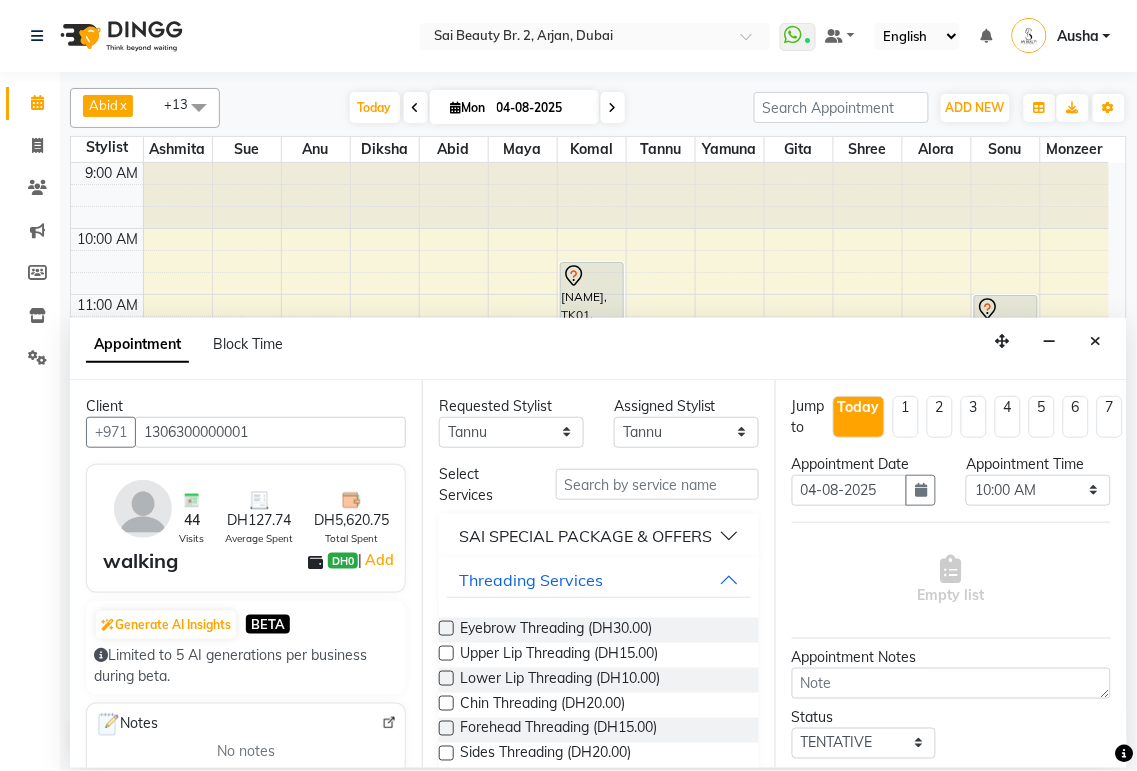 click at bounding box center [446, 628] 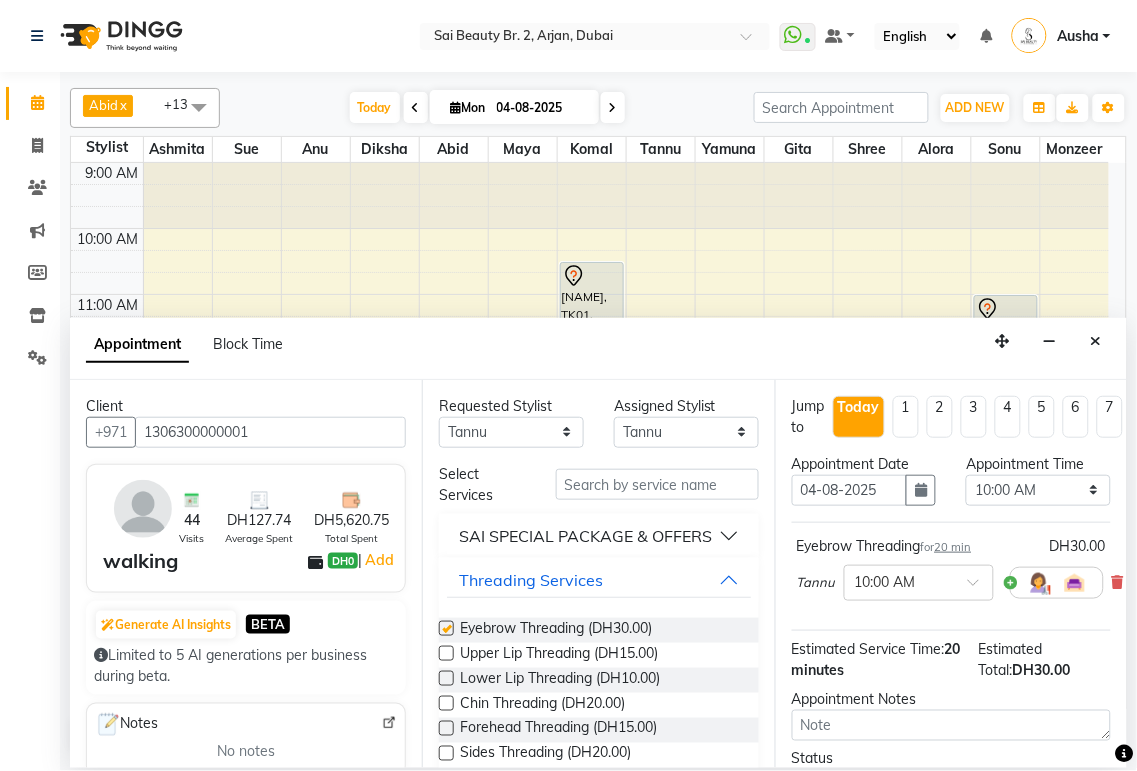 checkbox on "false" 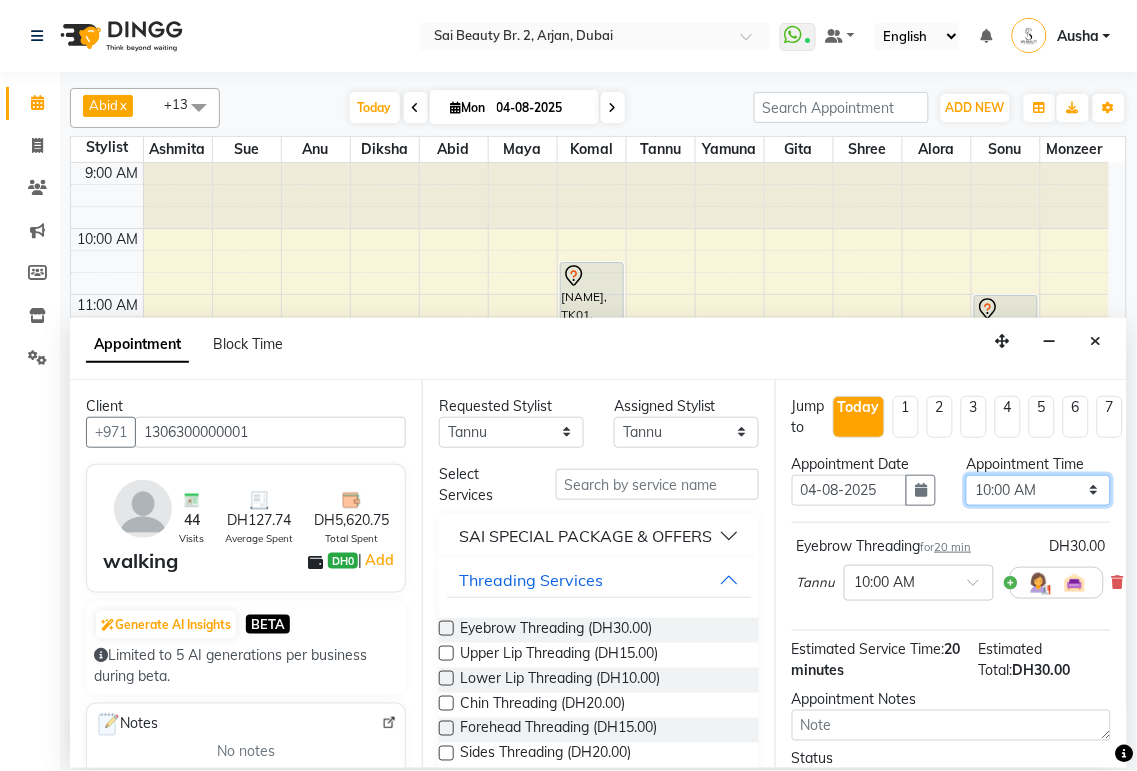 click on "Select 10:00 AM 10:05 AM 10:10 AM 10:15 AM 10:20 AM 10:25 AM 10:30 AM 10:35 AM 10:40 AM 10:45 AM 10:50 AM 10:55 AM 11:00 AM 11:05 AM 11:10 AM 11:15 AM 11:20 AM 11:25 AM 11:30 AM 11:35 AM 11:40 AM 11:45 AM 11:50 AM 11:55 AM 12:00 PM 12:05 PM 12:10 PM 12:15 PM 12:20 PM 12:25 PM 12:30 PM 12:35 PM 12:40 PM 12:45 PM 12:50 PM 12:55 PM 01:00 PM 01:05 PM 01:10 PM 01:15 PM 01:20 PM 01:25 PM 01:30 PM 01:35 PM 01:40 PM 01:45 PM 01:50 PM 01:55 PM 02:00 PM 02:05 PM 02:10 PM 02:15 PM 02:20 PM 02:25 PM 02:30 PM 02:35 PM 02:40 PM 02:45 PM 02:50 PM 02:55 PM 03:00 PM 03:05 PM 03:10 PM 03:15 PM 03:20 PM 03:25 PM 03:30 PM 03:35 PM 03:40 PM 03:45 PM 03:50 PM 03:55 PM 04:00 PM 04:05 PM 04:10 PM 04:15 PM 04:20 PM 04:25 PM 04:30 PM 04:35 PM 04:40 PM 04:45 PM 04:50 PM 04:55 PM 05:00 PM 05:05 PM 05:10 PM 05:15 PM 05:20 PM 05:25 PM 05:30 PM 05:35 PM 05:40 PM 05:45 PM 05:50 PM 05:55 PM 06:00 PM 06:05 PM 06:10 PM 06:15 PM 06:20 PM 06:25 PM 06:30 PM 06:35 PM 06:40 PM 06:45 PM 06:50 PM 06:55 PM 07:00 PM 07:05 PM 07:10 PM 07:15 PM 07:20 PM" at bounding box center (1038, 490) 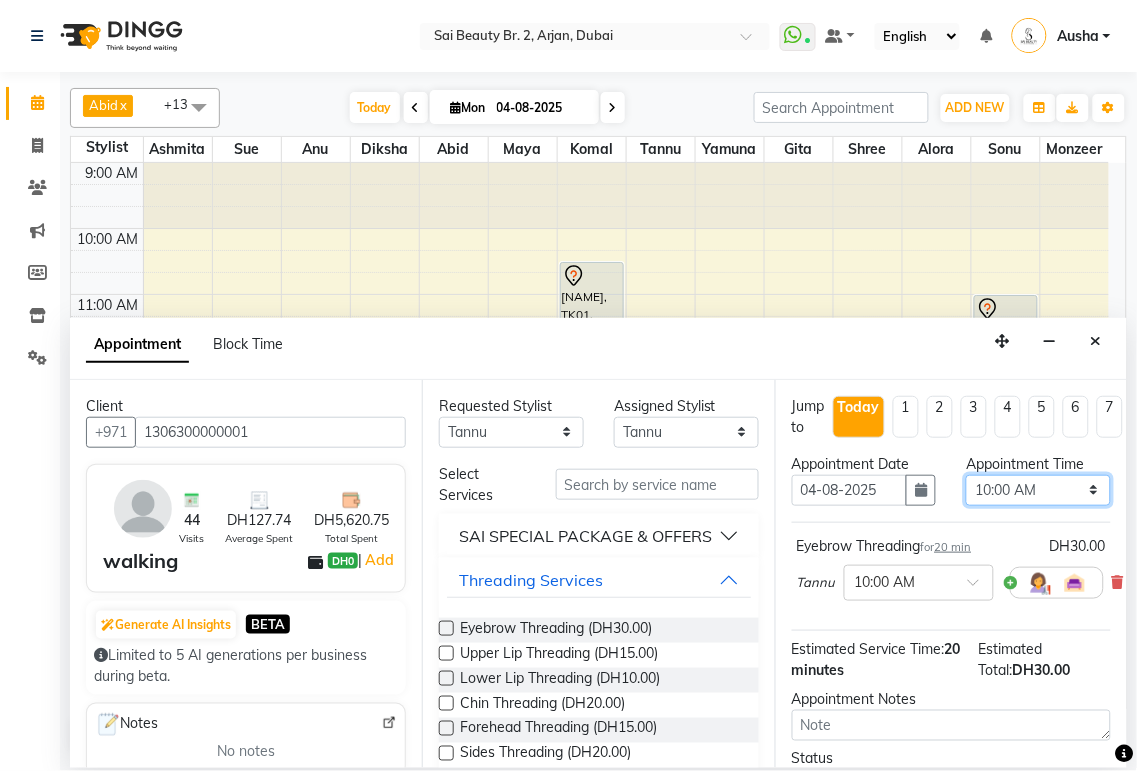 select on "780" 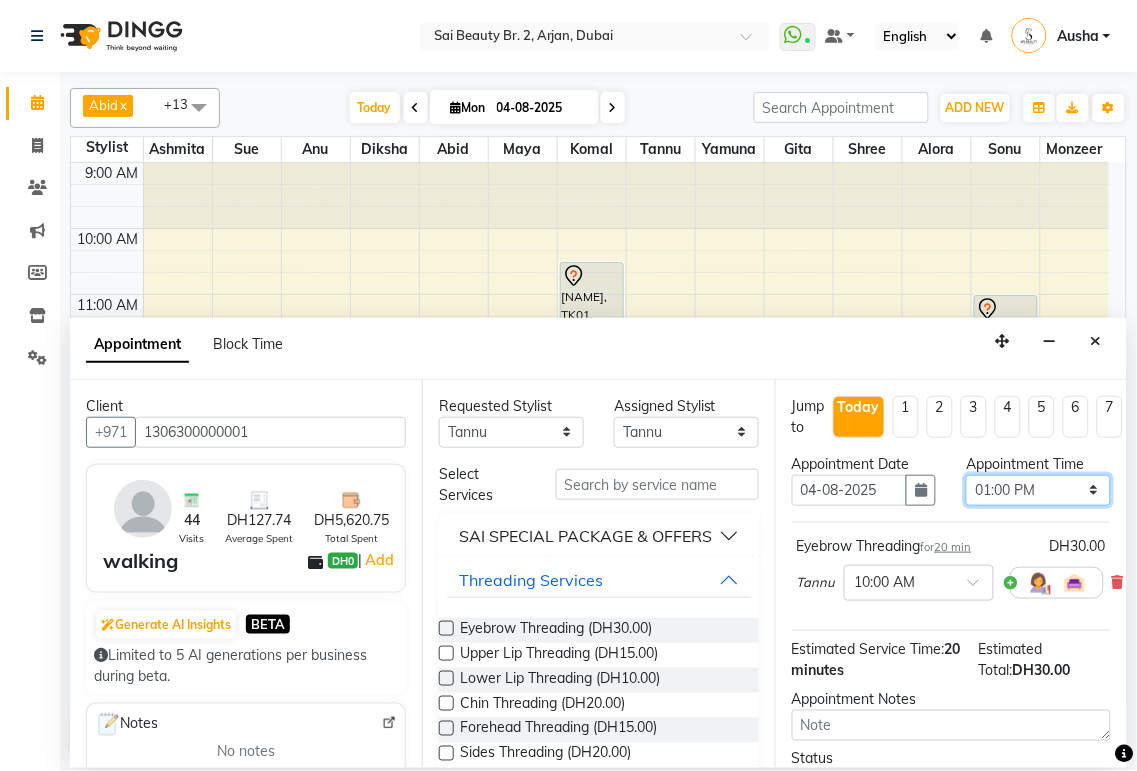 click on "Select 10:00 AM 10:05 AM 10:10 AM 10:15 AM 10:20 AM 10:25 AM 10:30 AM 10:35 AM 10:40 AM 10:45 AM 10:50 AM 10:55 AM 11:00 AM 11:05 AM 11:10 AM 11:15 AM 11:20 AM 11:25 AM 11:30 AM 11:35 AM 11:40 AM 11:45 AM 11:50 AM 11:55 AM 12:00 PM 12:05 PM 12:10 PM 12:15 PM 12:20 PM 12:25 PM 12:30 PM 12:35 PM 12:40 PM 12:45 PM 12:50 PM 12:55 PM 01:00 PM 01:05 PM 01:10 PM 01:15 PM 01:20 PM 01:25 PM 01:30 PM 01:35 PM 01:40 PM 01:45 PM 01:50 PM 01:55 PM 02:00 PM 02:05 PM 02:10 PM 02:15 PM 02:20 PM 02:25 PM 02:30 PM 02:35 PM 02:40 PM 02:45 PM 02:50 PM 02:55 PM 03:00 PM 03:05 PM 03:10 PM 03:15 PM 03:20 PM 03:25 PM 03:30 PM 03:35 PM 03:40 PM 03:45 PM 03:50 PM 03:55 PM 04:00 PM 04:05 PM 04:10 PM 04:15 PM 04:20 PM 04:25 PM 04:30 PM 04:35 PM 04:40 PM 04:45 PM 04:50 PM 04:55 PM 05:00 PM 05:05 PM 05:10 PM 05:15 PM 05:20 PM 05:25 PM 05:30 PM 05:35 PM 05:40 PM 05:45 PM 05:50 PM 05:55 PM 06:00 PM 06:05 PM 06:10 PM 06:15 PM 06:20 PM 06:25 PM 06:30 PM 06:35 PM 06:40 PM 06:45 PM 06:50 PM 06:55 PM 07:00 PM 07:05 PM 07:10 PM 07:15 PM 07:20 PM" at bounding box center [1038, 490] 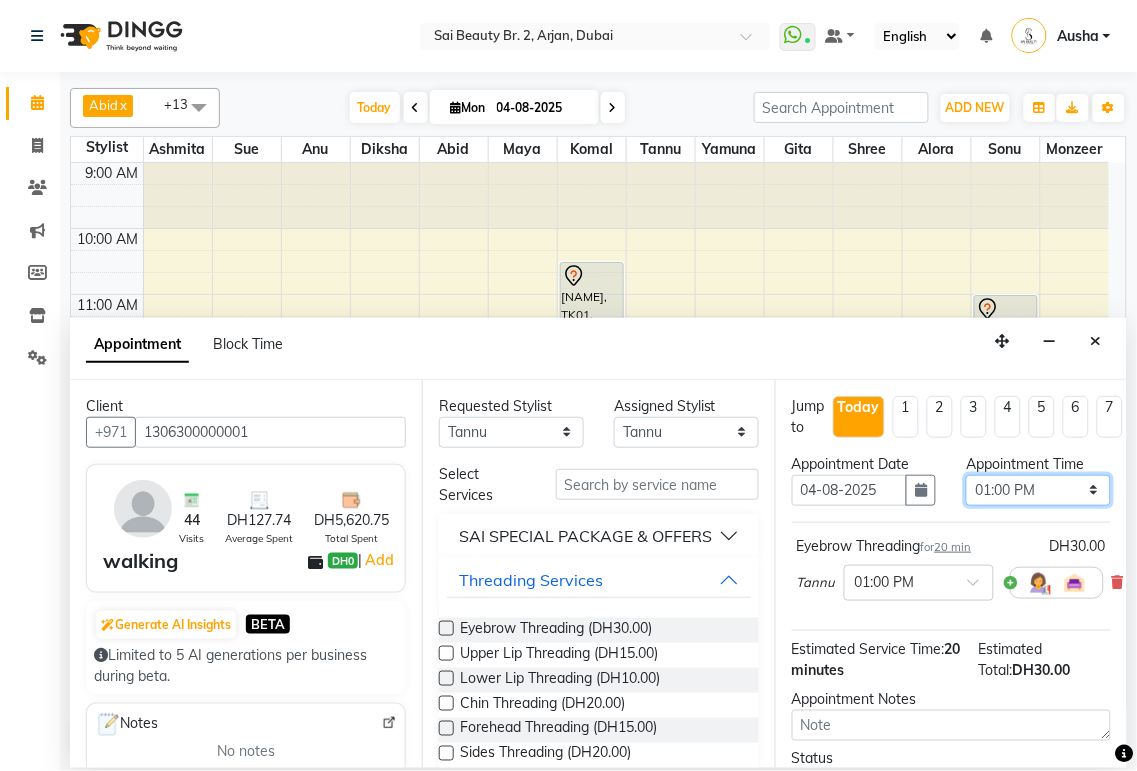 scroll, scrollTop: 193, scrollLeft: 0, axis: vertical 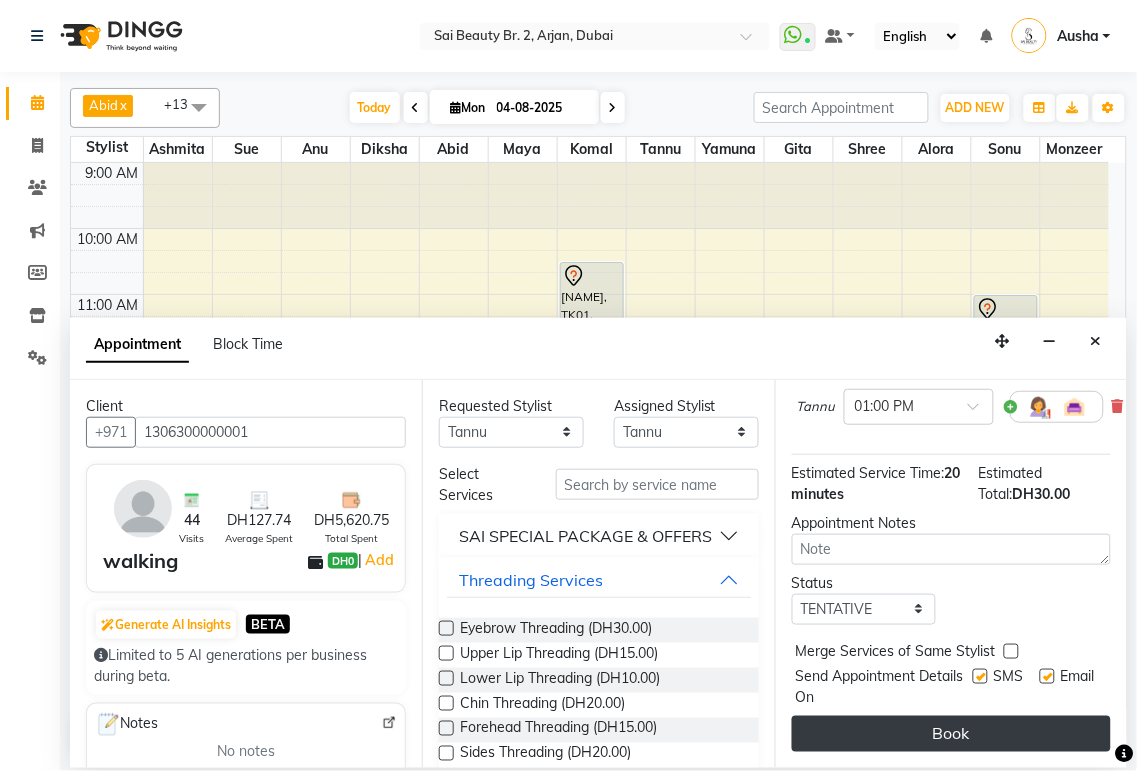 click on "Book" at bounding box center (951, 734) 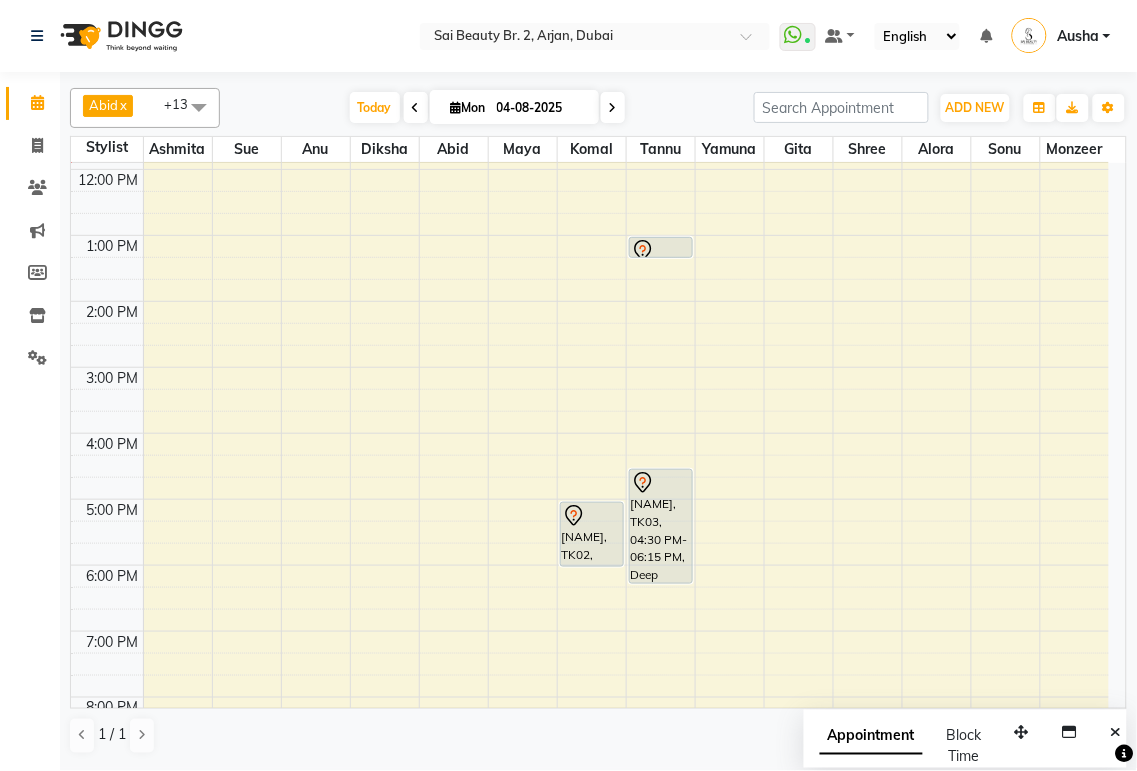 scroll, scrollTop: 83, scrollLeft: 0, axis: vertical 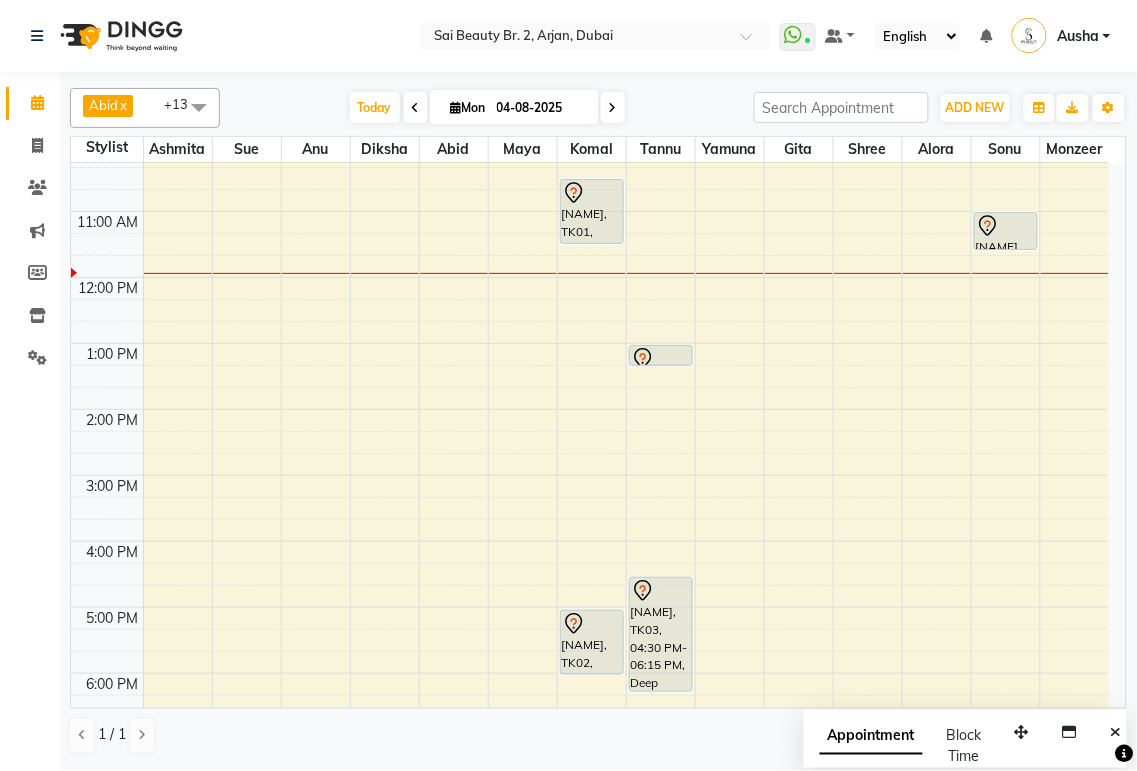 click at bounding box center [613, 108] 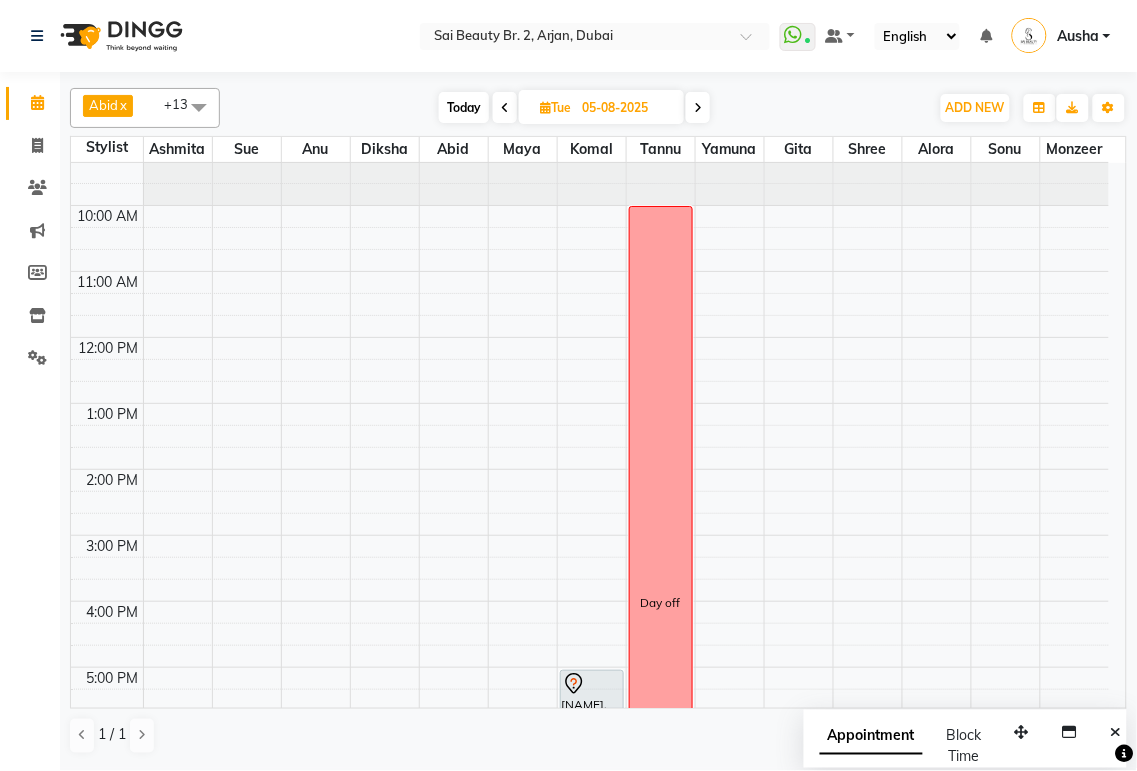 scroll, scrollTop: 30, scrollLeft: 0, axis: vertical 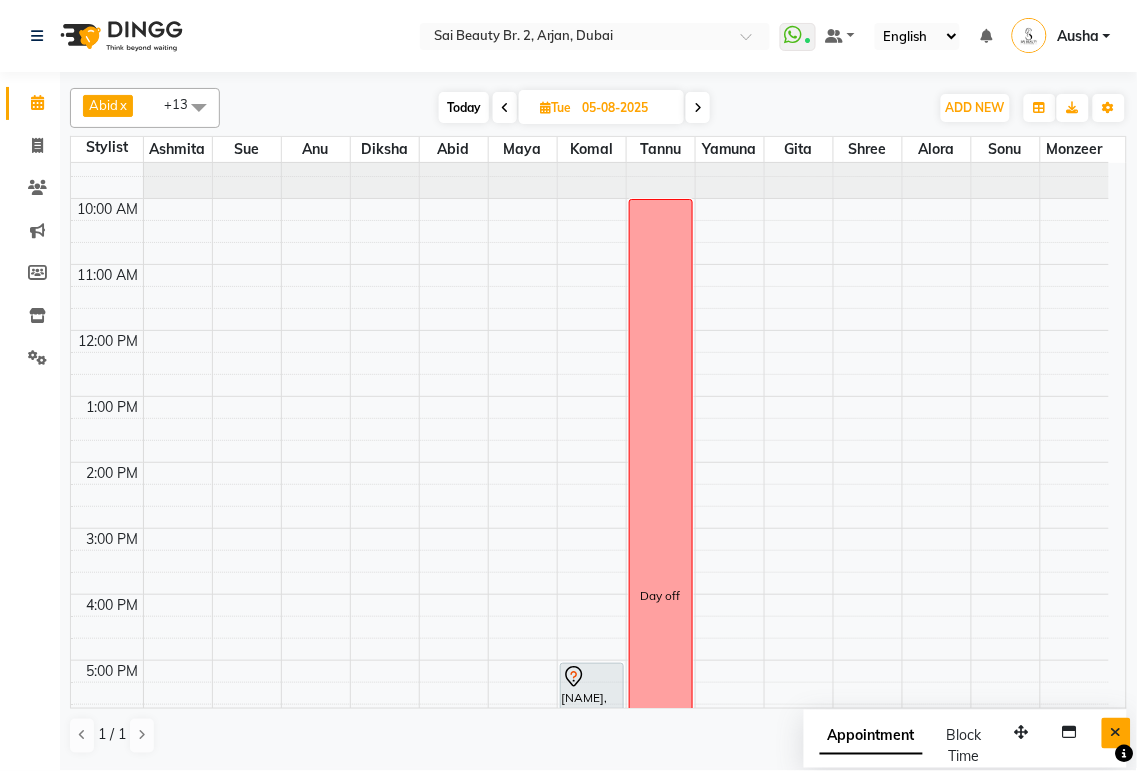 click at bounding box center [1116, 733] 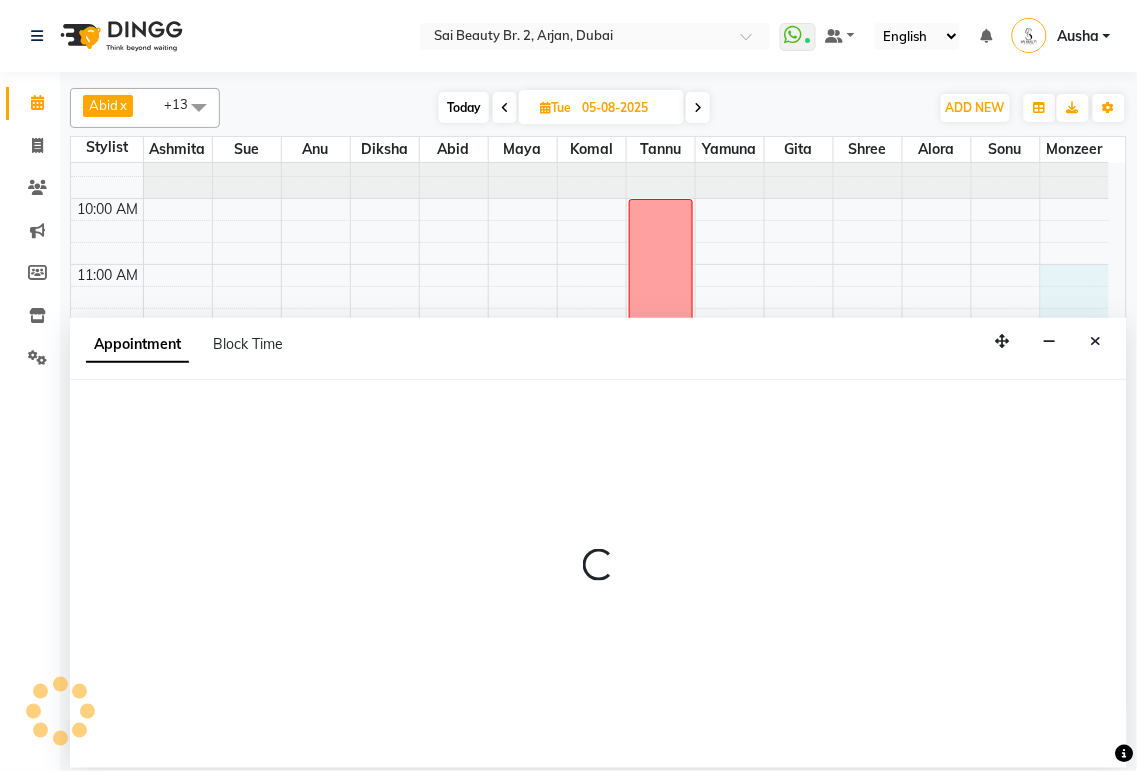 click at bounding box center [598, 574] 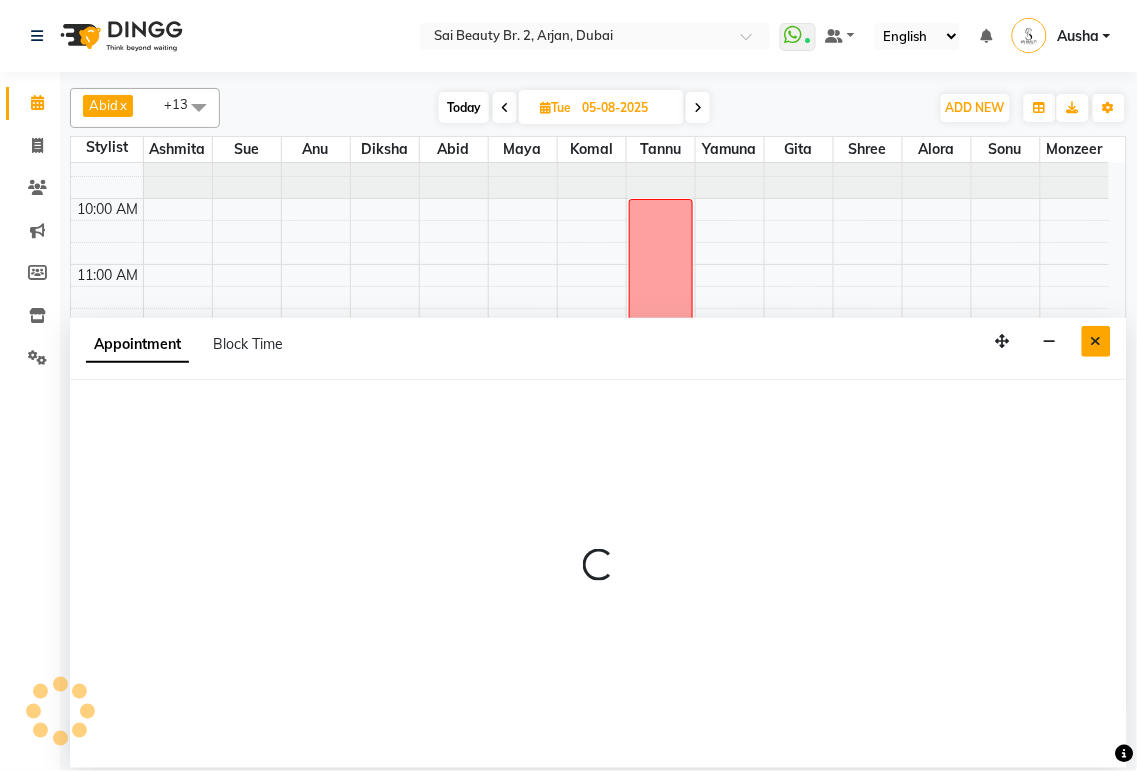 click at bounding box center (1096, 341) 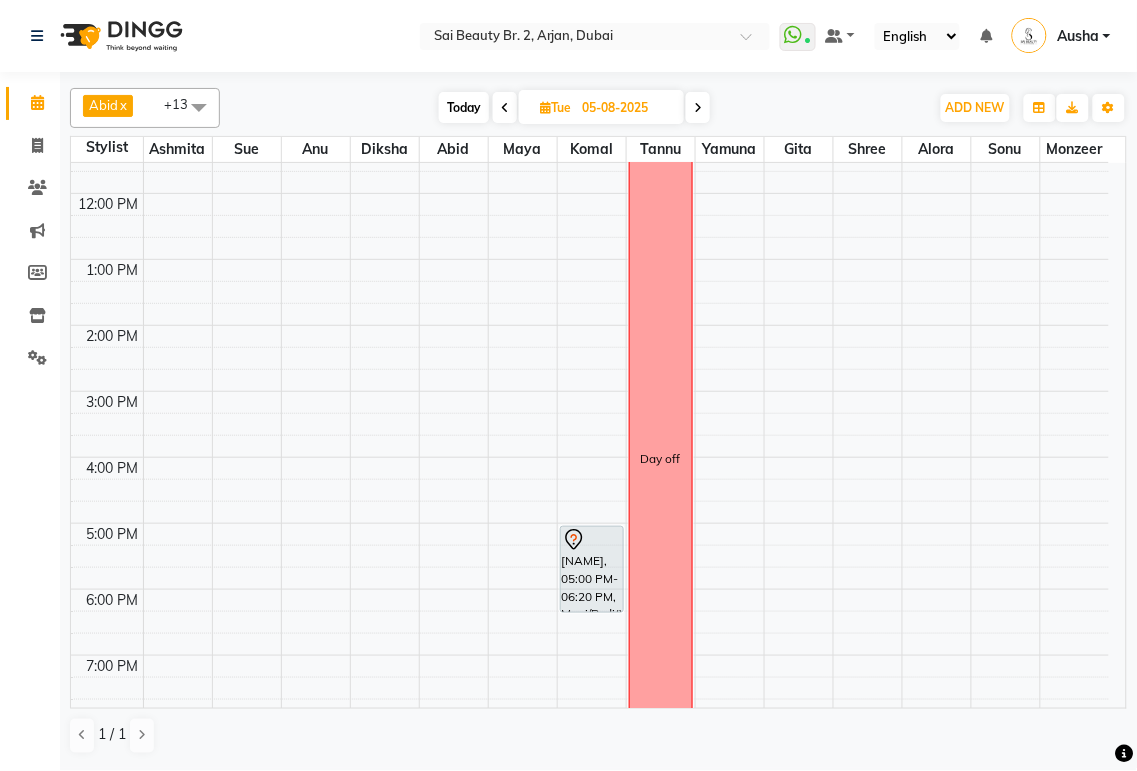 scroll, scrollTop: 246, scrollLeft: 0, axis: vertical 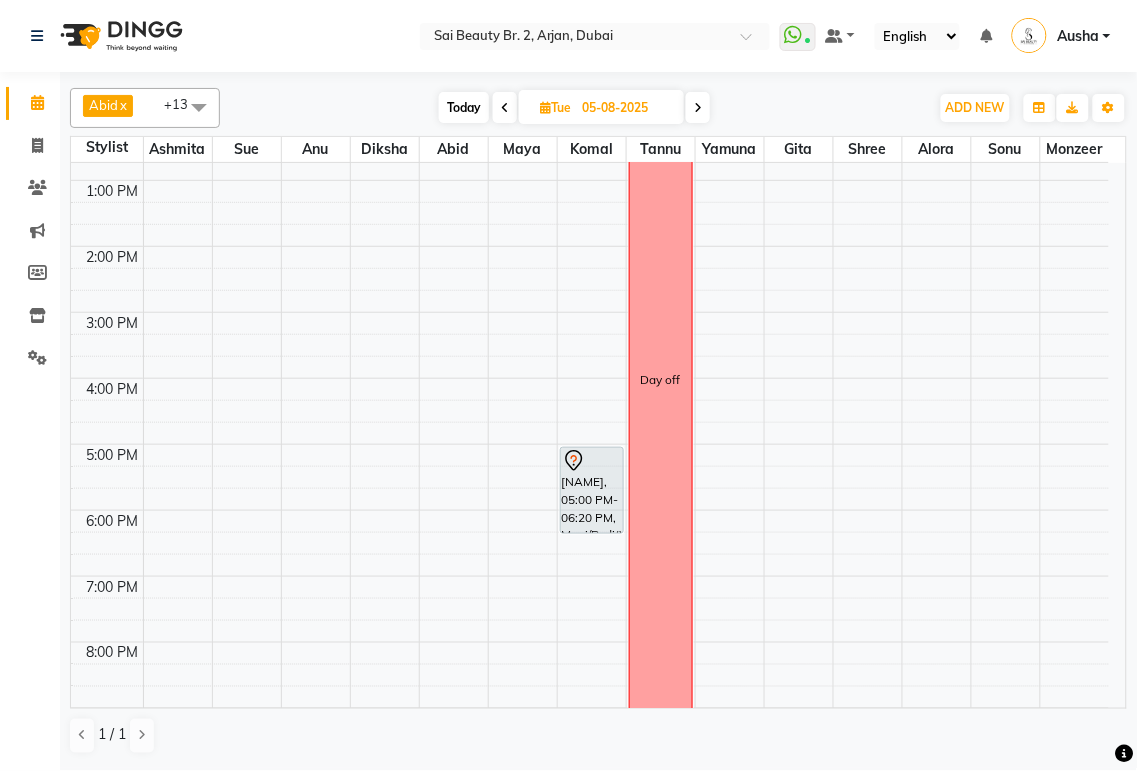 click on "Today" at bounding box center (464, 107) 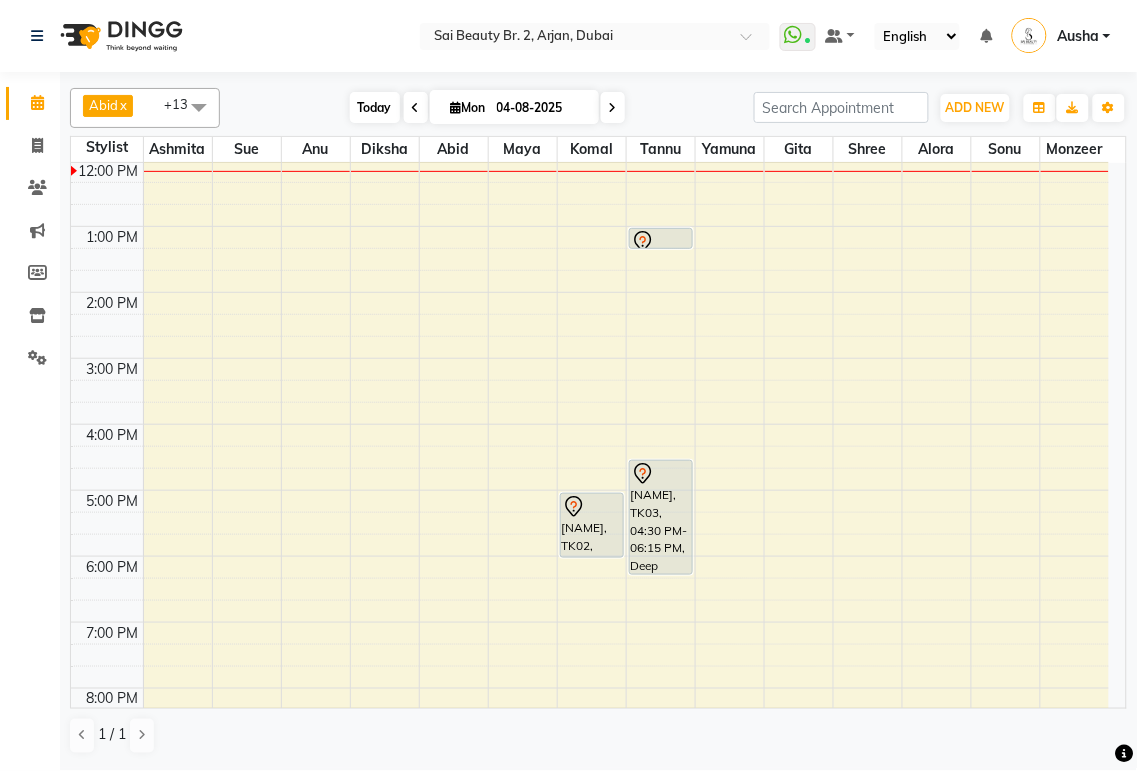 scroll, scrollTop: 187, scrollLeft: 0, axis: vertical 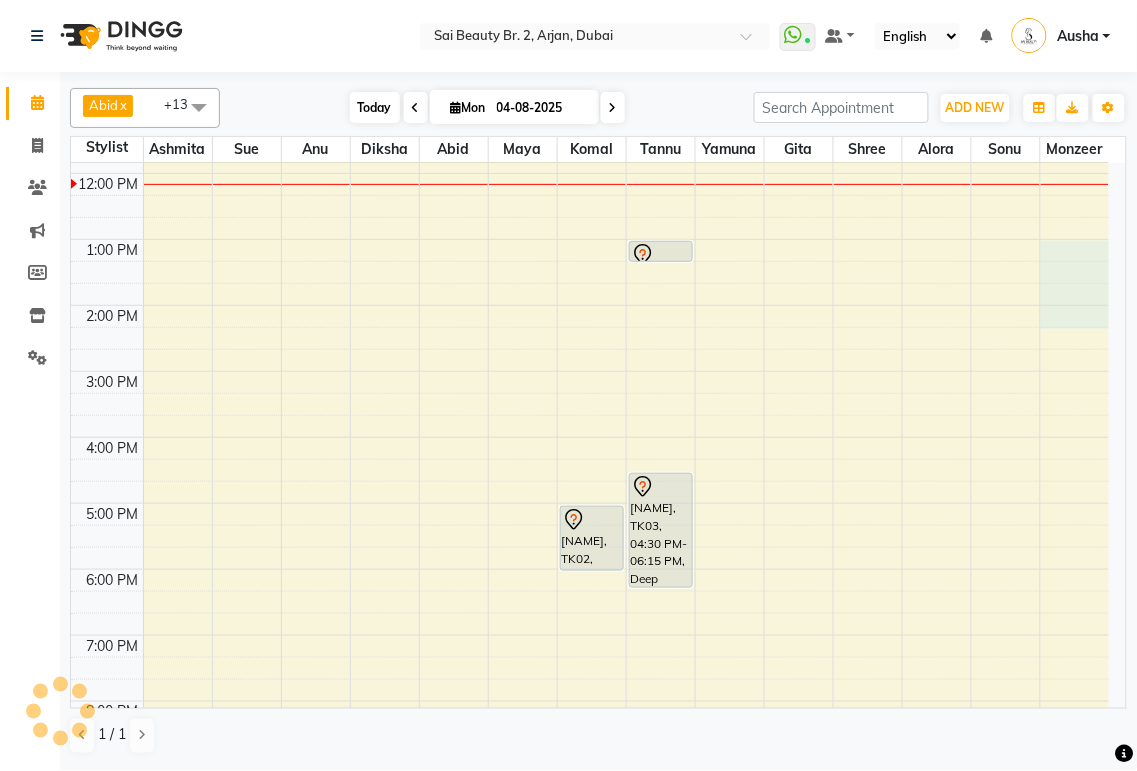 select on "82917" 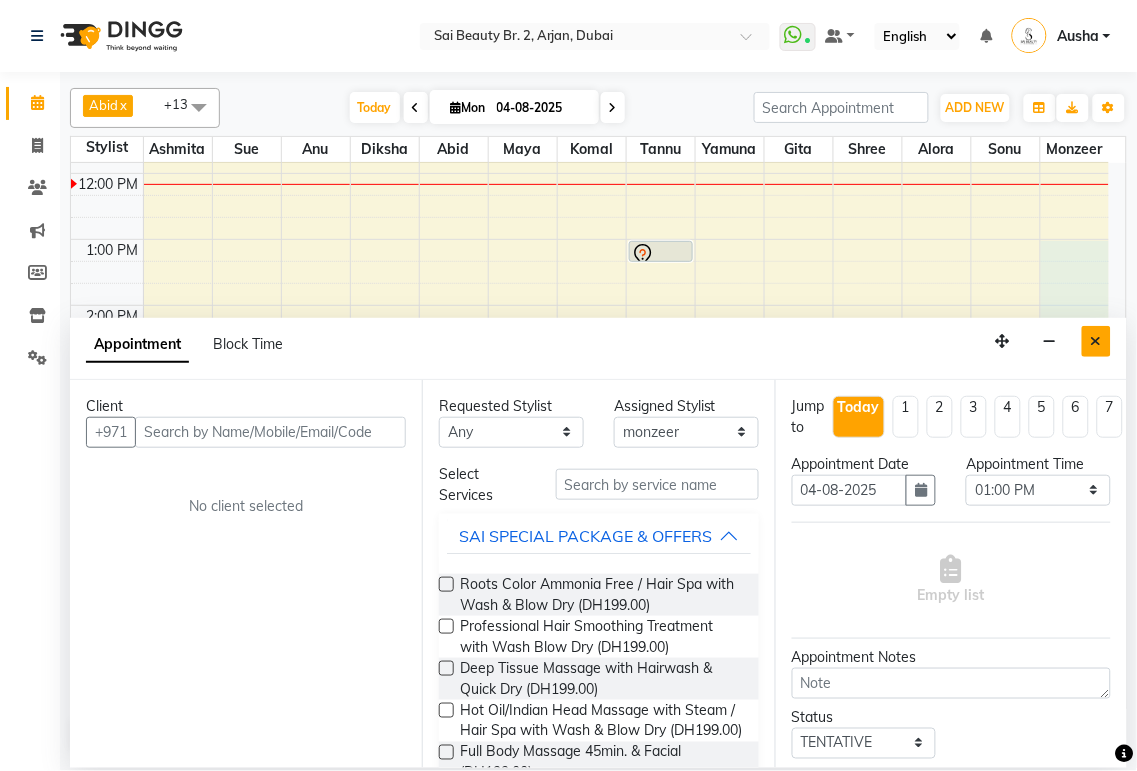 click at bounding box center [1096, 341] 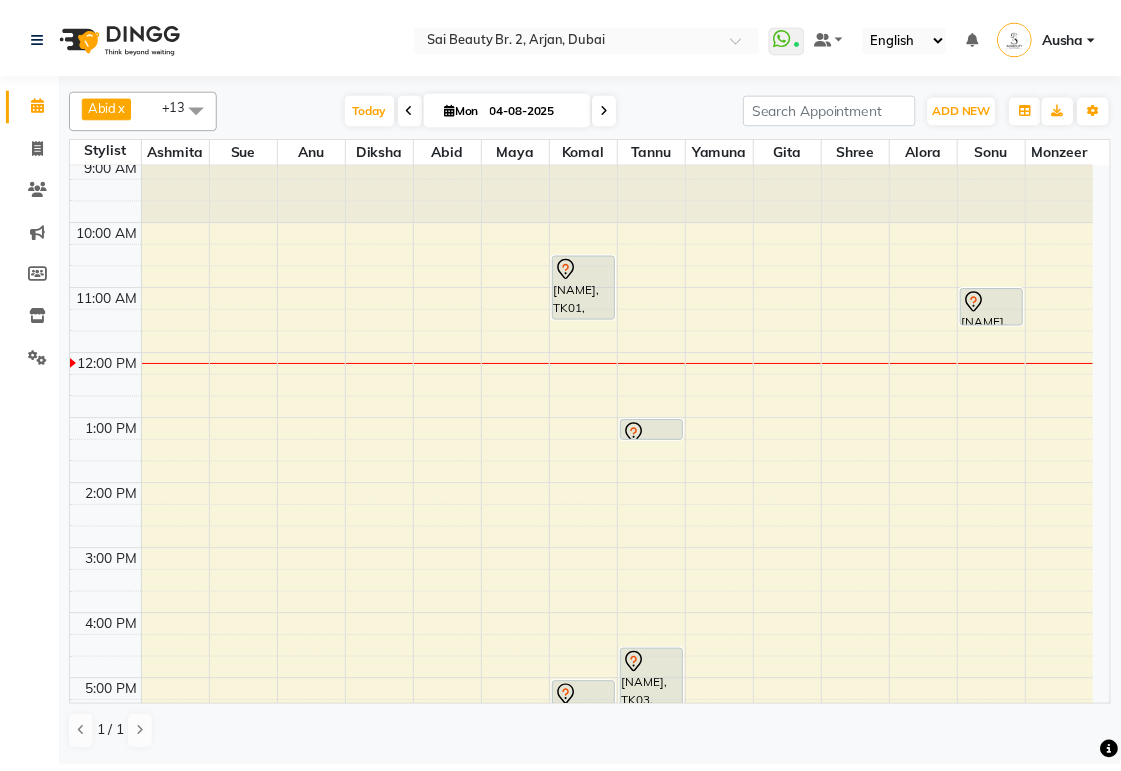 scroll, scrollTop: 0, scrollLeft: 0, axis: both 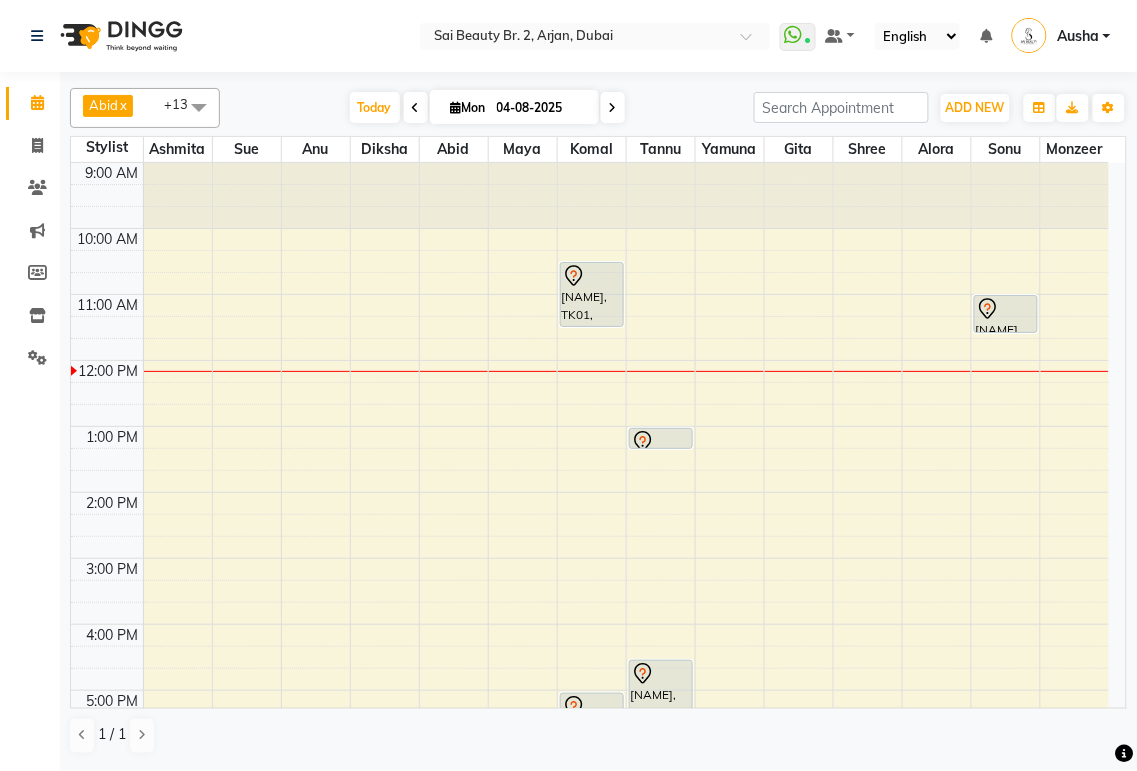 click on "[NAME], TK01, 10:30 AM-11:30 AM, Mani/Pedi(With Gel Color)" at bounding box center [592, 294] 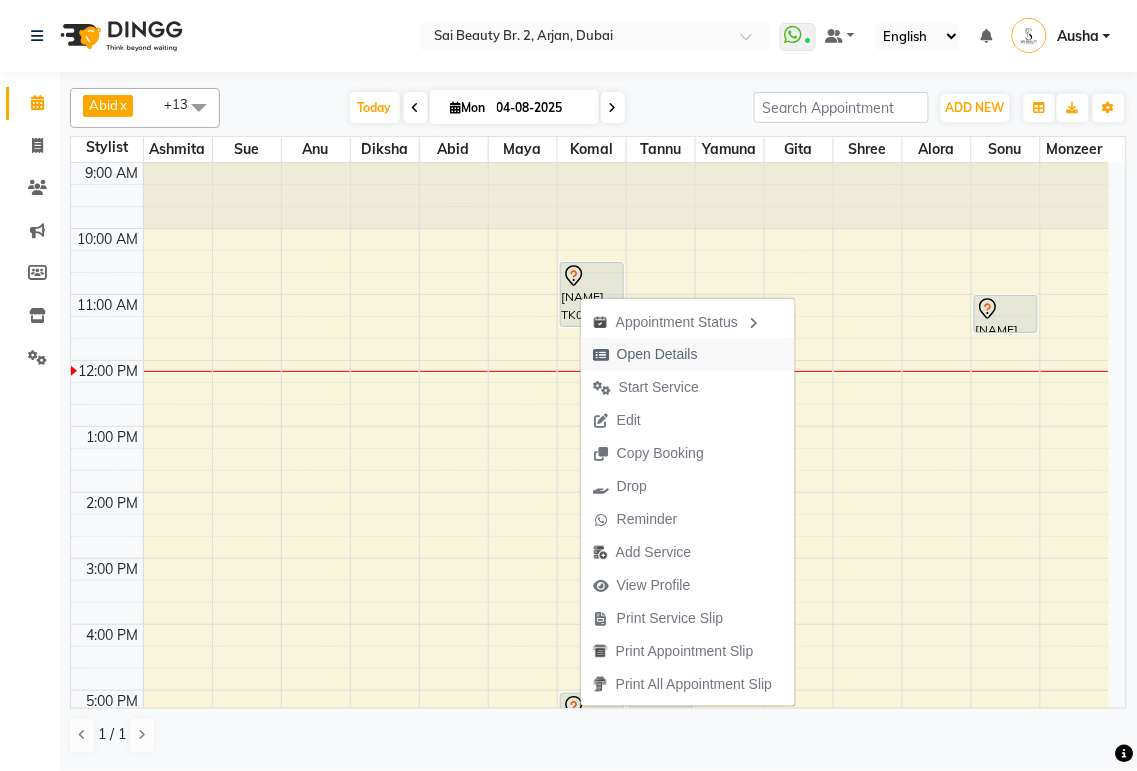click on "Open Details" at bounding box center (657, 354) 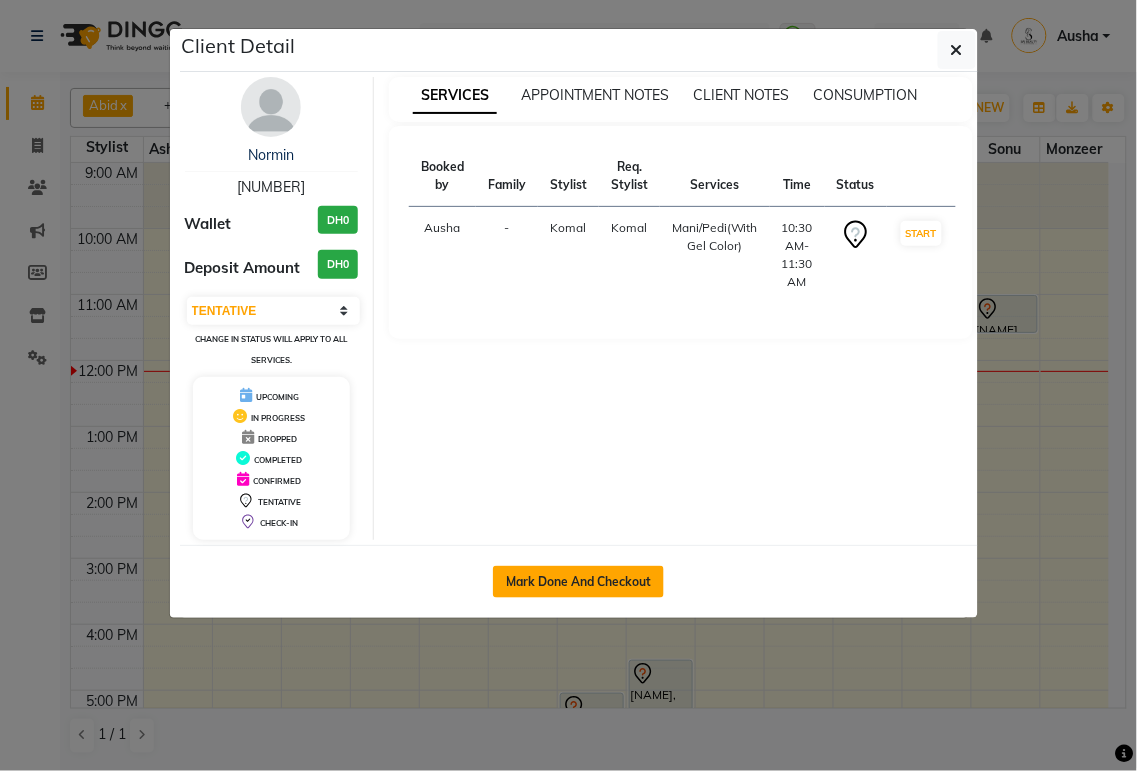 click on "Mark Done And Checkout" 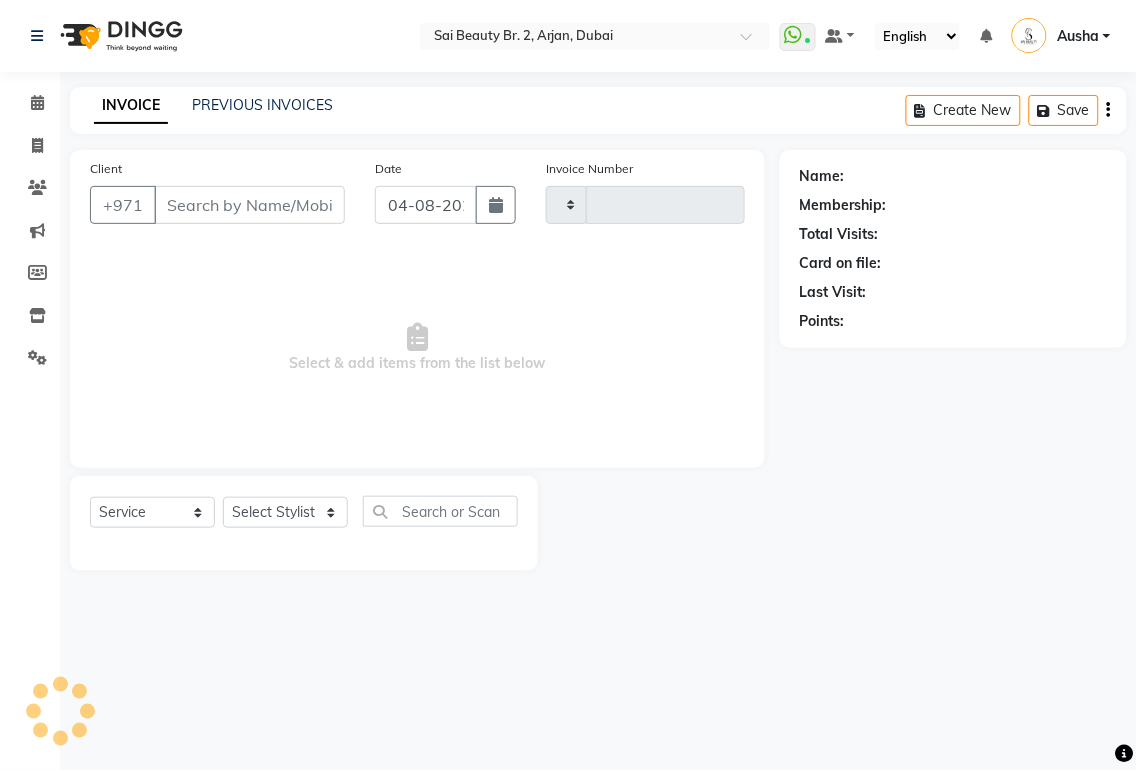 type on "1529" 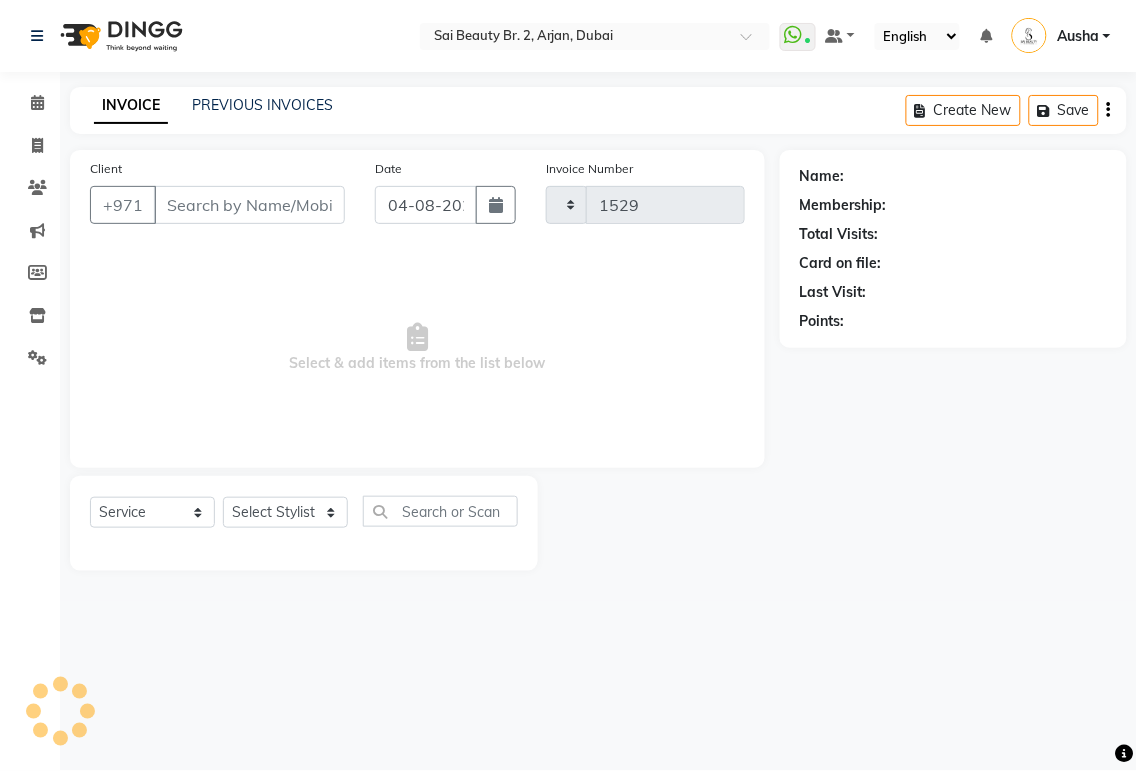 select on "6956" 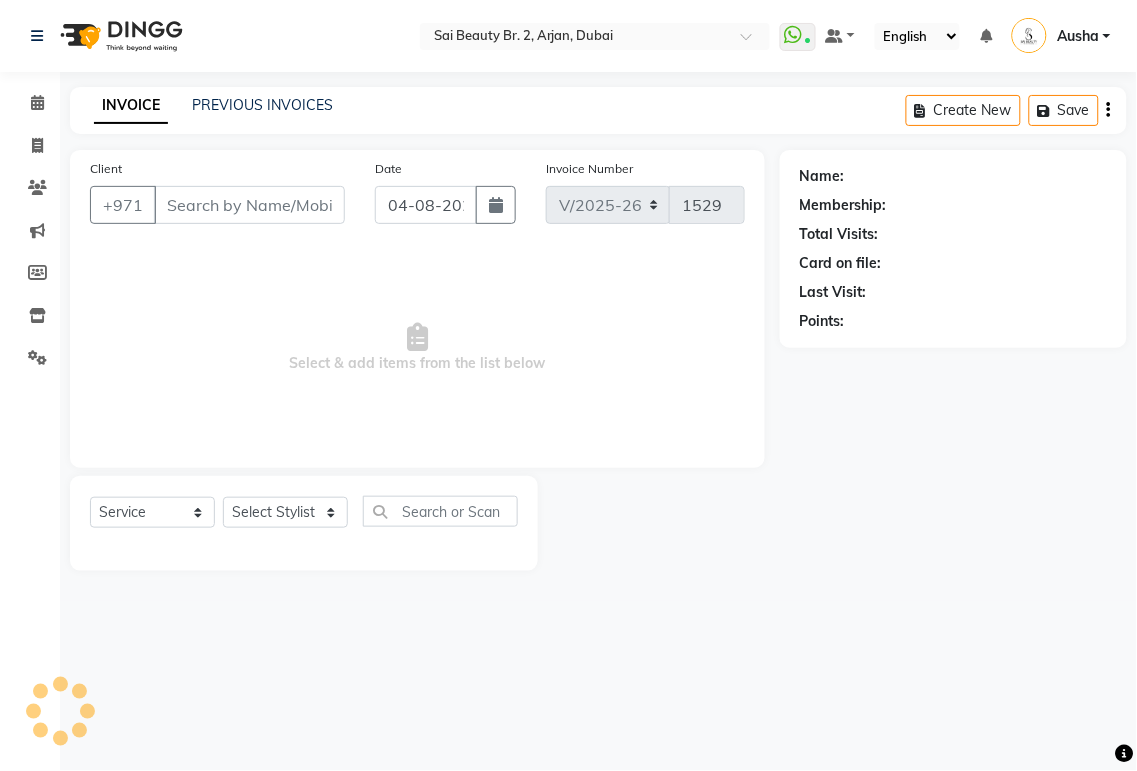 type on "[NUMBER]" 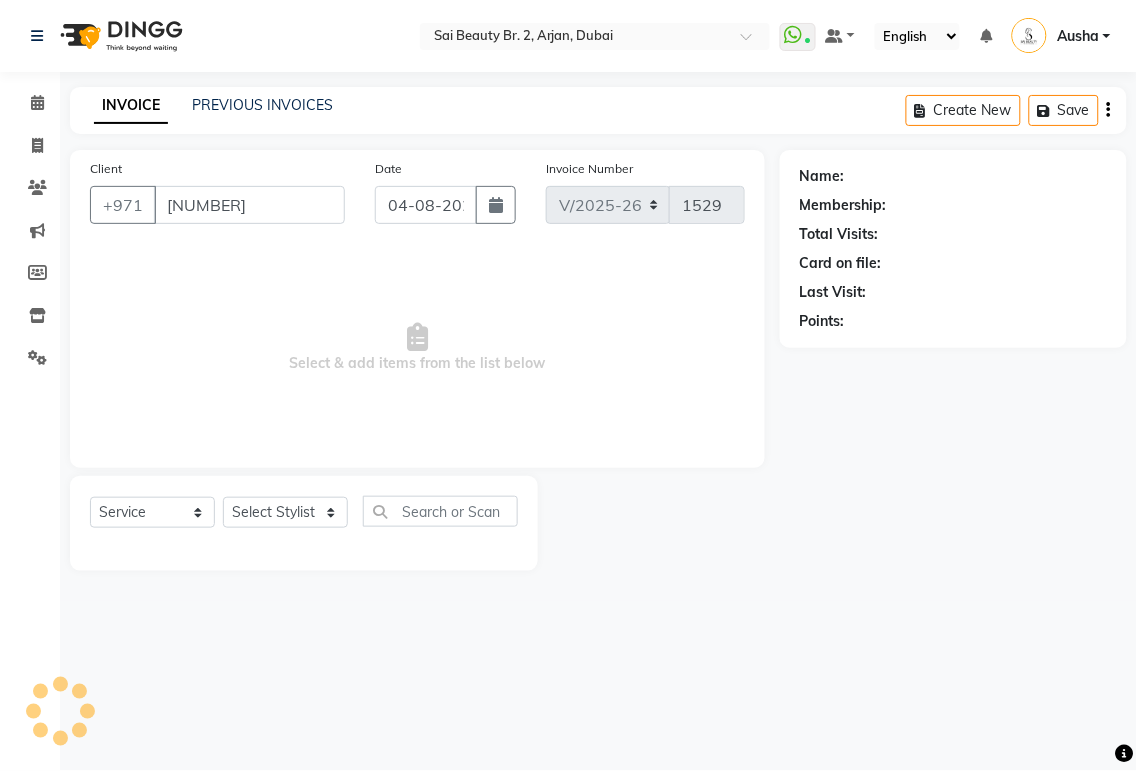 select on "59424" 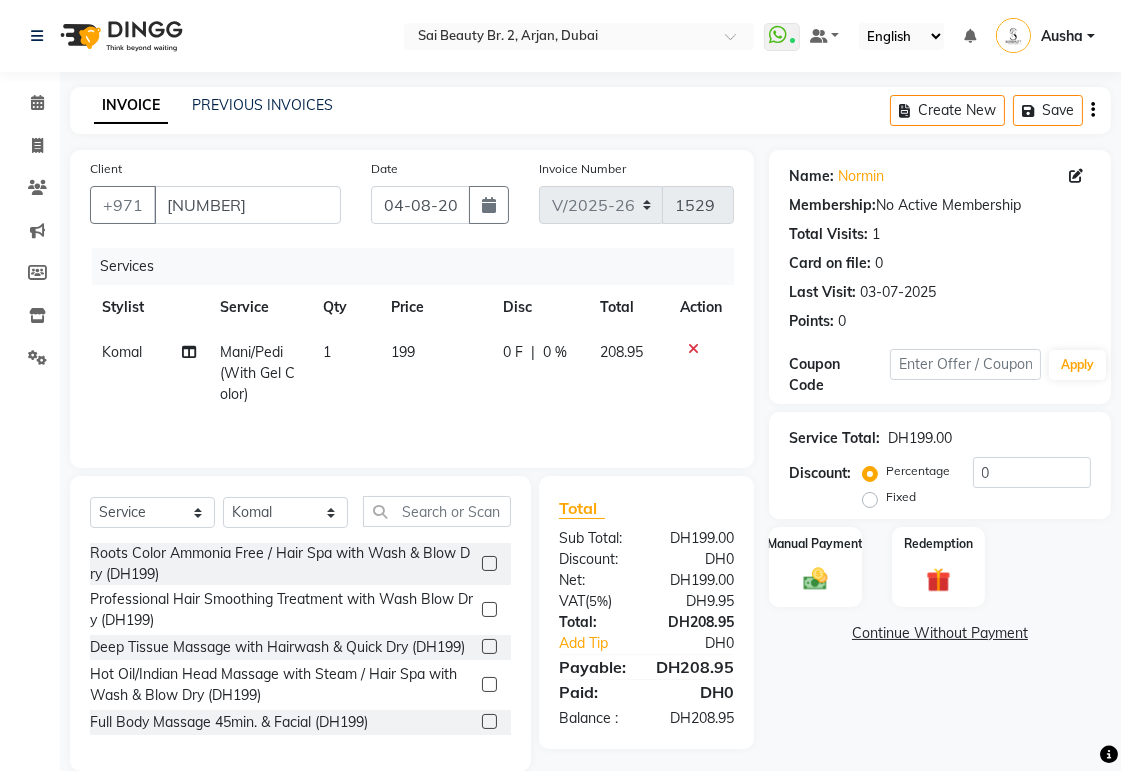 click 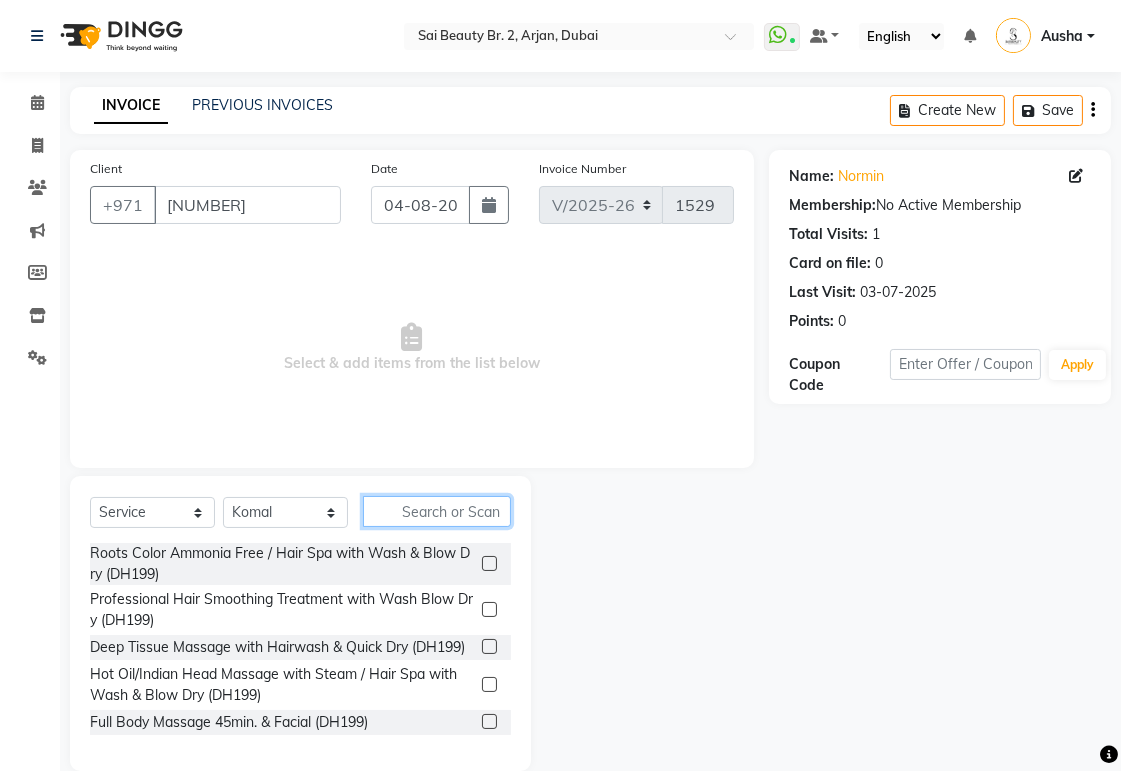 click 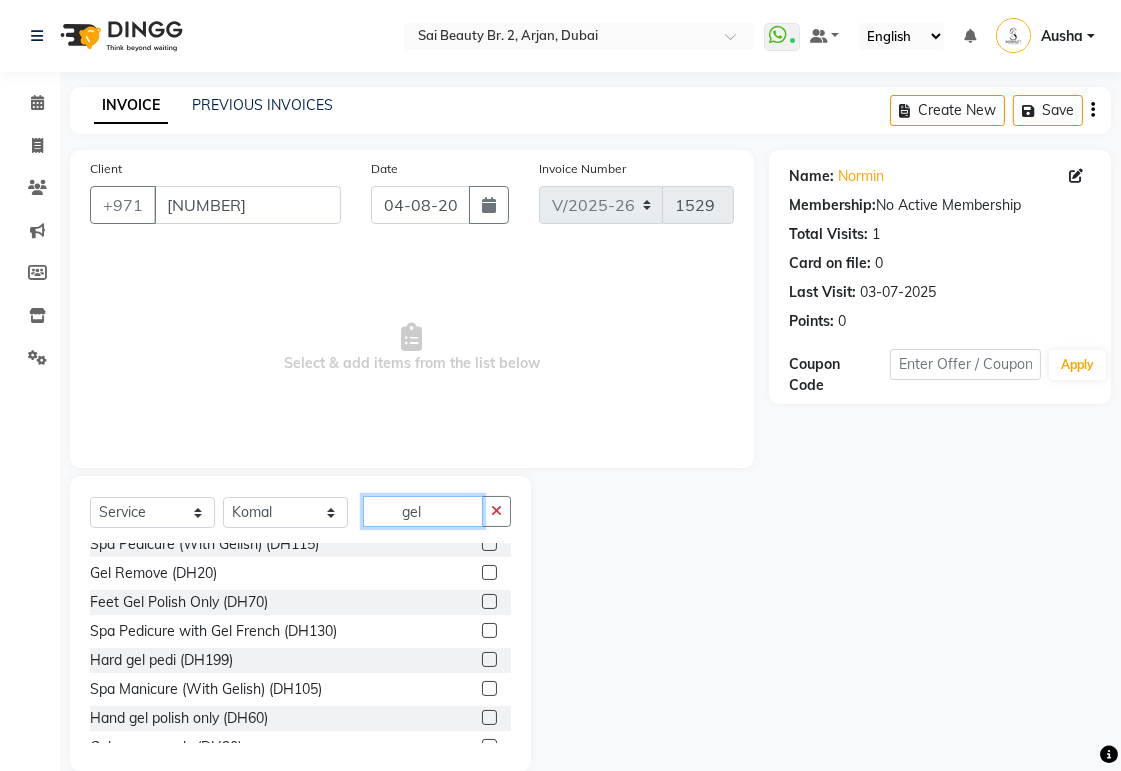 scroll, scrollTop: 482, scrollLeft: 0, axis: vertical 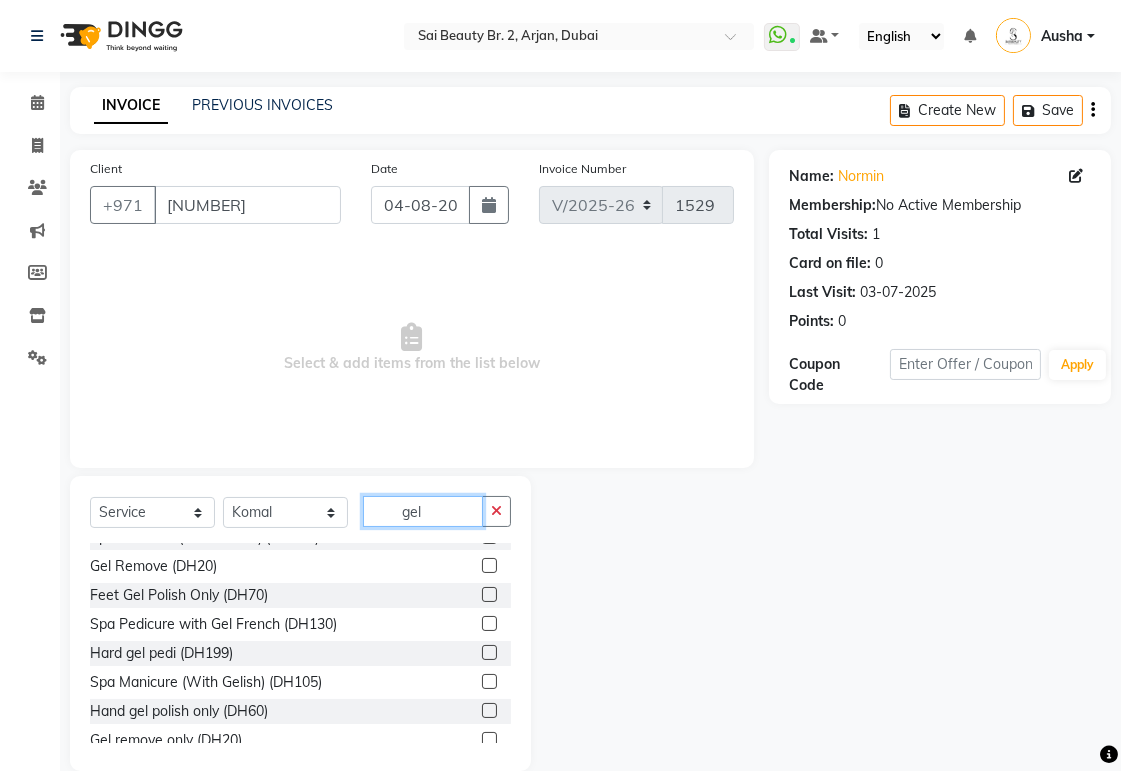 type on "gel" 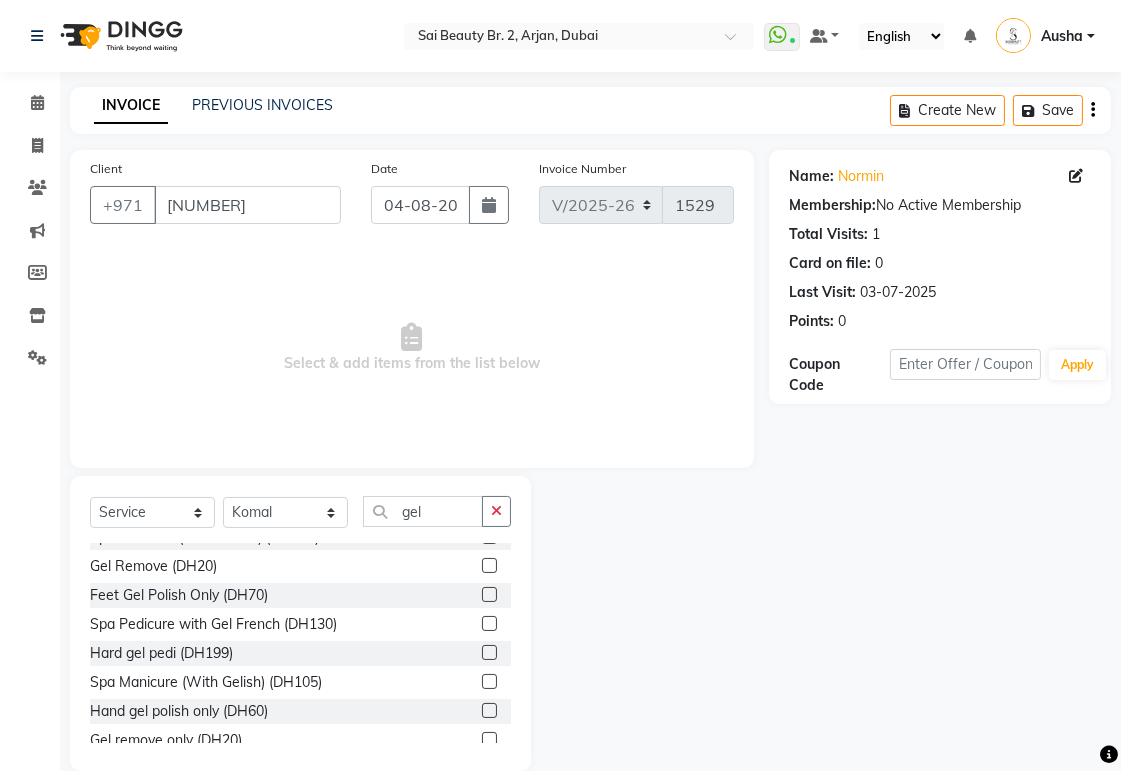 click 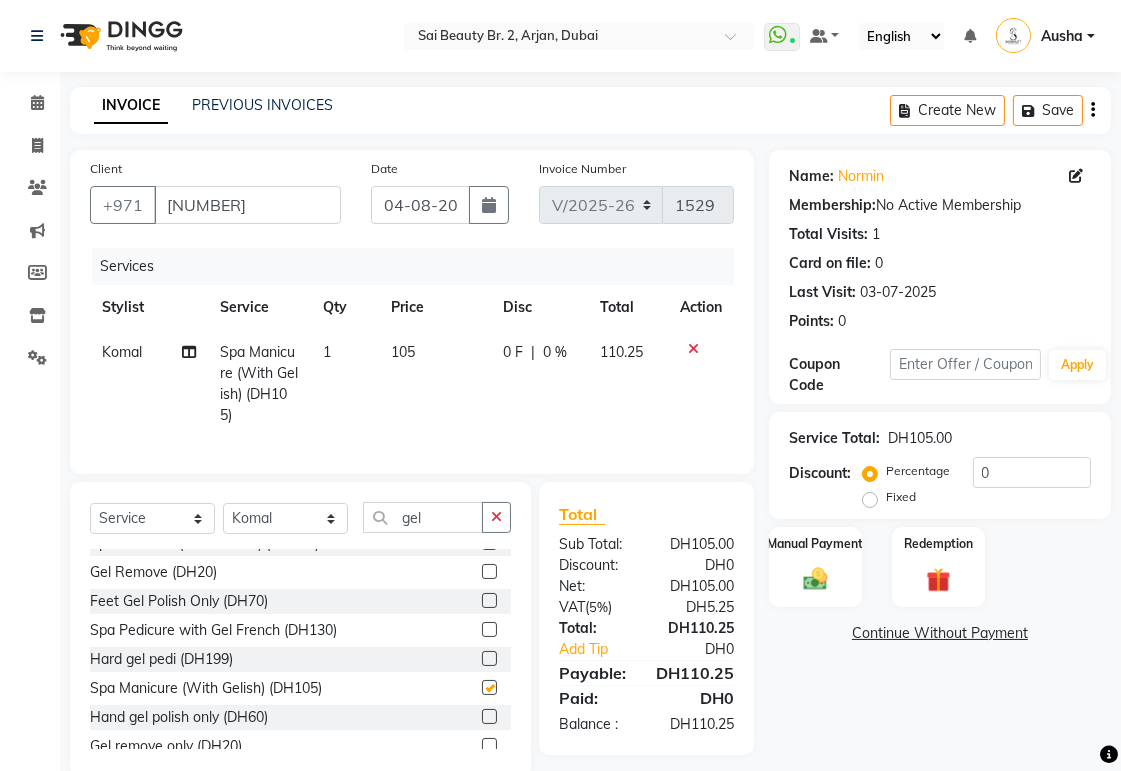 checkbox on "false" 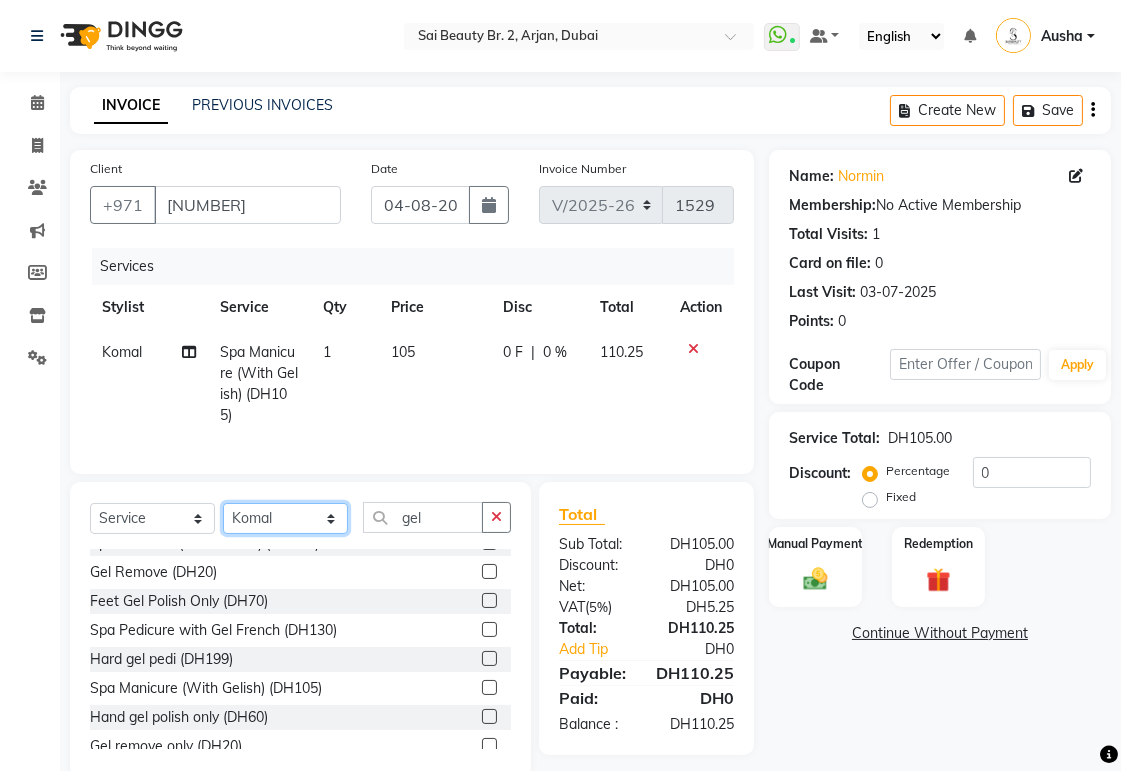 click on "Select Stylist Abid Alora Anu Ashmita Ausha Diksha Gita Komal Maya monzeer Shree sonu Sue Sumi Tannu Yamuna" 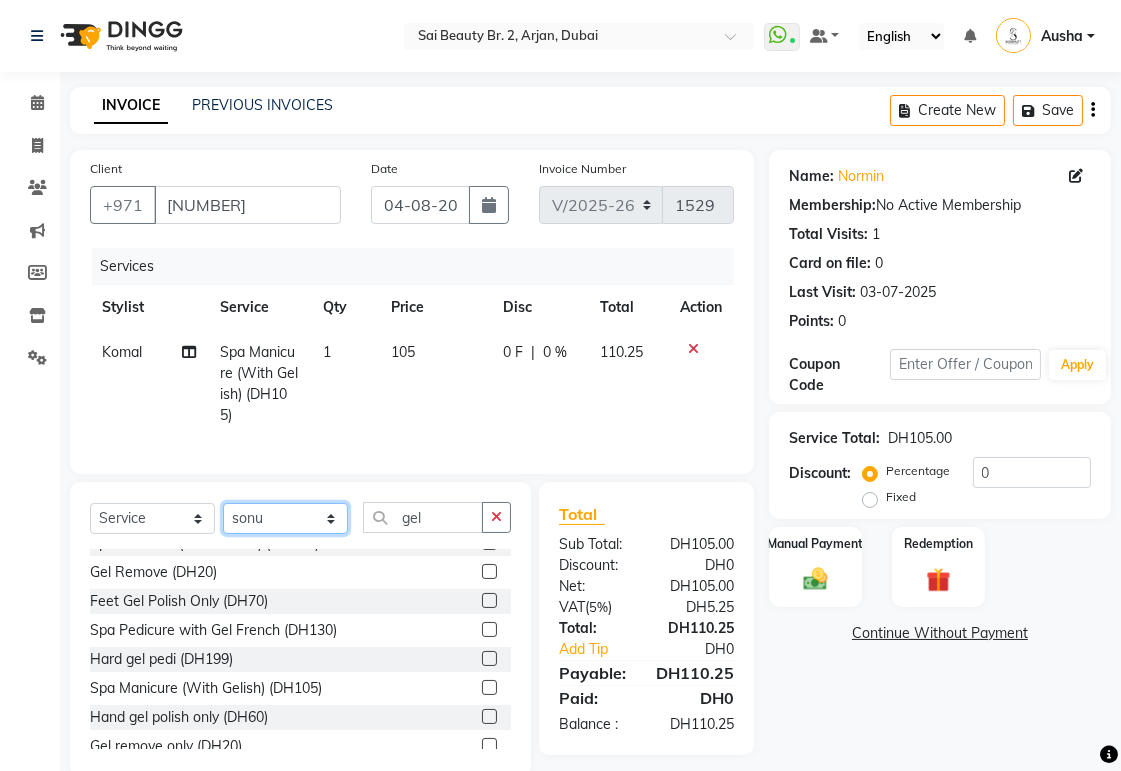 click on "Select Stylist Abid Alora Anu Ashmita Ausha Diksha Gita Komal Maya monzeer Shree sonu Sue Sumi Tannu Yamuna" 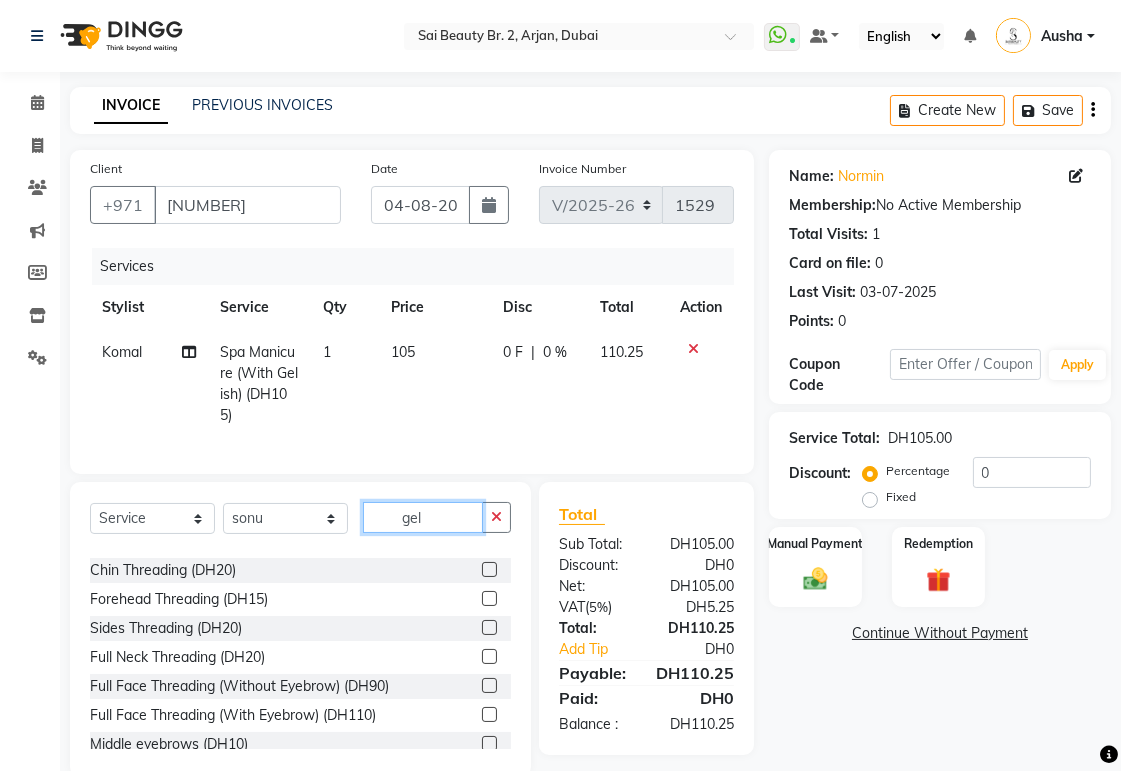 click on "gel" 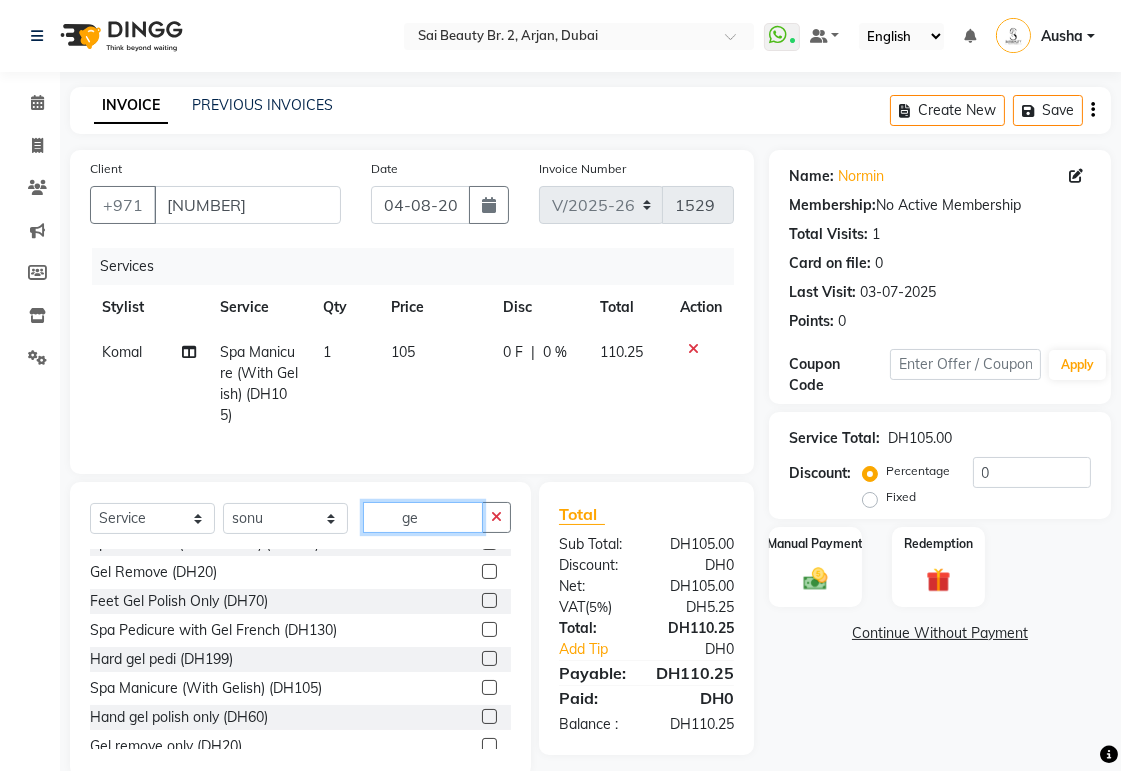 type on "g" 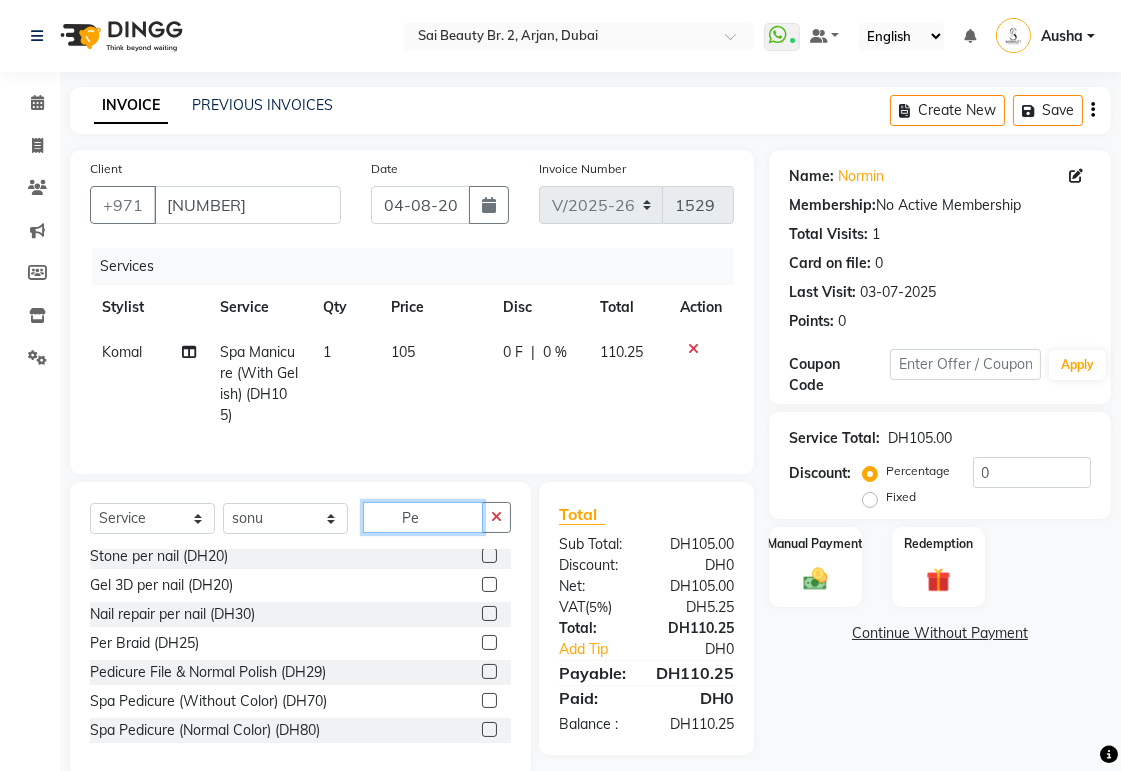 scroll, scrollTop: 0, scrollLeft: 0, axis: both 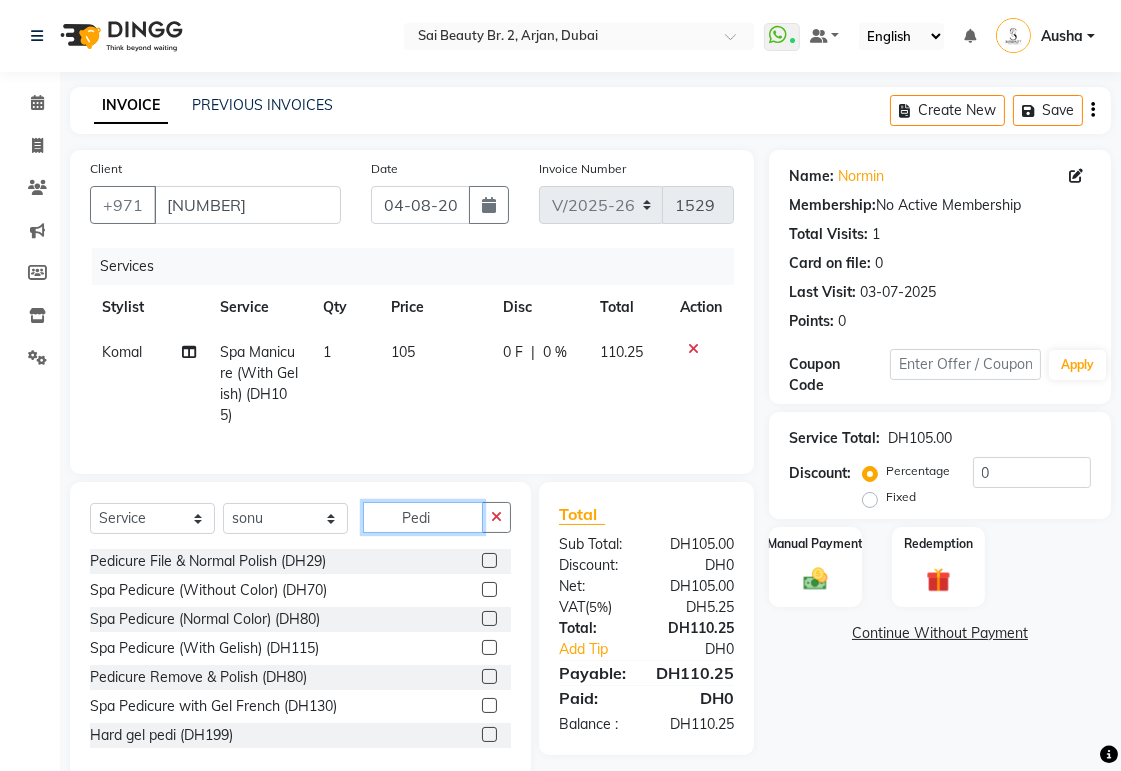 type on "Pedi" 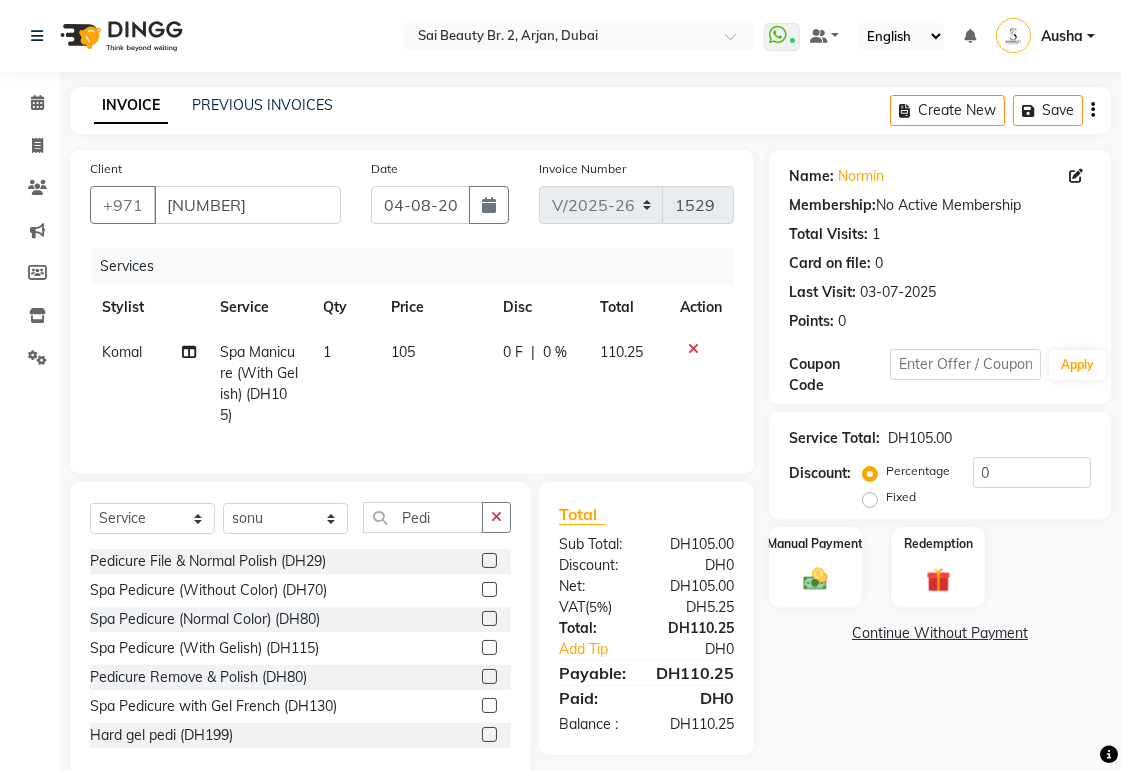 click 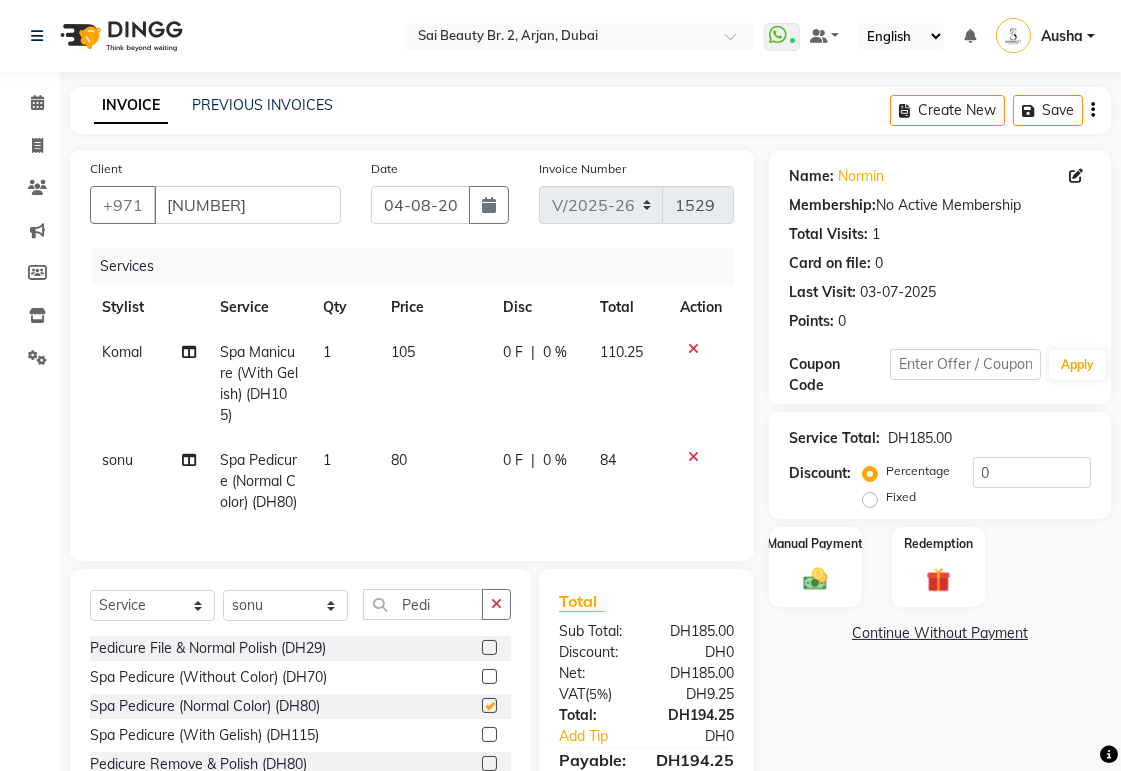 checkbox on "false" 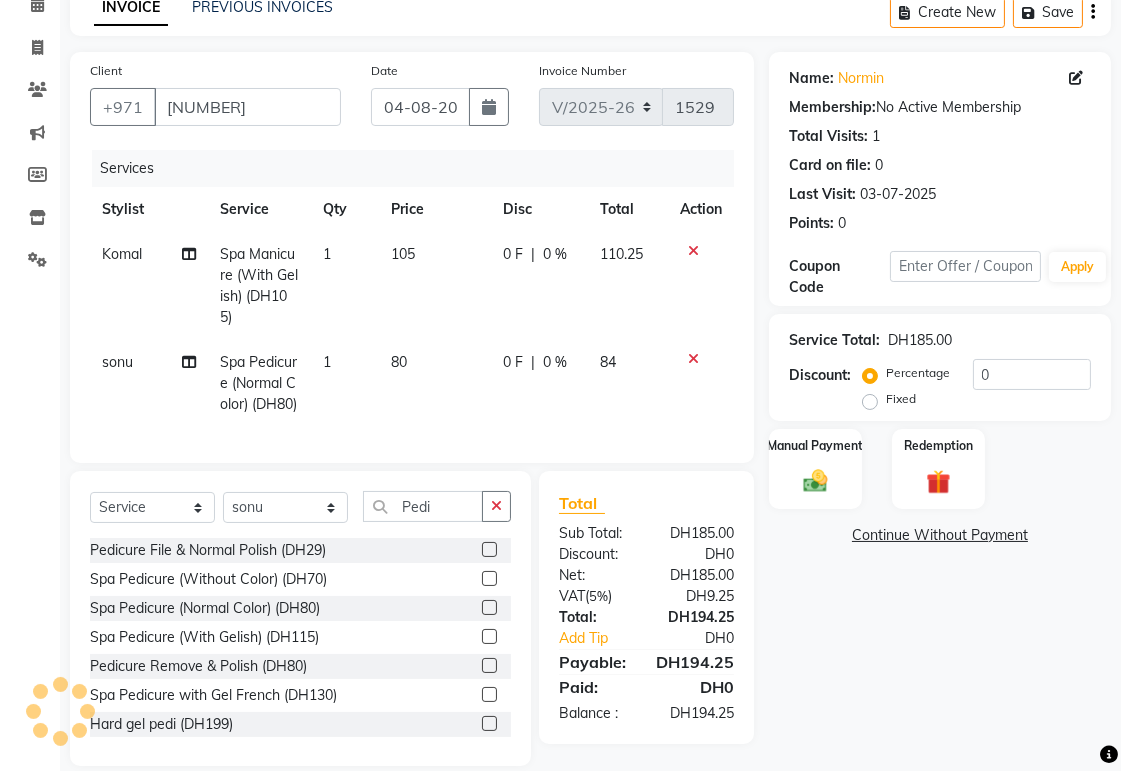 scroll, scrollTop: 161, scrollLeft: 0, axis: vertical 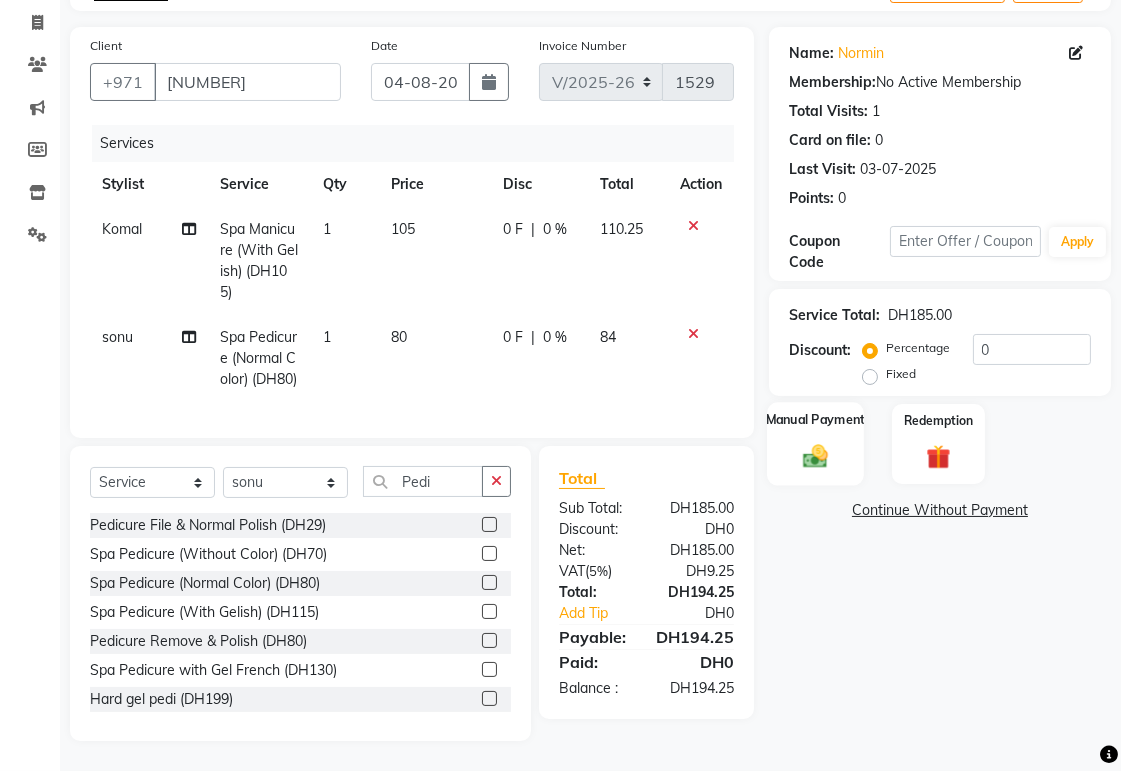 click on "Manual Payment" 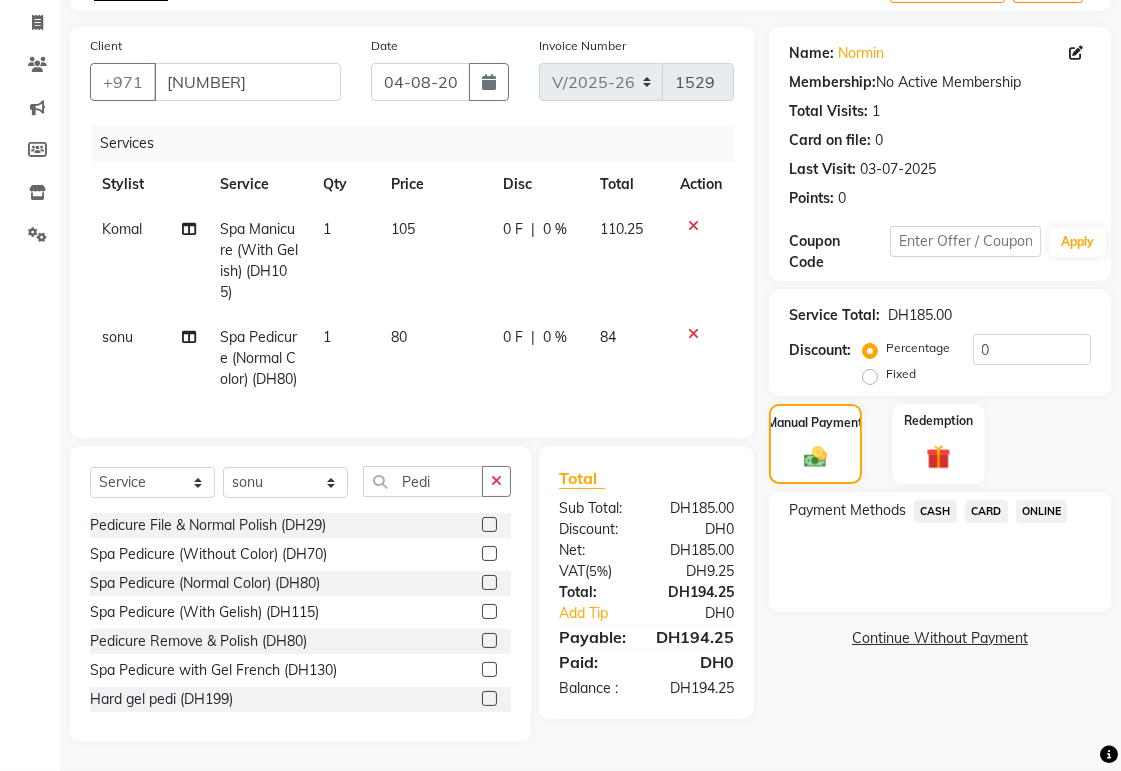 click on "CARD" 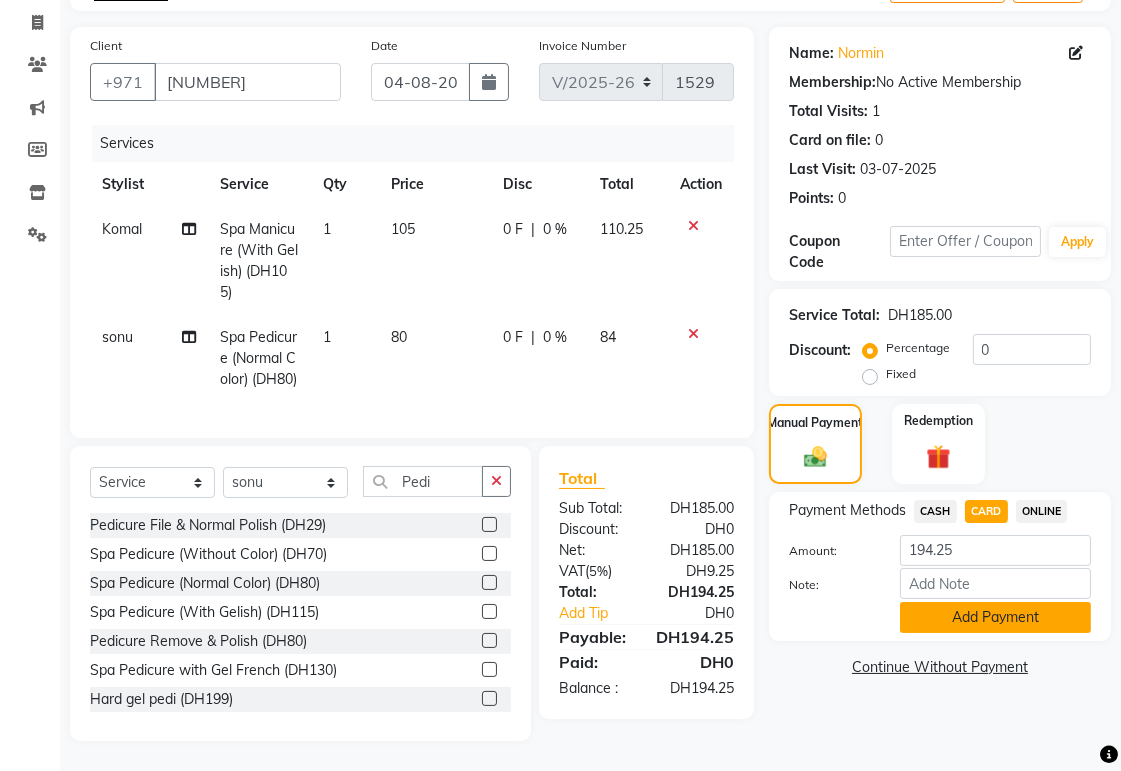 click on "Add Payment" 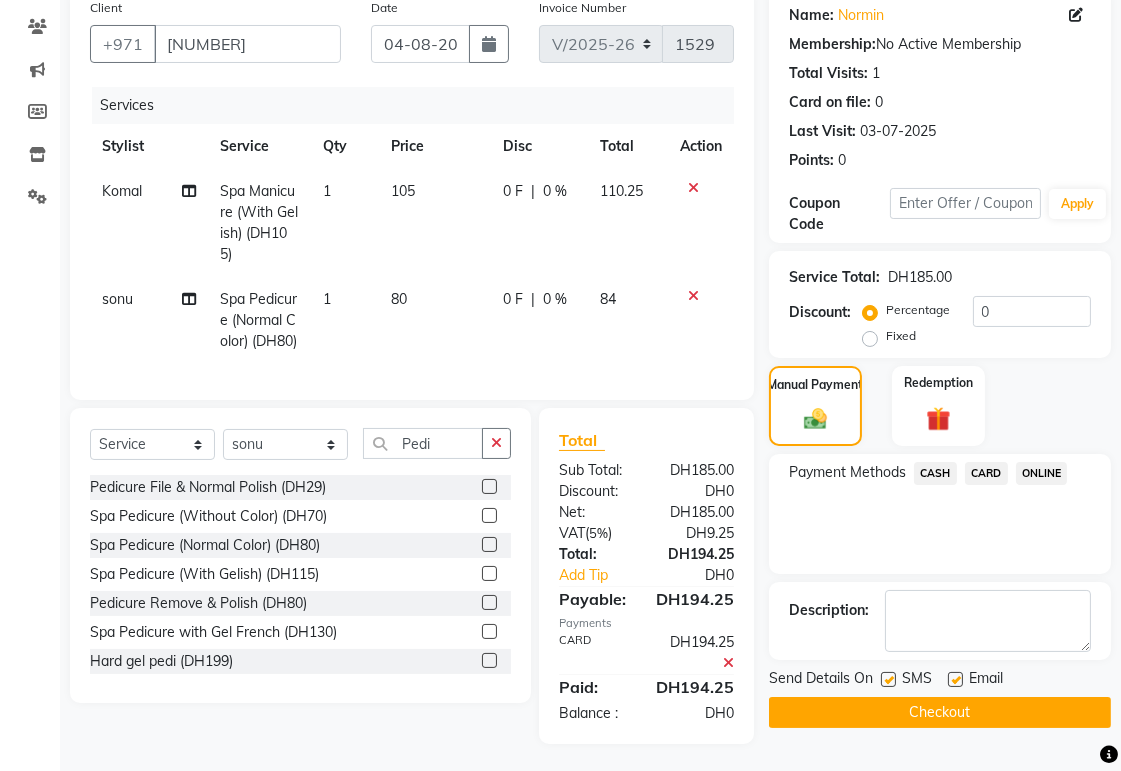 scroll, scrollTop: 201, scrollLeft: 0, axis: vertical 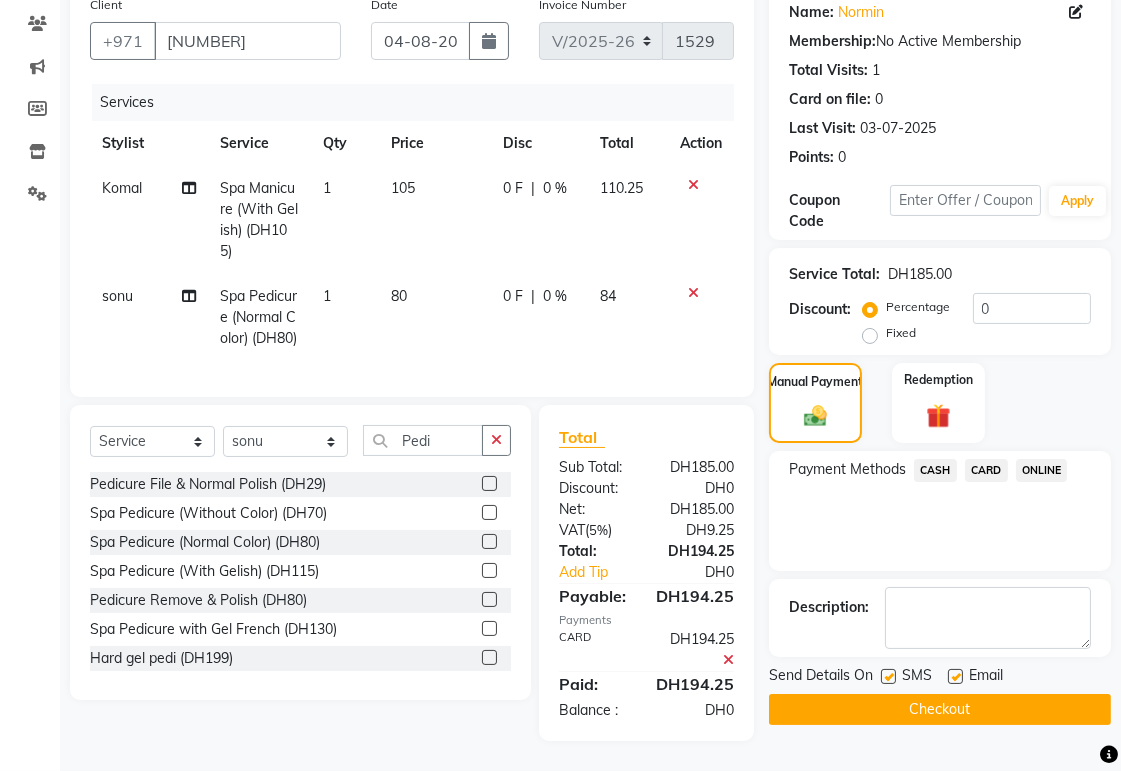 click on "Checkout" 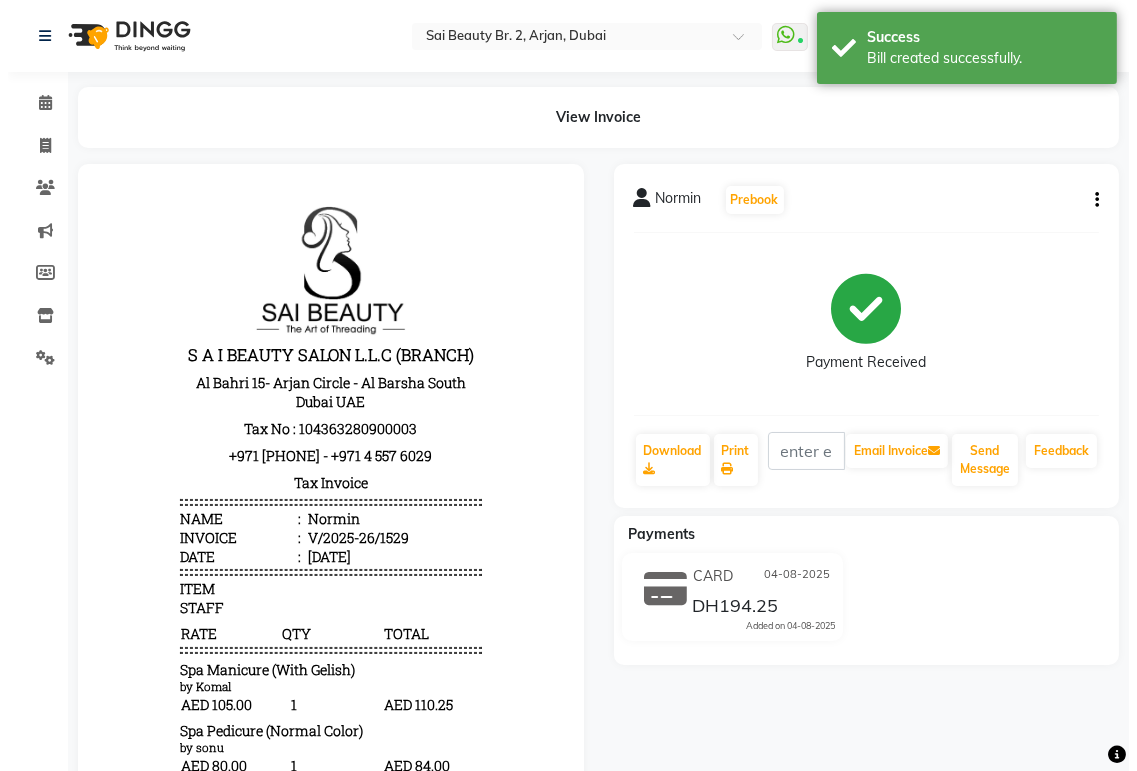 scroll, scrollTop: 0, scrollLeft: 0, axis: both 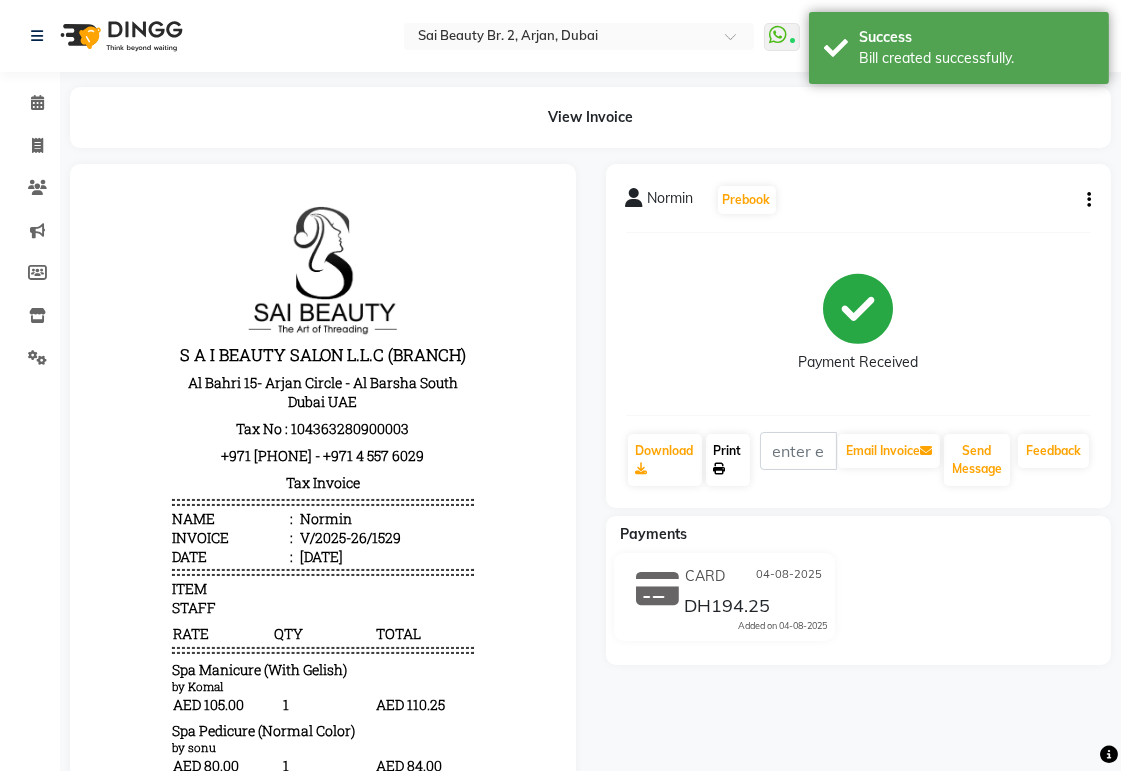 click on "Print" 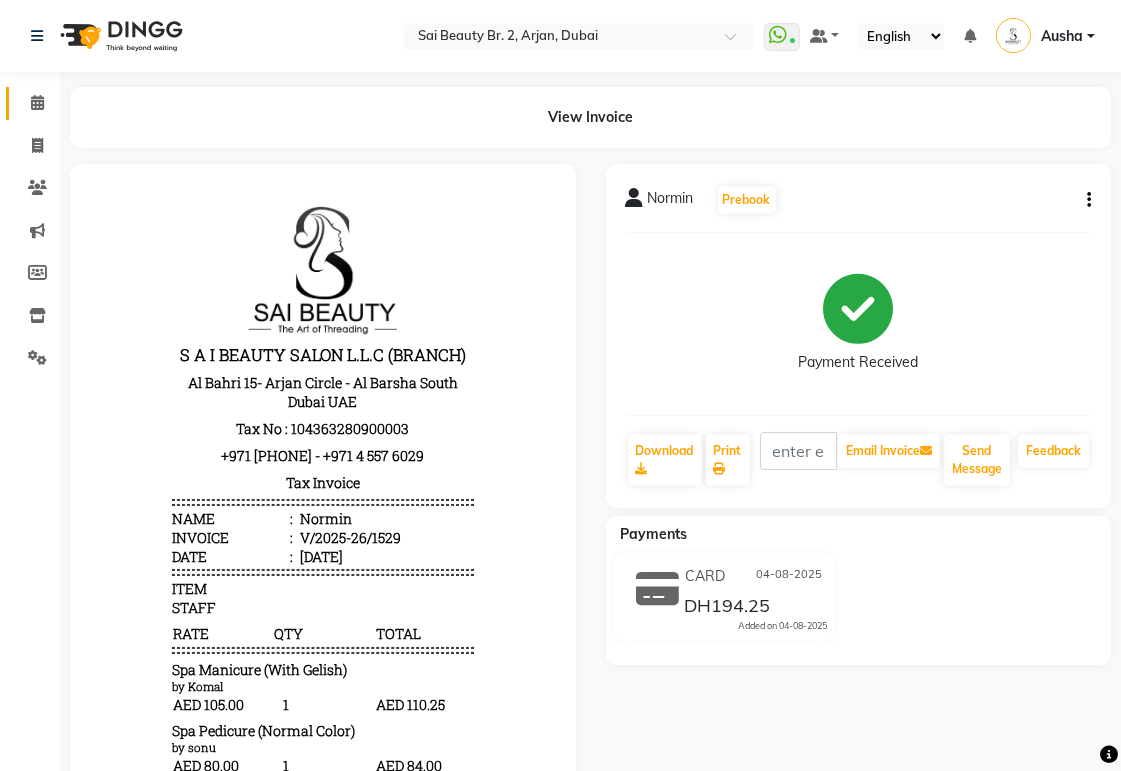 click 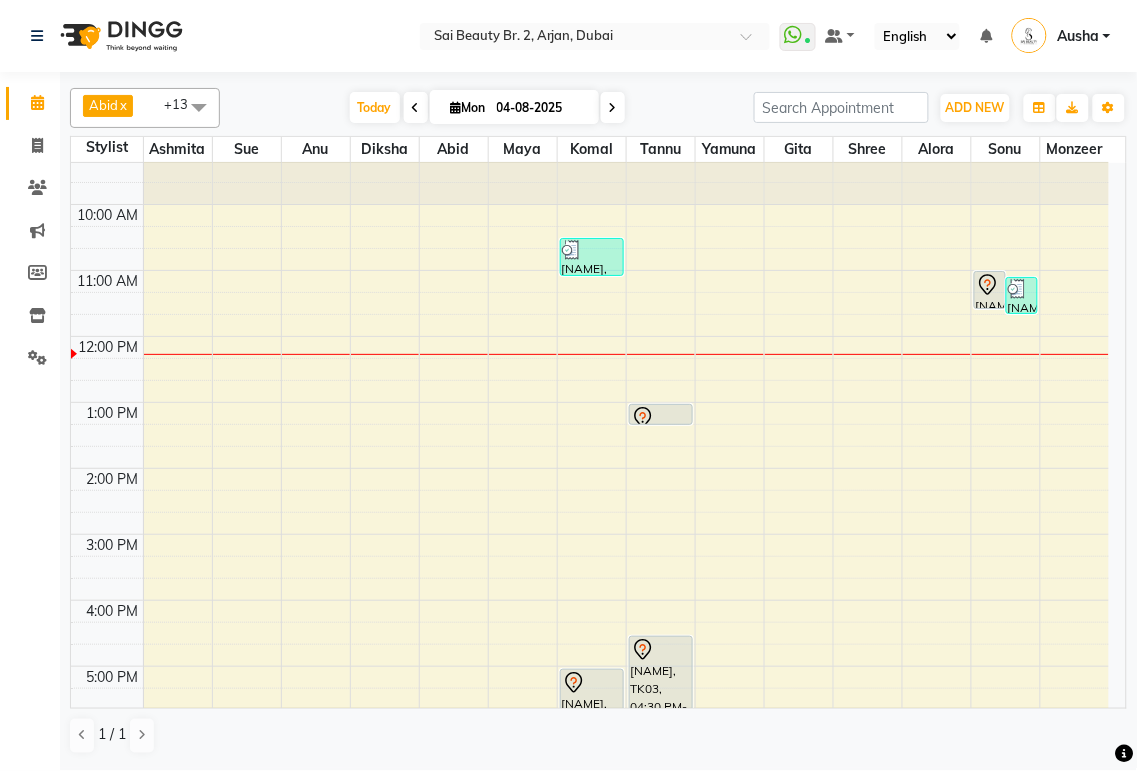 scroll, scrollTop: 17, scrollLeft: 0, axis: vertical 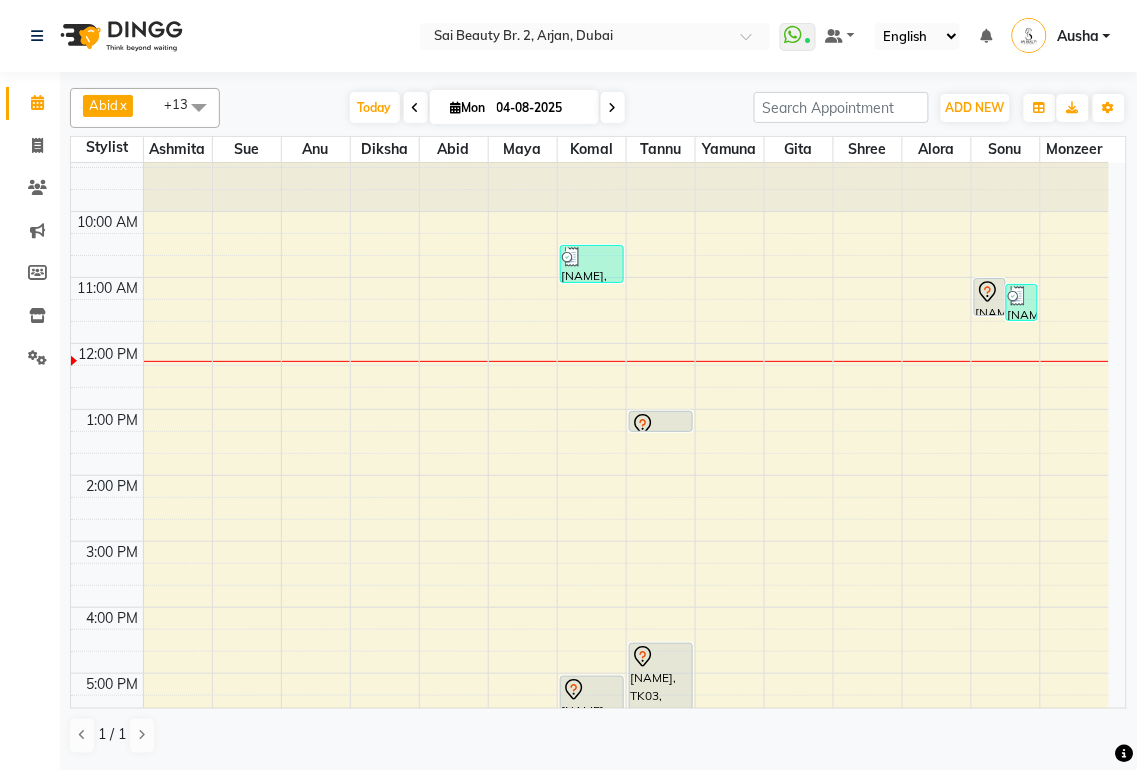 click at bounding box center (661, 425) 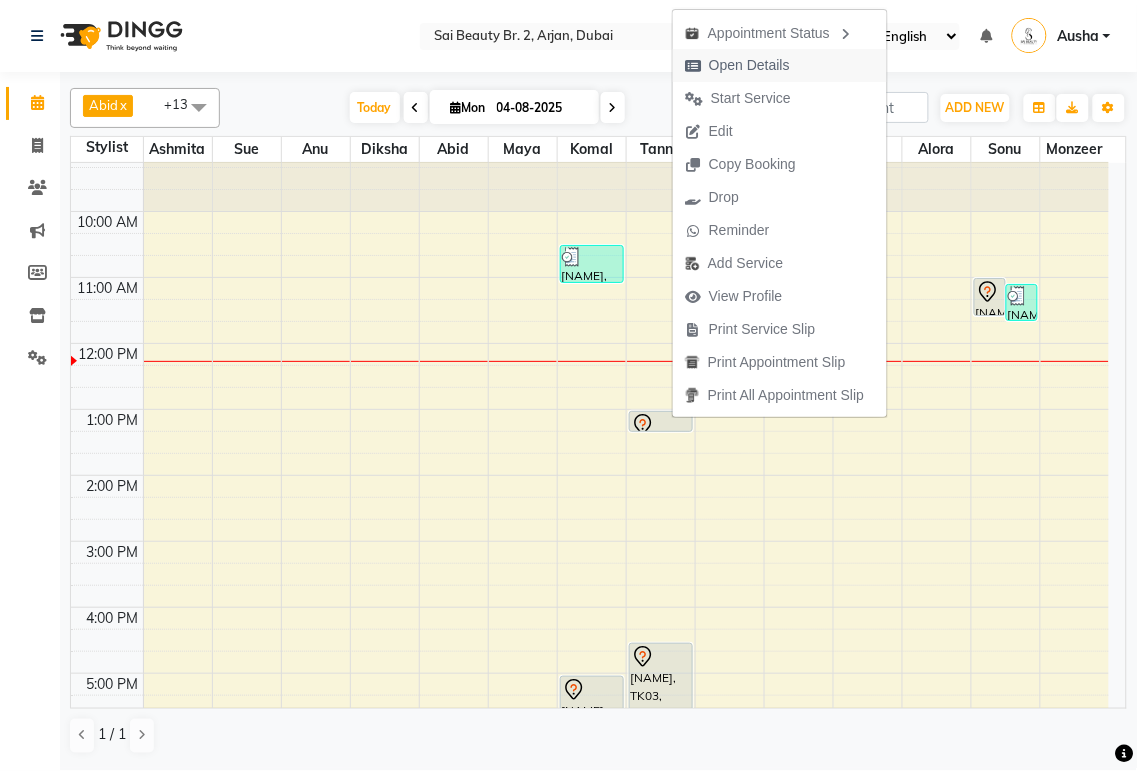 click on "Open Details" at bounding box center (749, 65) 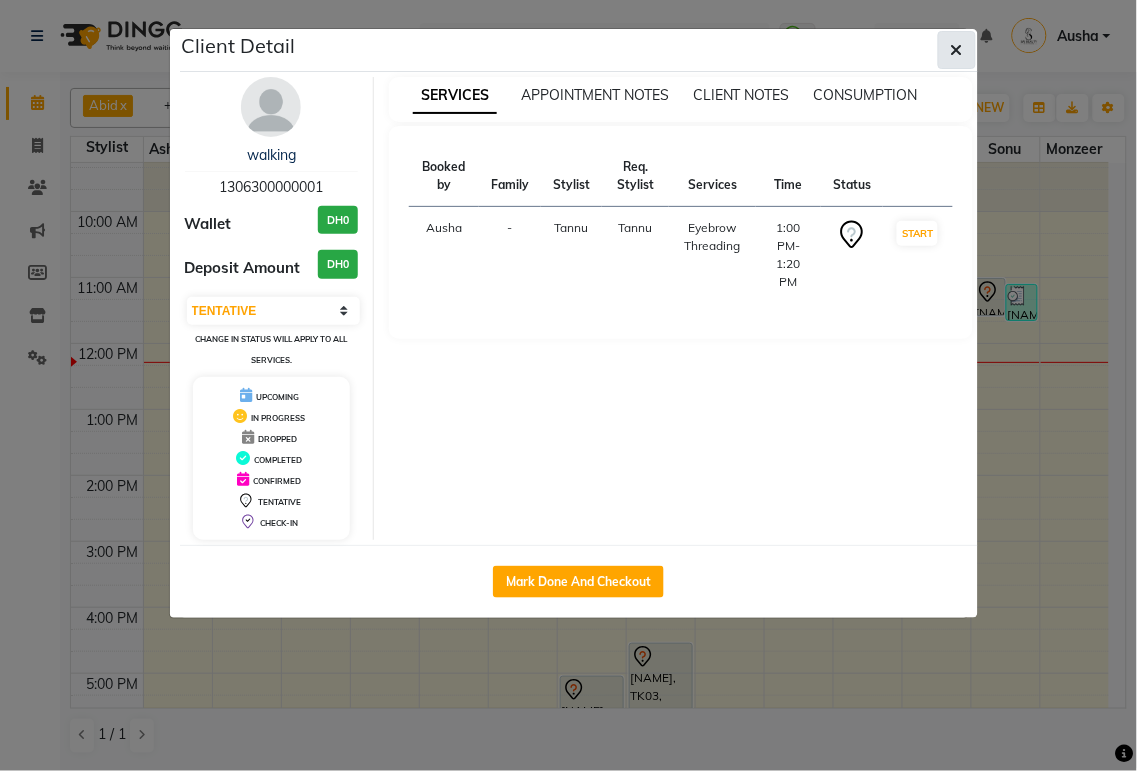 click 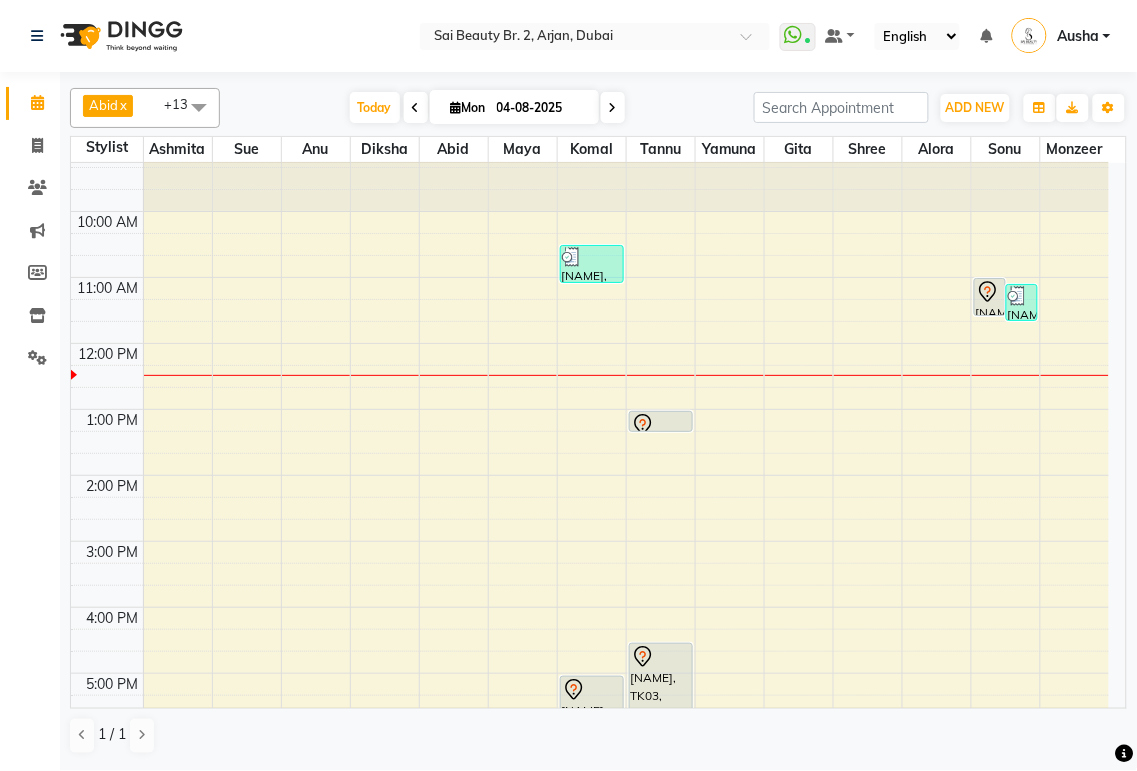 click at bounding box center (661, 431) 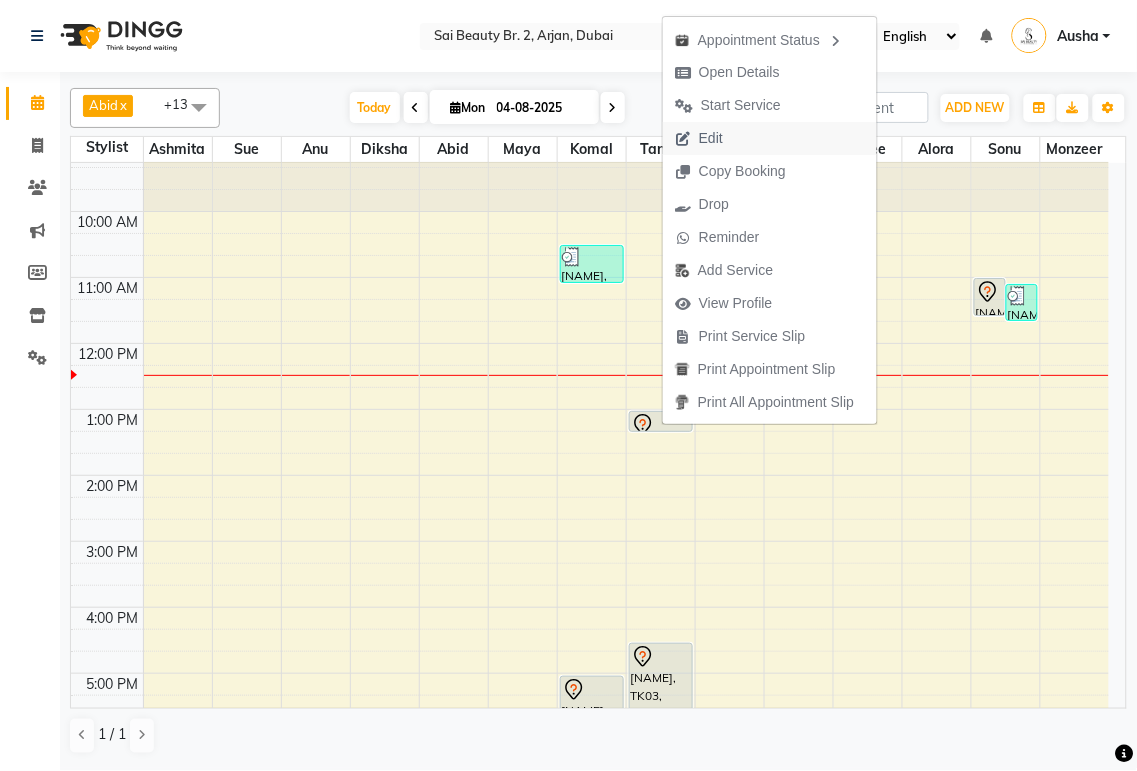 click on "Edit" at bounding box center (770, 138) 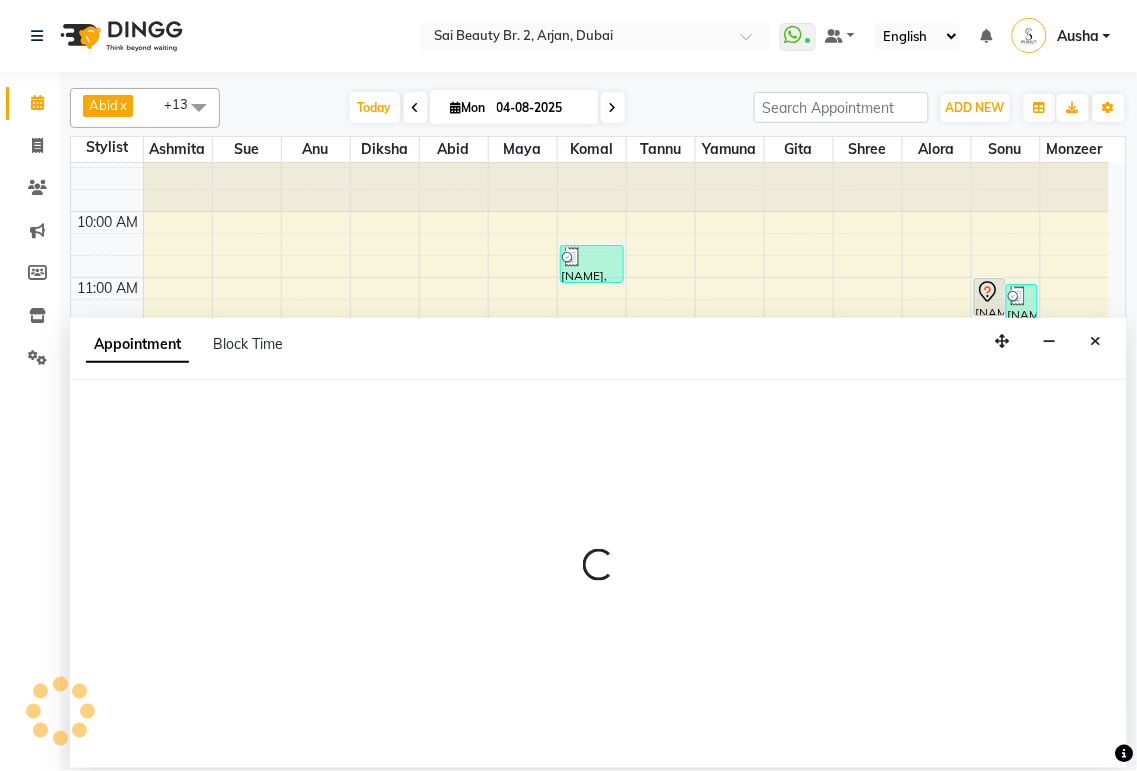 select on "tentative" 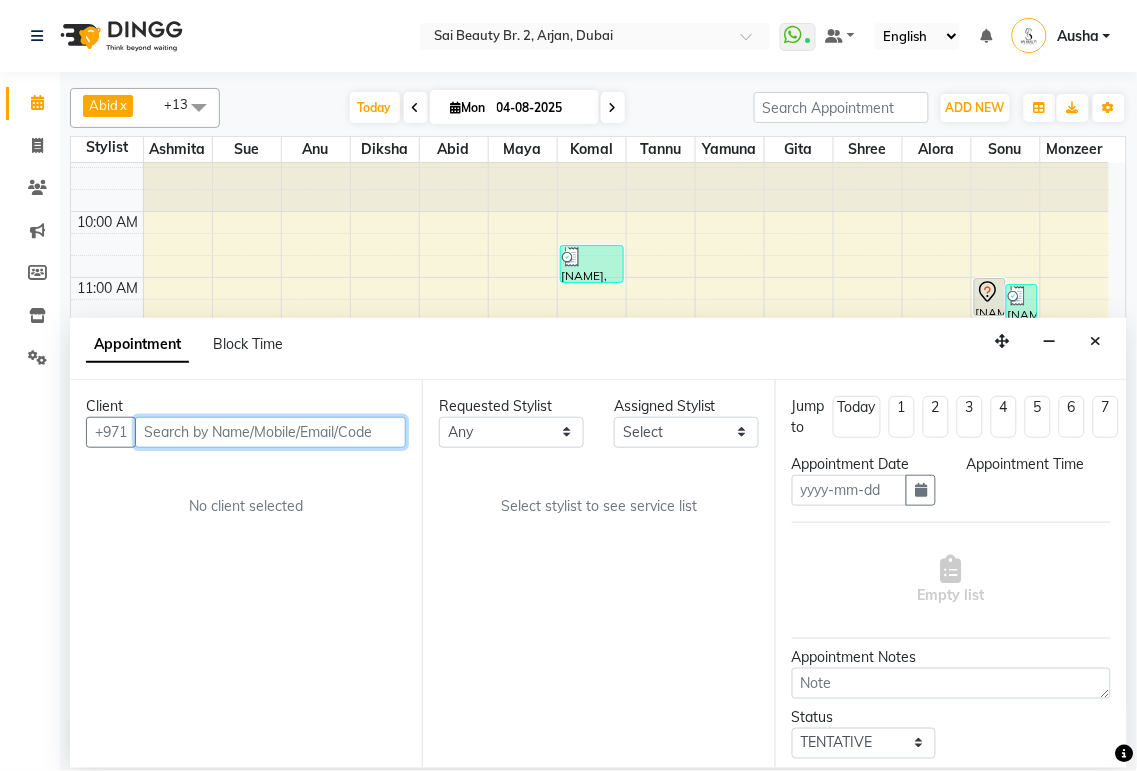 type on "04-08-2025" 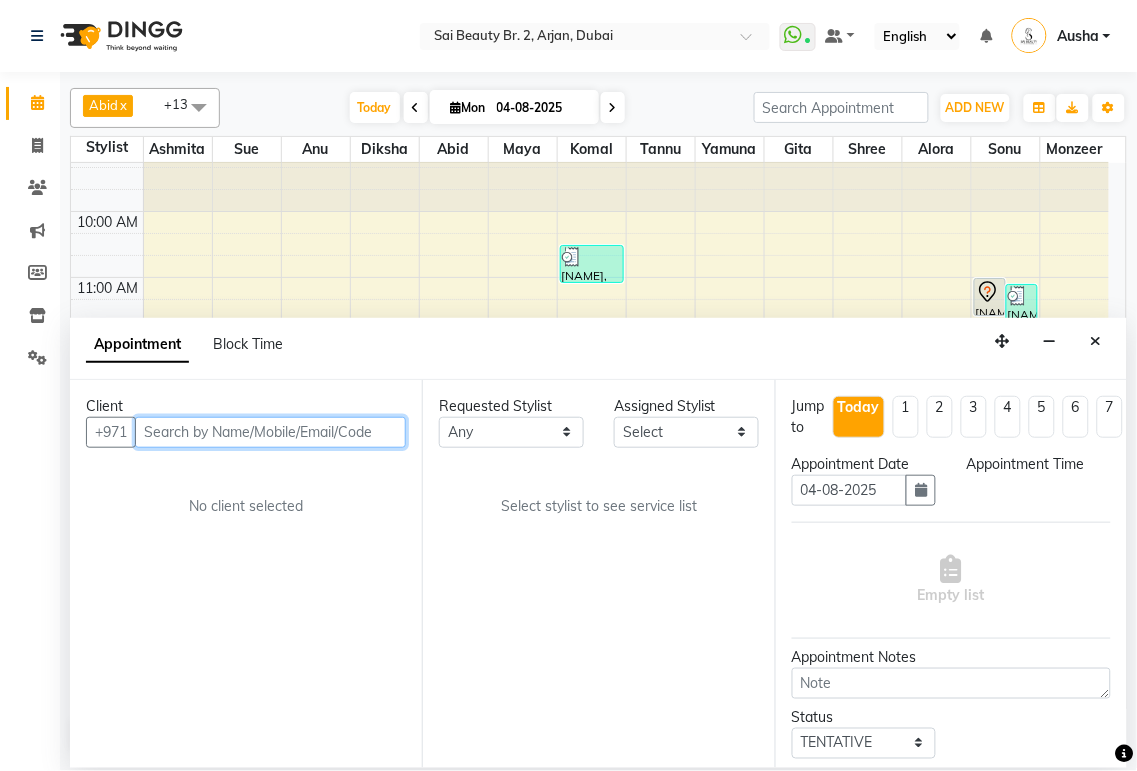 select on "780" 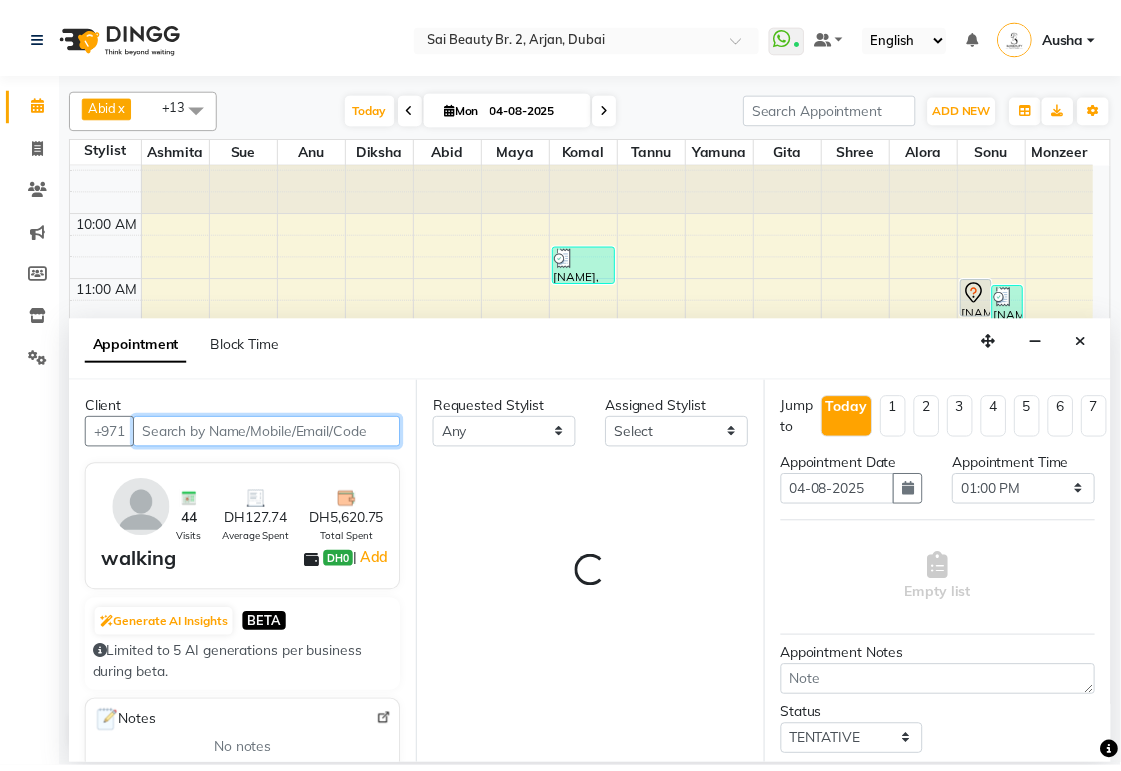 scroll, scrollTop: 200, scrollLeft: 0, axis: vertical 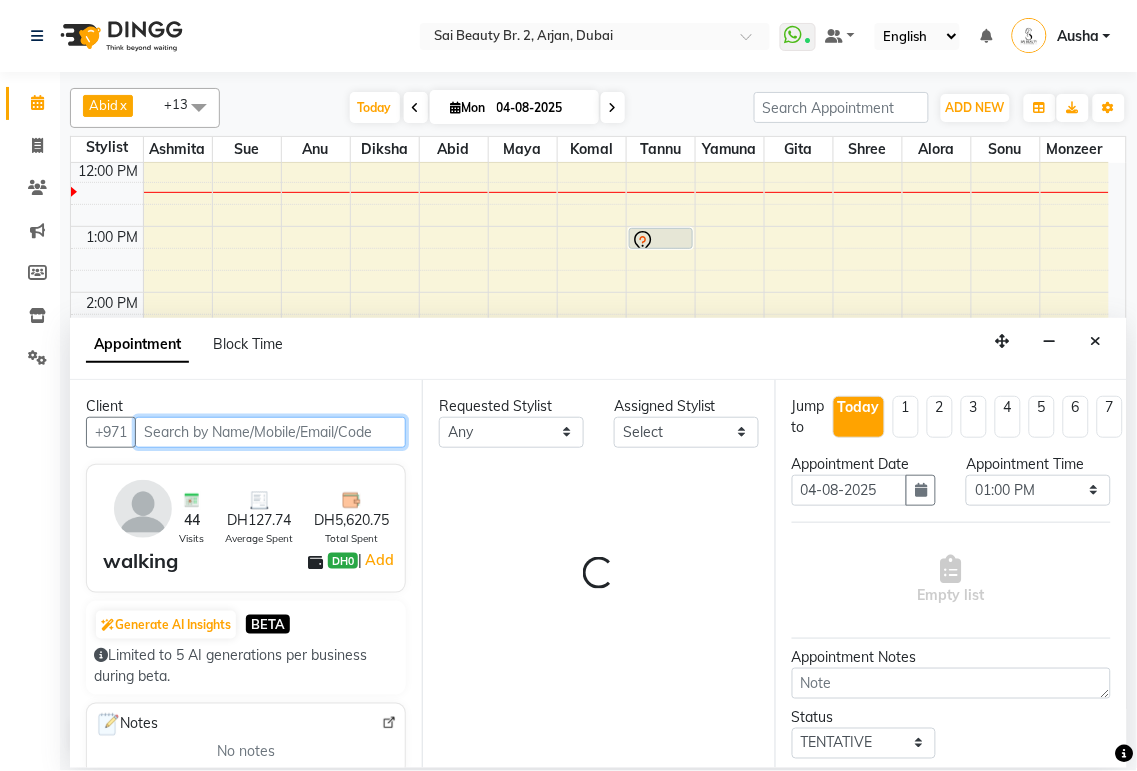 select on "60066" 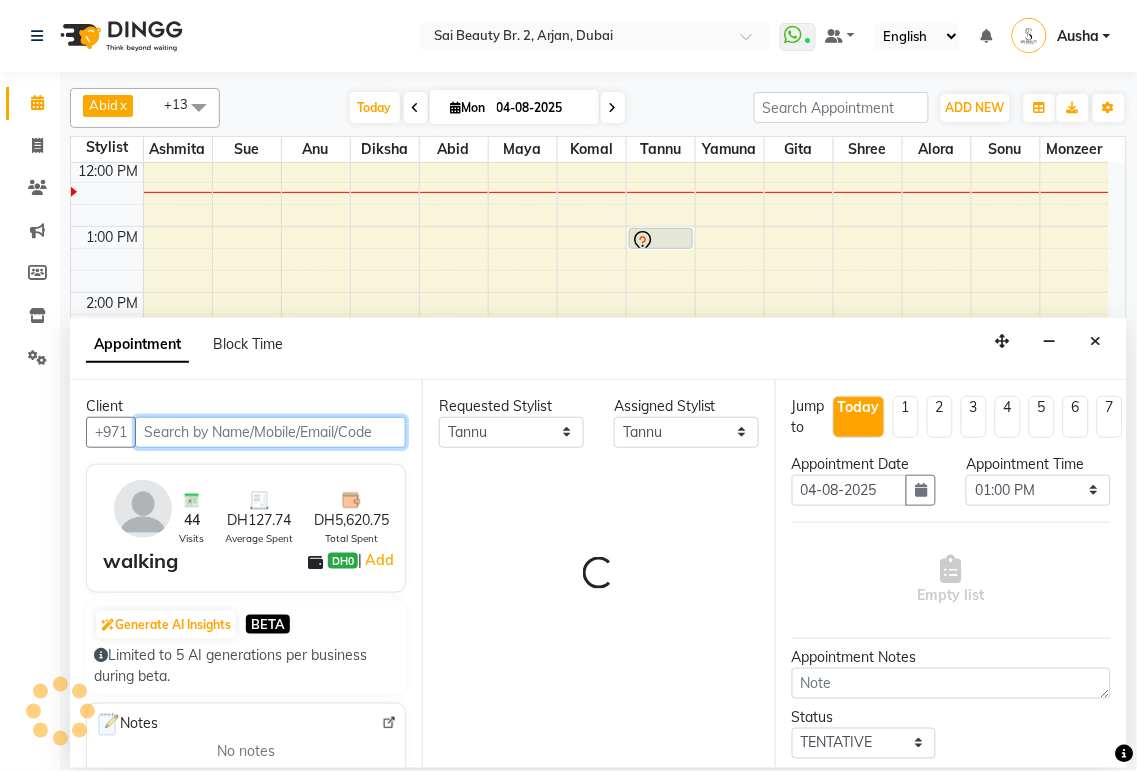 select on "3469" 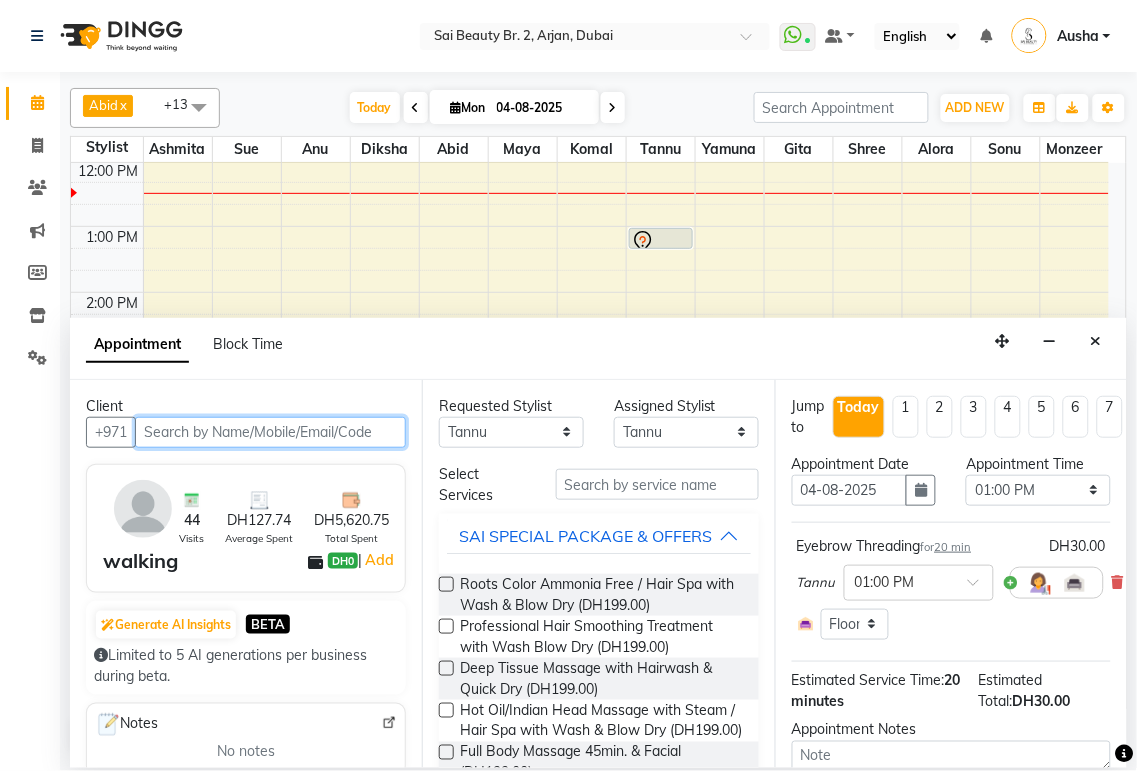 click at bounding box center [270, 432] 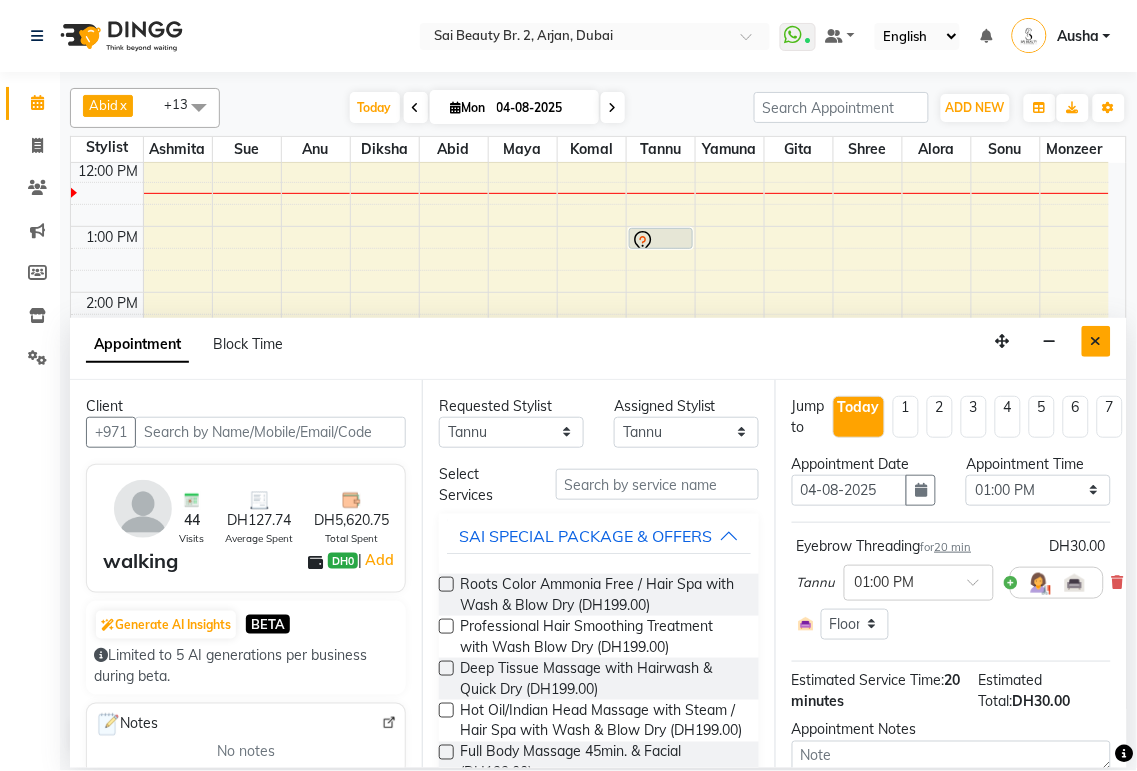 click at bounding box center (1096, 341) 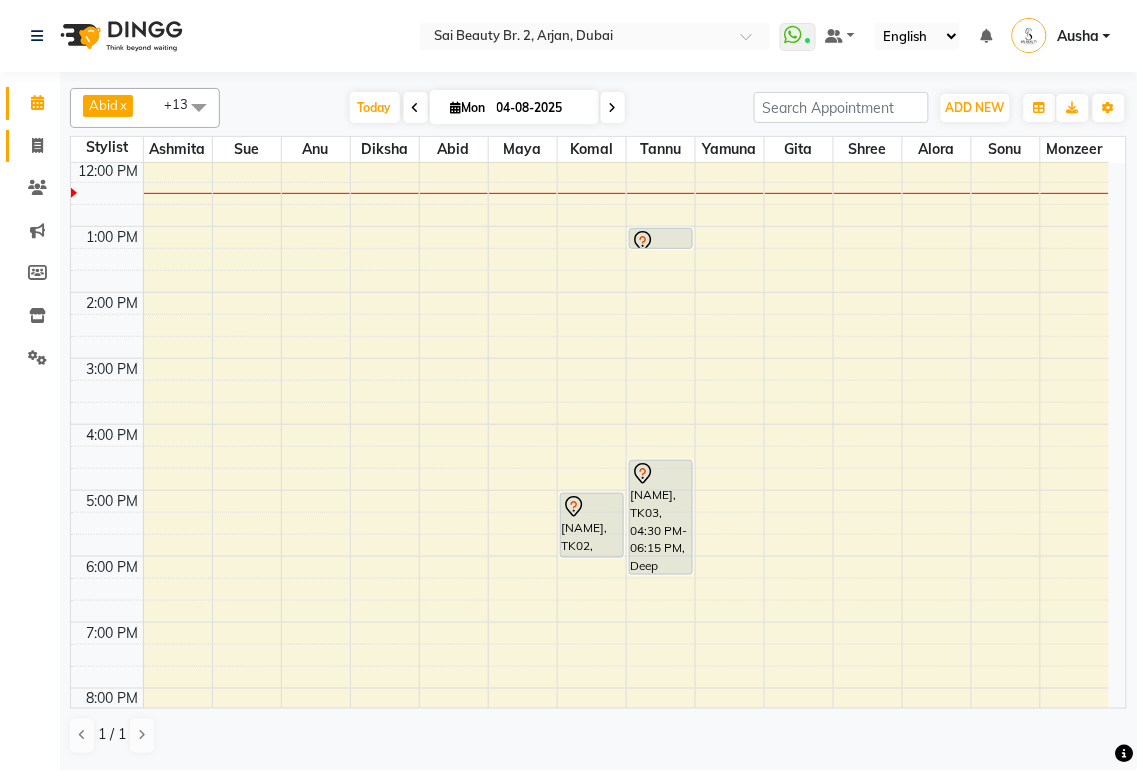 click 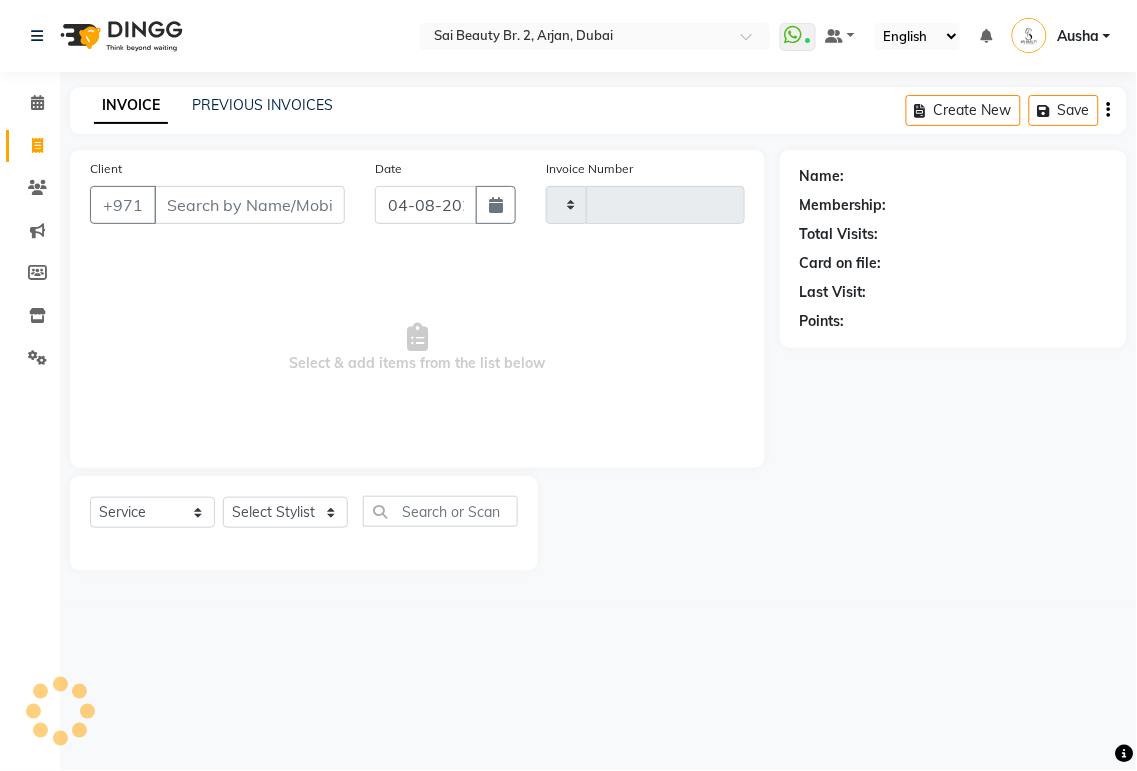 type on "1530" 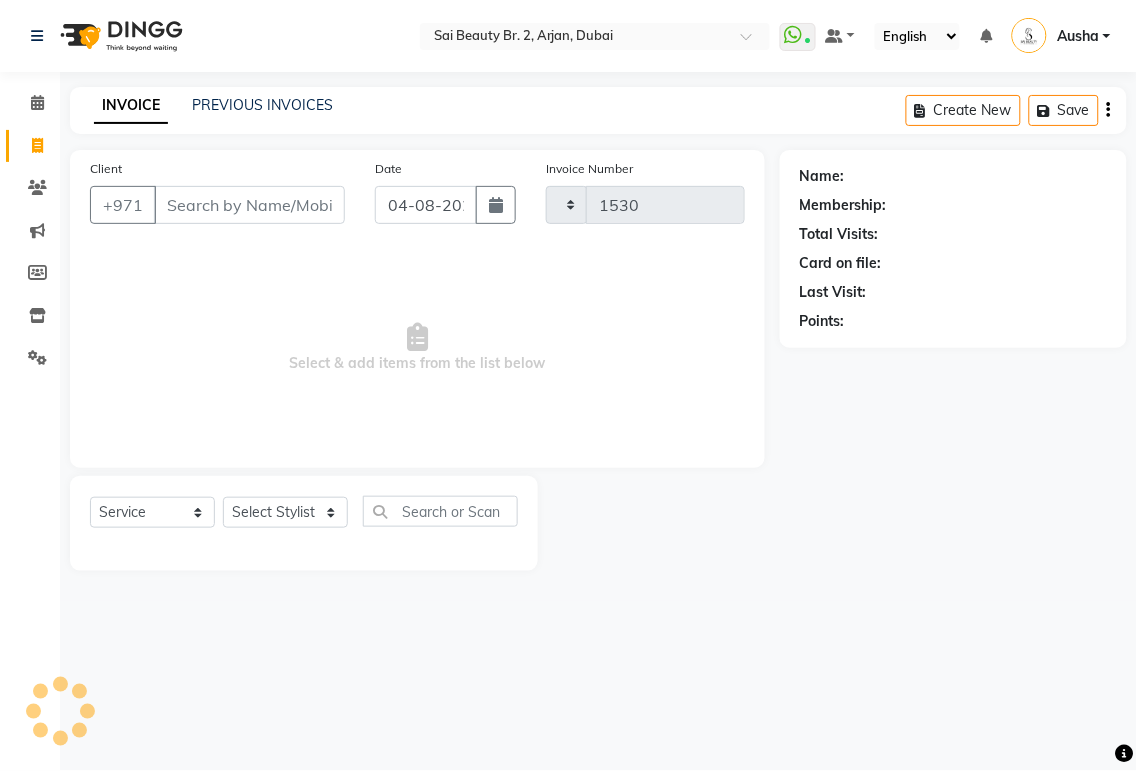 select on "6956" 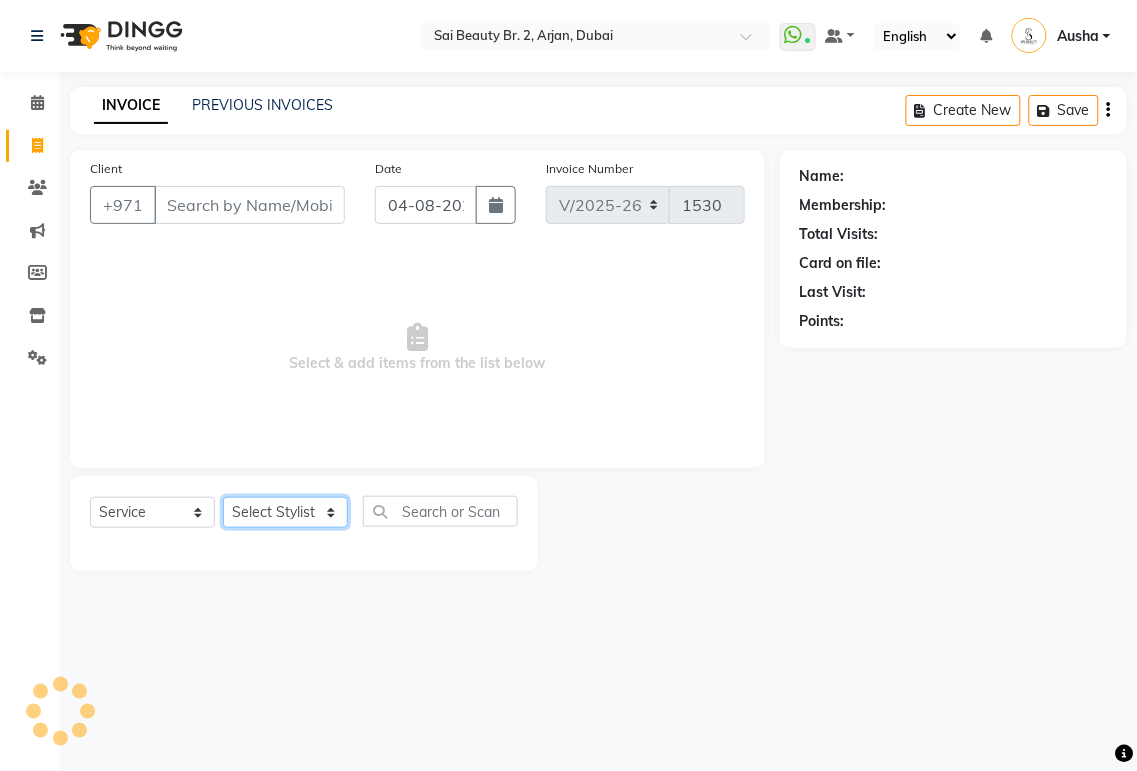 click on "Select Stylist" 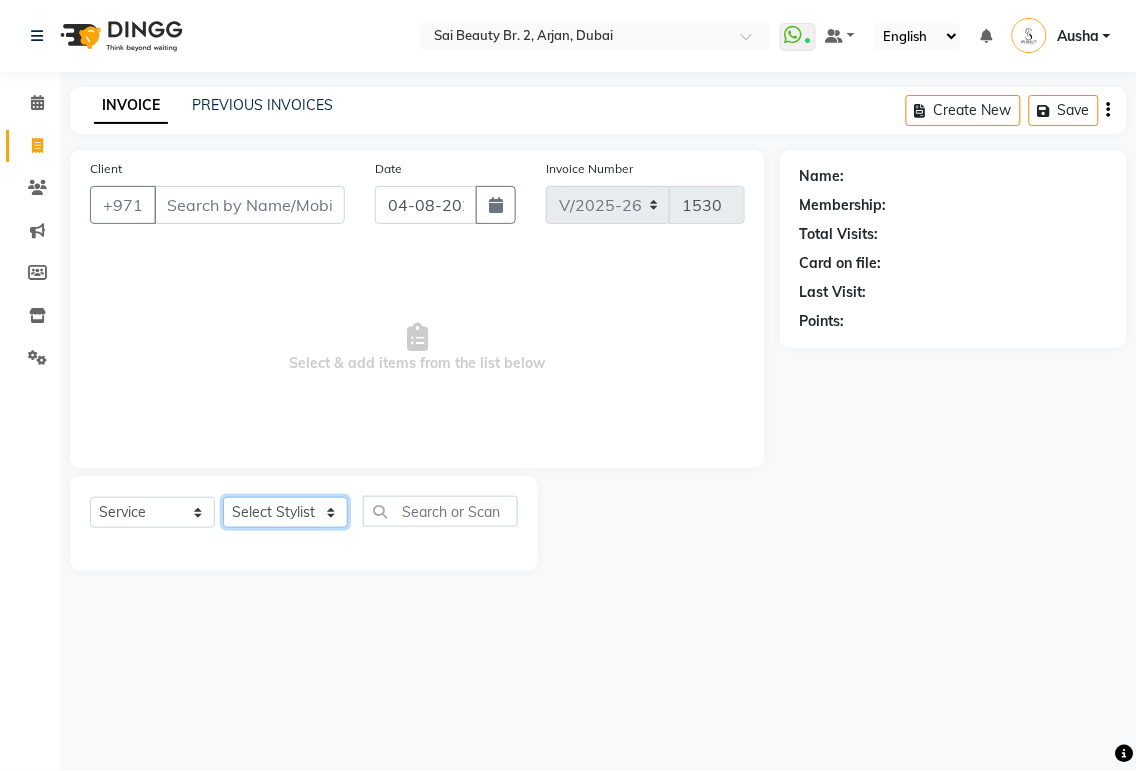 select on "60066" 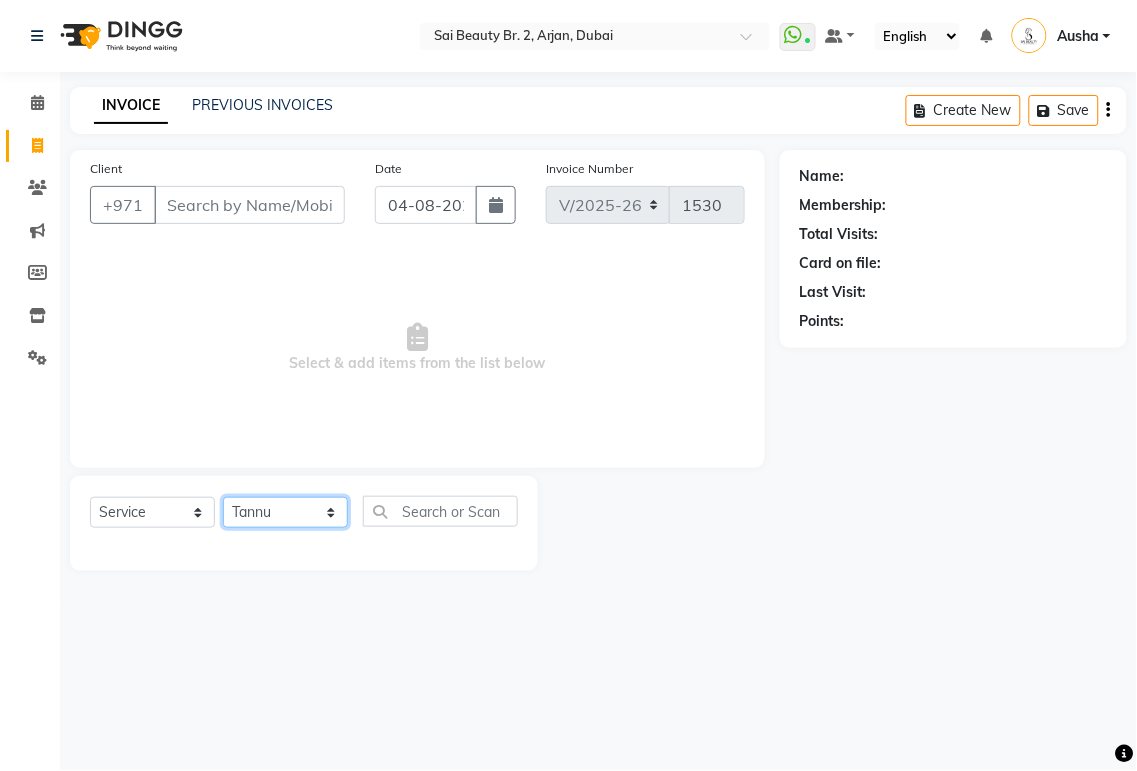 click on "Select Stylist Abid Alora Anu Ashmita Ausha Diksha Gita Komal Maya monzeer Shree sonu Sue Sumi Tannu Yamuna" 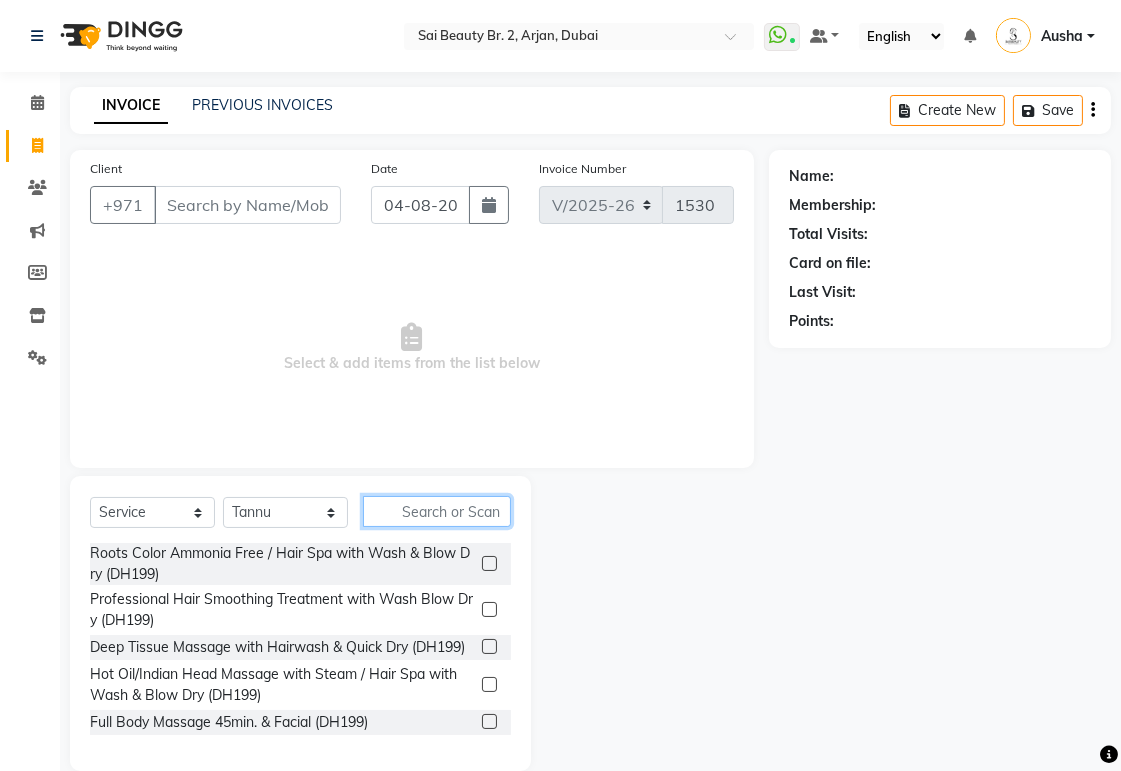 click 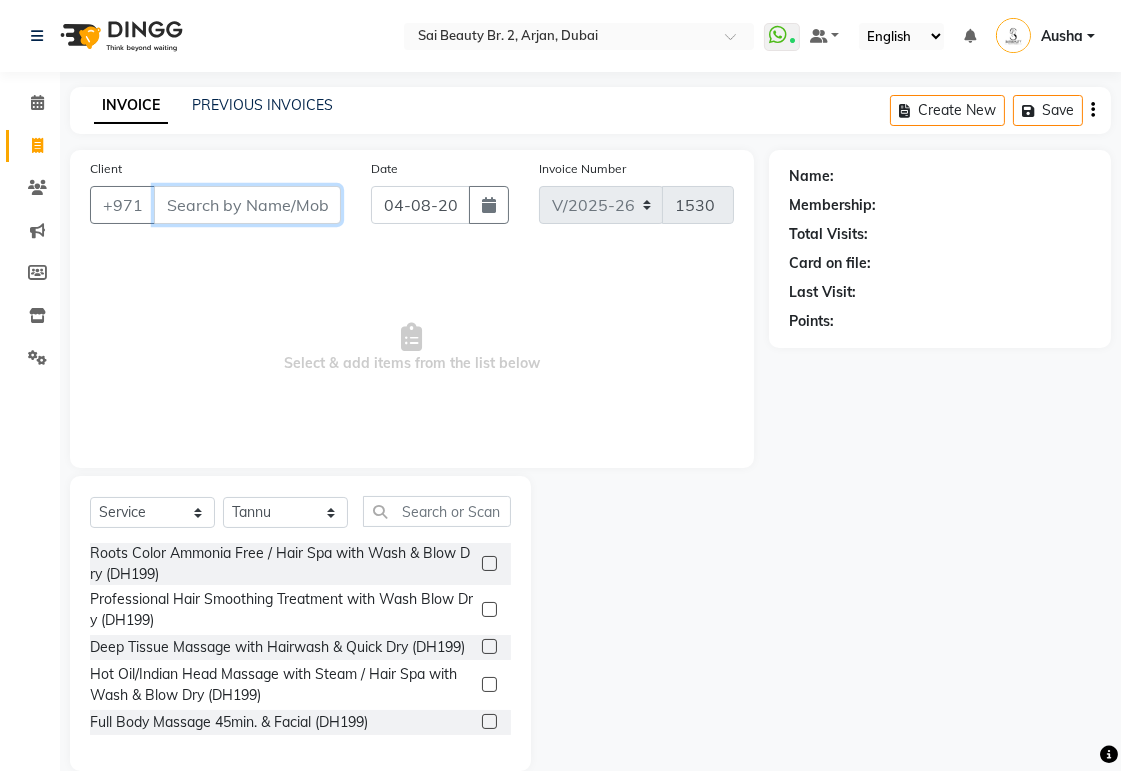 click on "Client" at bounding box center [247, 205] 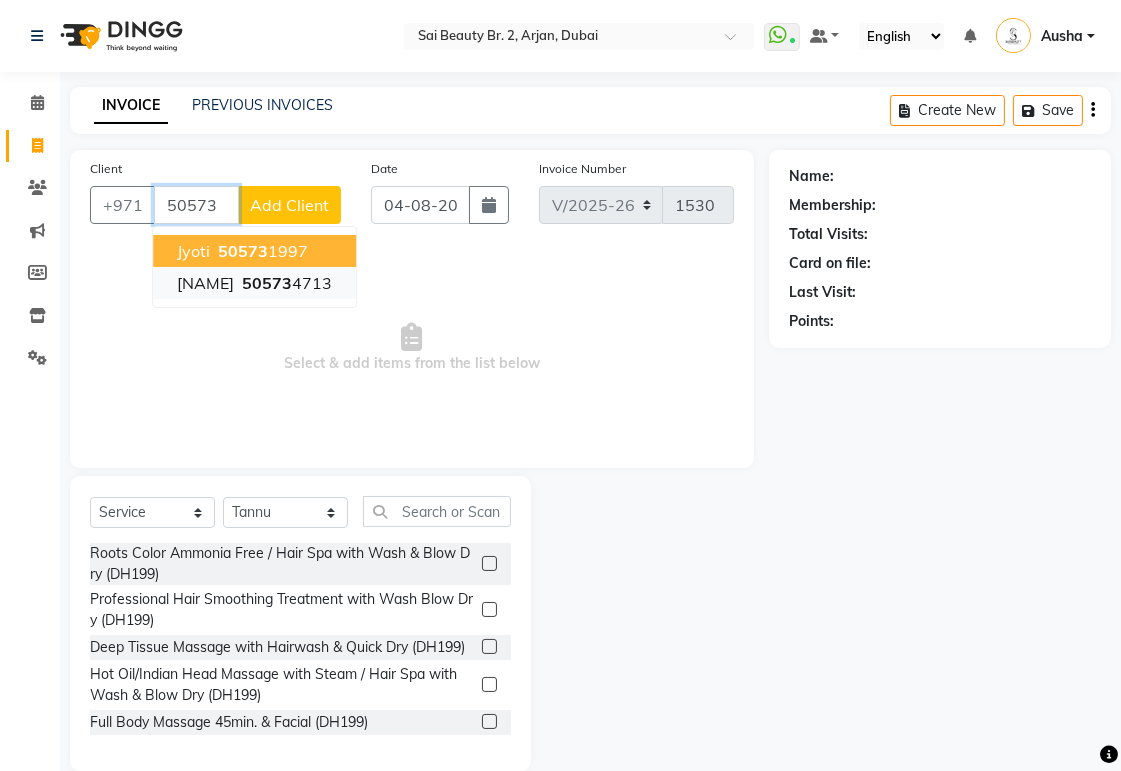 click on "50573" at bounding box center [267, 283] 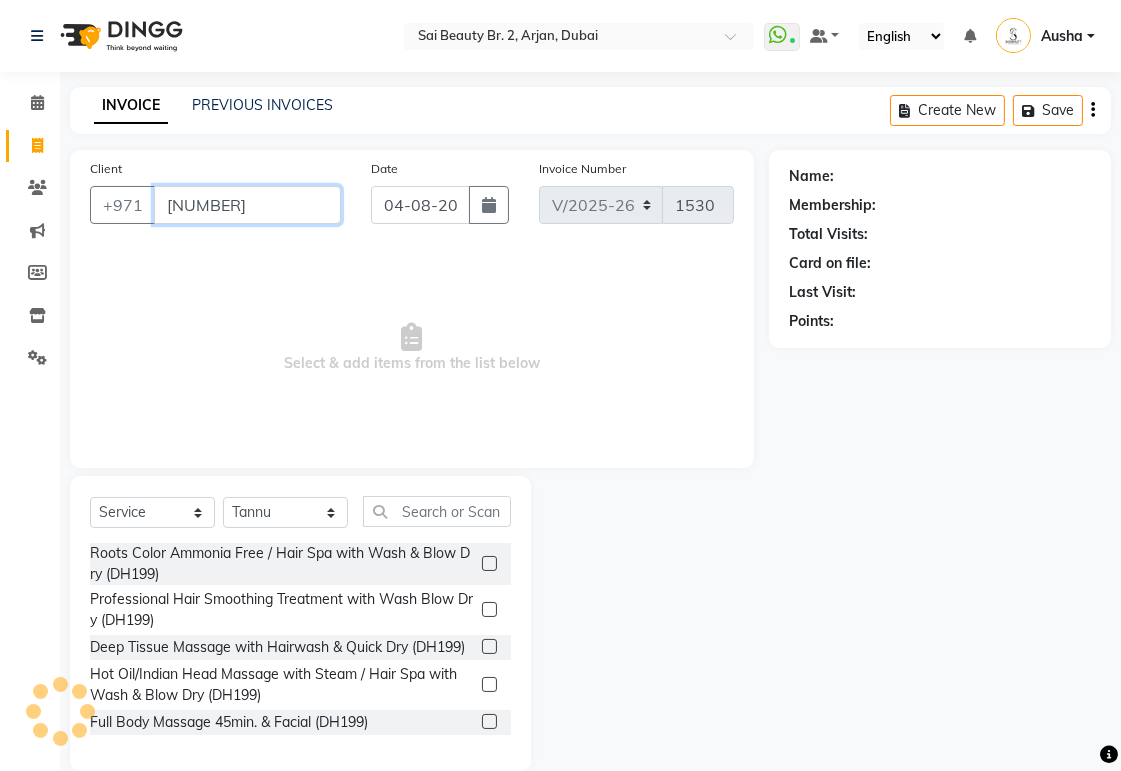type on "[NUMBER]" 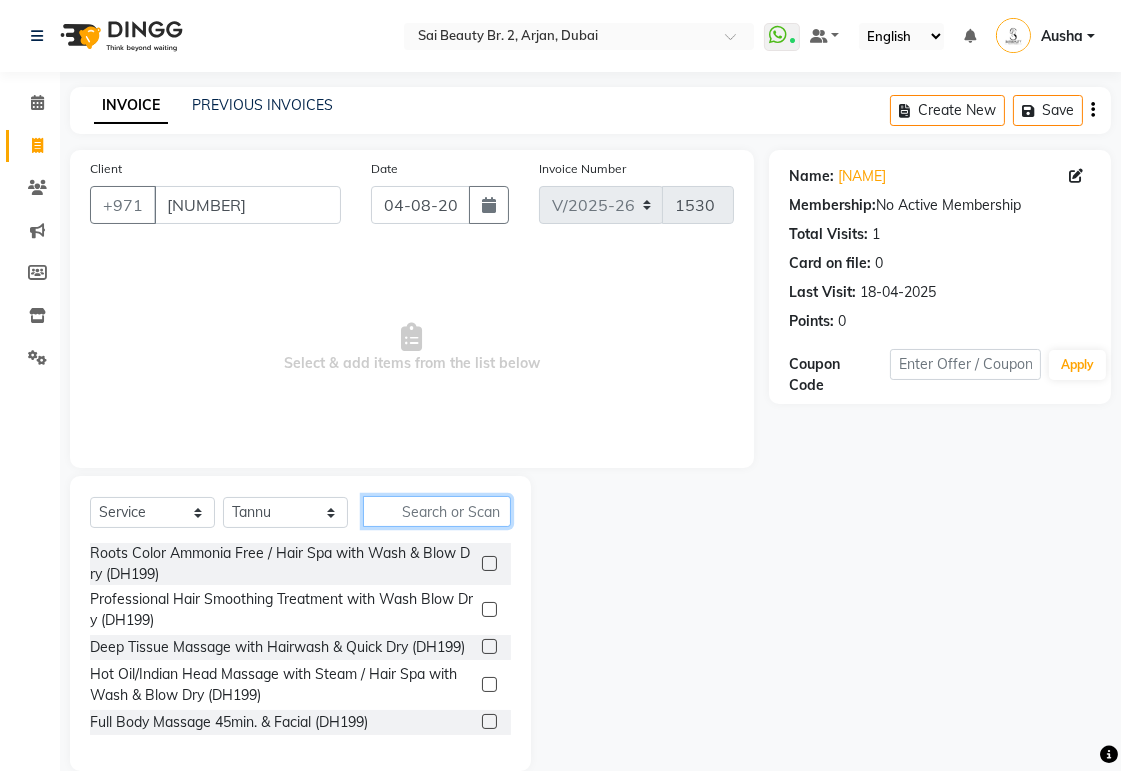 click 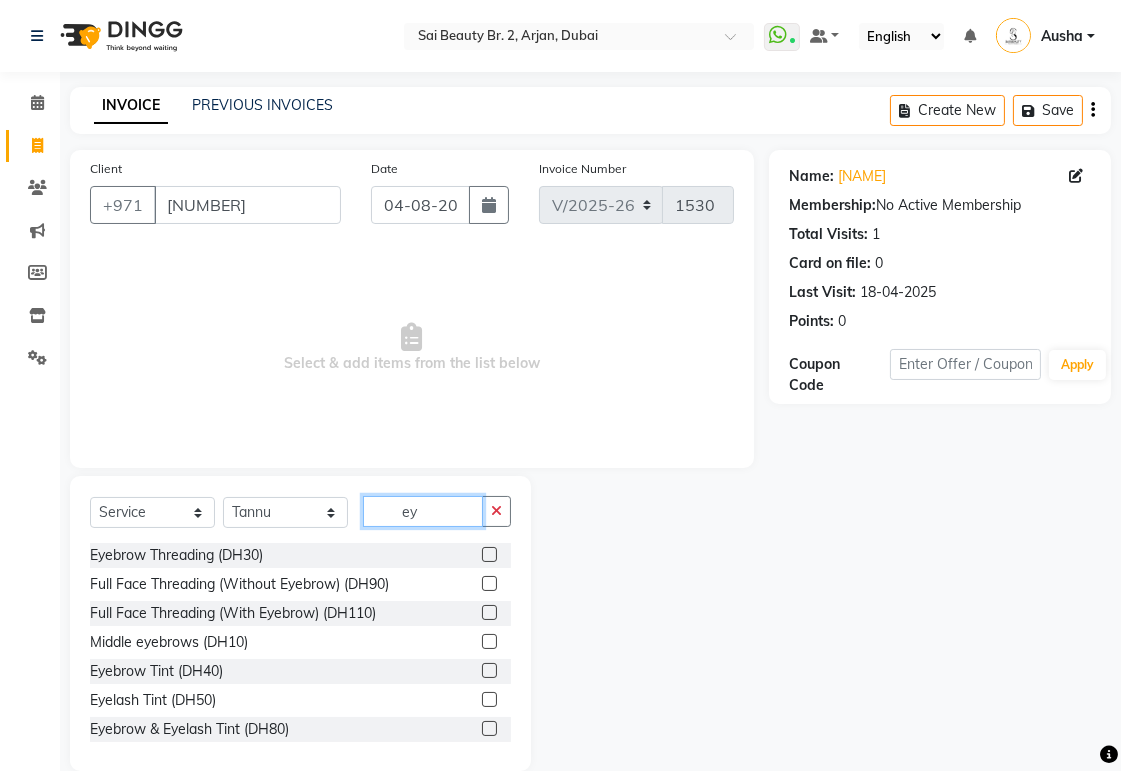 type on "ey" 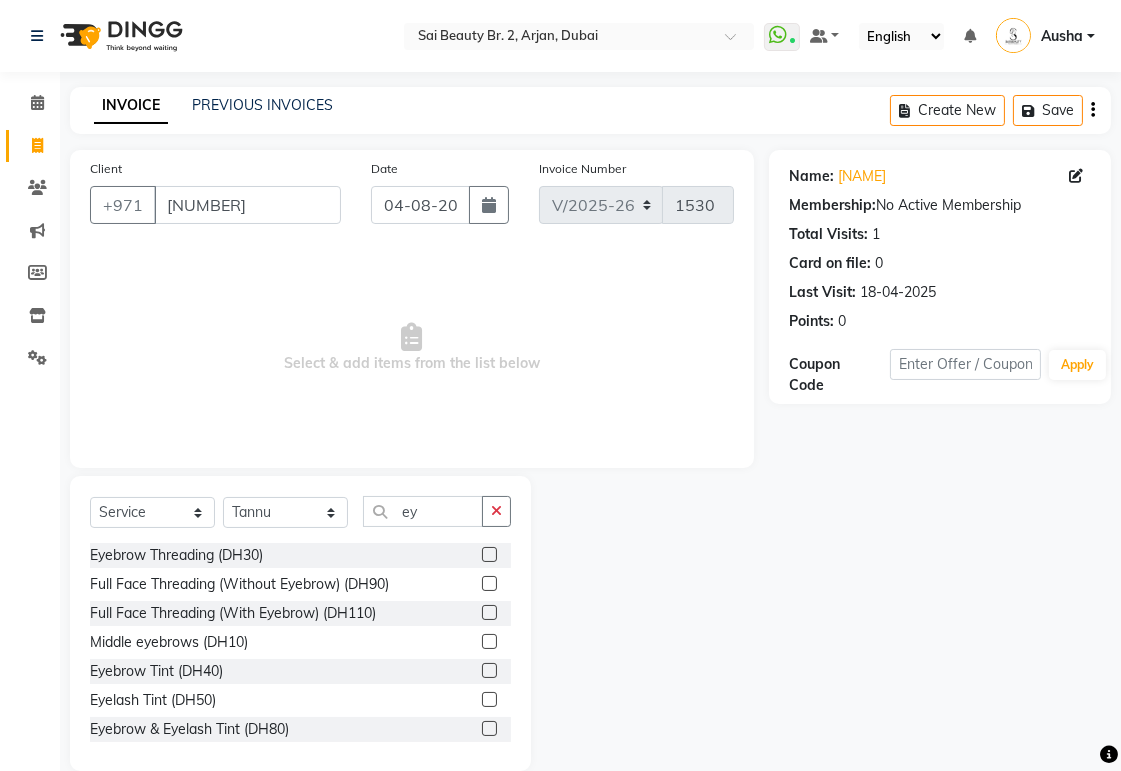 click 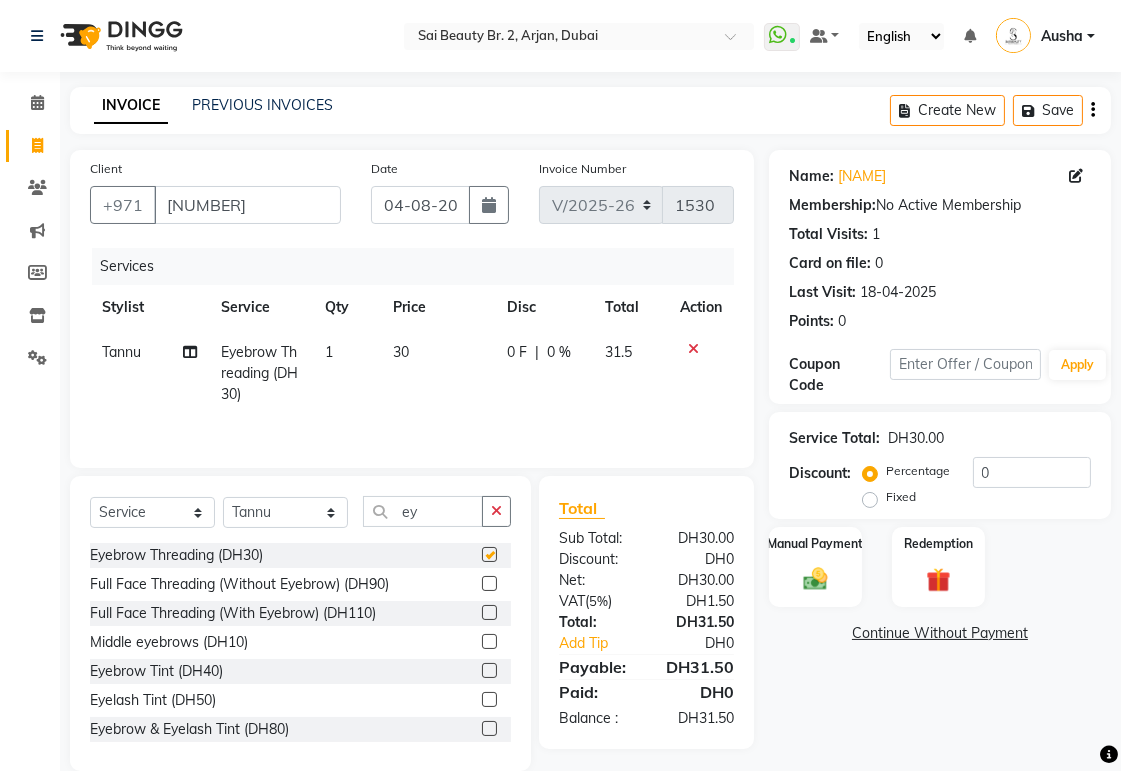 checkbox on "false" 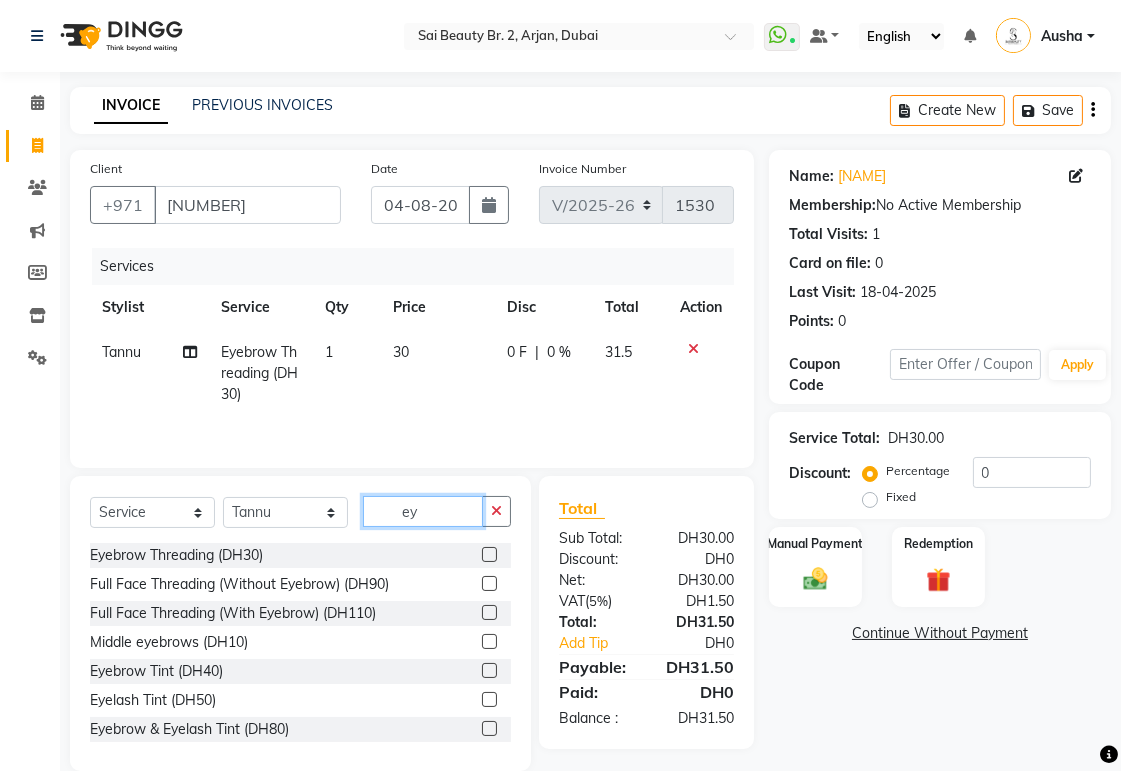 click on "ey" 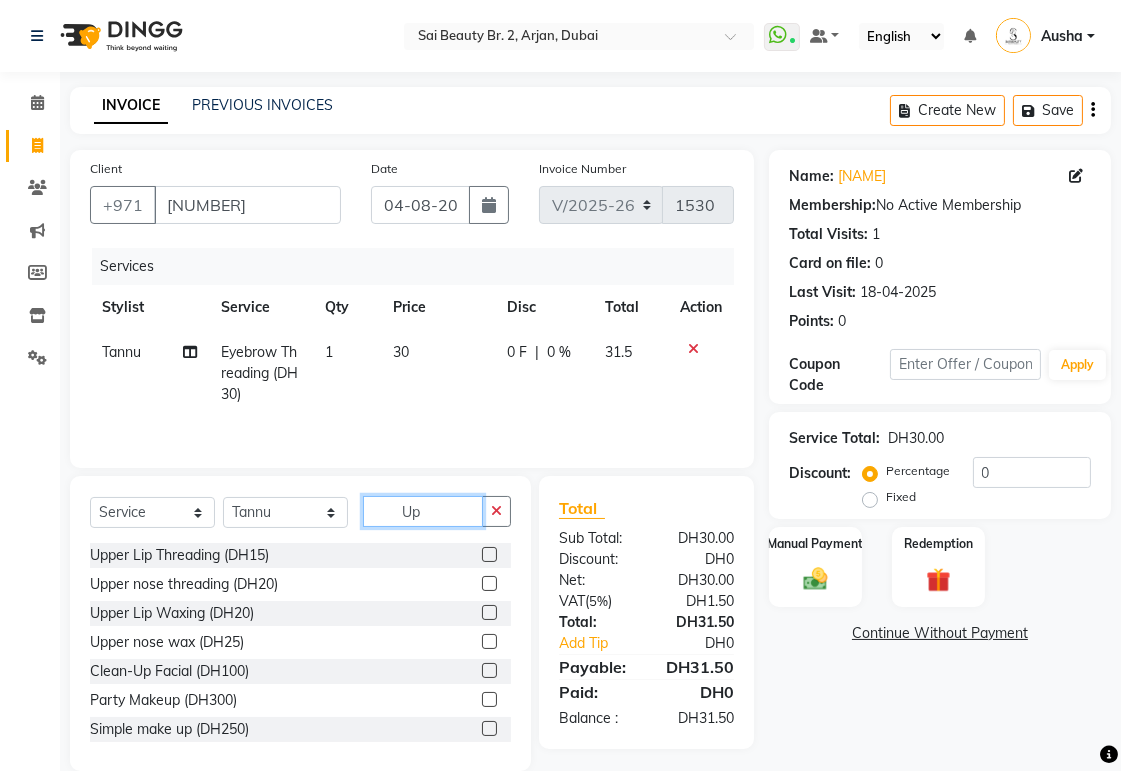 type on "Up" 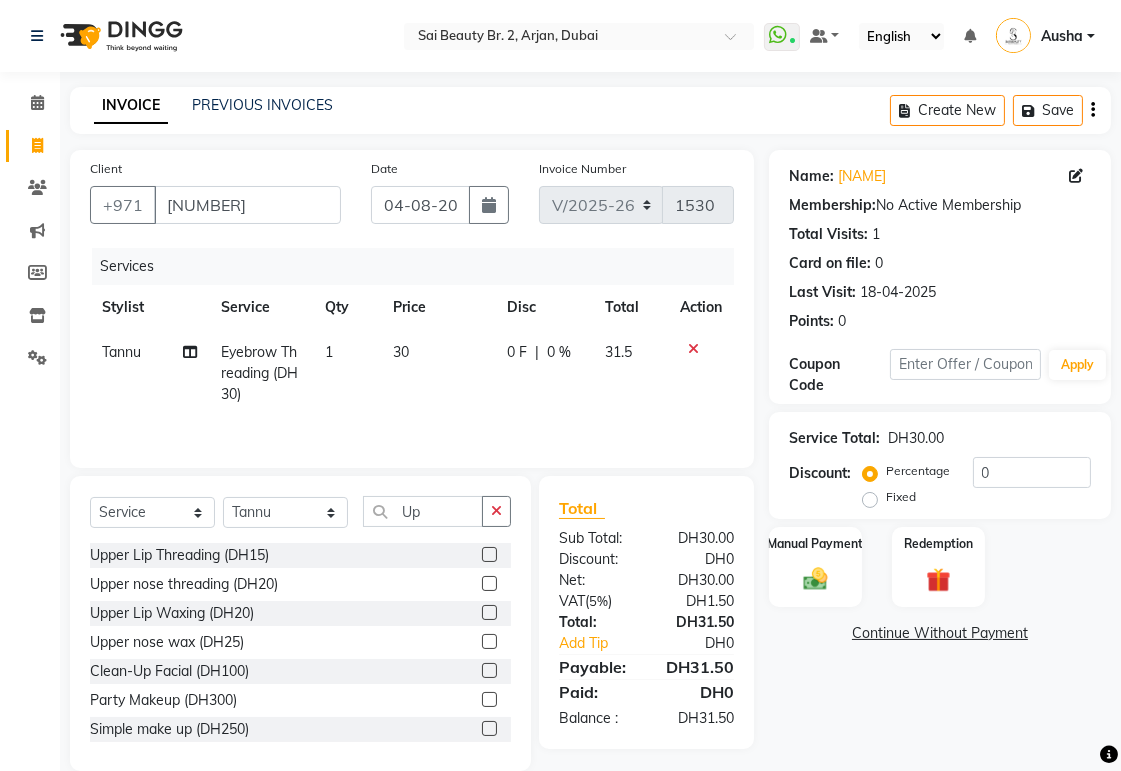 click 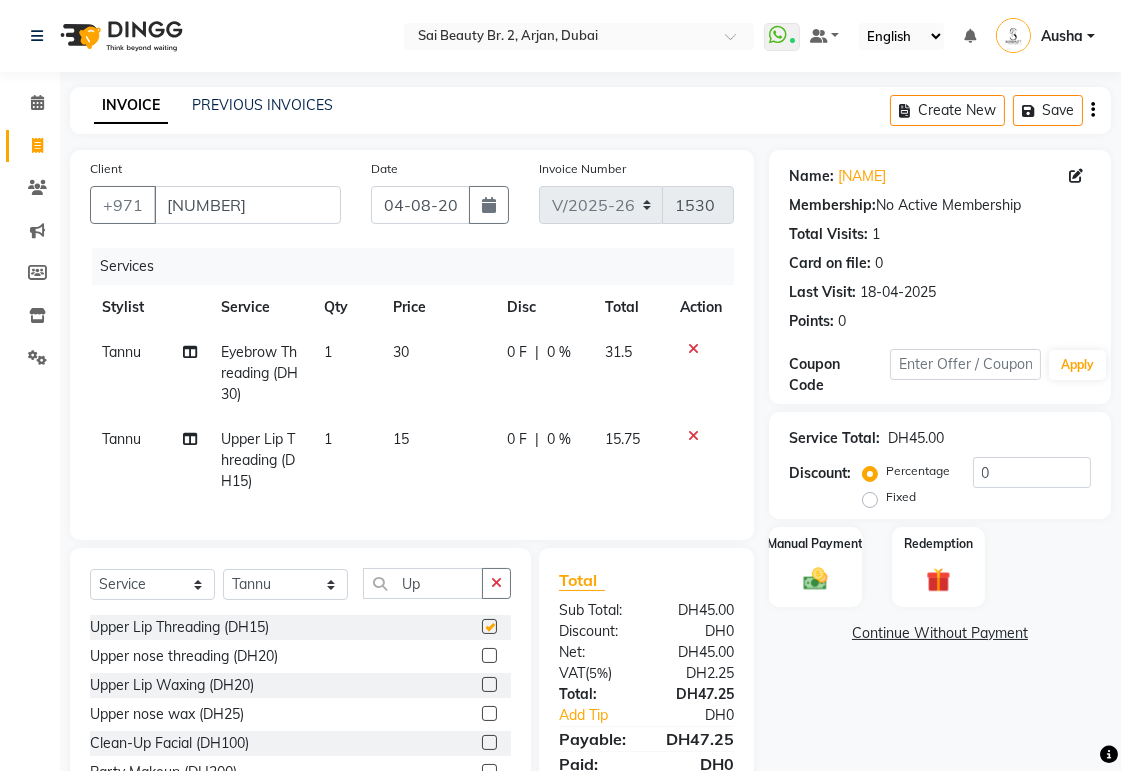 checkbox on "false" 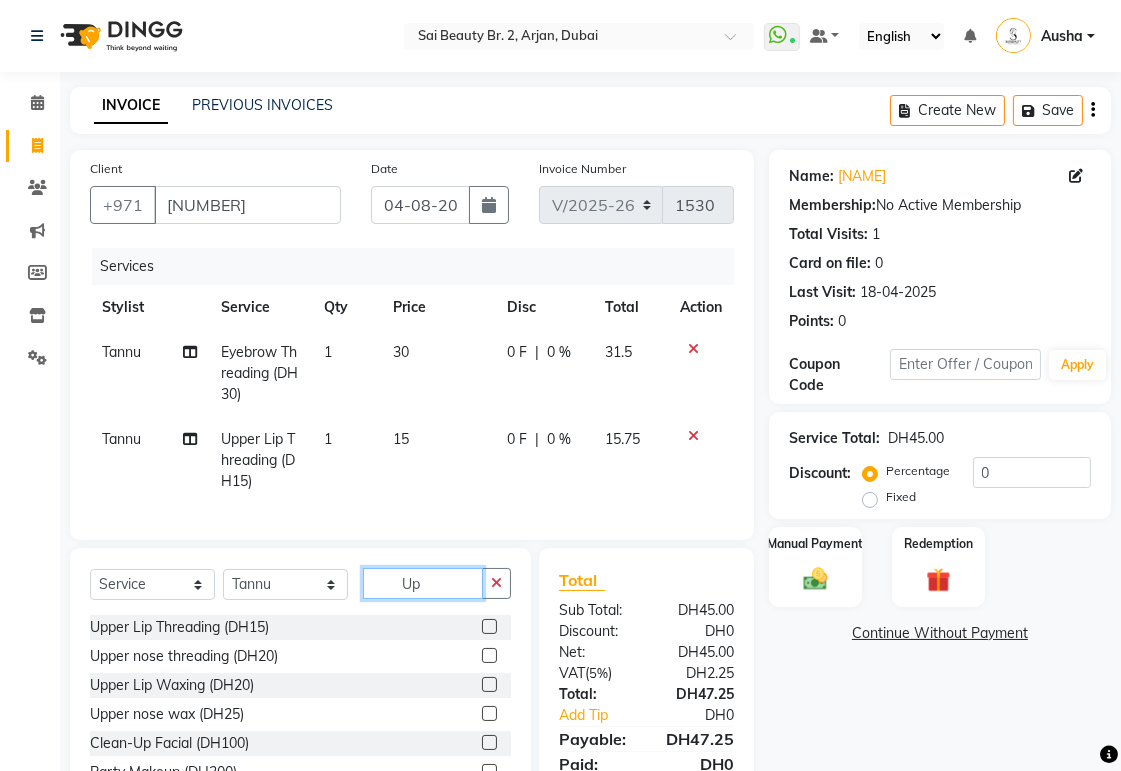 click on "Up" 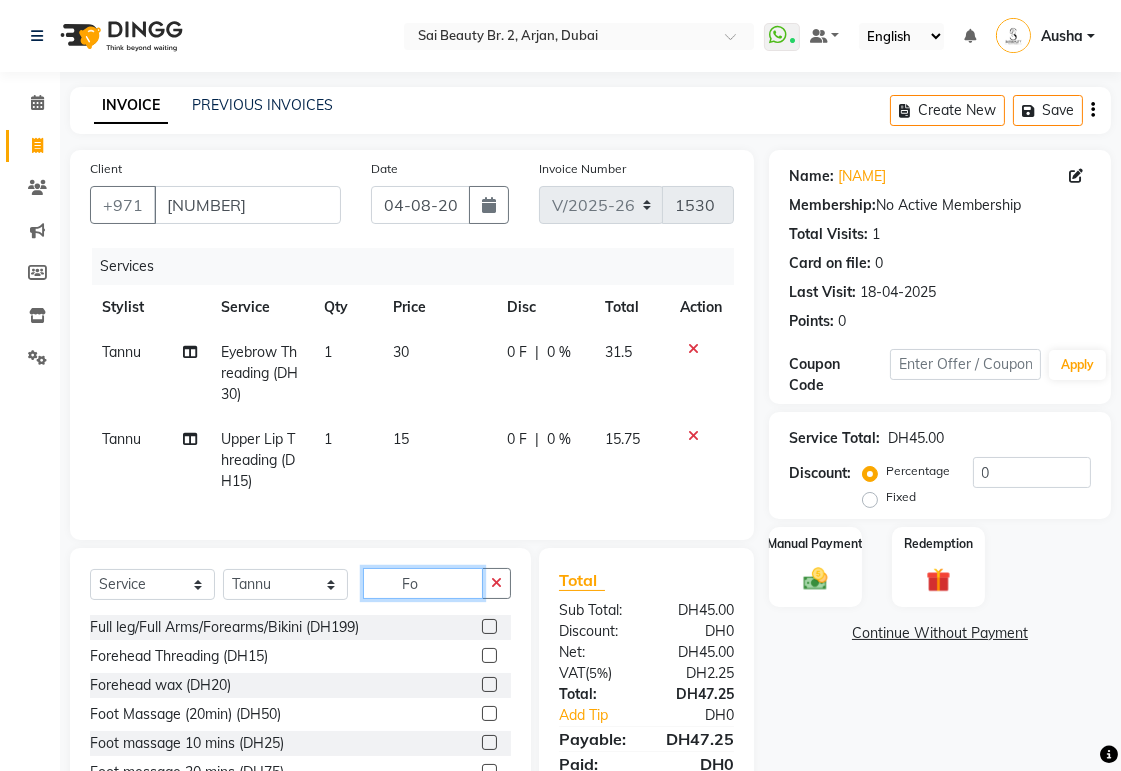type on "Fo" 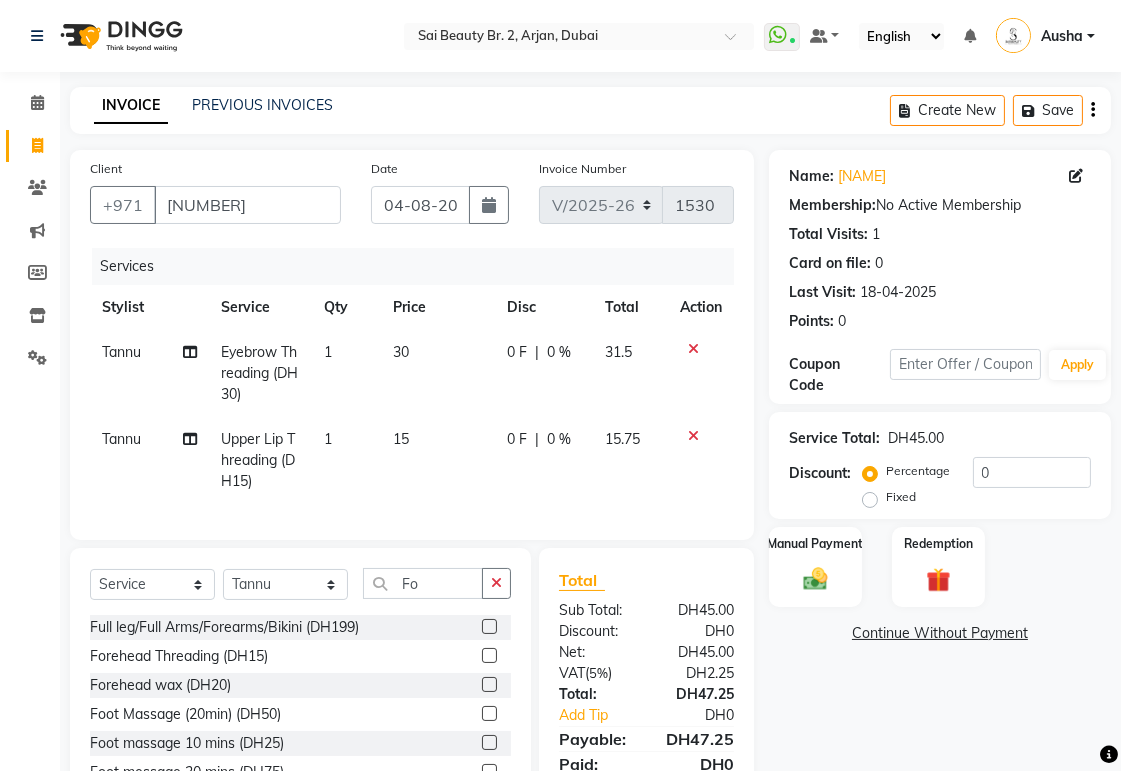 click 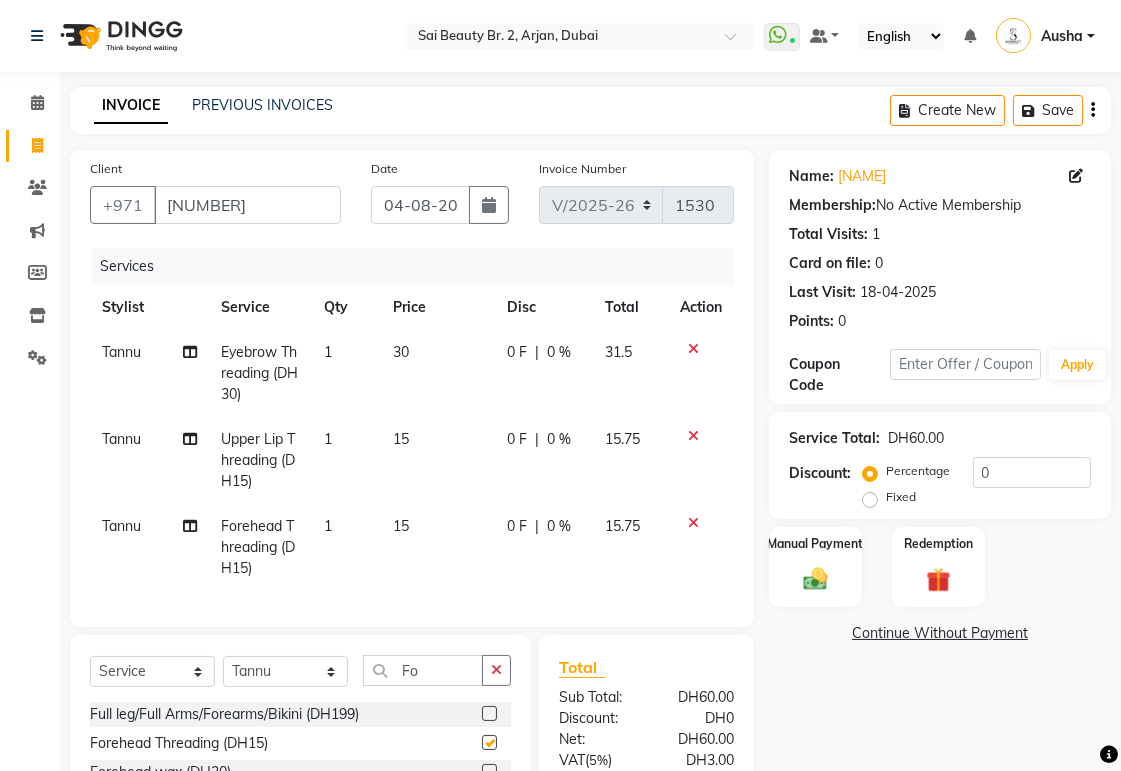 checkbox on "false" 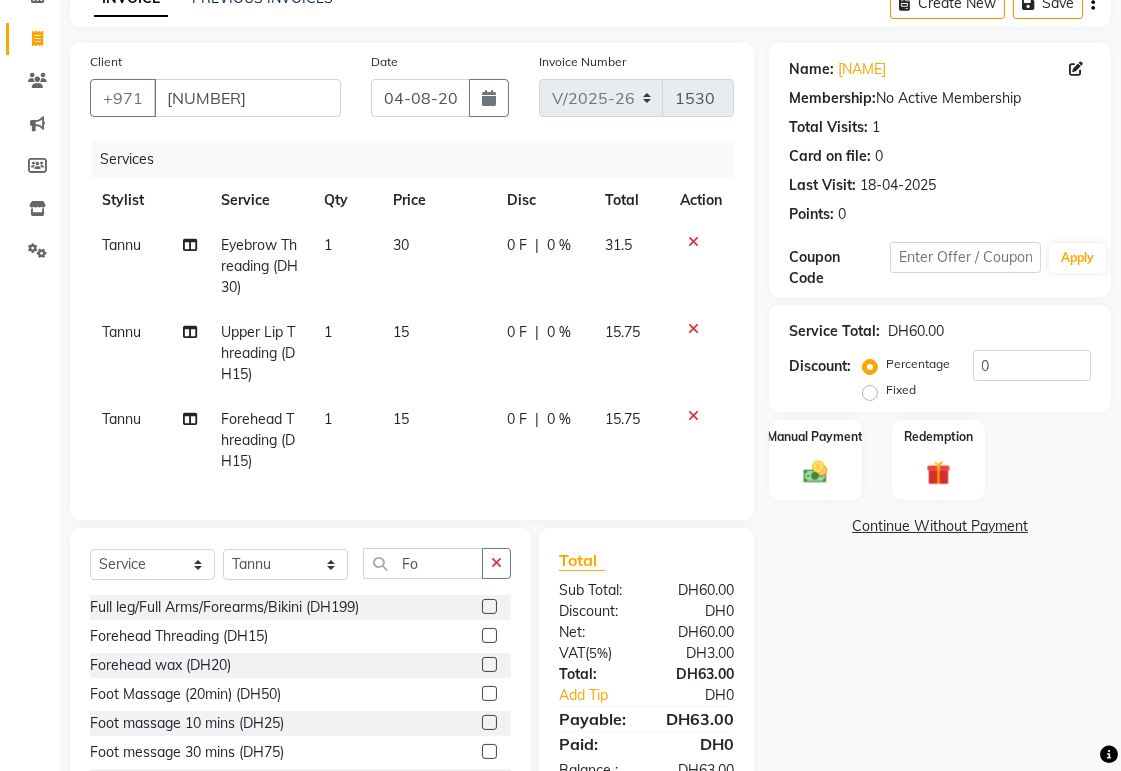 scroll, scrollTop: 205, scrollLeft: 0, axis: vertical 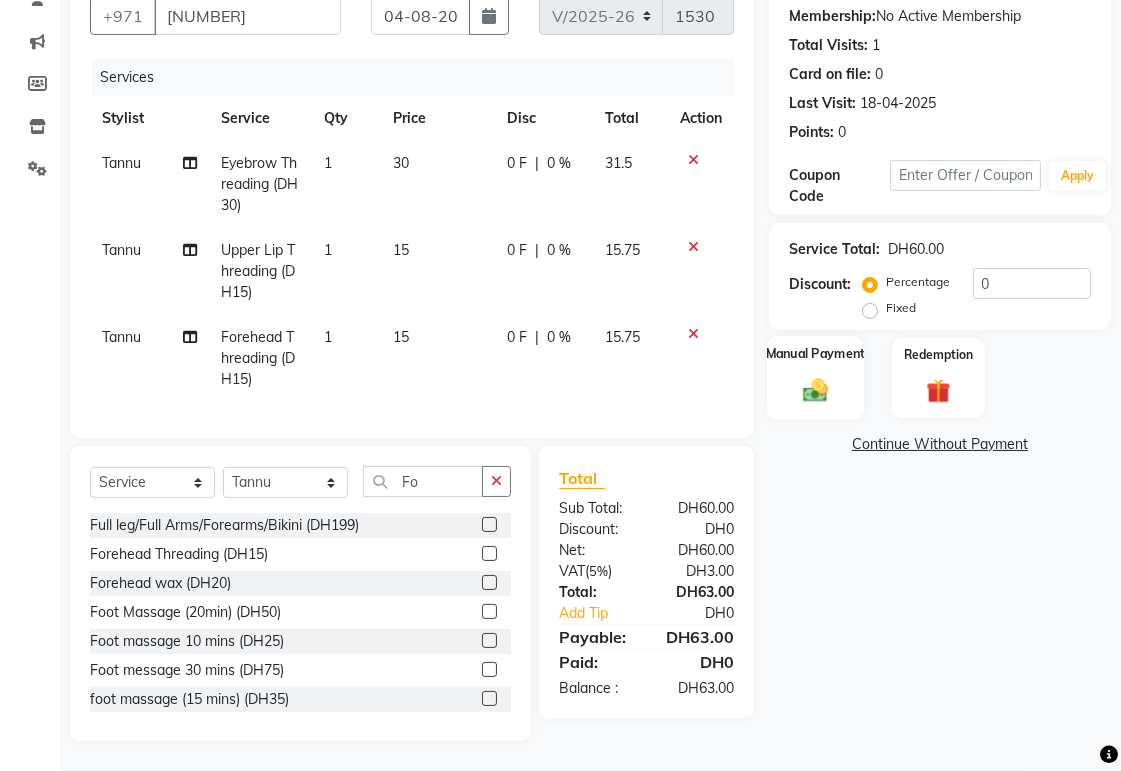 click 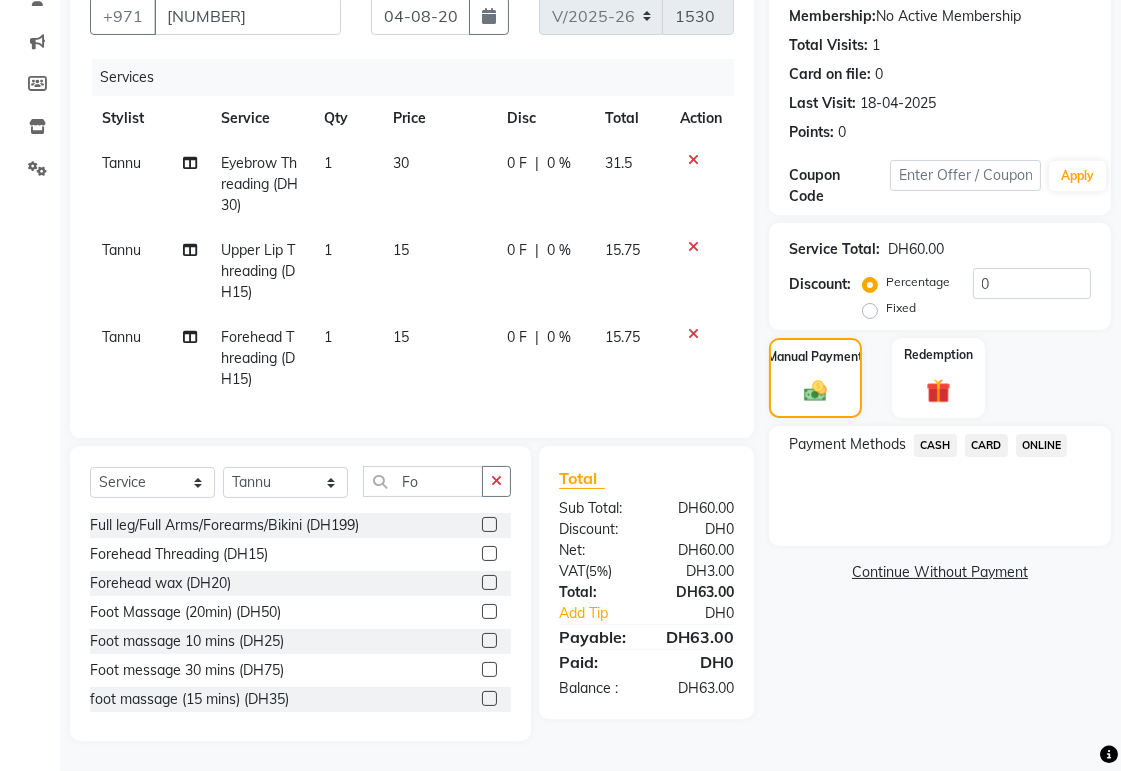 click on "CARD" 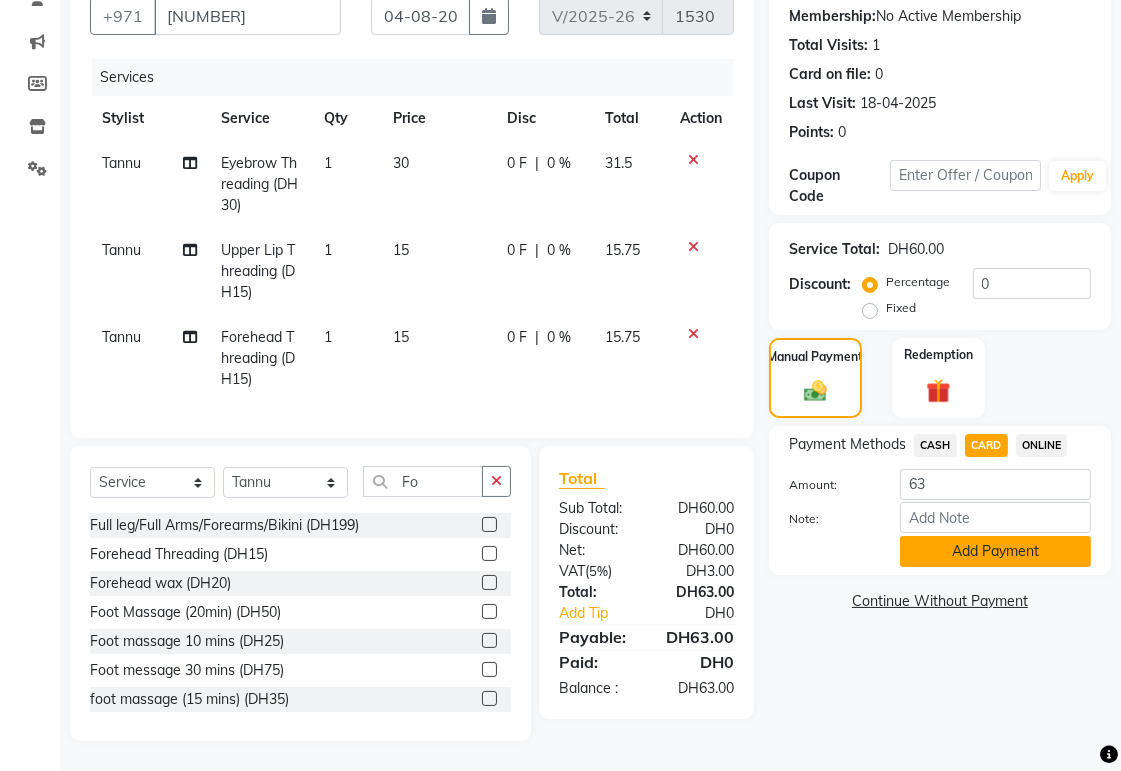 click on "Add Payment" 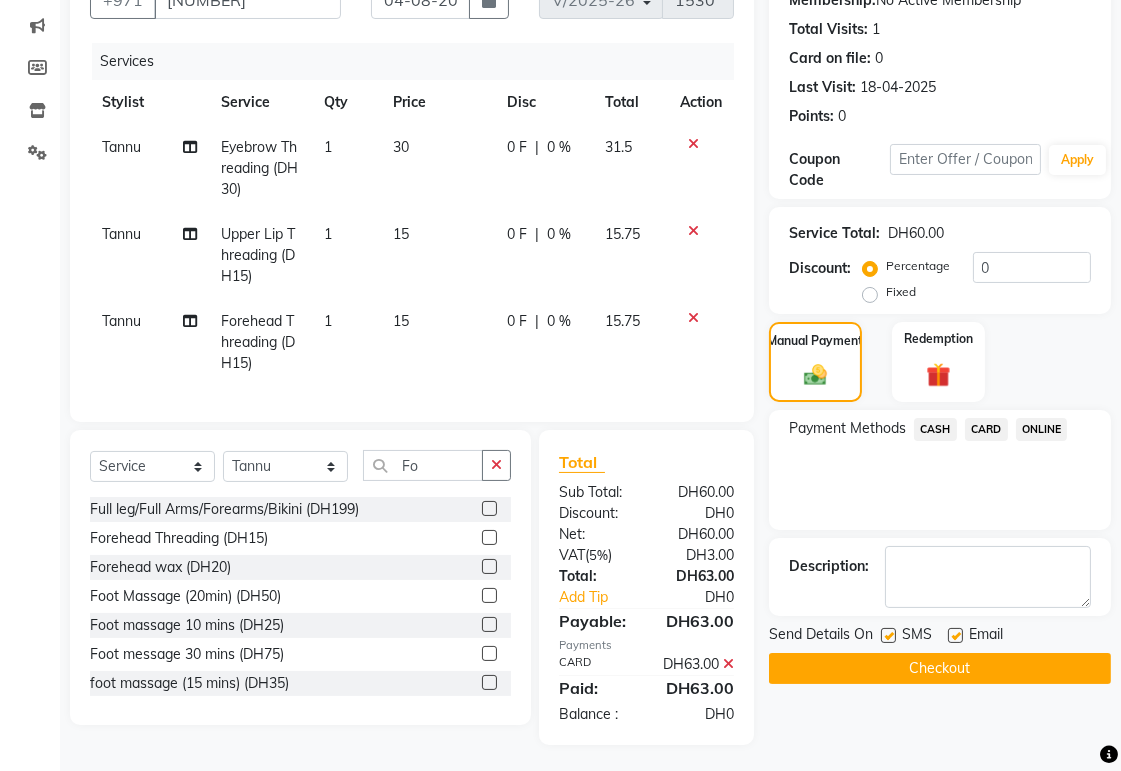 click on "Checkout" 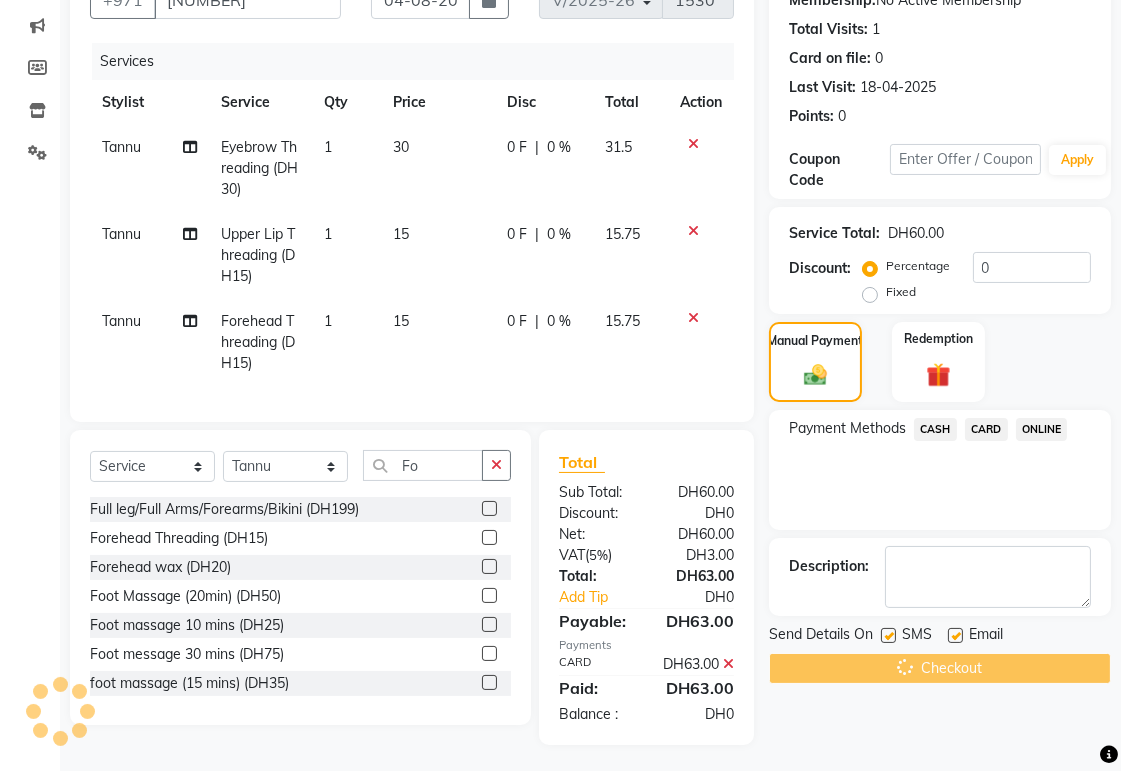 scroll, scrollTop: 246, scrollLeft: 0, axis: vertical 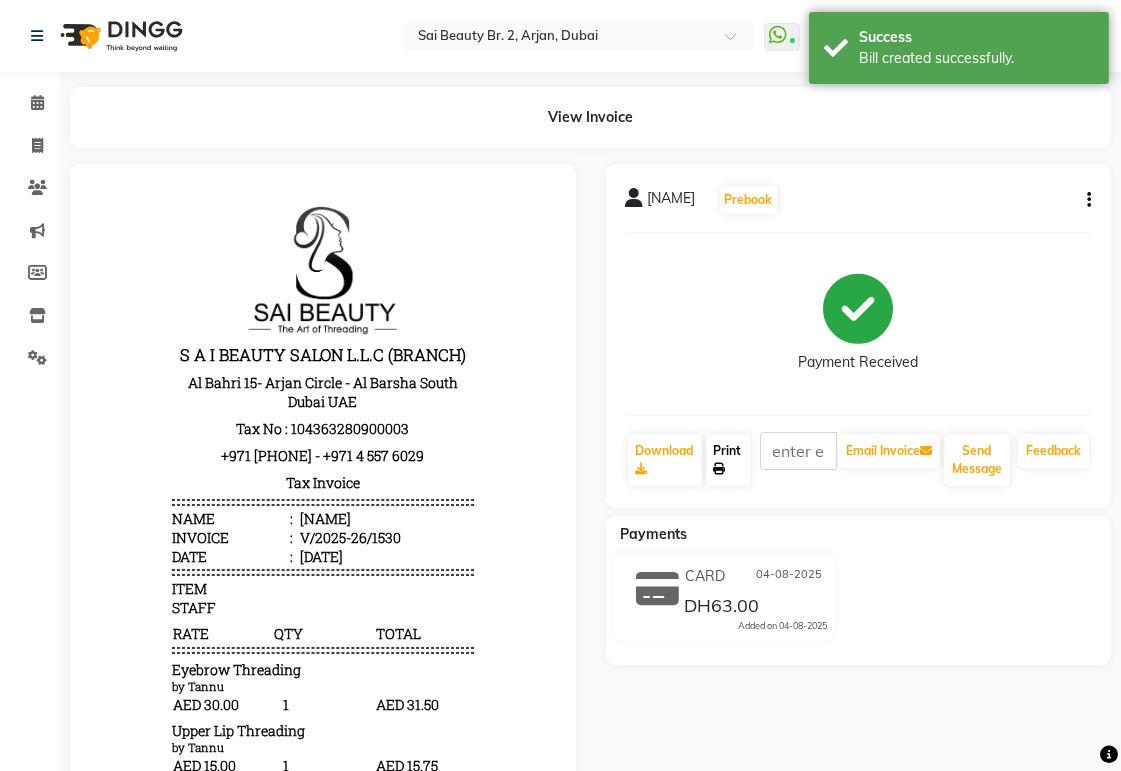 click on "Print" 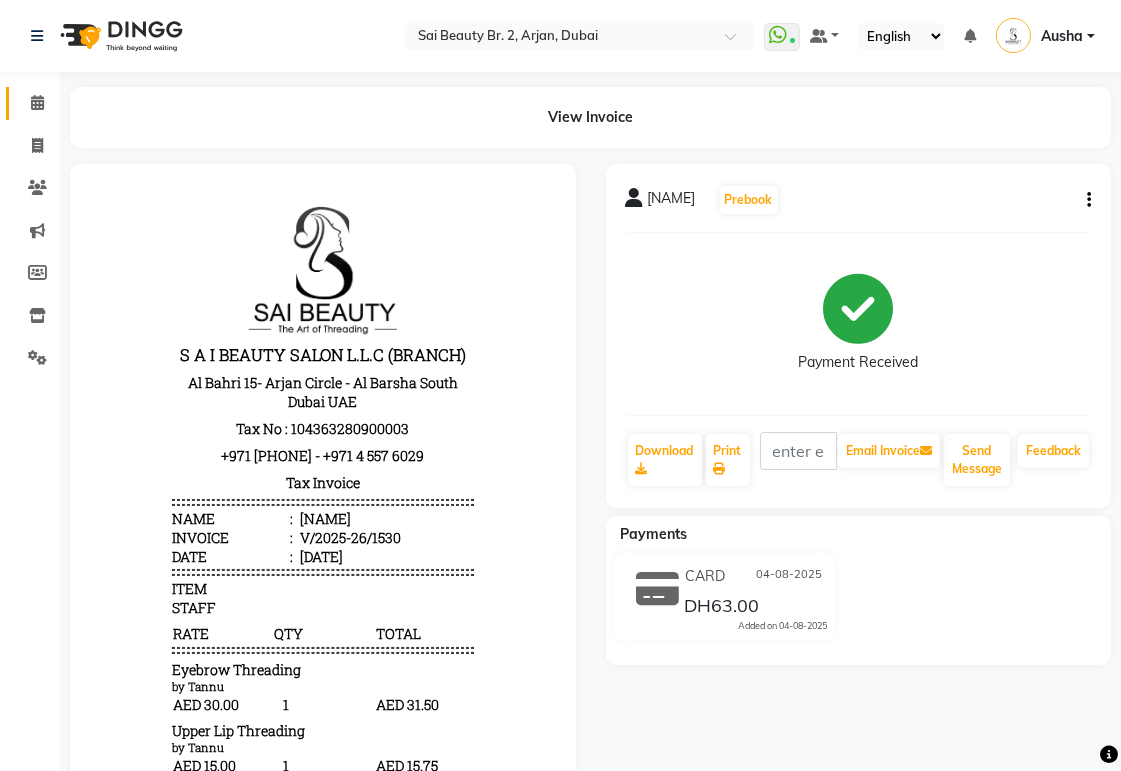 click 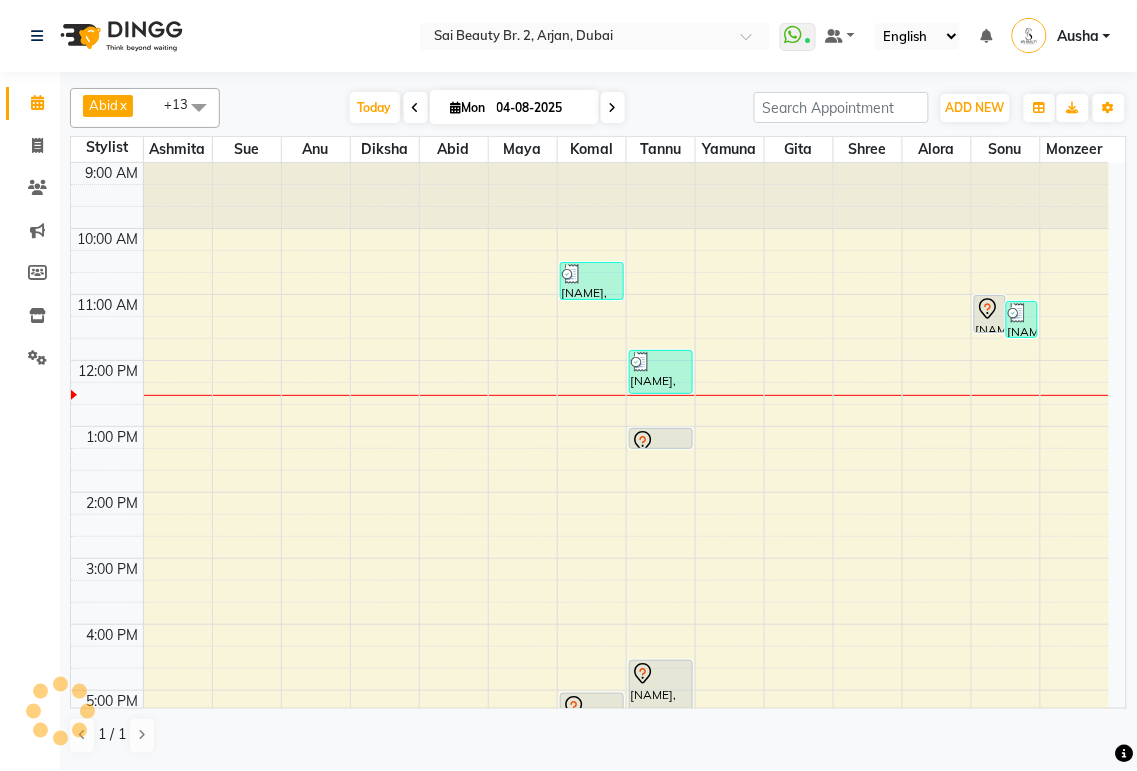 scroll, scrollTop: 0, scrollLeft: 0, axis: both 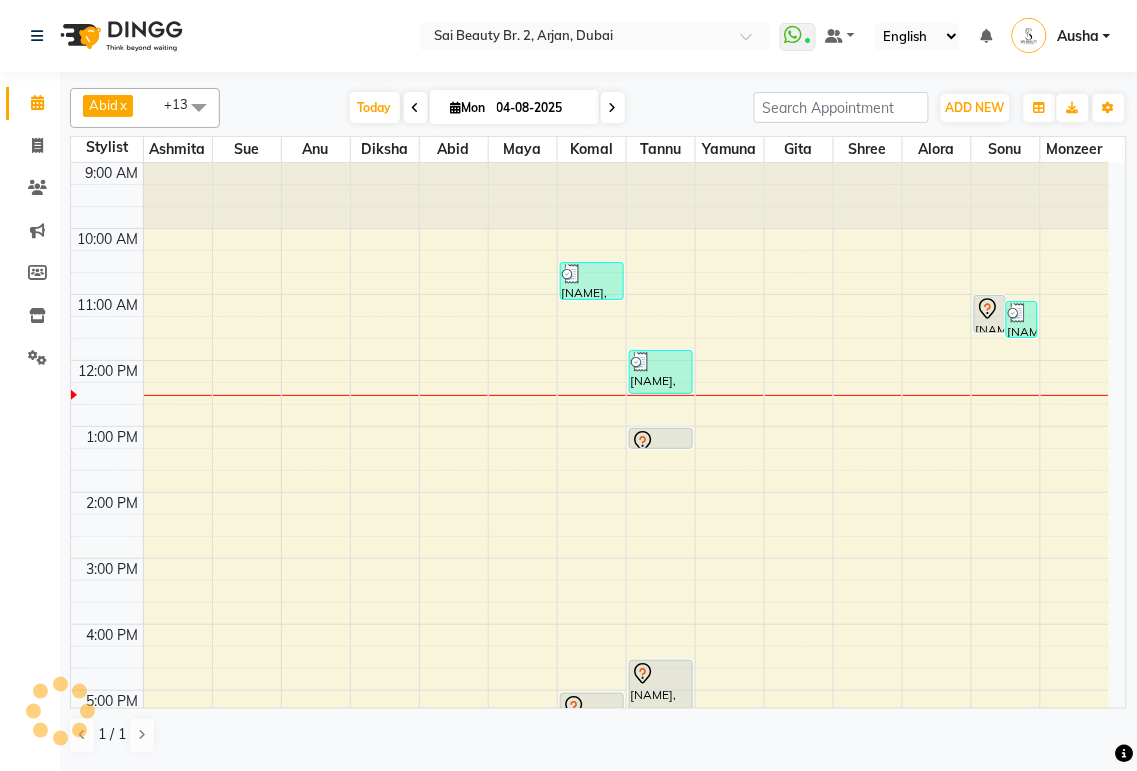 click 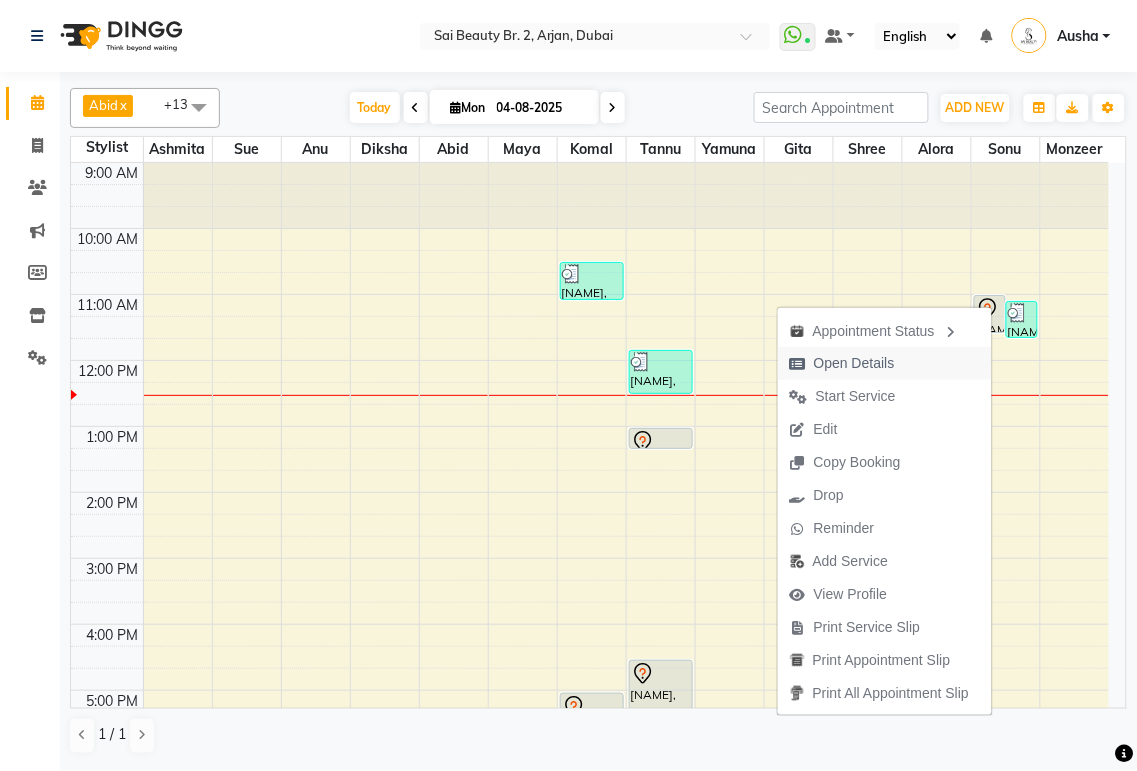 click on "Open Details" at bounding box center [854, 363] 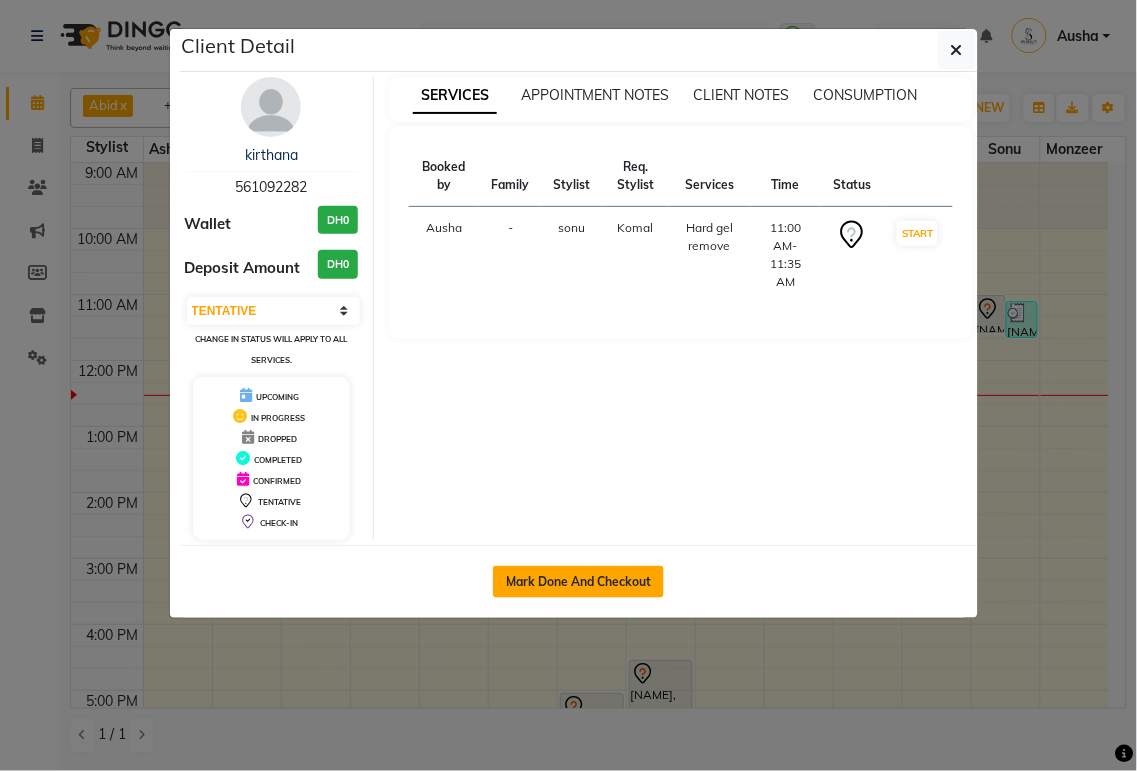 click on "Mark Done And Checkout" 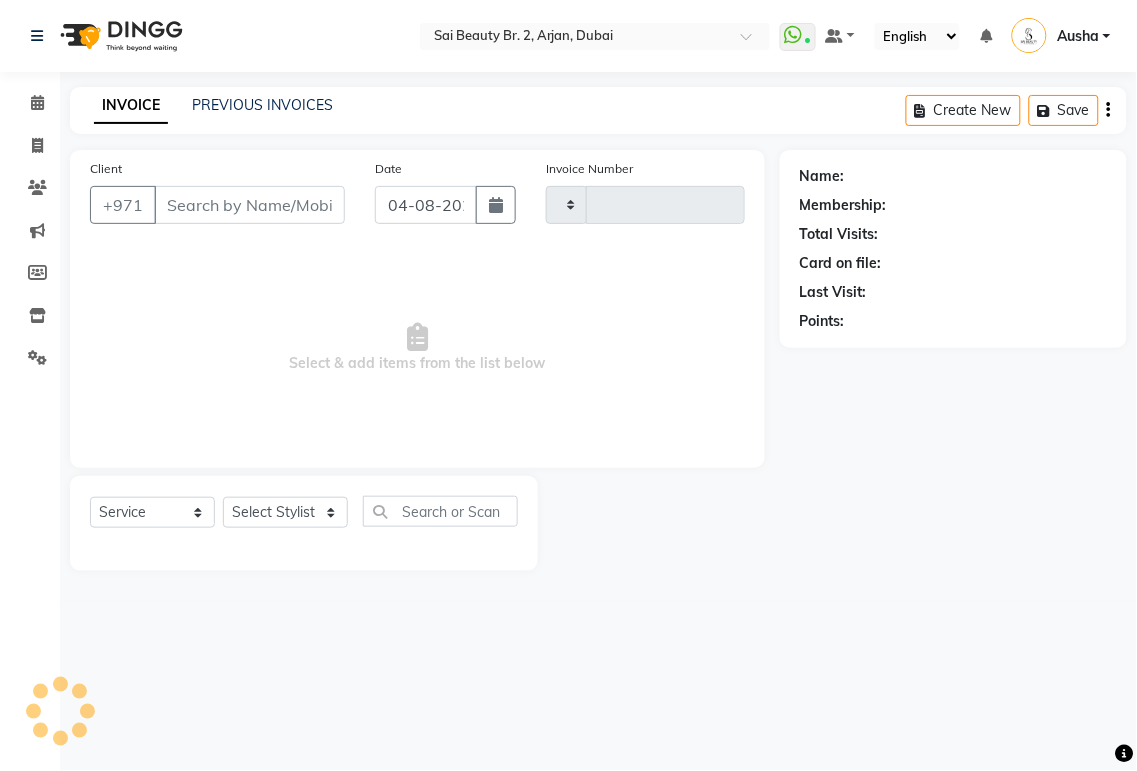 type on "1531" 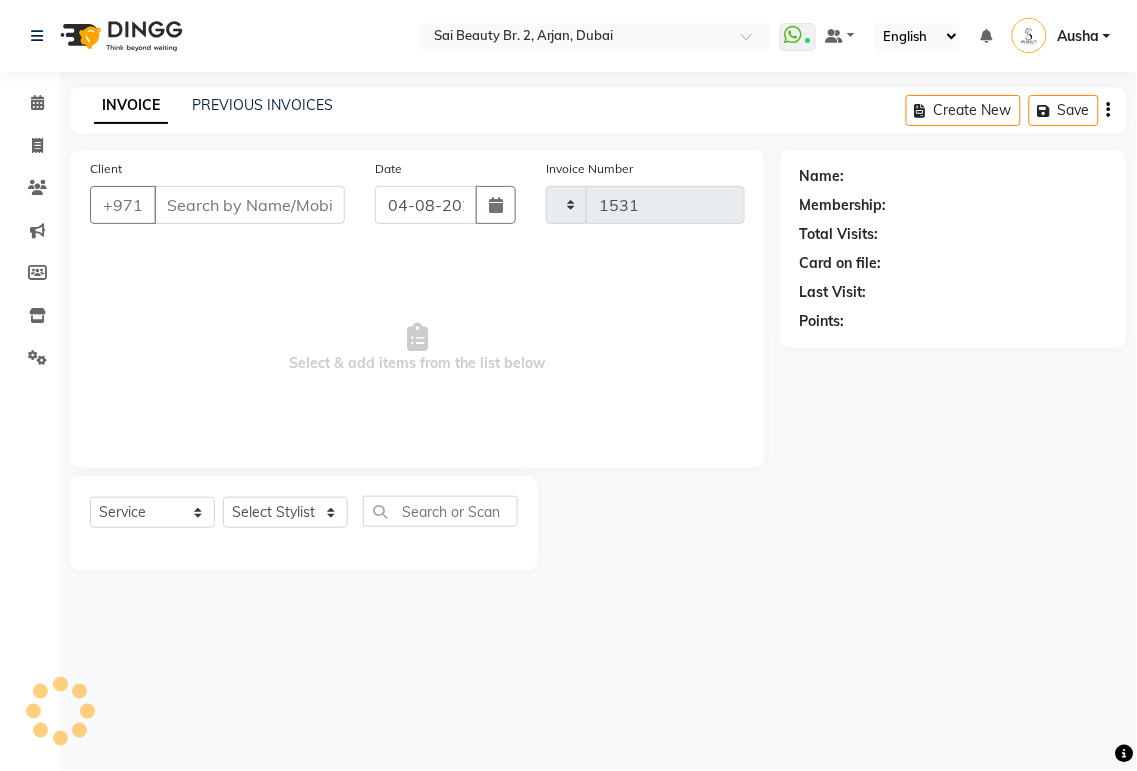 select on "6956" 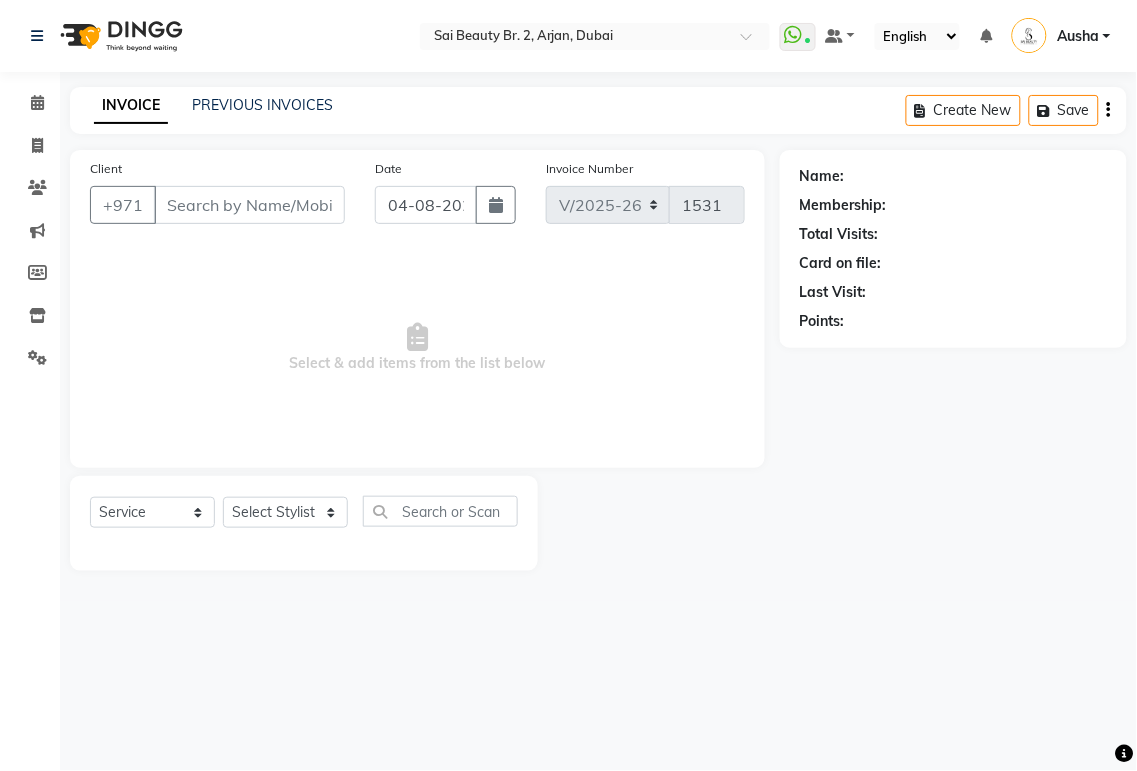 type on "561092282" 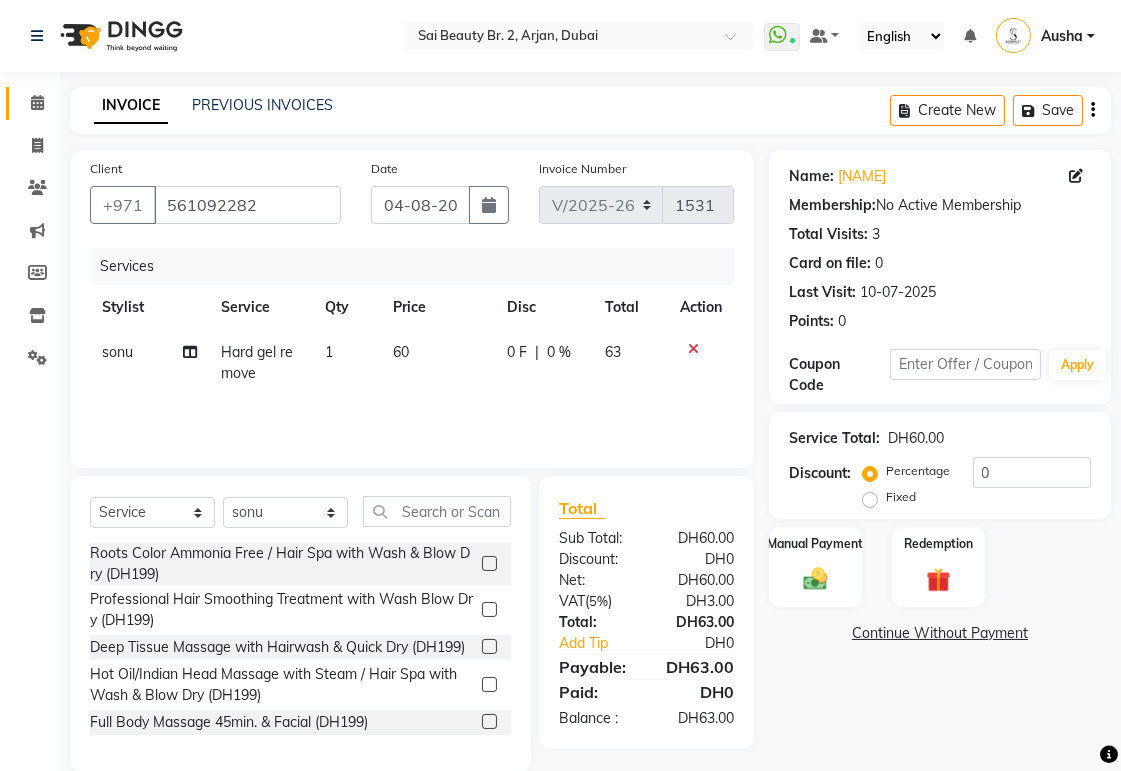 click 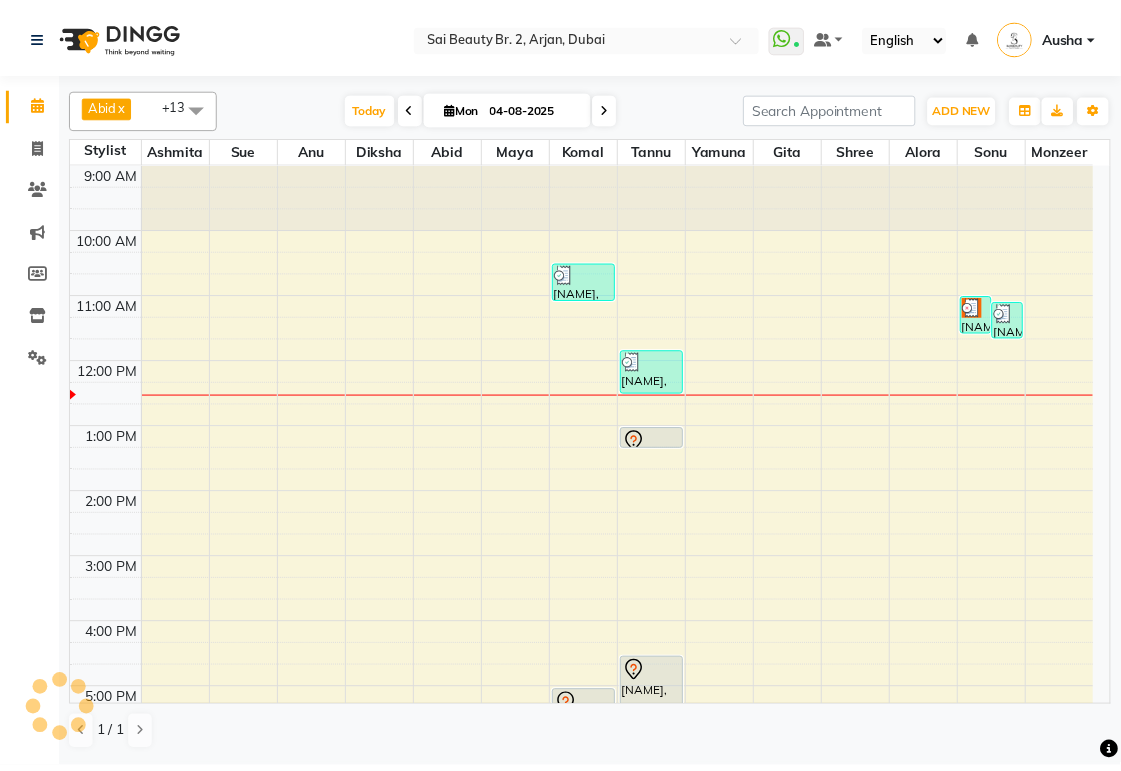 scroll, scrollTop: 0, scrollLeft: 0, axis: both 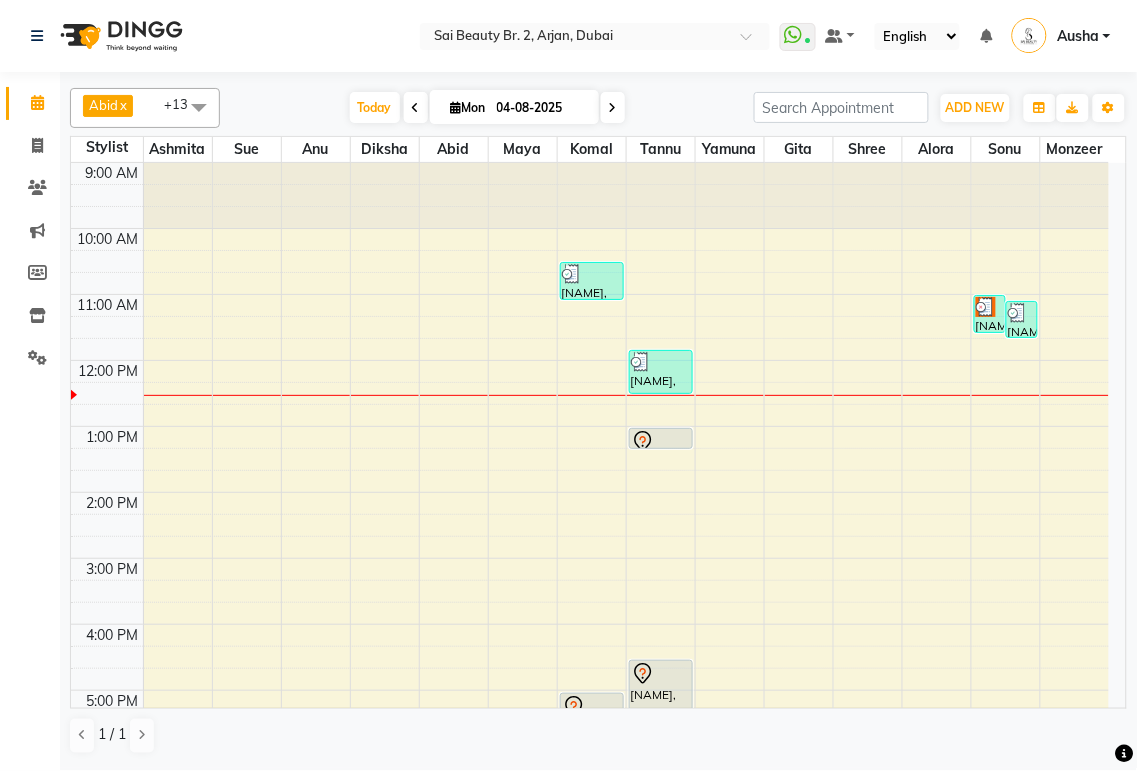 click at bounding box center [986, 307] 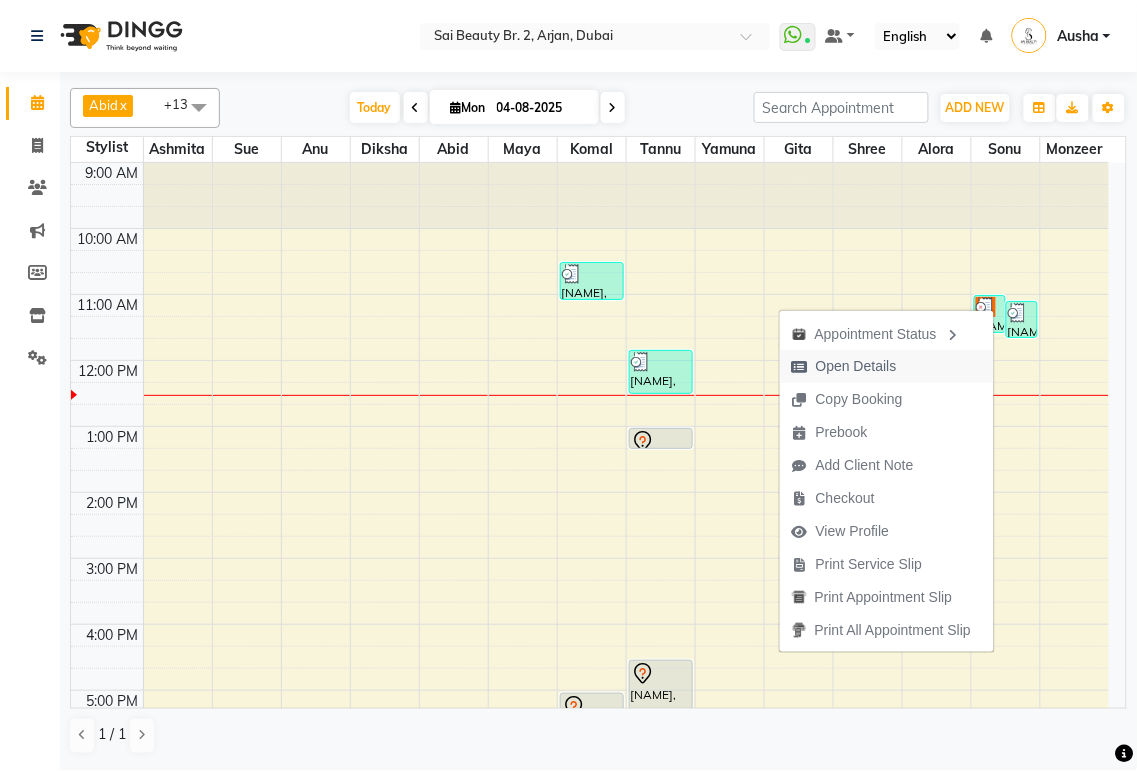 click on "Open Details" at bounding box center [856, 366] 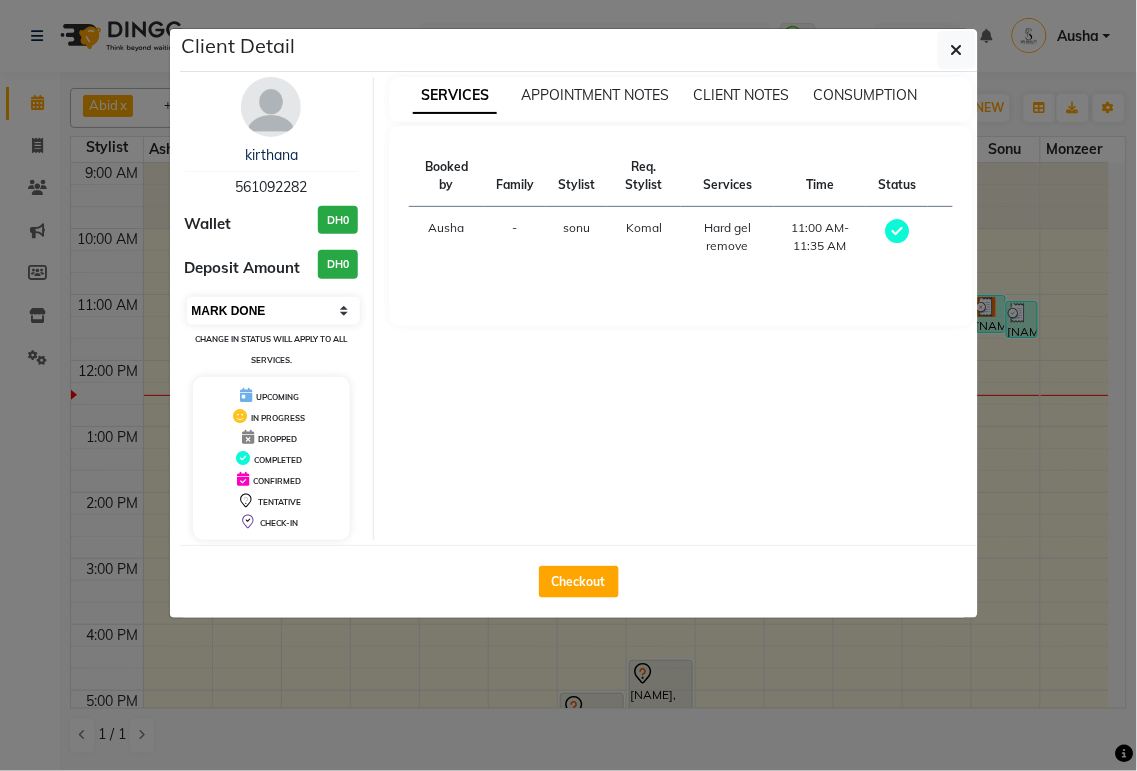 click on "Select MARK DONE UPCOMING" at bounding box center [274, 311] 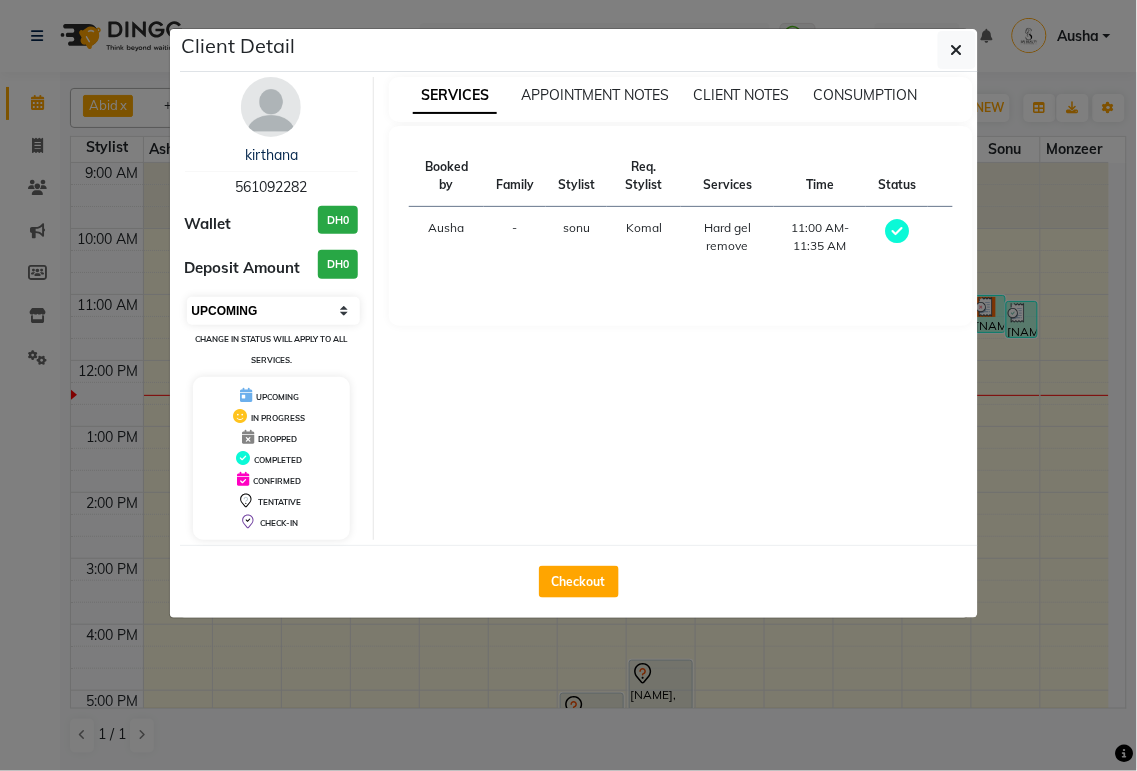 click on "Select MARK DONE UPCOMING" at bounding box center (274, 311) 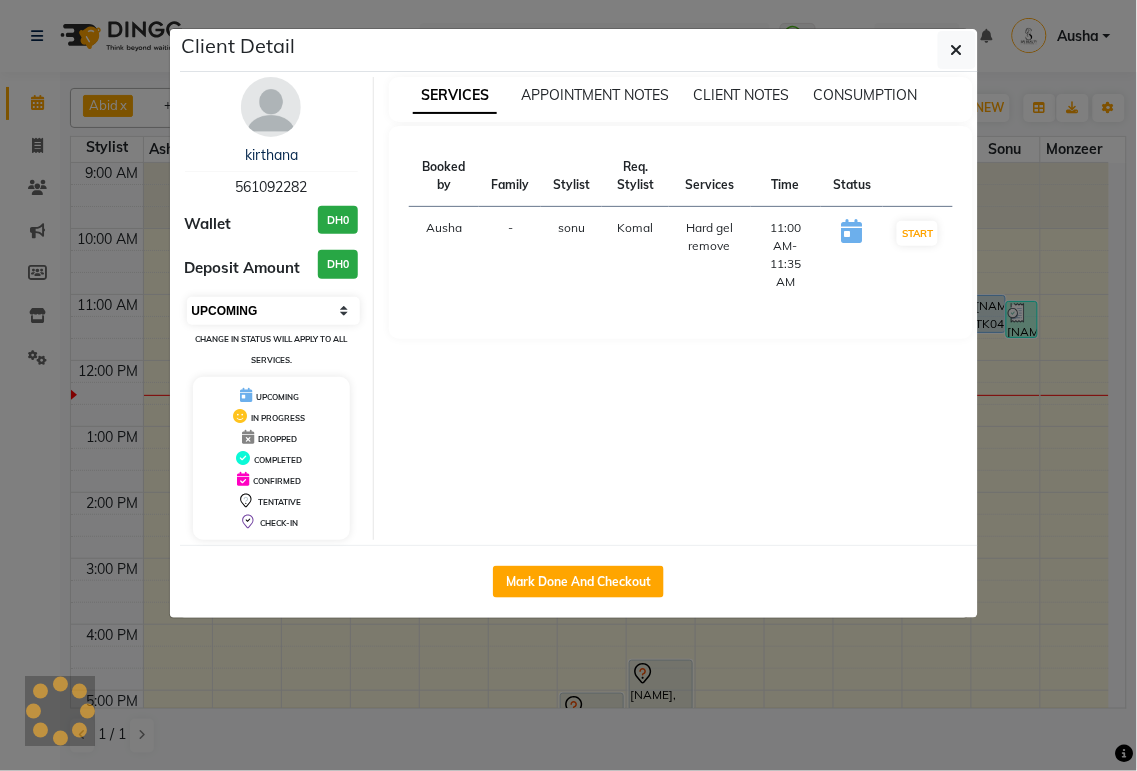 click on "Select IN SERVICE CONFIRMED TENTATIVE CHECK IN MARK DONE DROPPED UPCOMING" at bounding box center (274, 311) 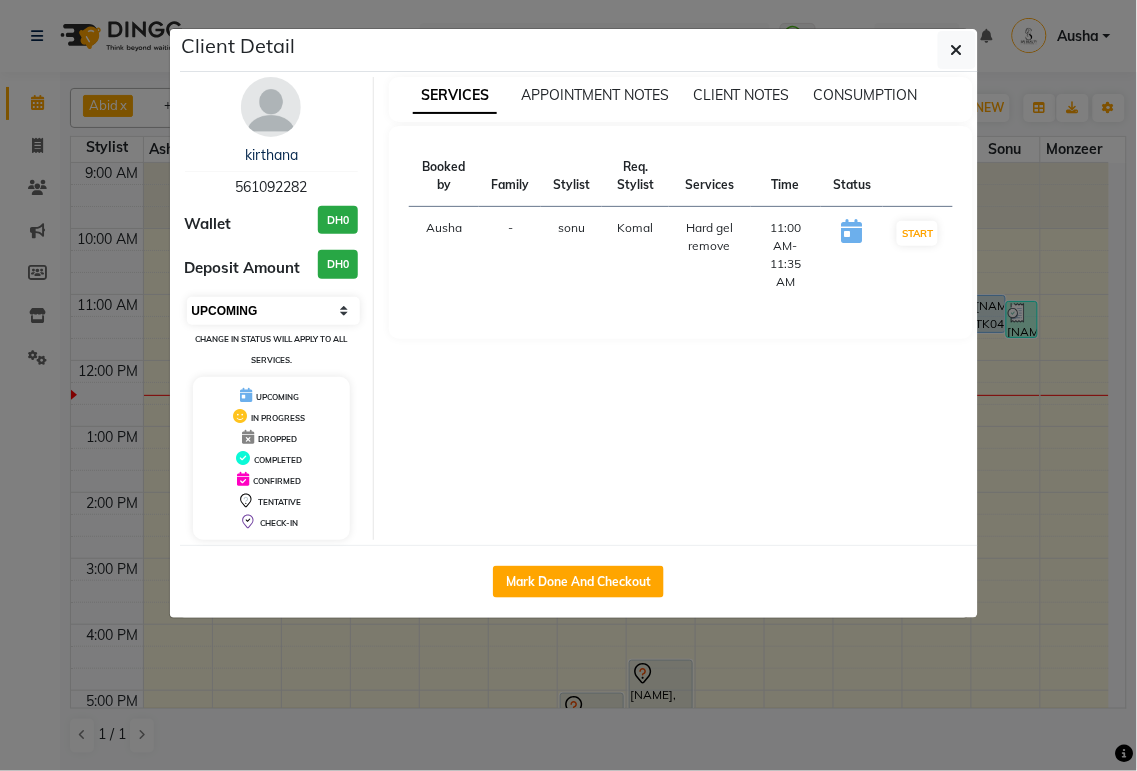 select on "7" 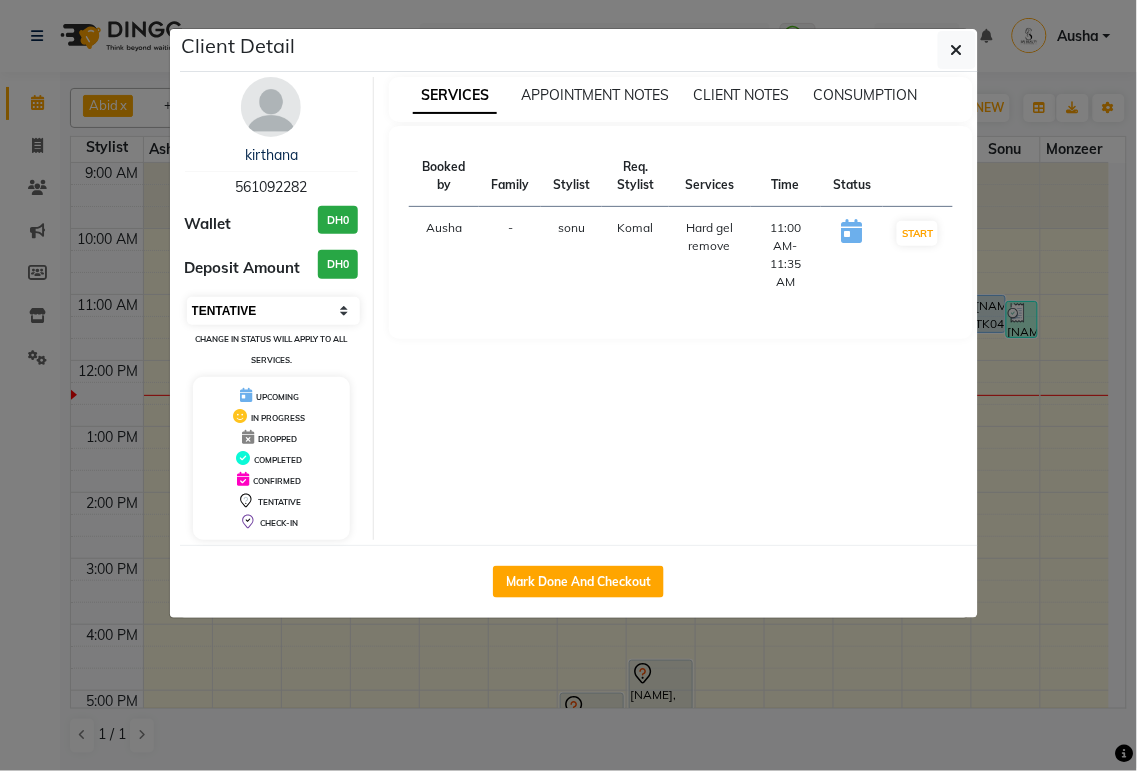 click on "Select IN SERVICE CONFIRMED TENTATIVE CHECK IN MARK DONE DROPPED UPCOMING" at bounding box center (274, 311) 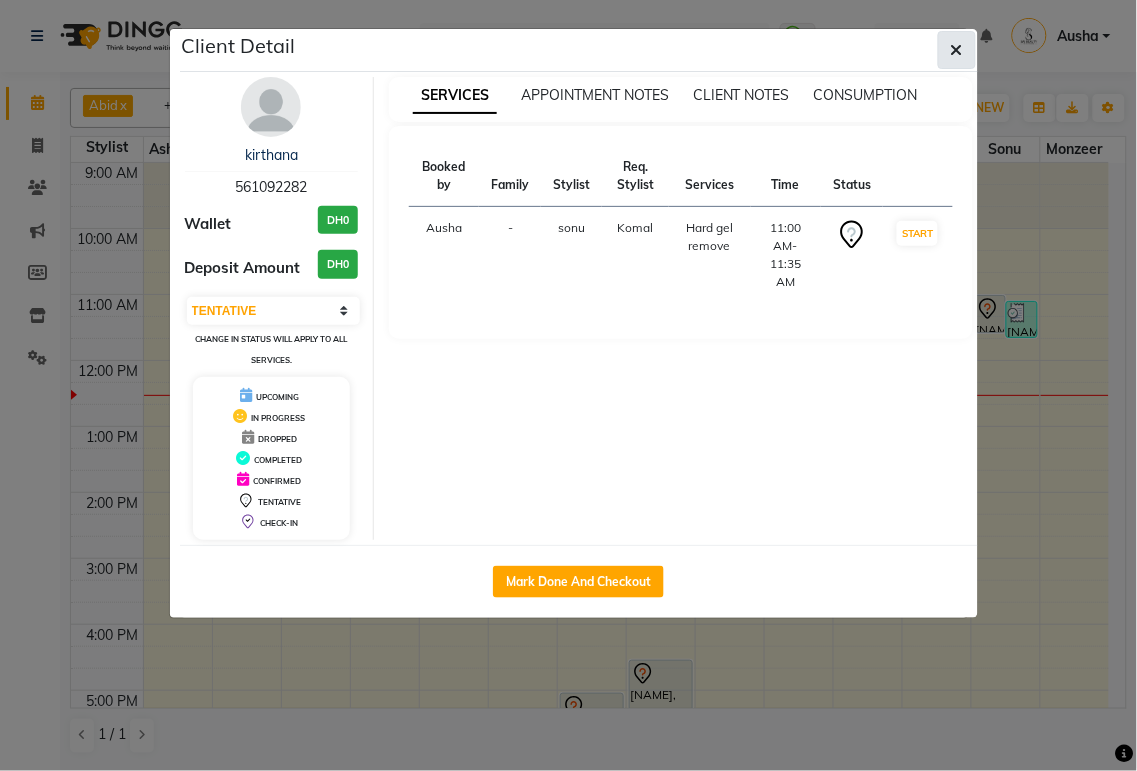 click 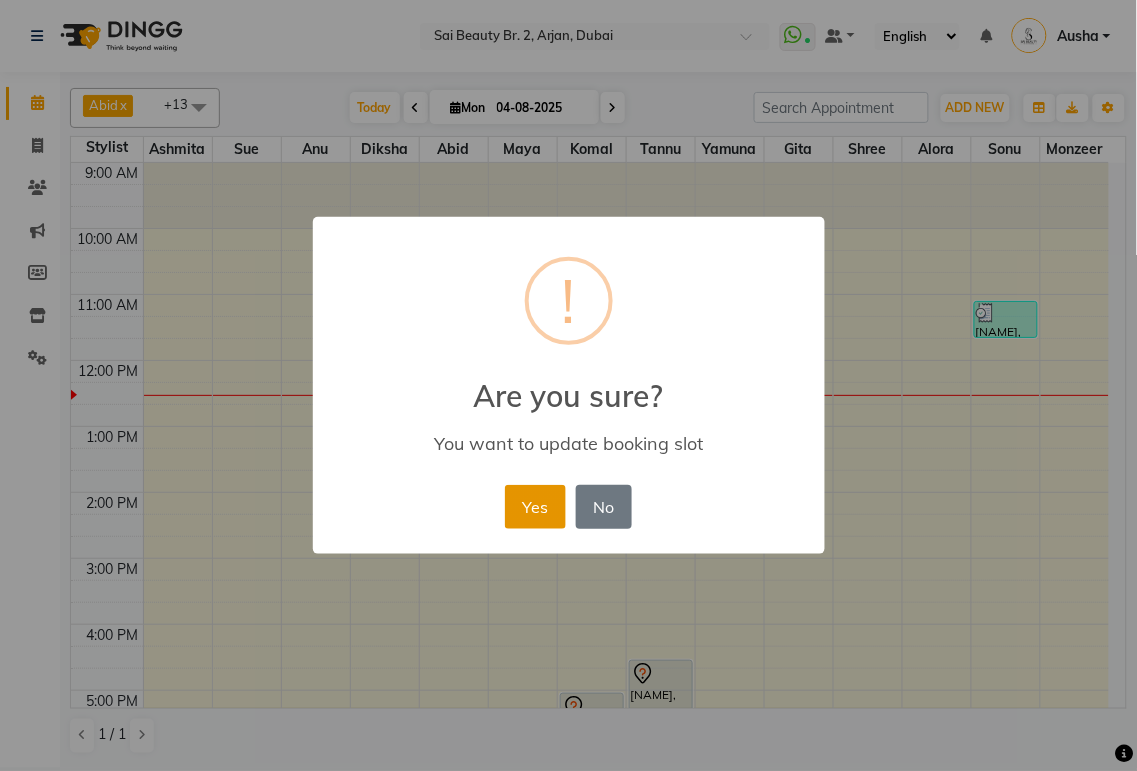 click on "Yes" at bounding box center (535, 507) 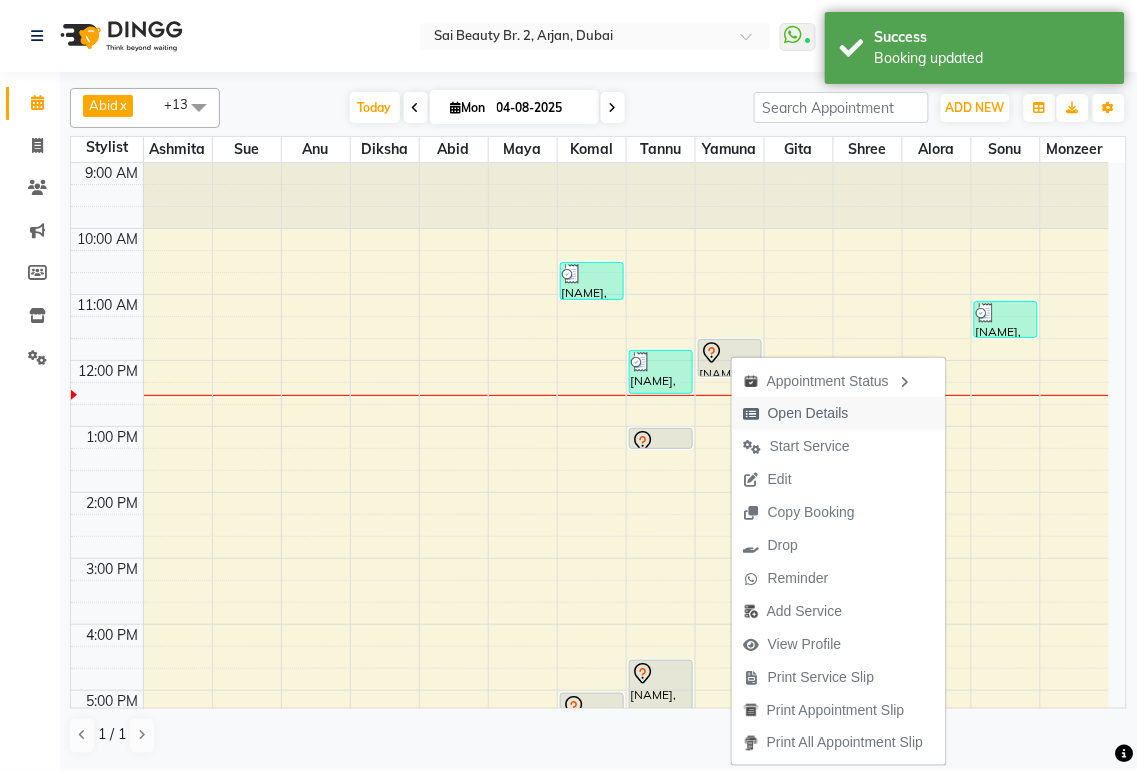 click on "Open Details" at bounding box center [808, 413] 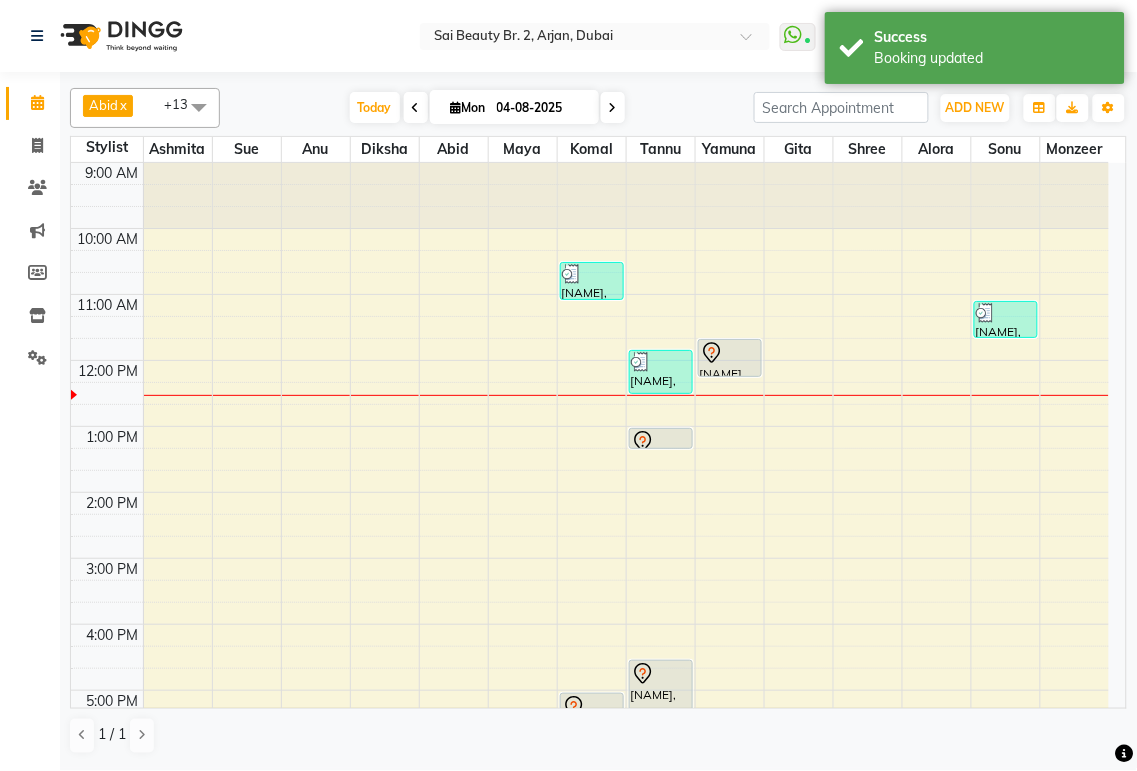 click at bounding box center [730, 353] 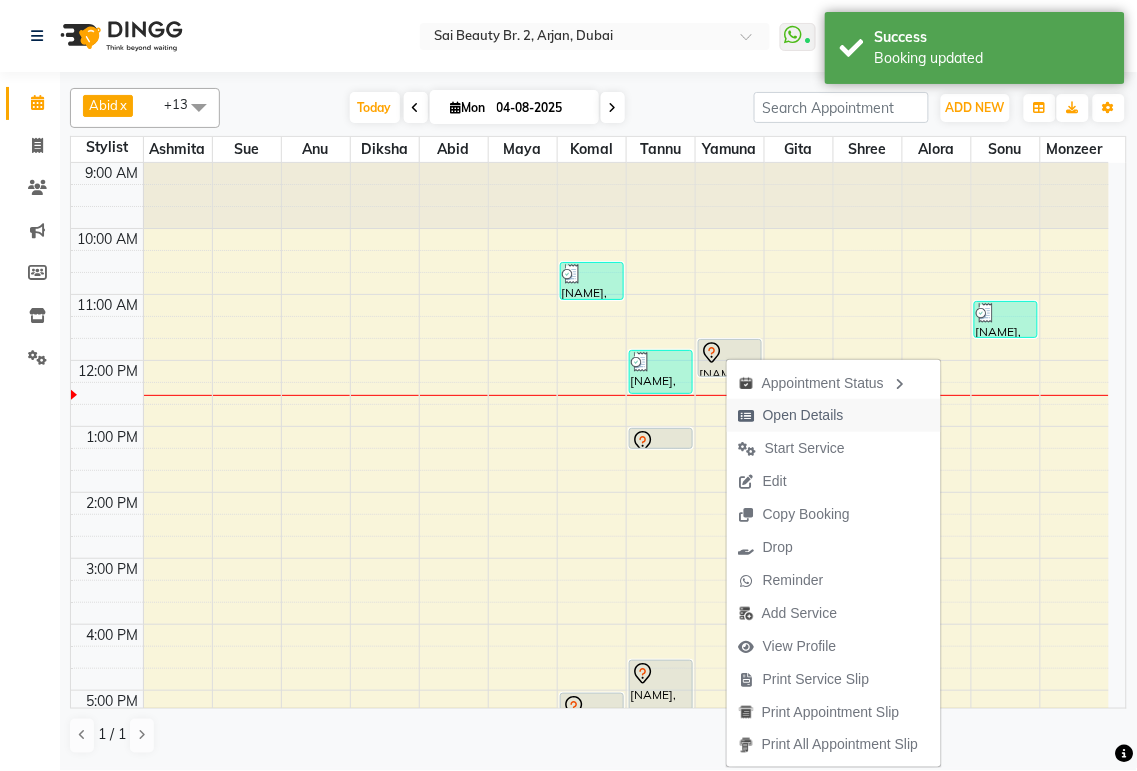 click on "Open Details" at bounding box center [803, 415] 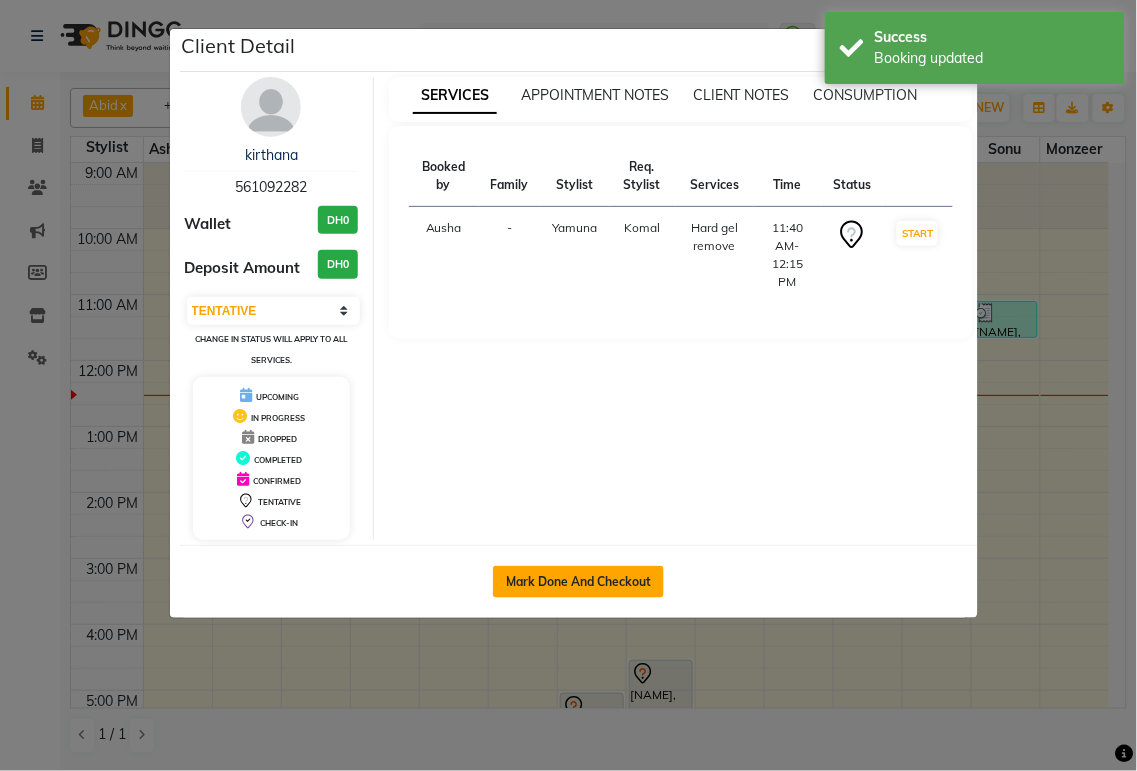 click on "Mark Done And Checkout" 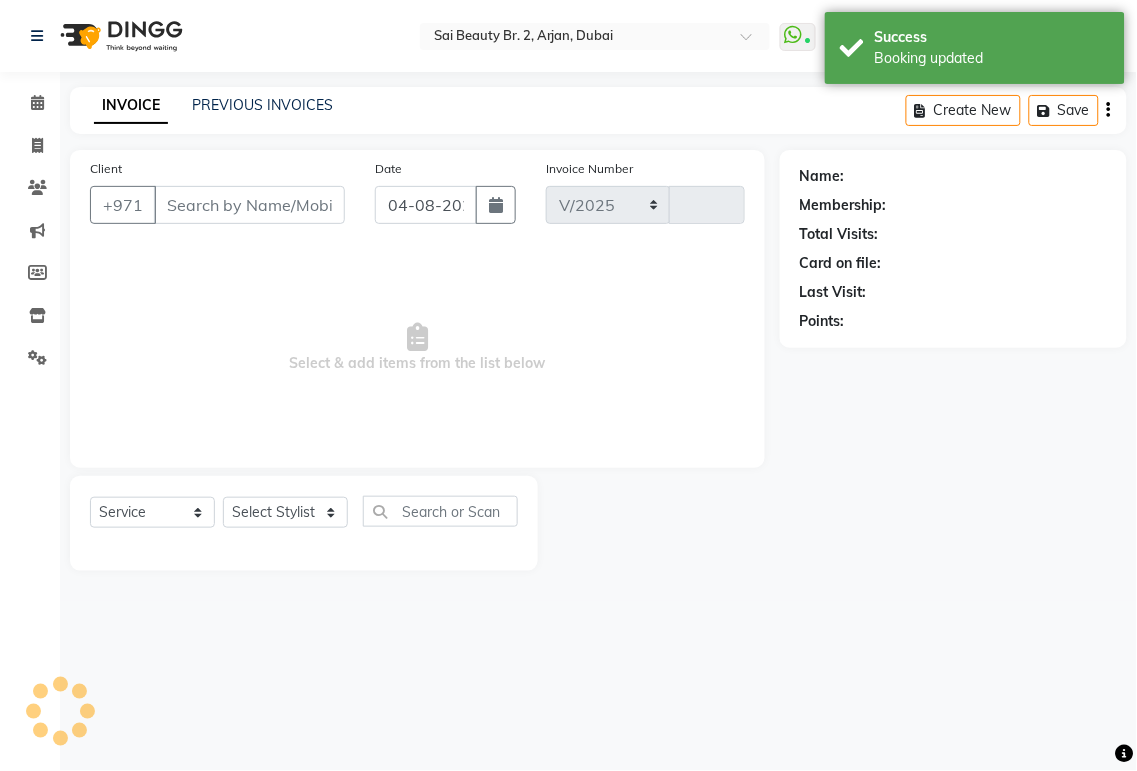 select on "6956" 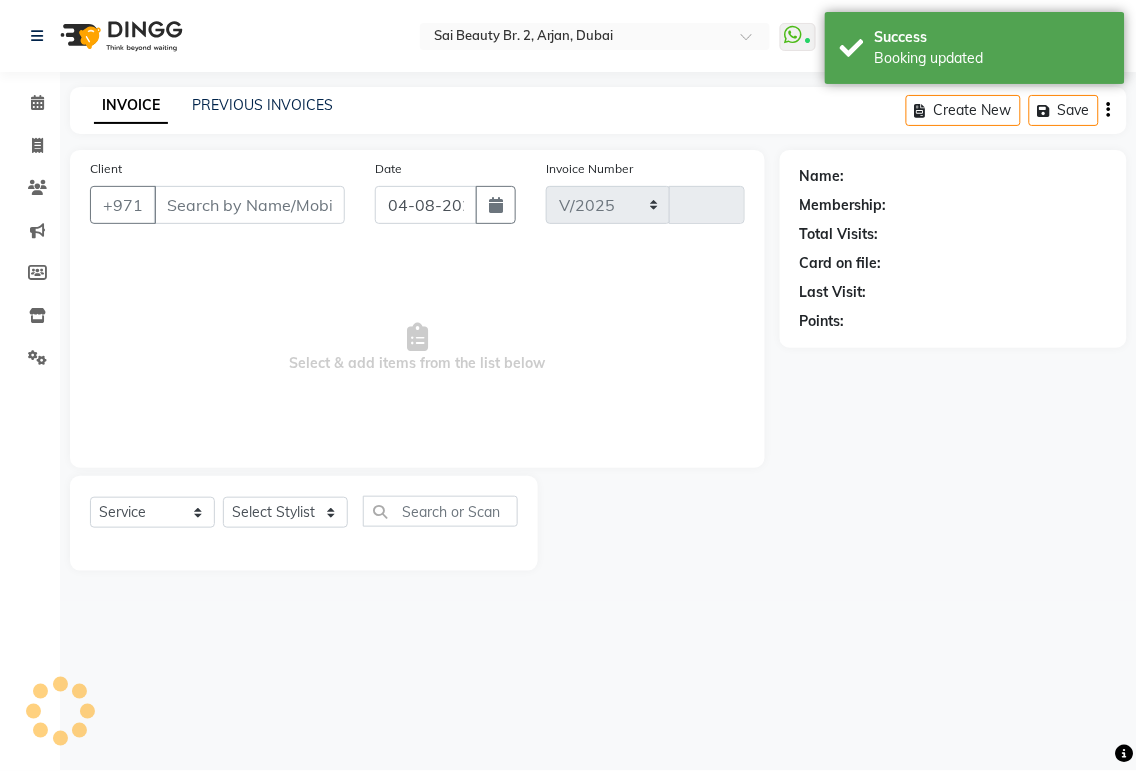 type on "1531" 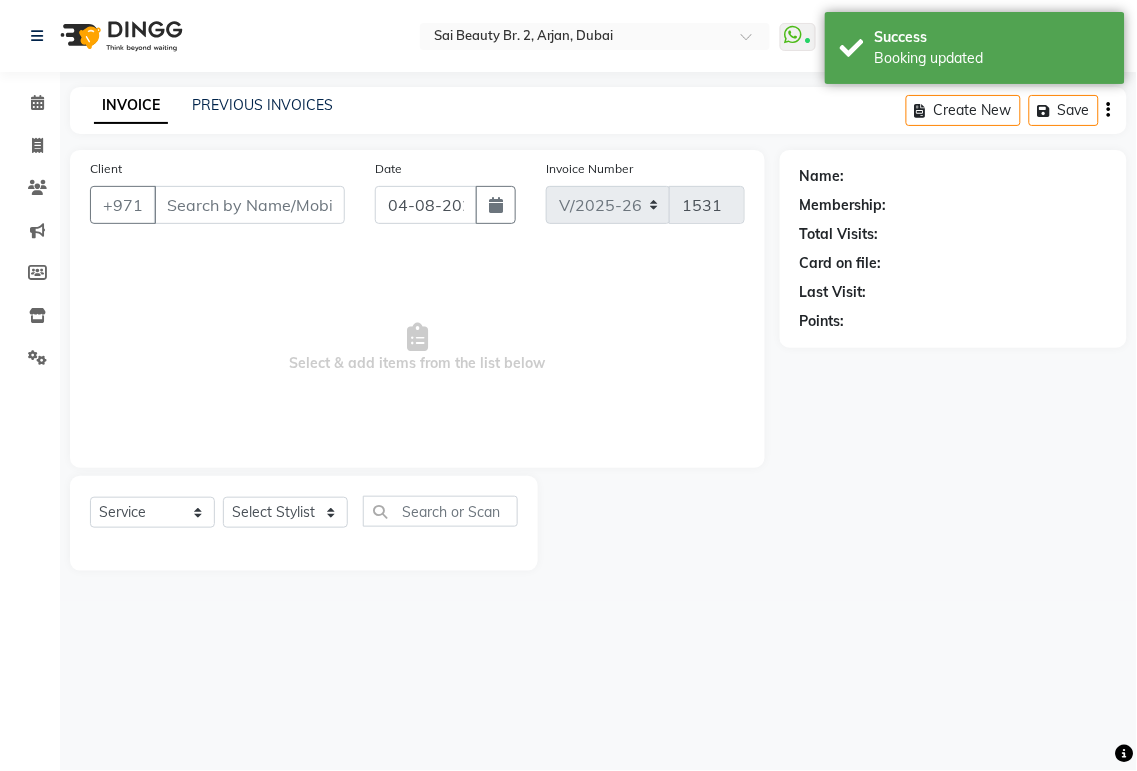 type on "561092282" 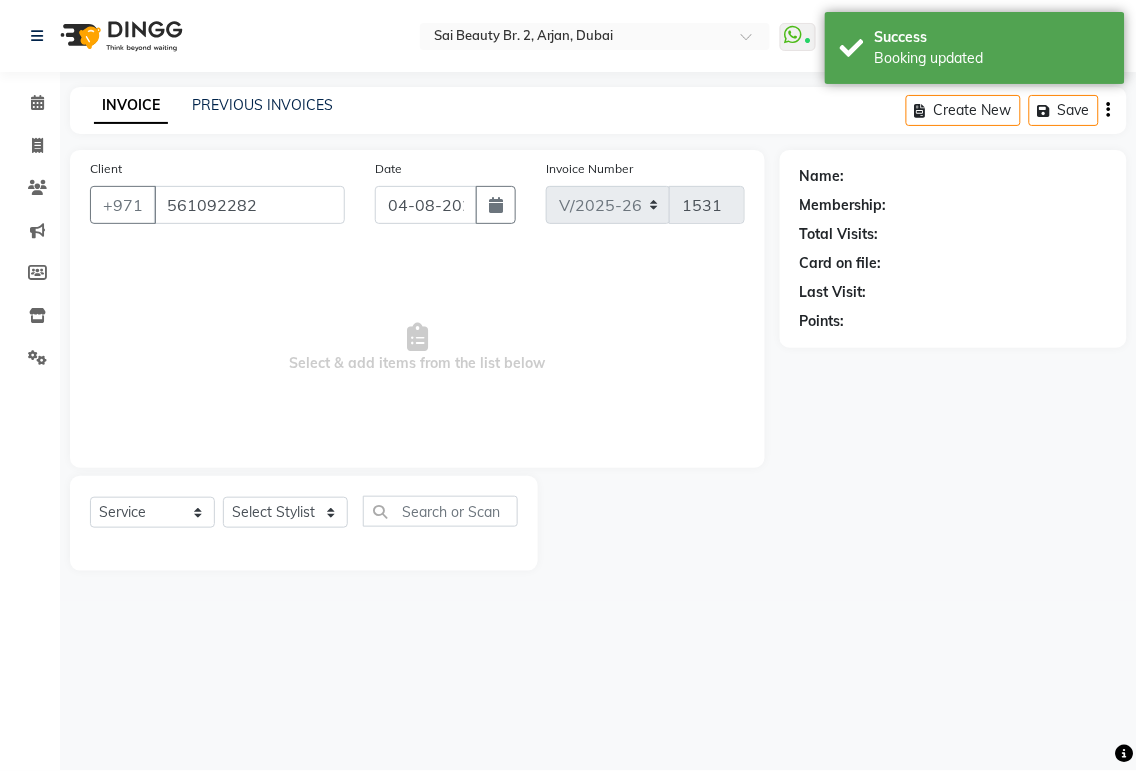 select on "61483" 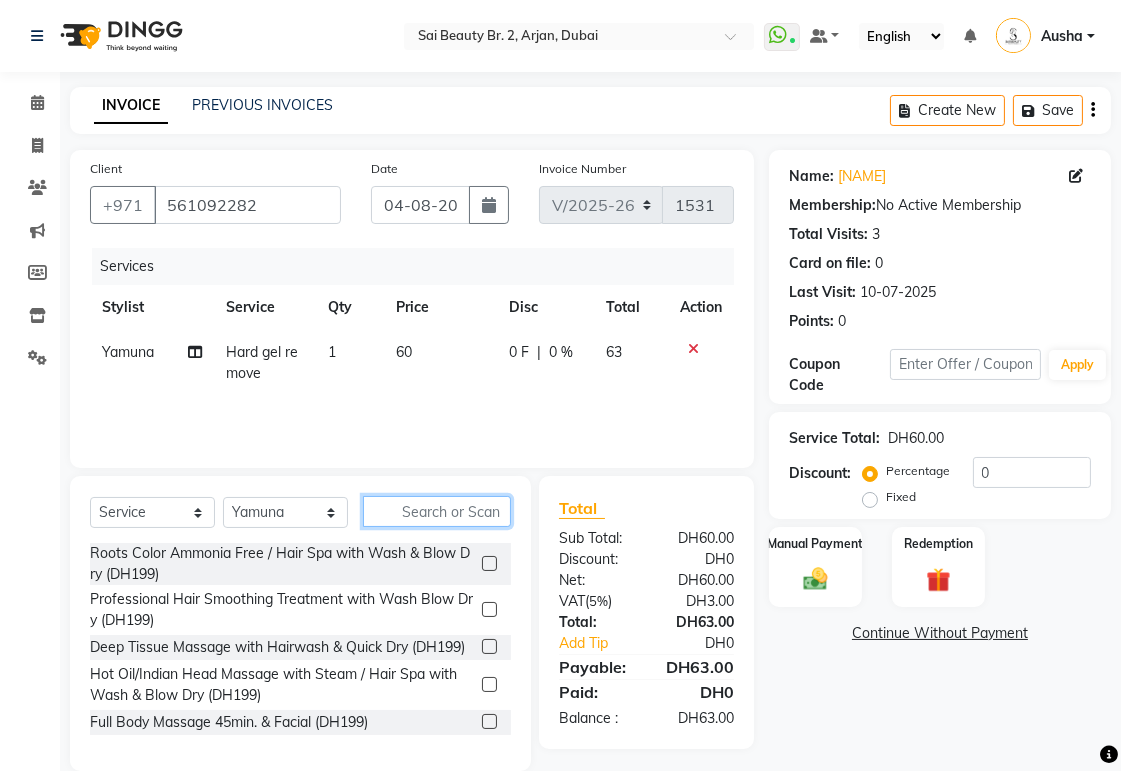 click 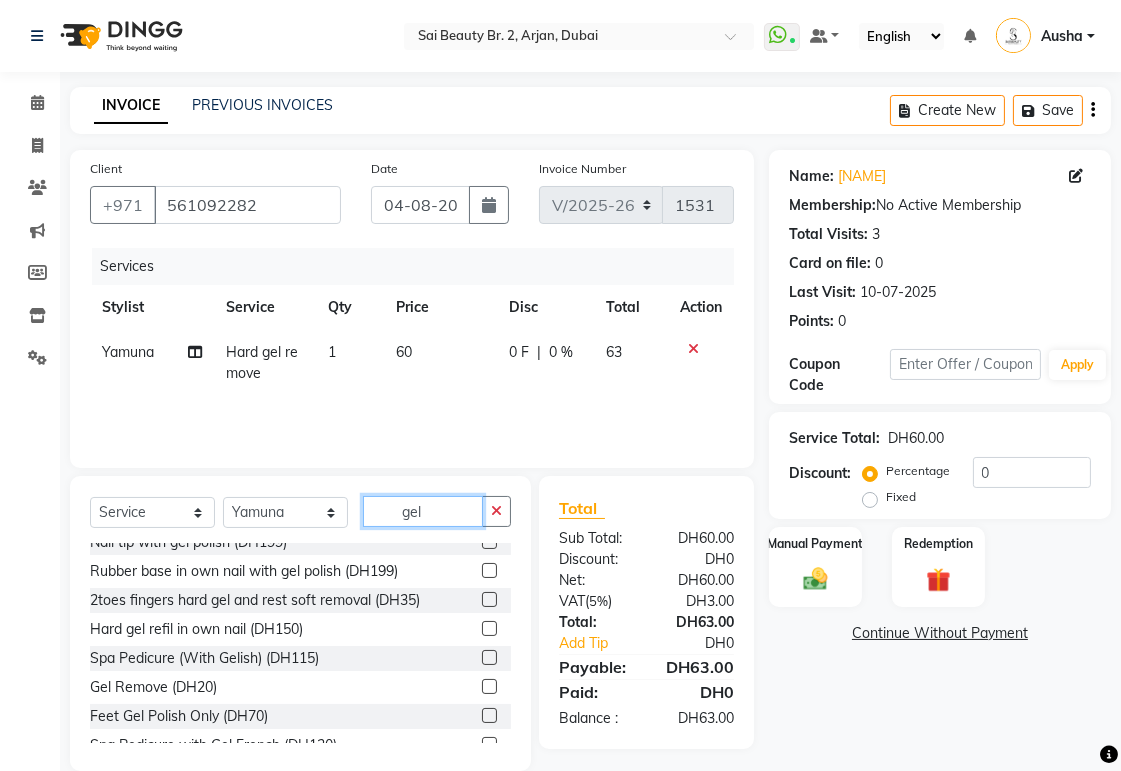 scroll, scrollTop: 373, scrollLeft: 0, axis: vertical 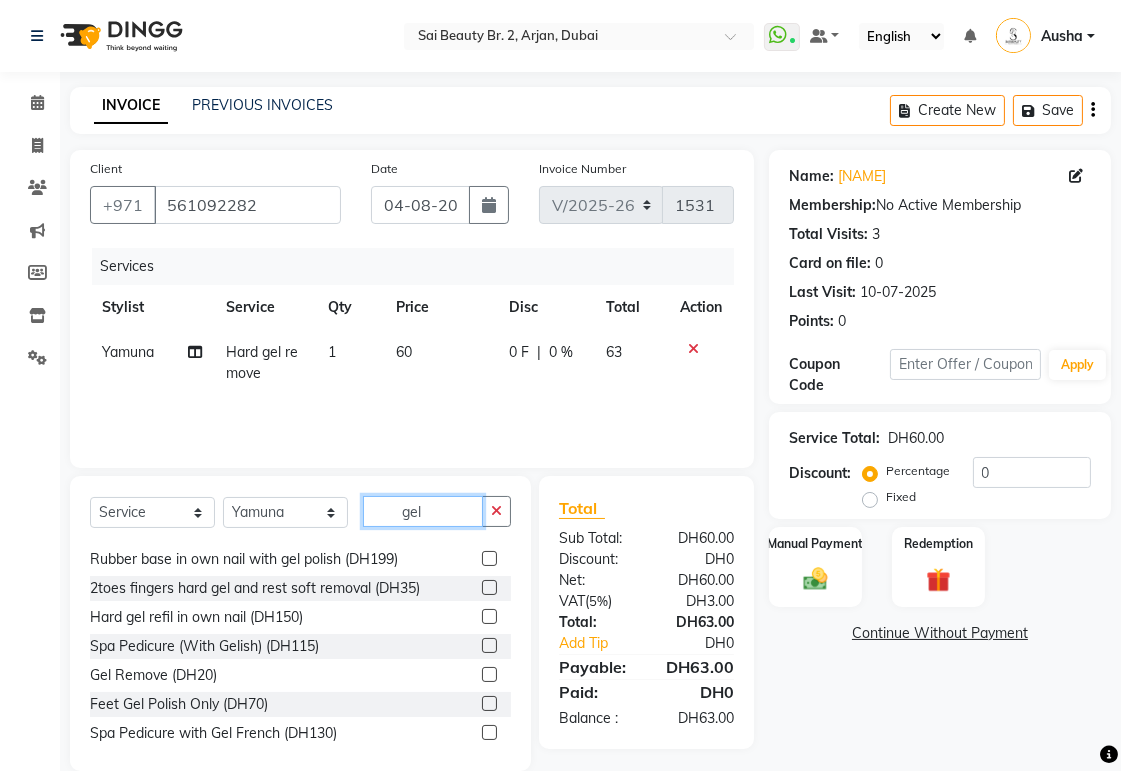 type on "gel" 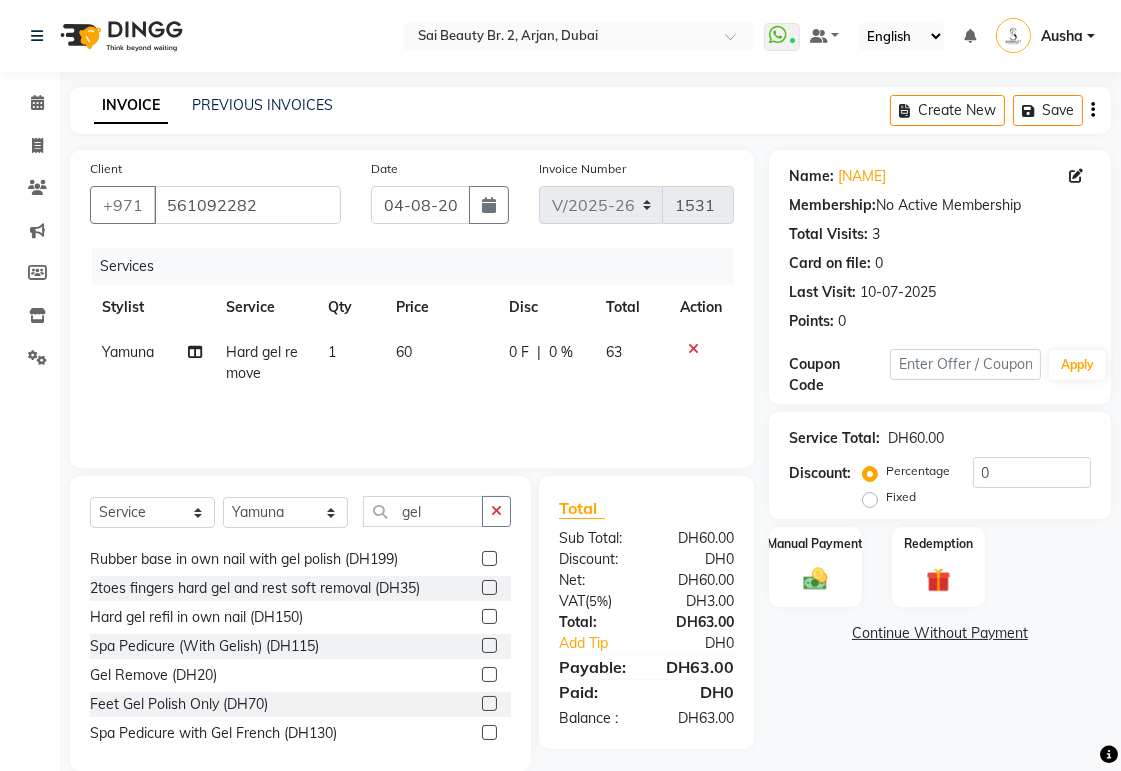 click 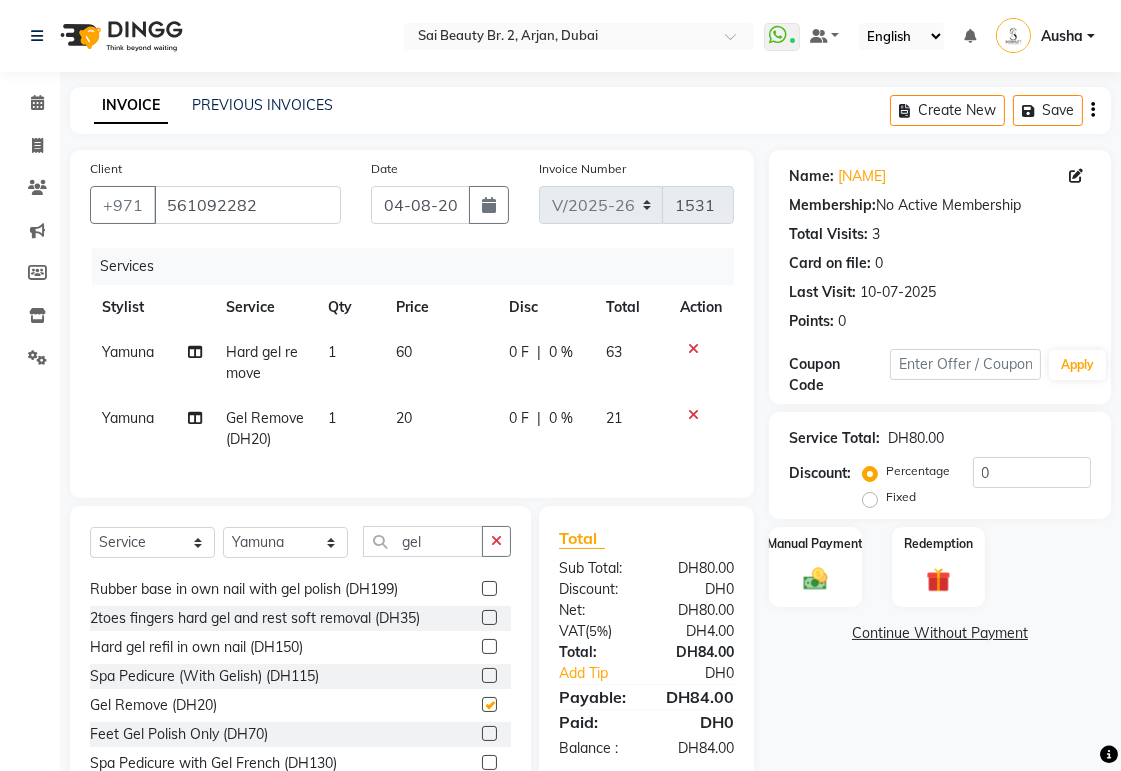 checkbox on "false" 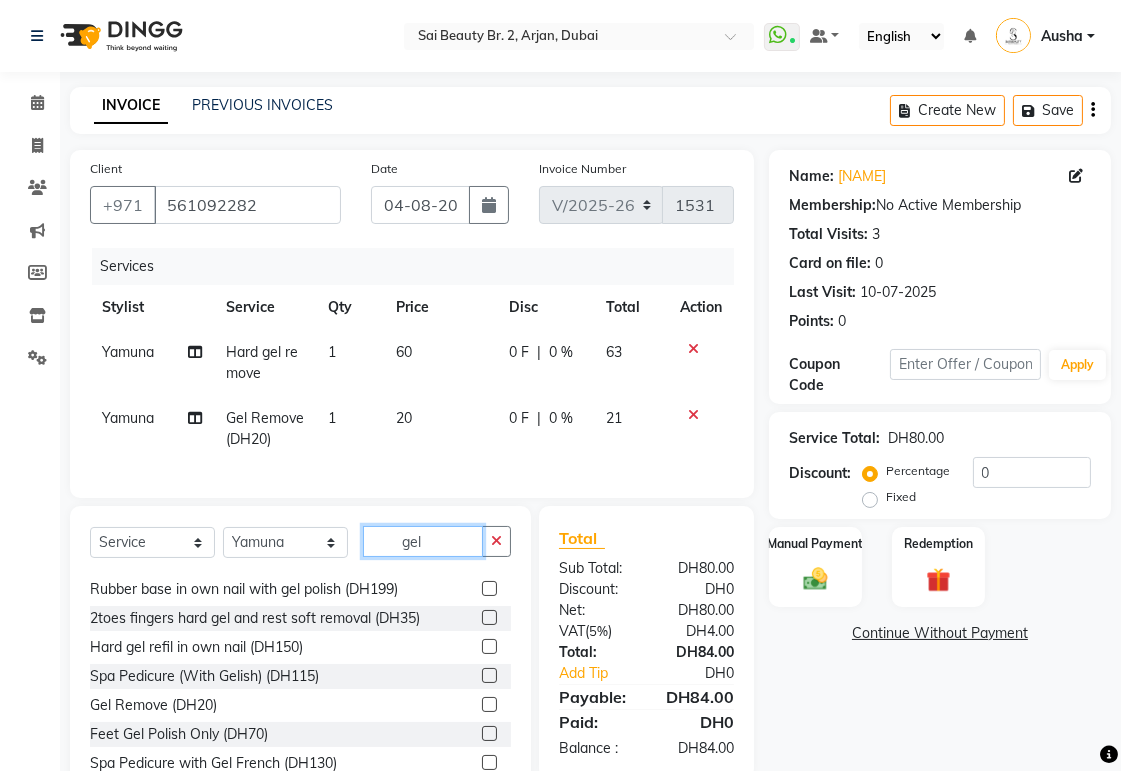 click on "gel" 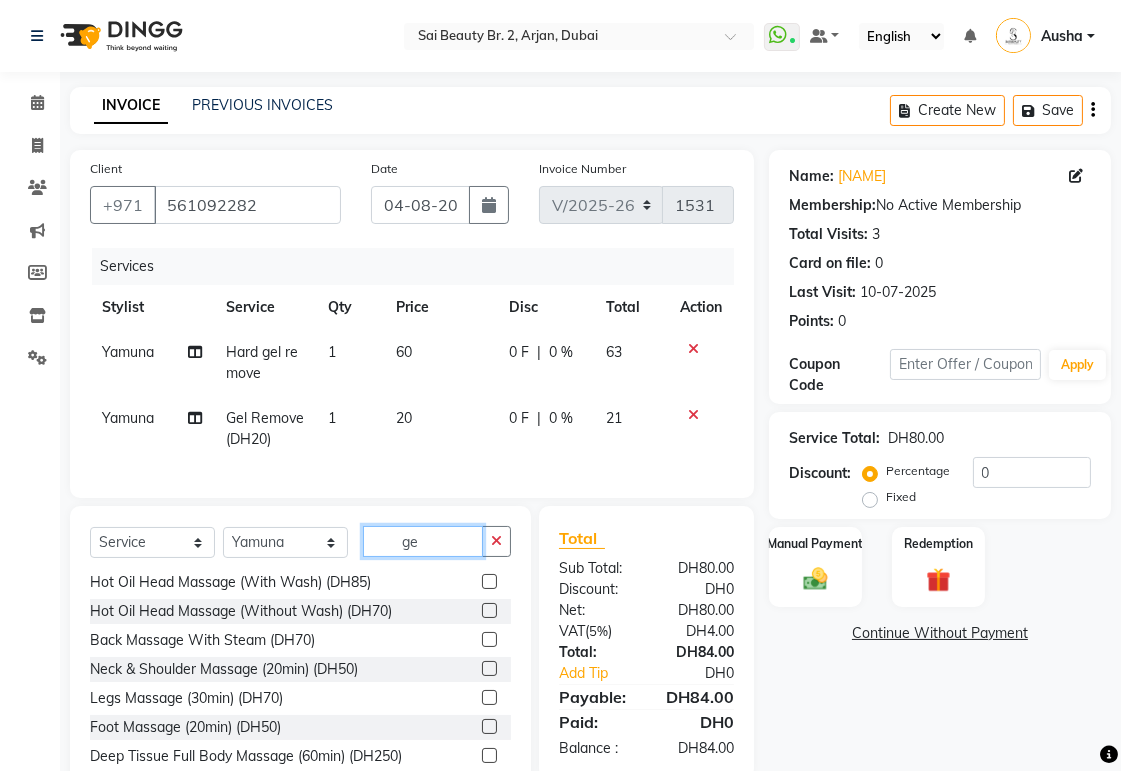 type on "g" 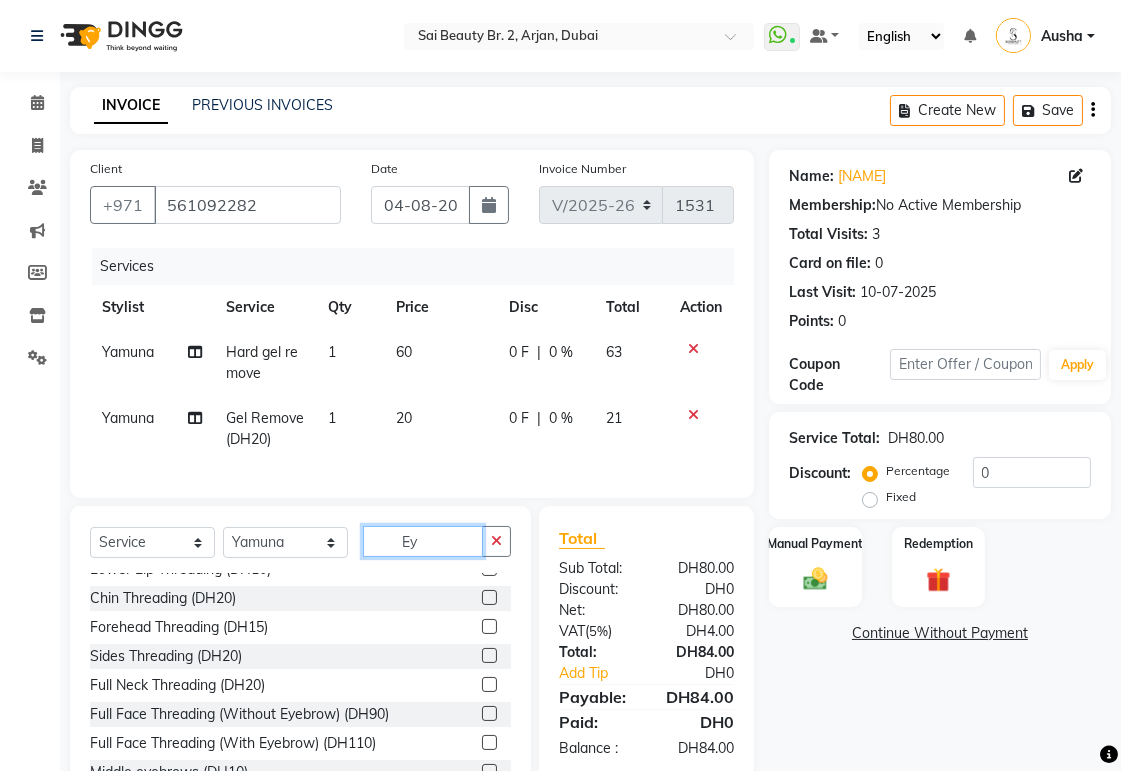 scroll, scrollTop: 0, scrollLeft: 0, axis: both 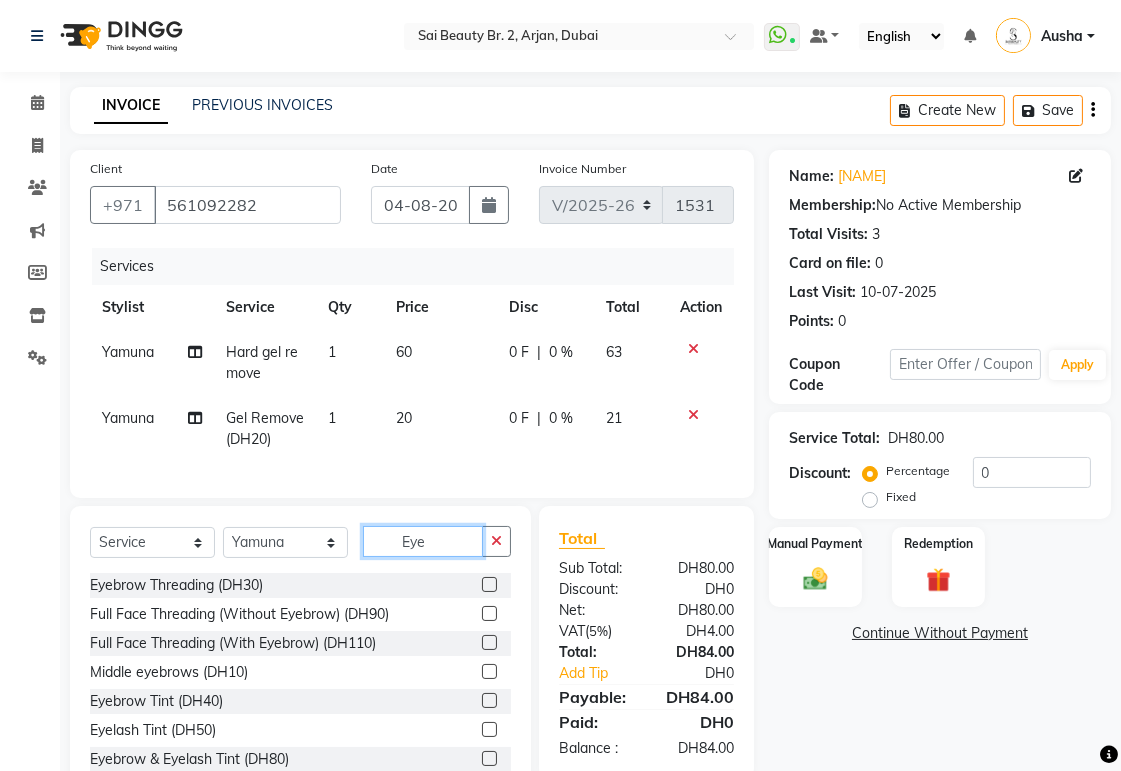 type on "Eye" 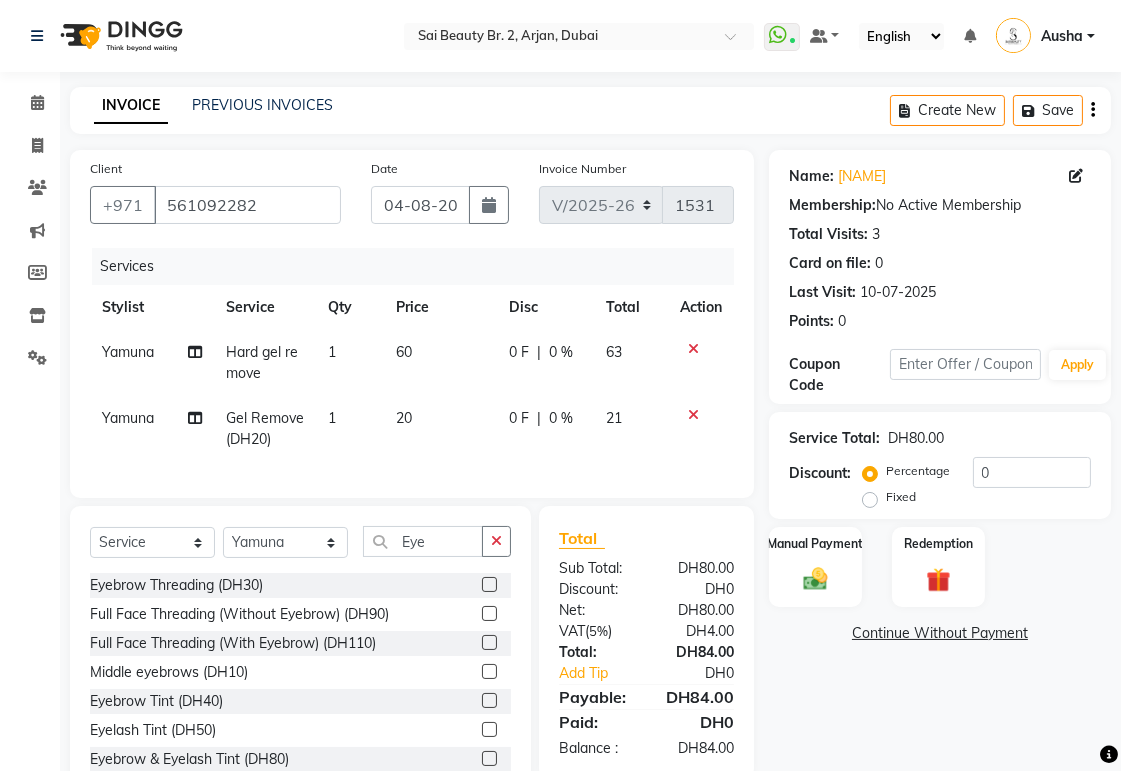 click 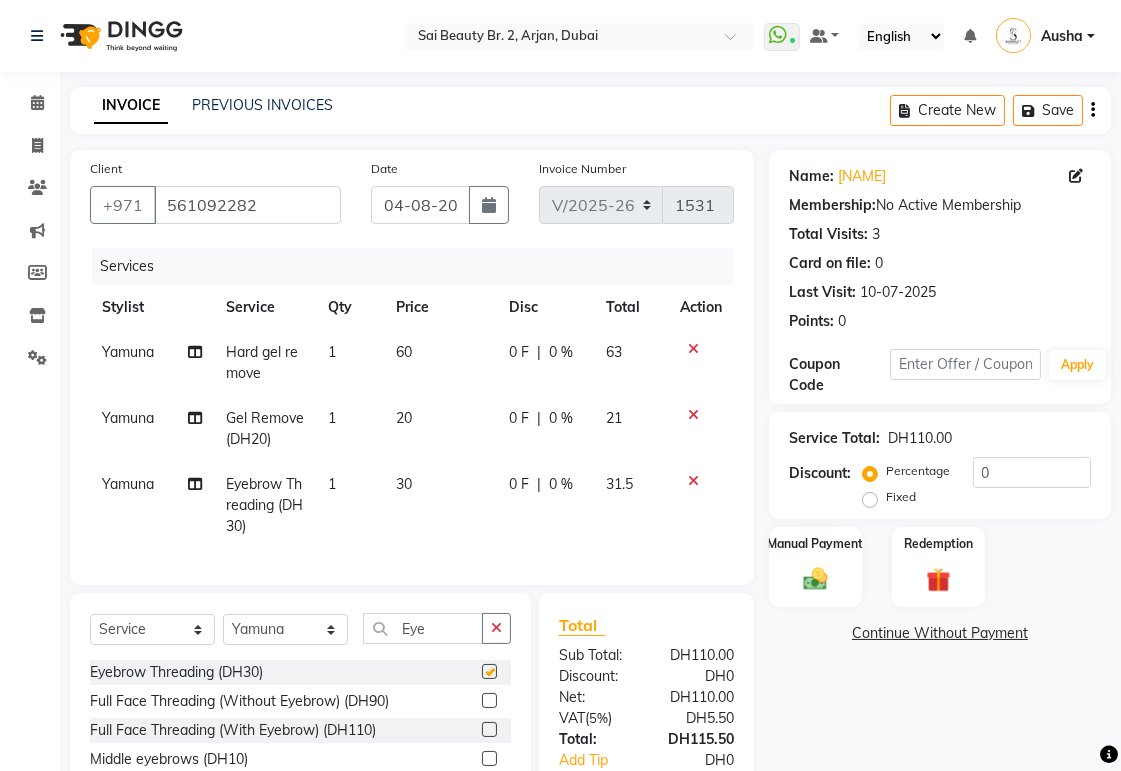 checkbox on "false" 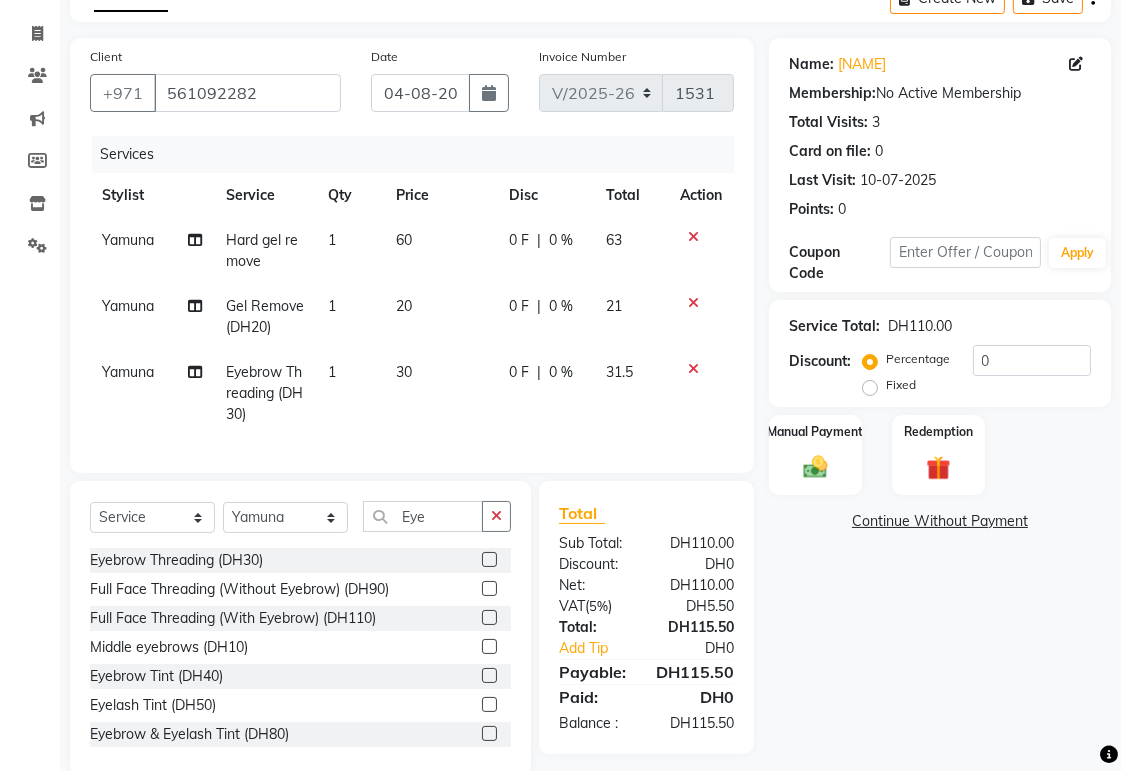 scroll, scrollTop: 163, scrollLeft: 0, axis: vertical 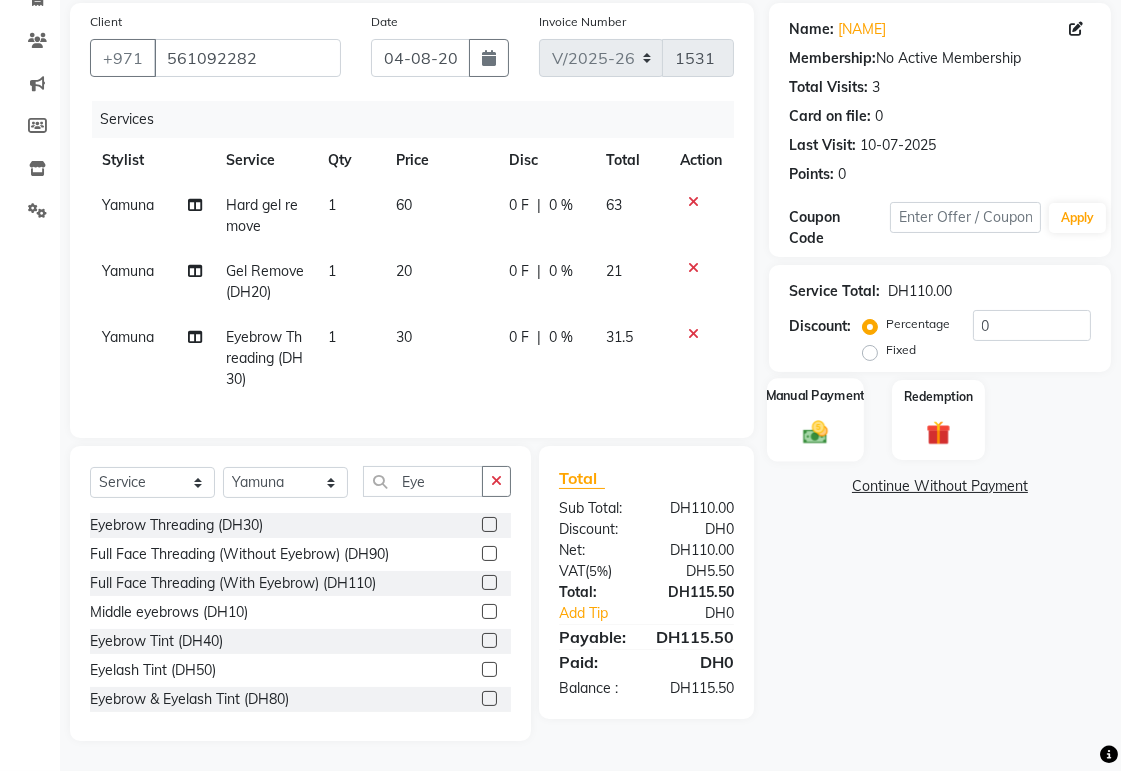 click on "Manual Payment" 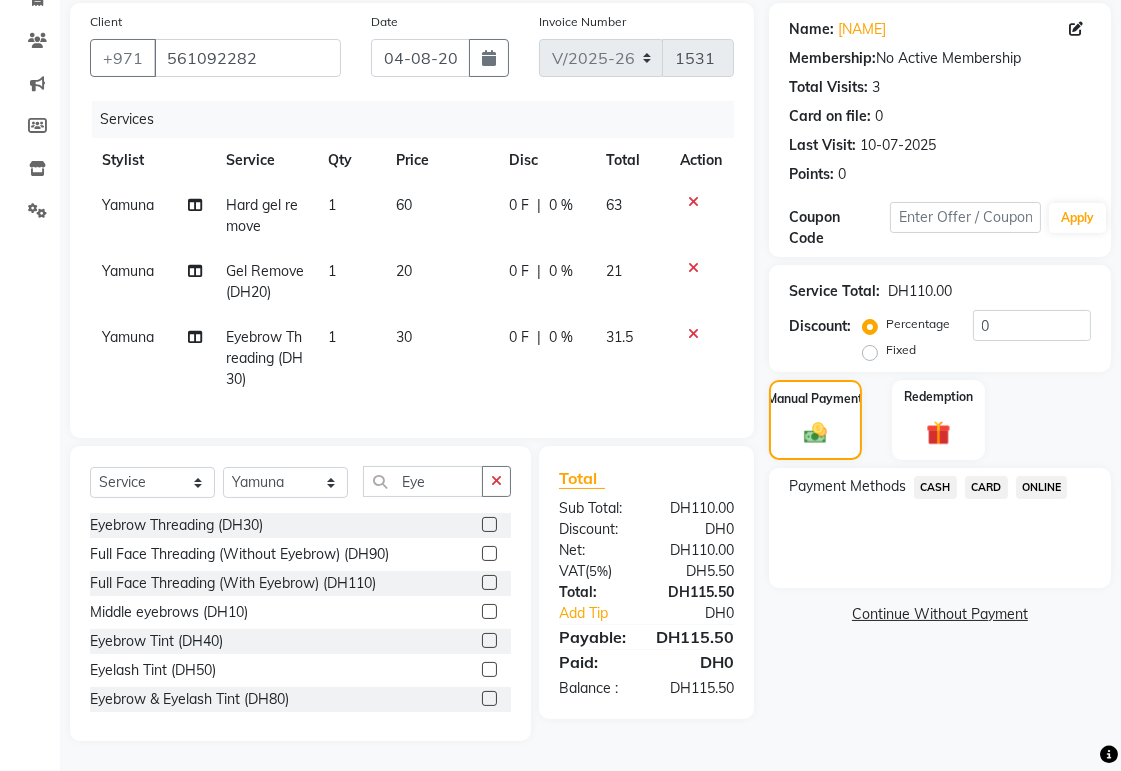 click on "CARD" 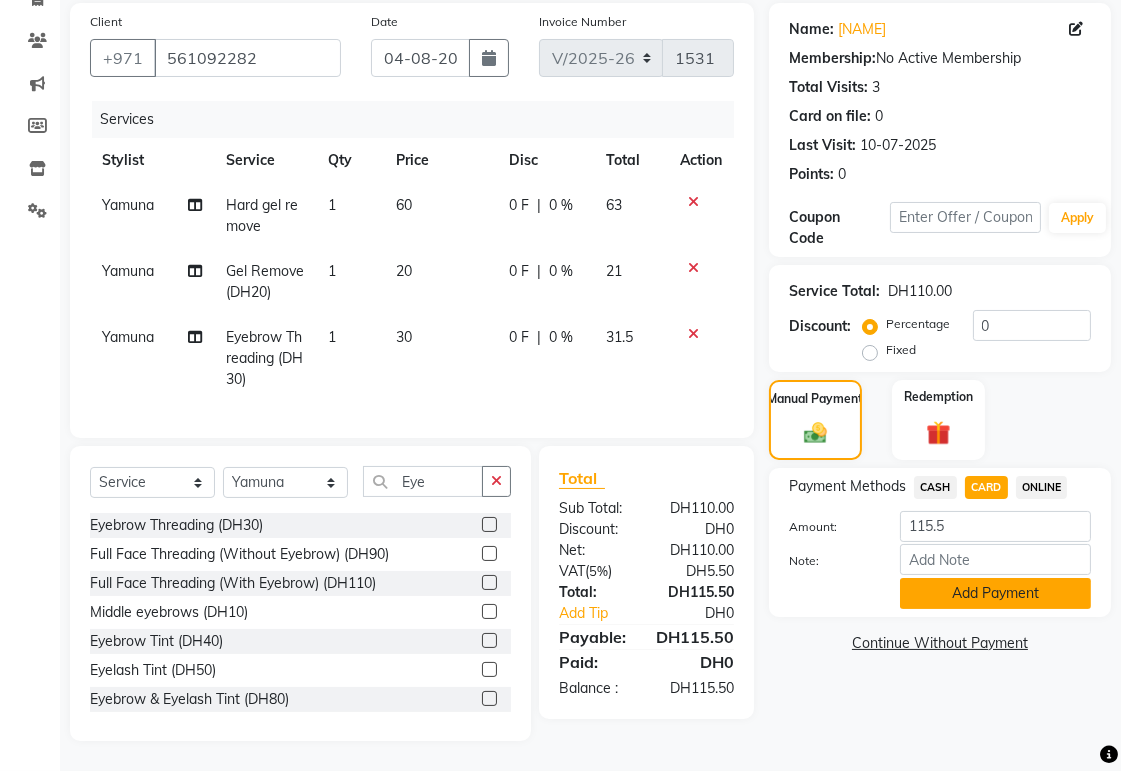 click on "Add Payment" 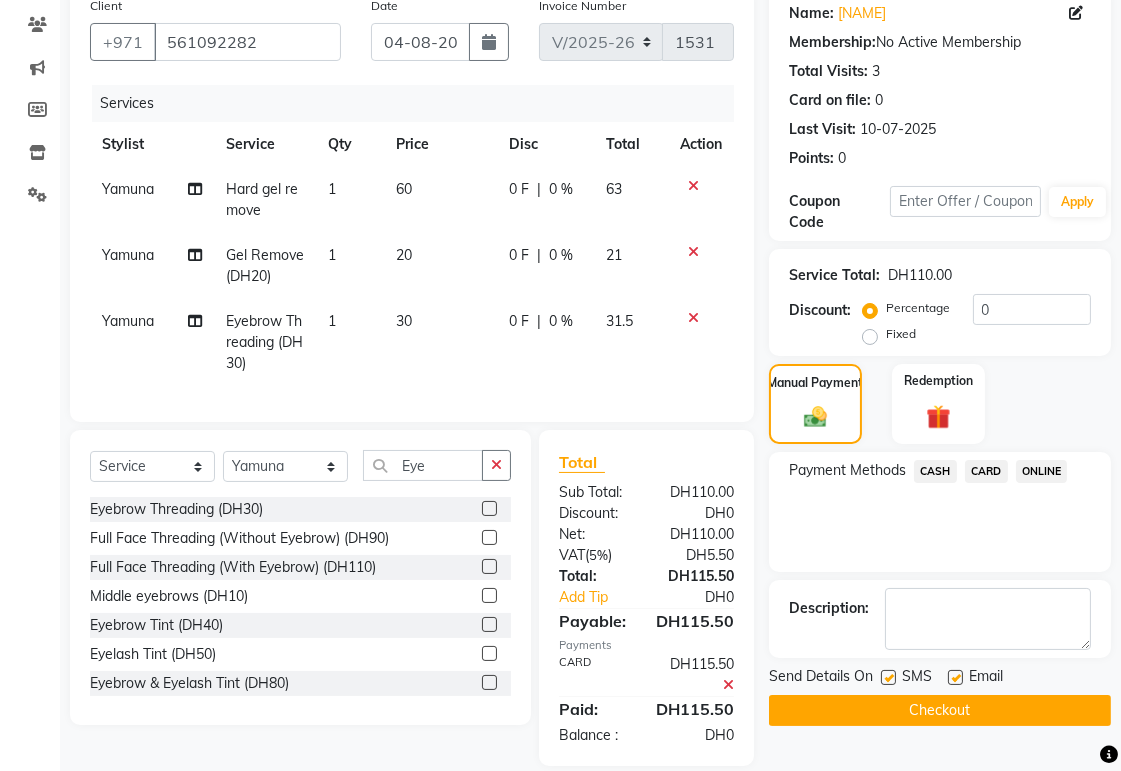 click on "Checkout" 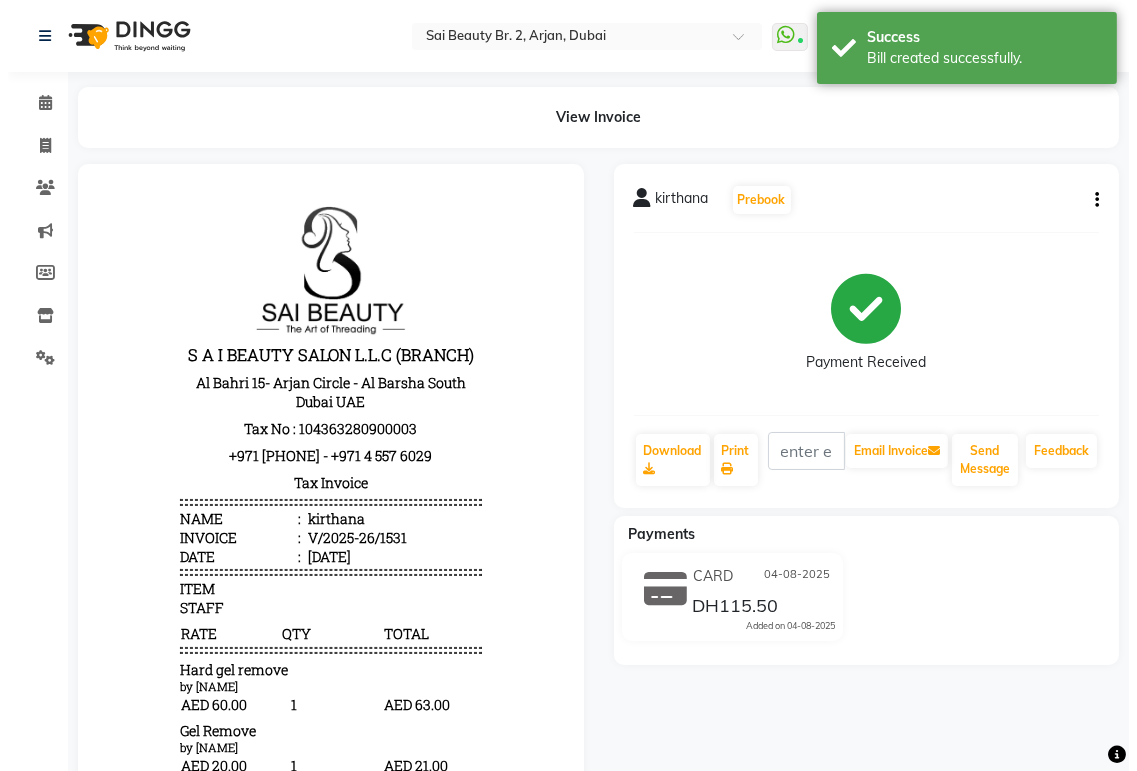 scroll, scrollTop: 0, scrollLeft: 0, axis: both 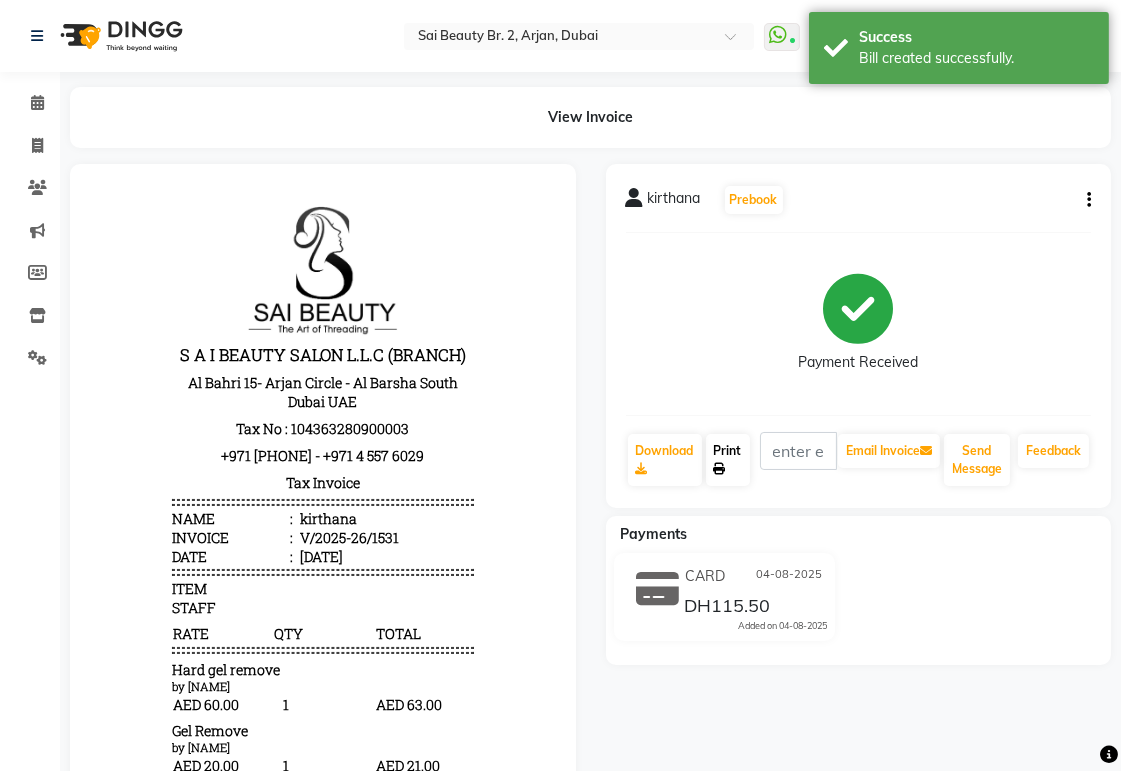 click on "Print" 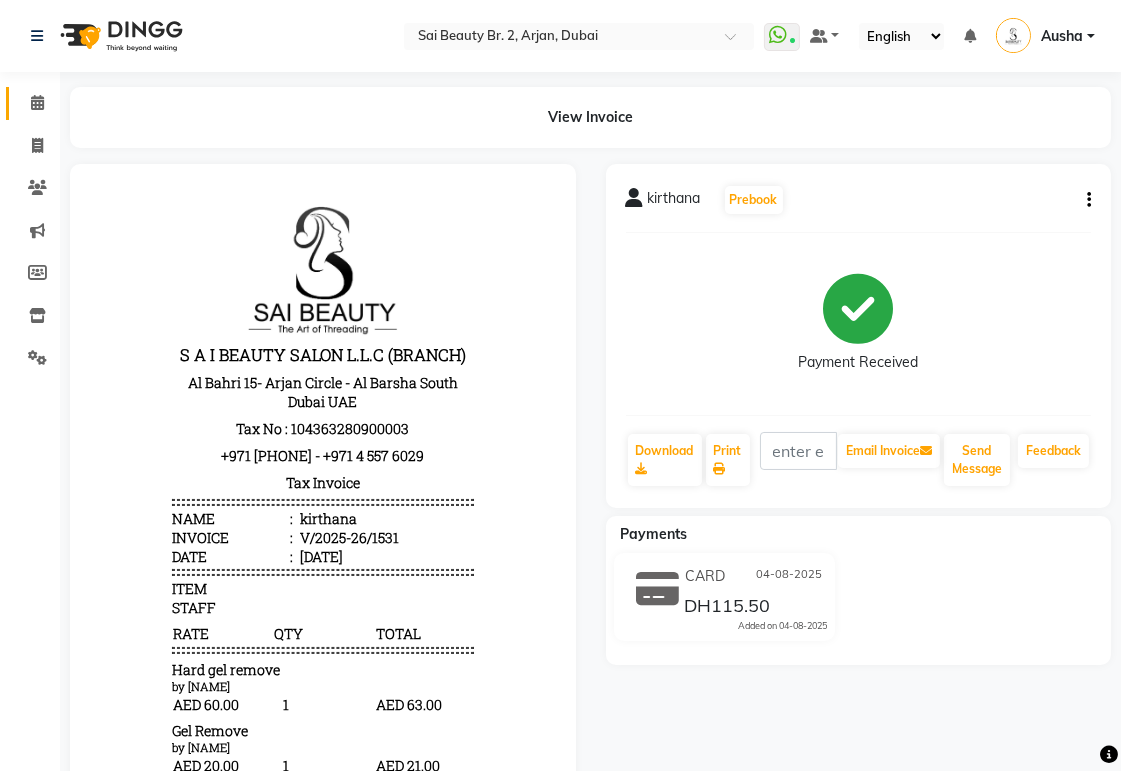 click 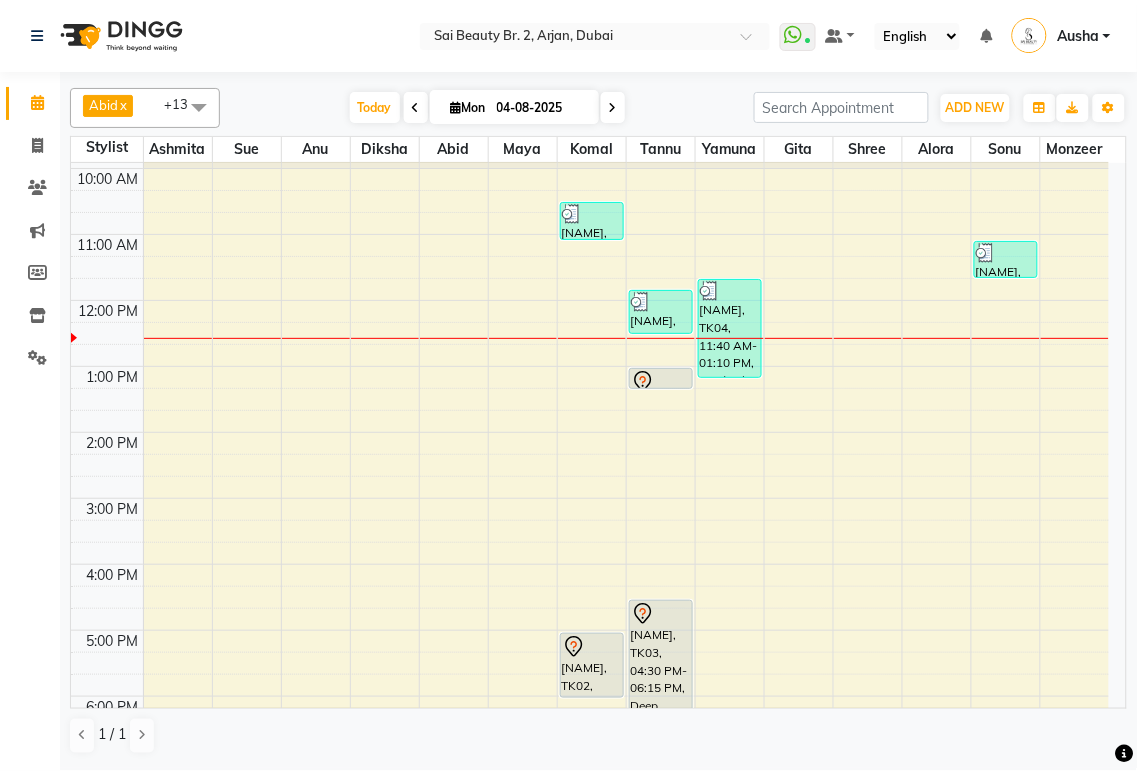 scroll, scrollTop: 61, scrollLeft: 0, axis: vertical 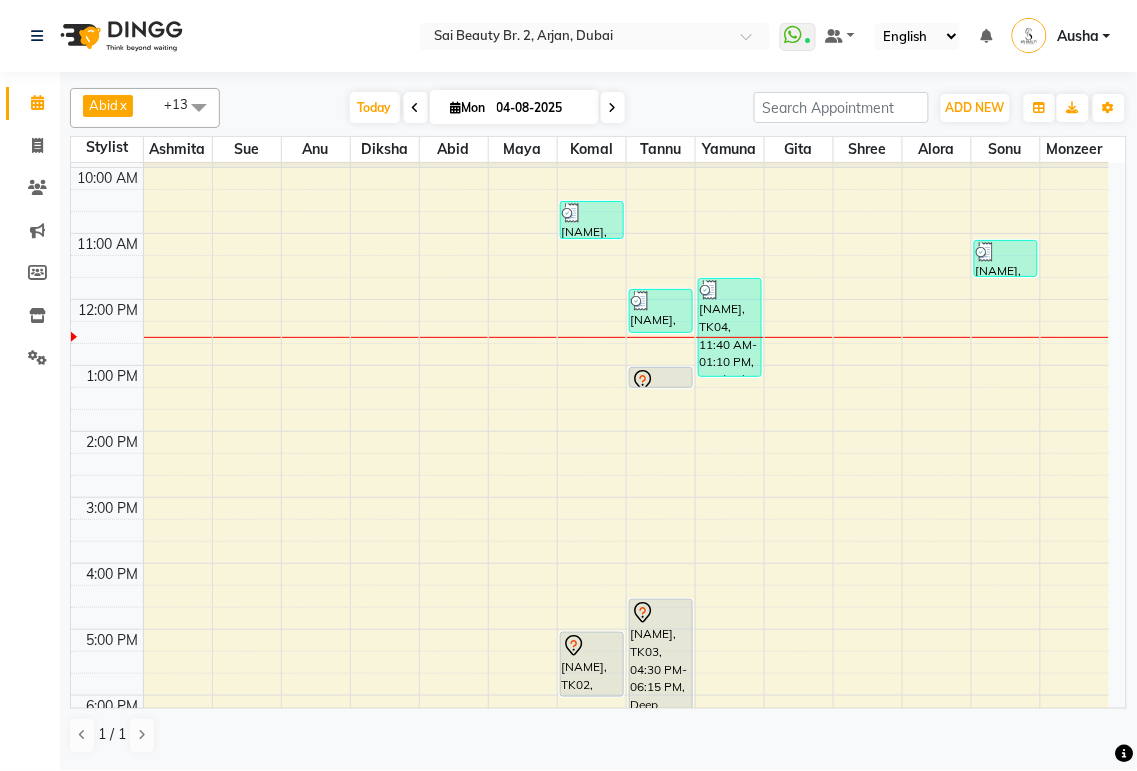 click at bounding box center (661, 381) 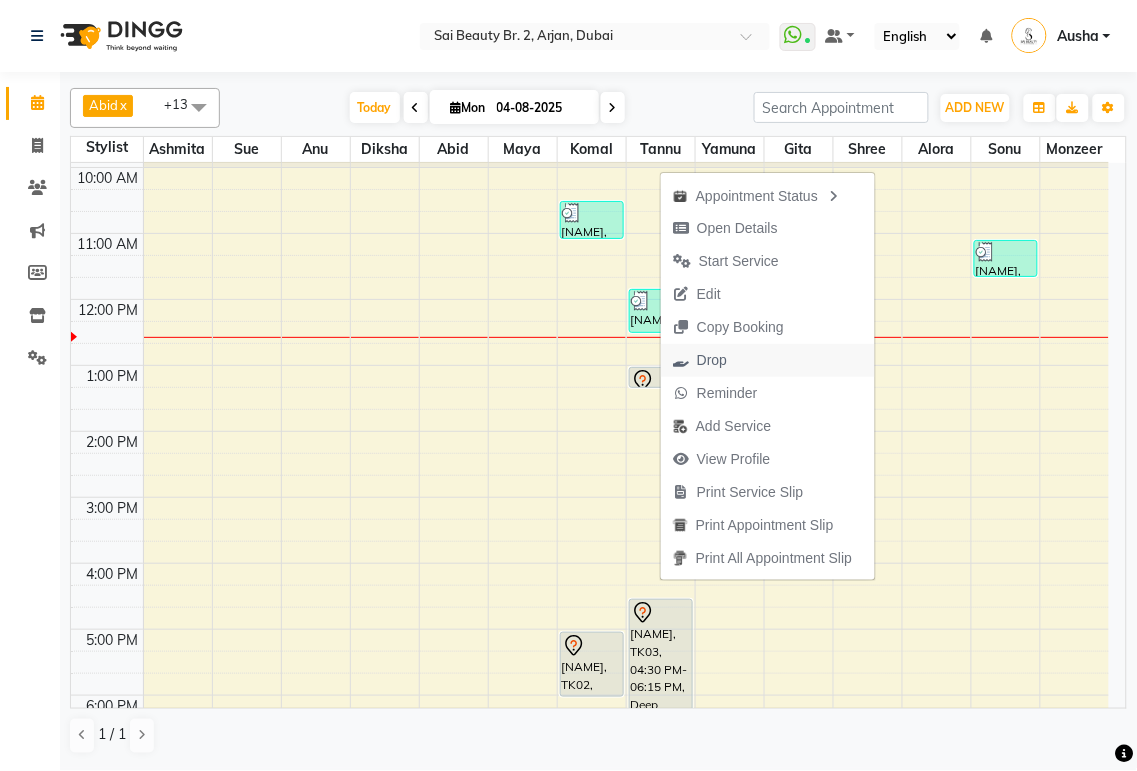click on "Drop" at bounding box center (700, 360) 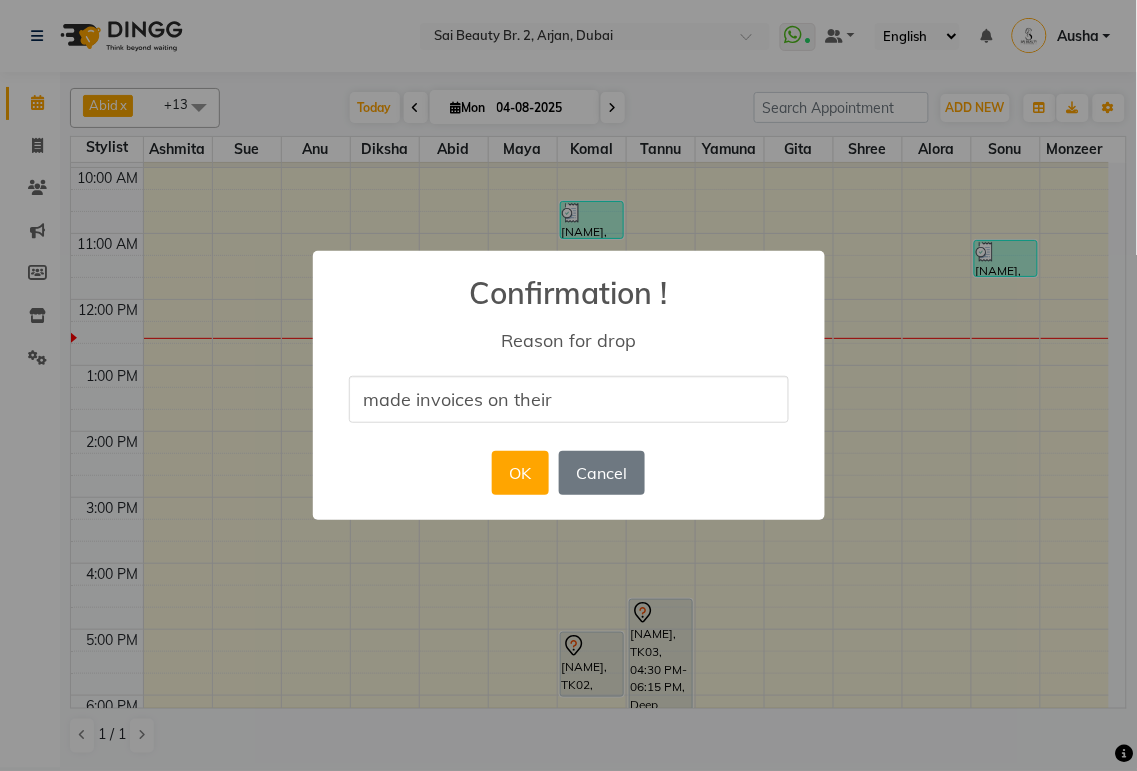 click on "made invoices on their" at bounding box center (569, 399) 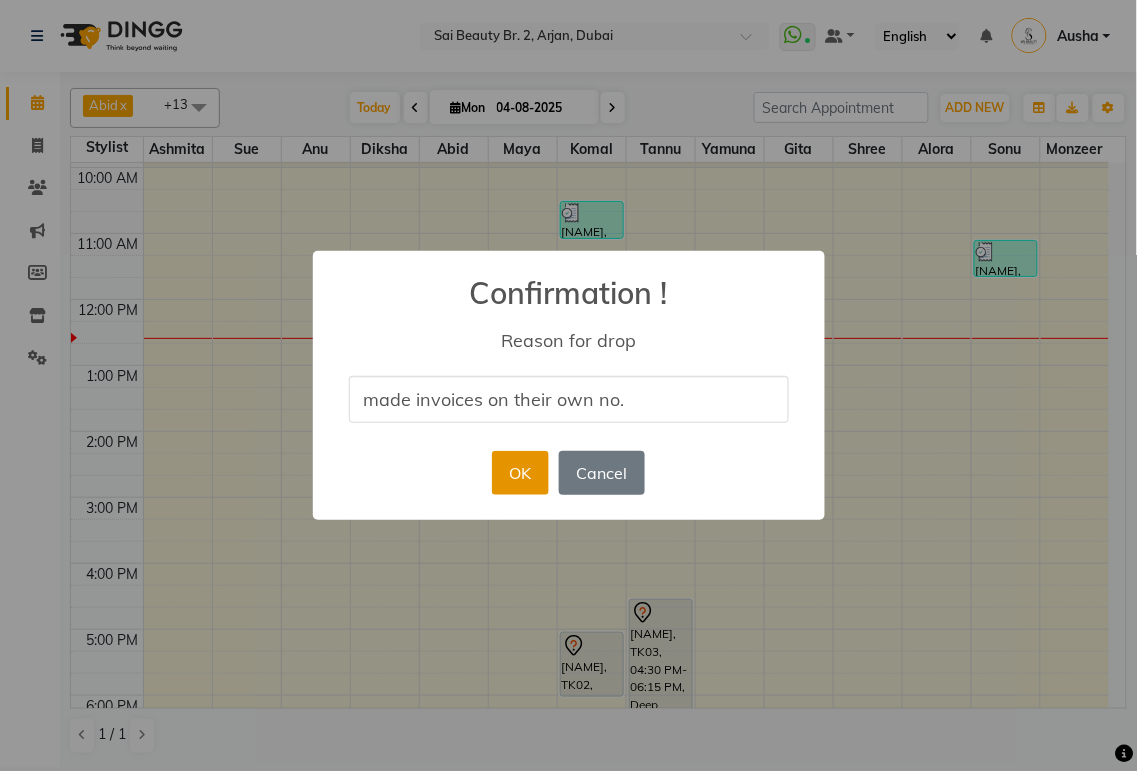 type on "made invoices on their own no." 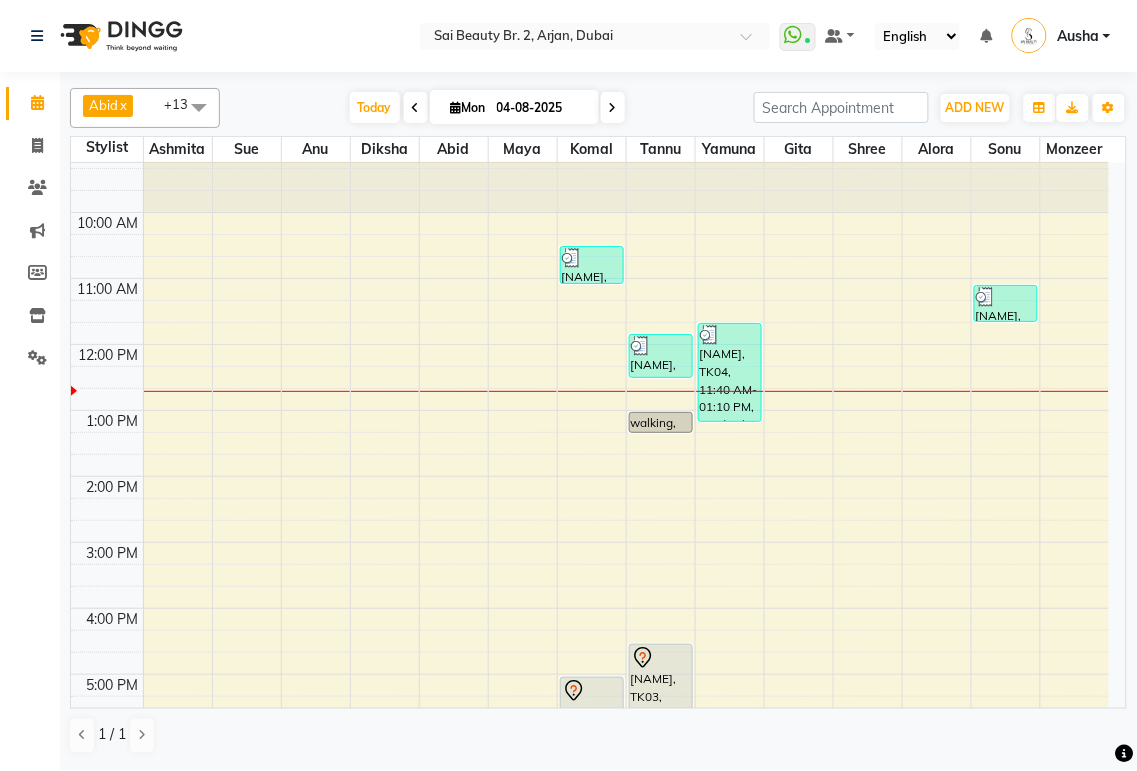 scroll, scrollTop: 0, scrollLeft: 0, axis: both 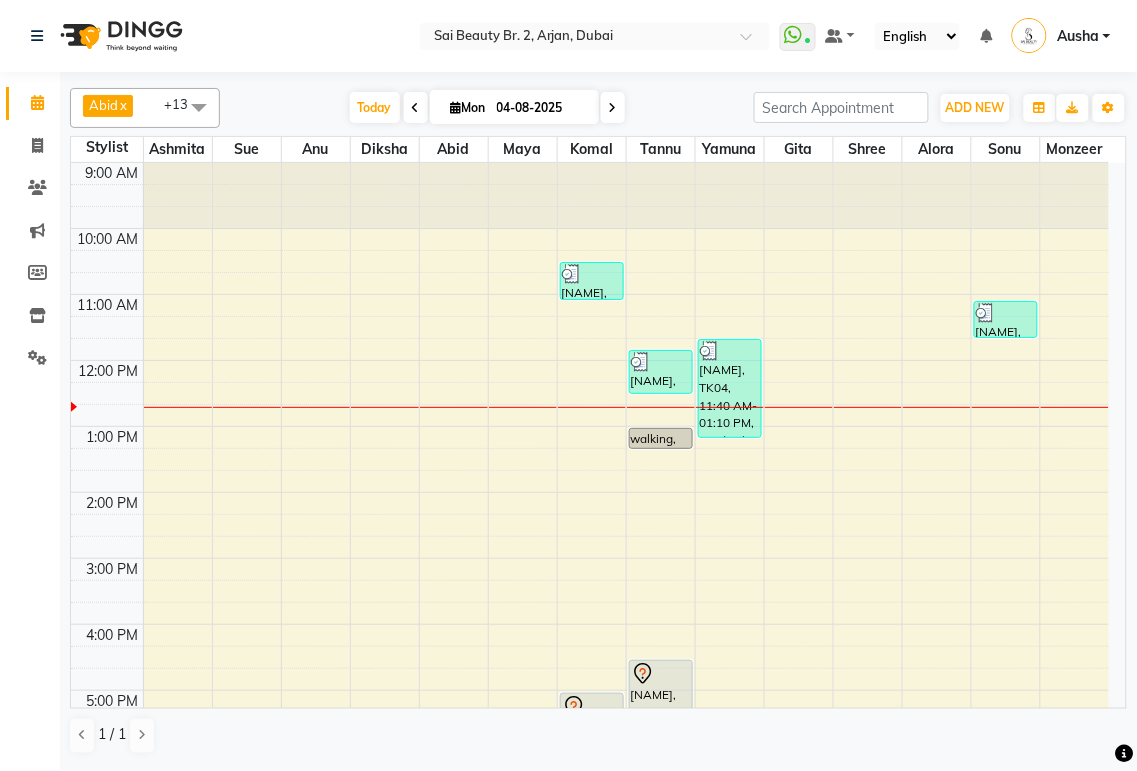 click on "04-08-2025" at bounding box center [541, 108] 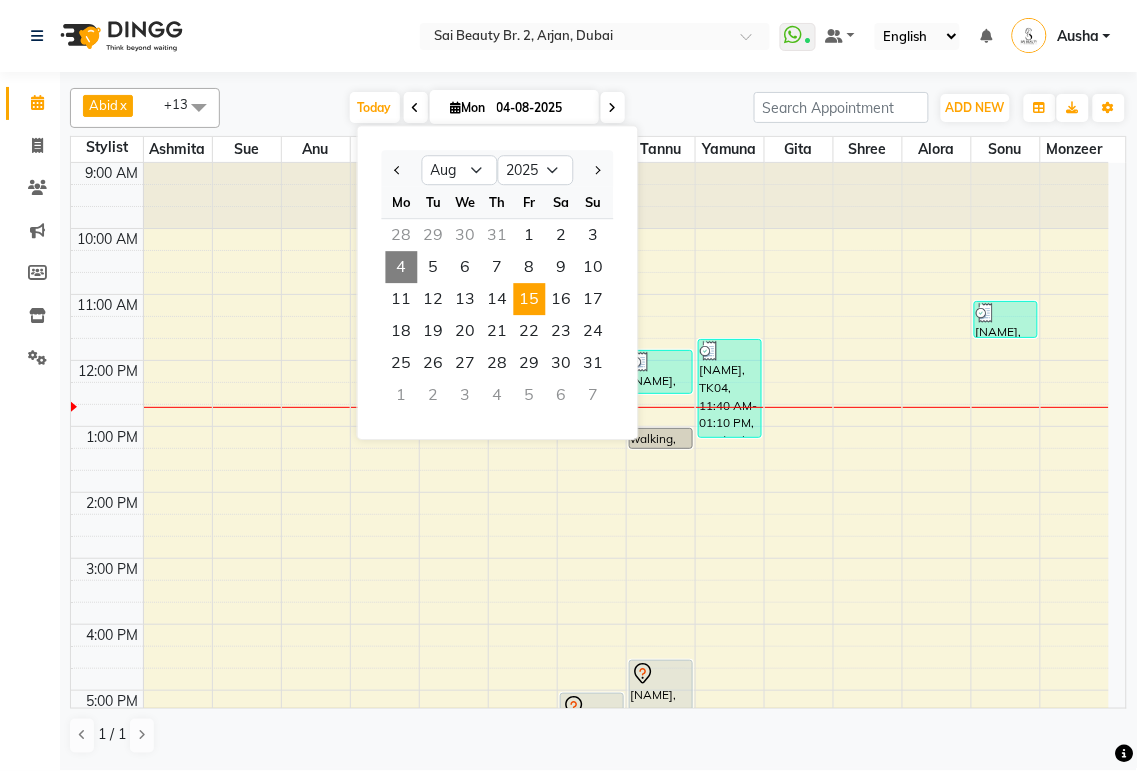 click on "15" at bounding box center [530, 299] 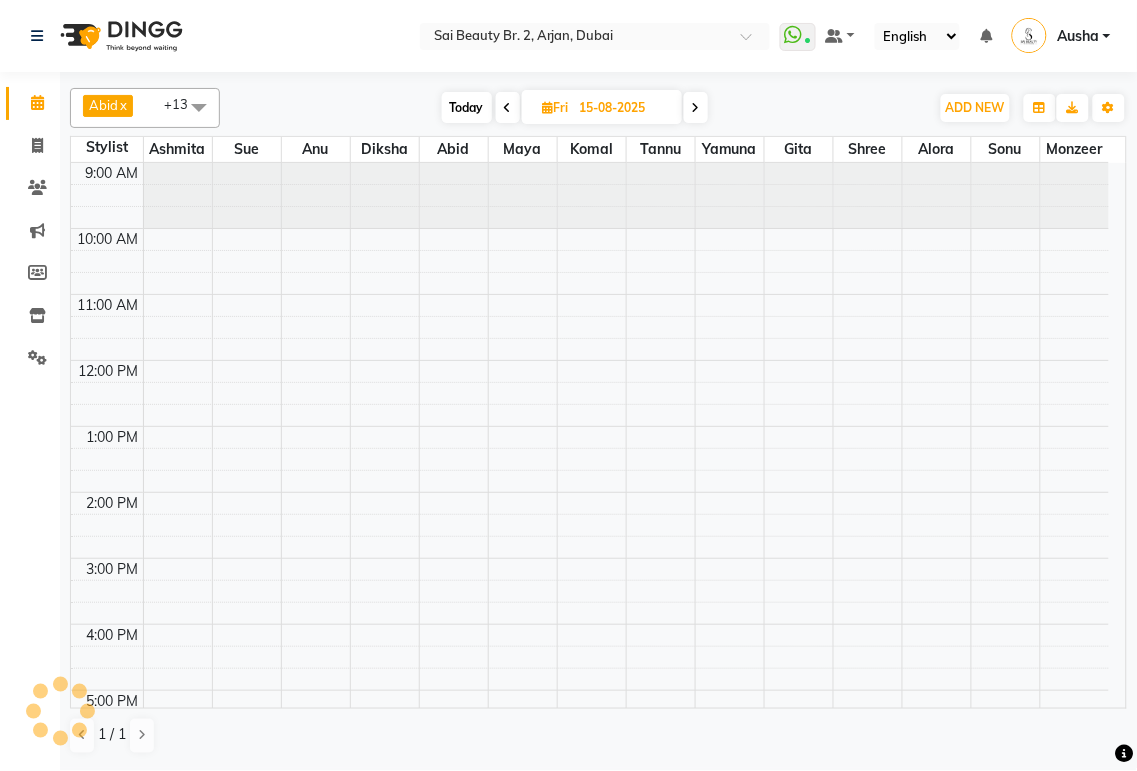 scroll, scrollTop: 200, scrollLeft: 0, axis: vertical 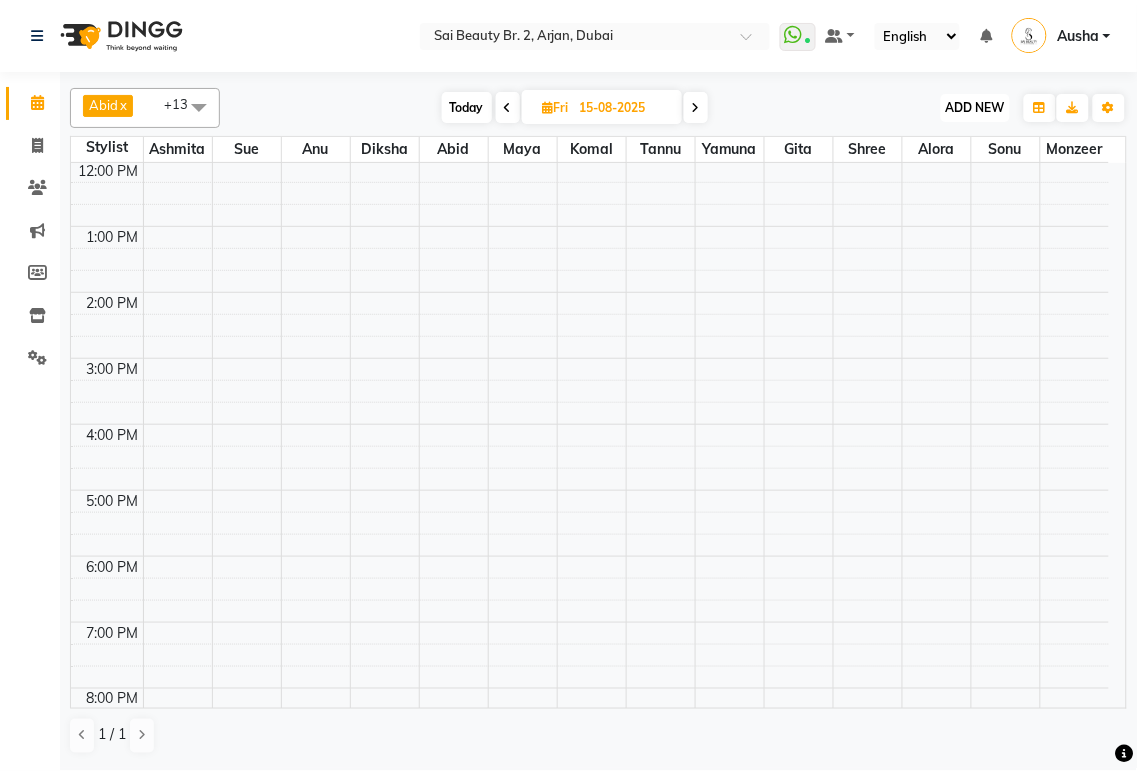 click on "ADD NEW" at bounding box center (975, 107) 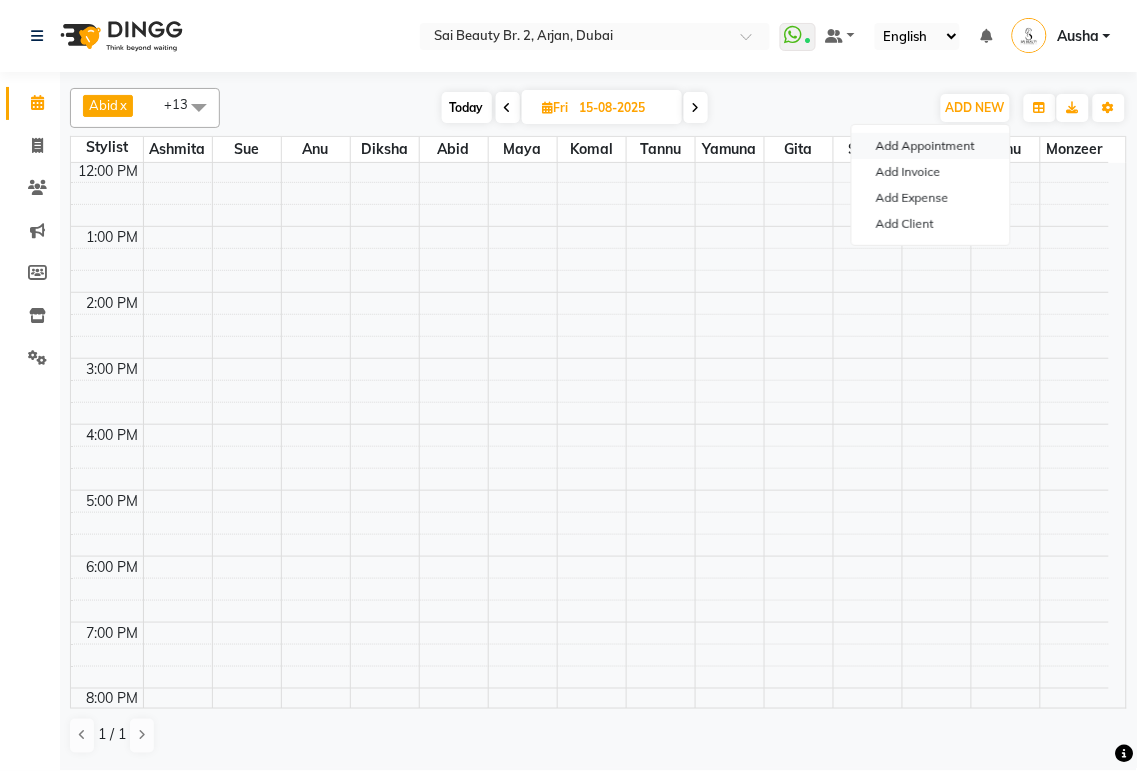 click on "Add Appointment" at bounding box center [931, 146] 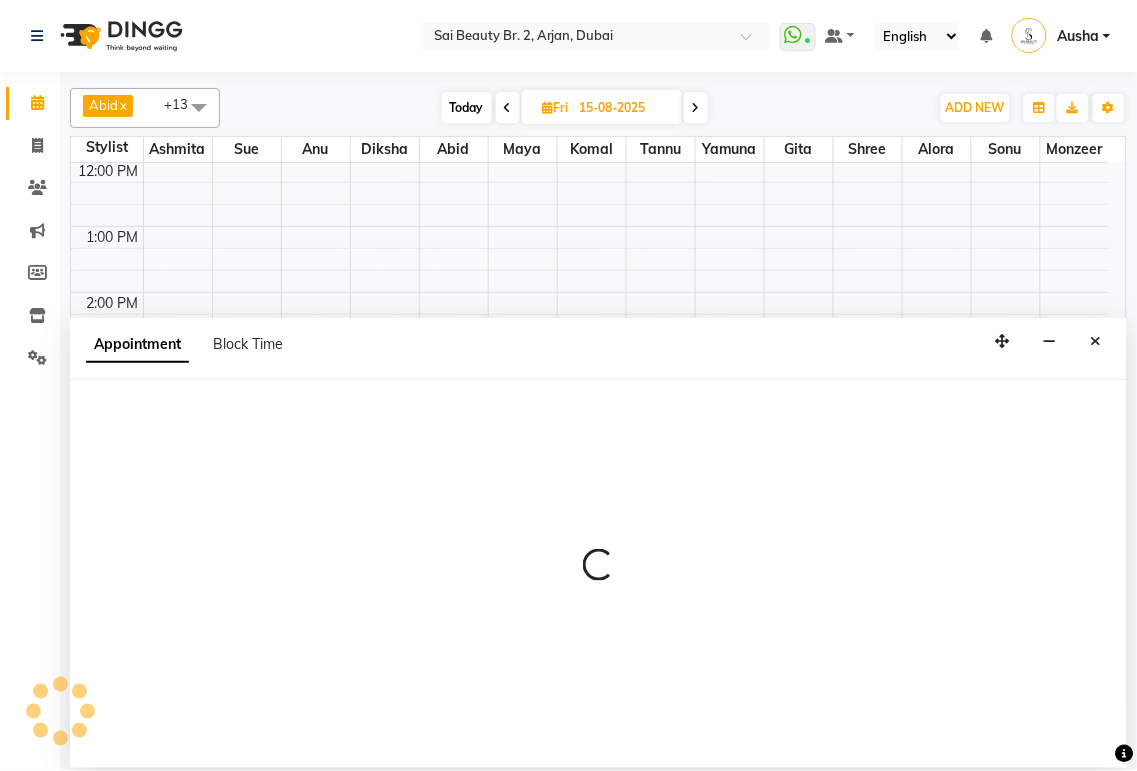 select on "tentative" 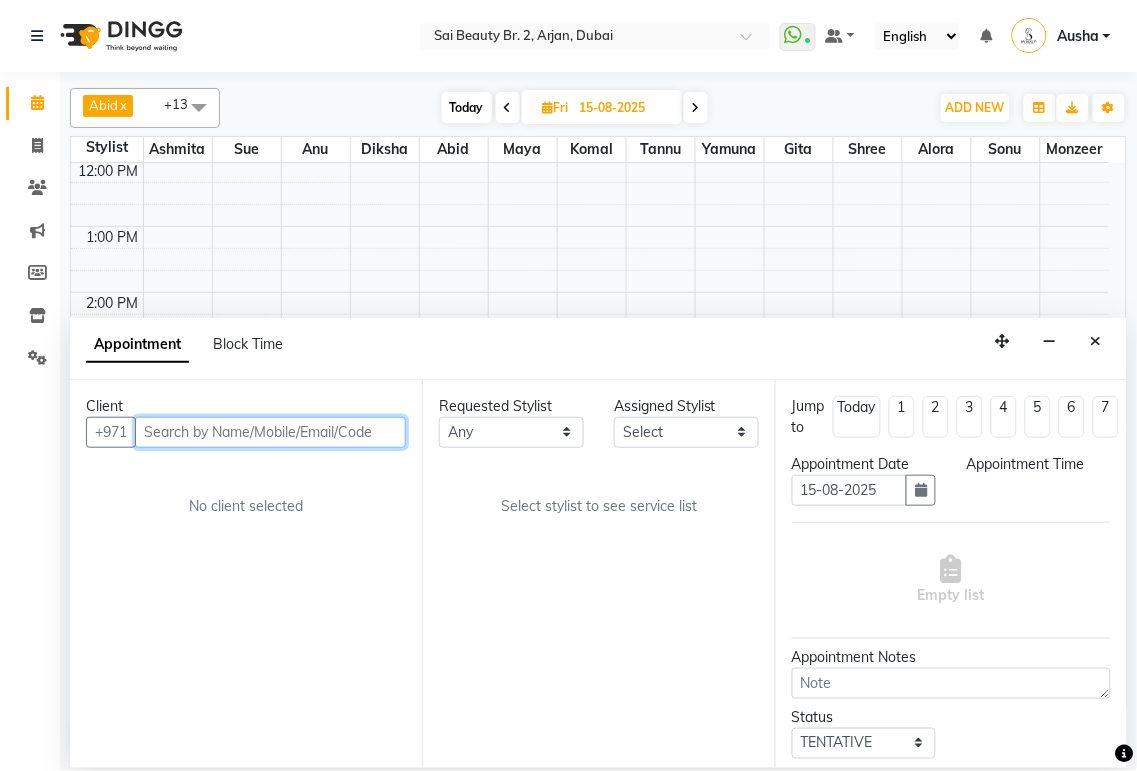 select on "600" 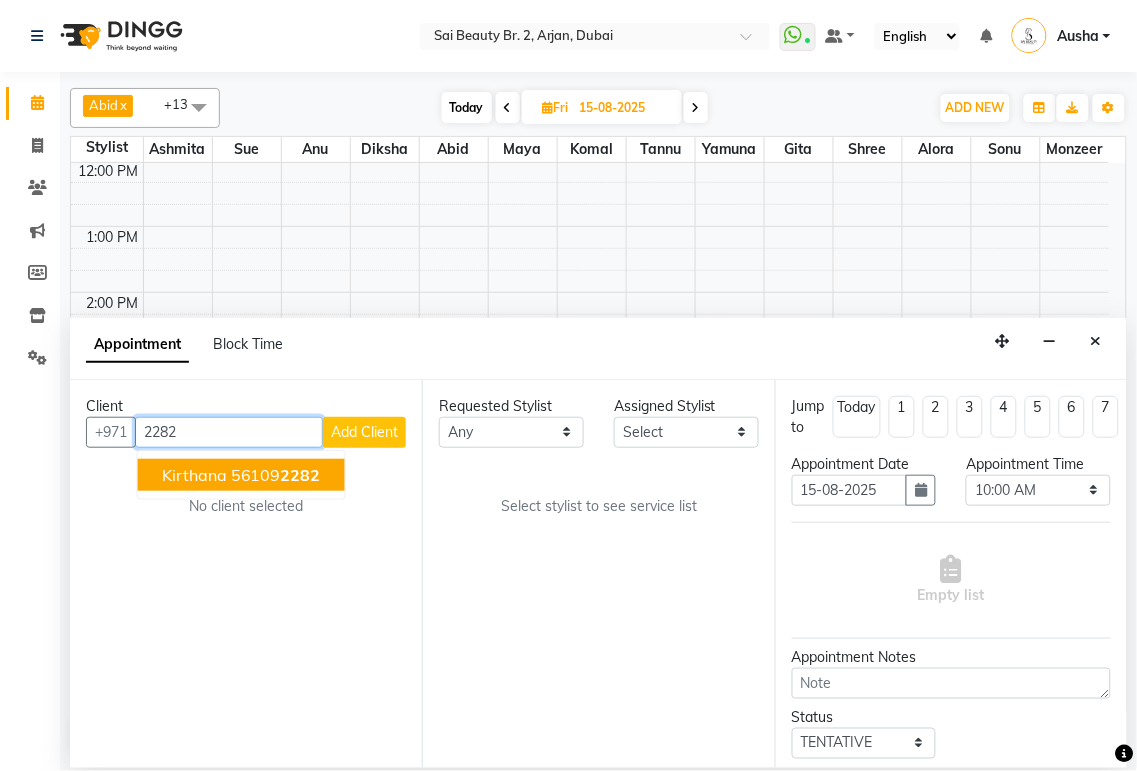 click on "[POSTAL_CODE]" at bounding box center (276, 475) 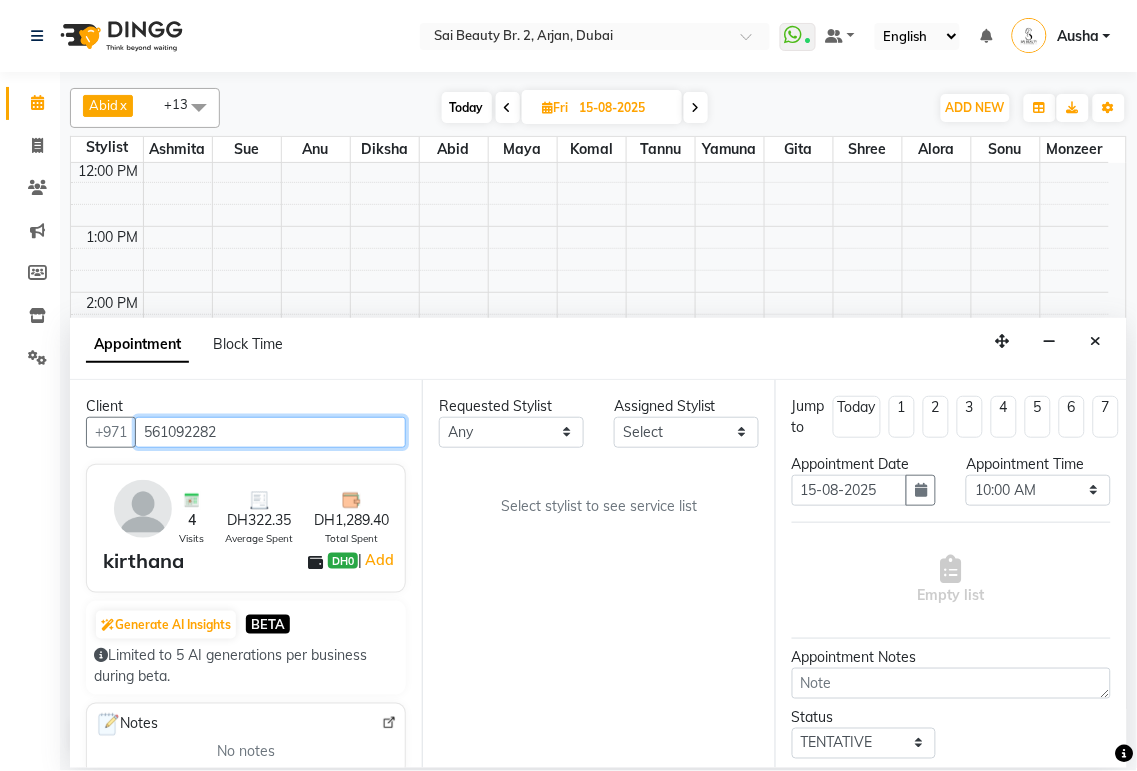 type on "561092282" 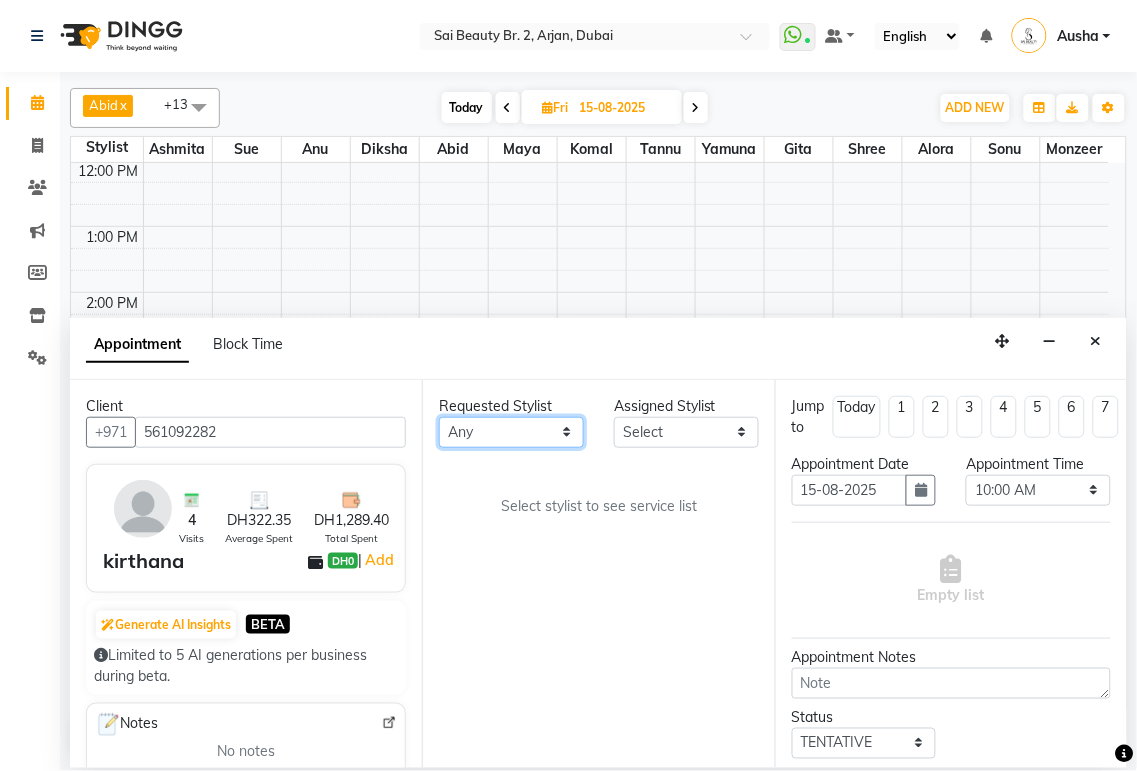 click on "Any Abid Alora Anu Ashmita Diksha Gita Komal Maya monzeer Shree sonu Sue Sumi Tannu Yamuna" at bounding box center [511, 432] 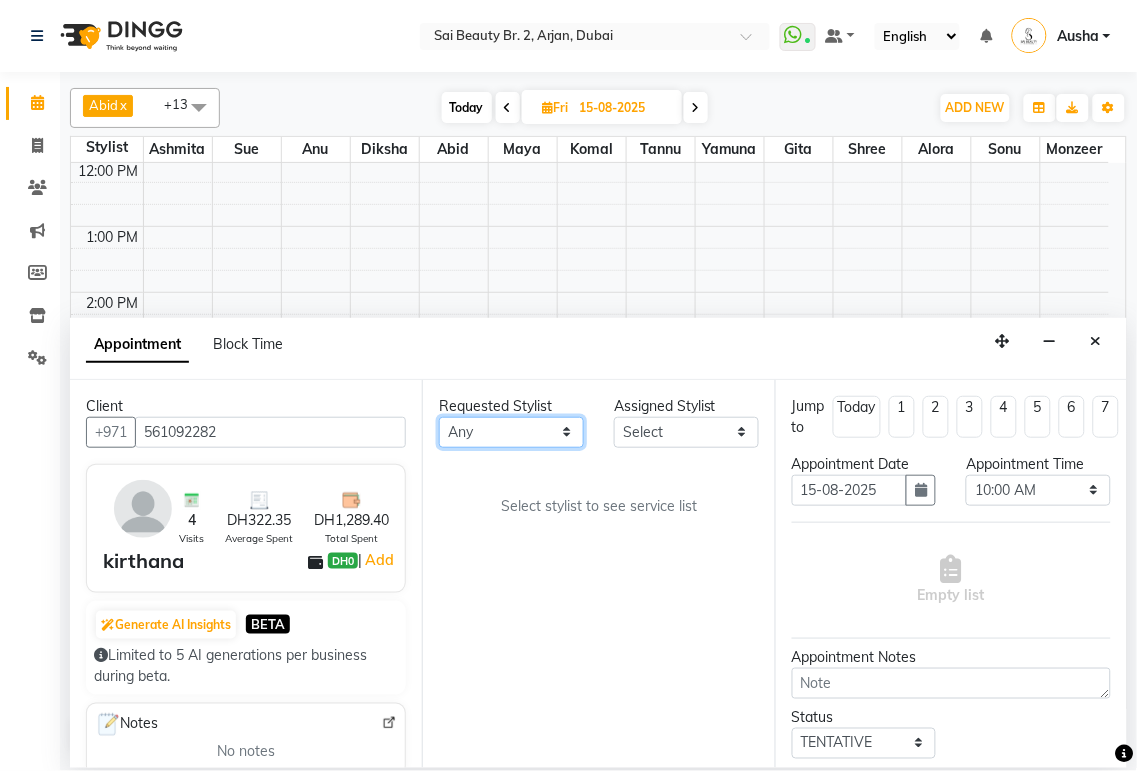 select on "59424" 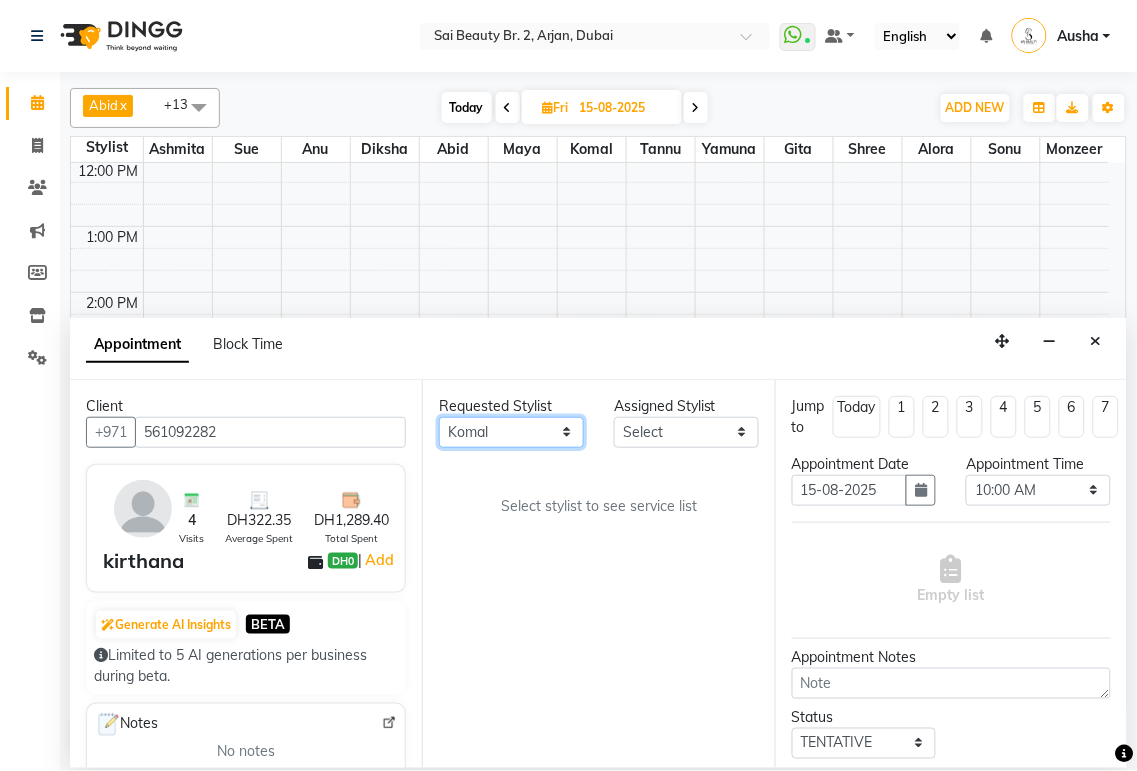 click on "Any Abid Alora Anu Ashmita Diksha Gita Komal Maya monzeer Shree sonu Sue Sumi Tannu Yamuna" at bounding box center (511, 432) 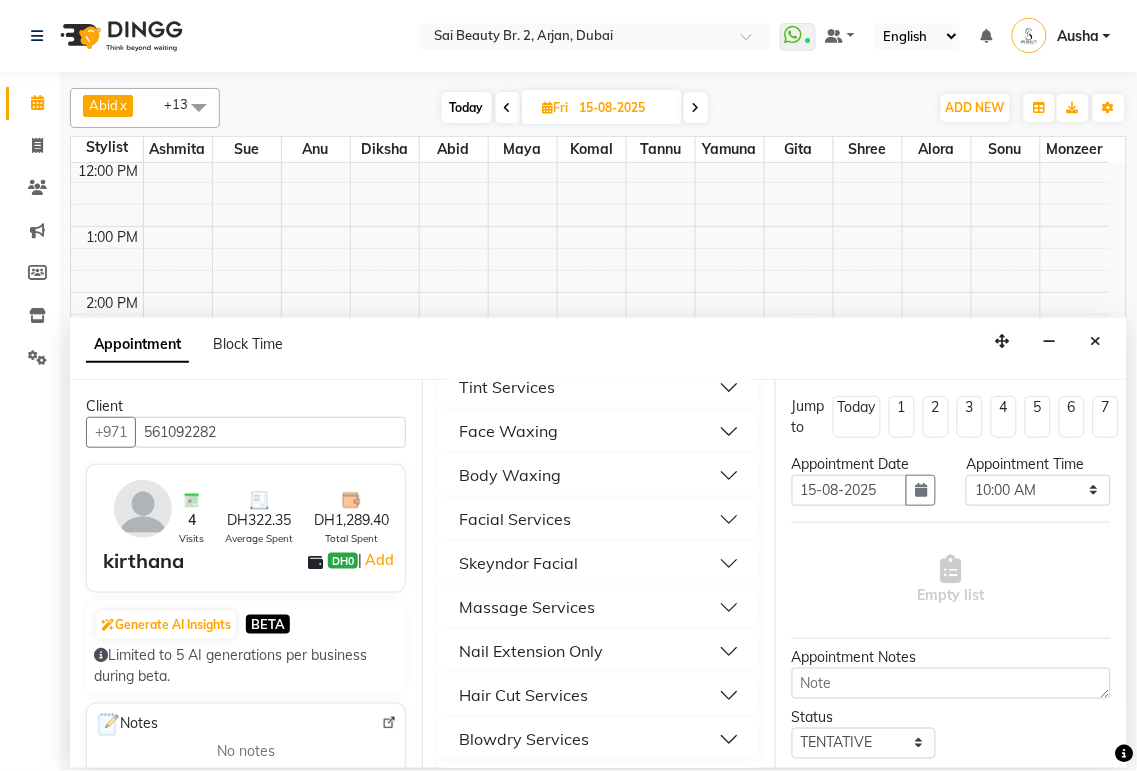 scroll, scrollTop: 761, scrollLeft: 0, axis: vertical 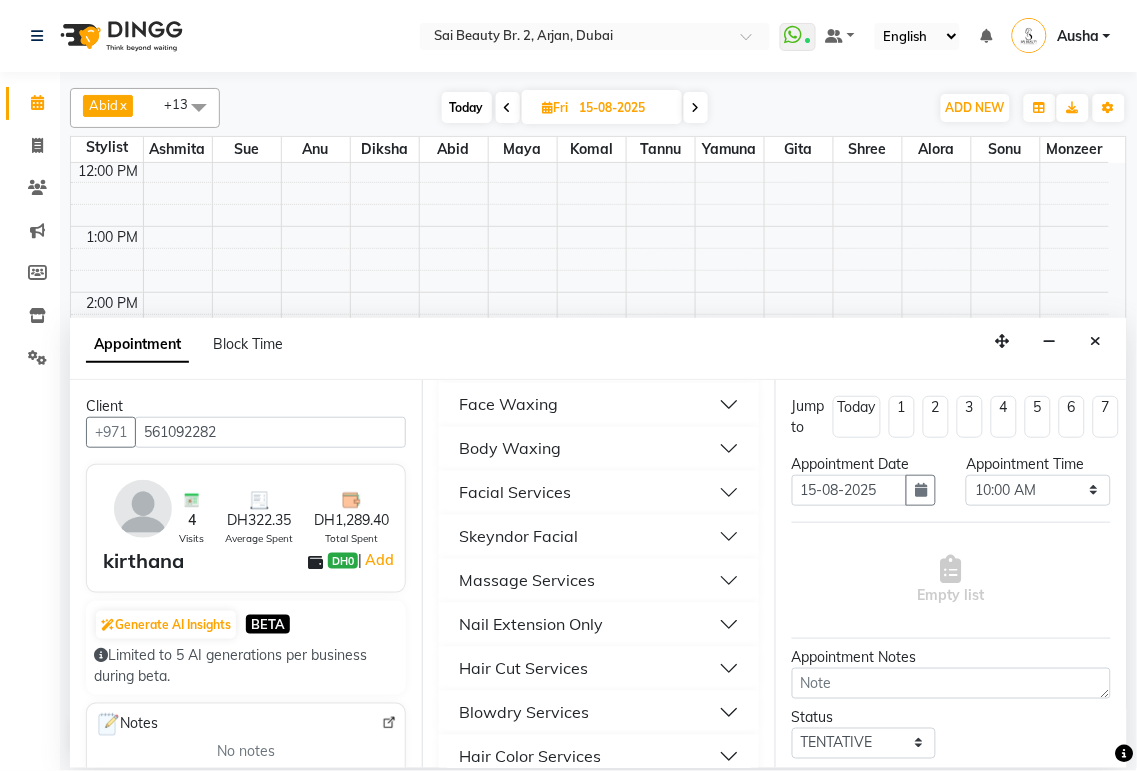 click on "Nail Extension Only" at bounding box center [598, 625] 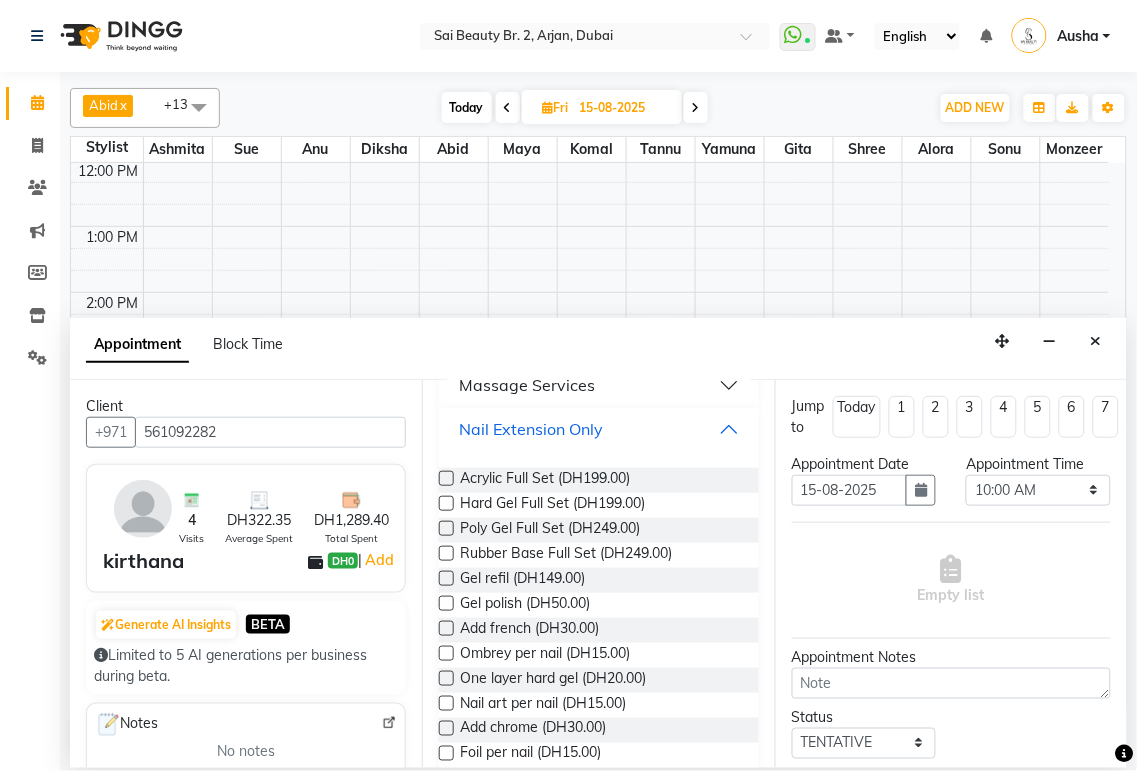 scroll, scrollTop: 1048, scrollLeft: 0, axis: vertical 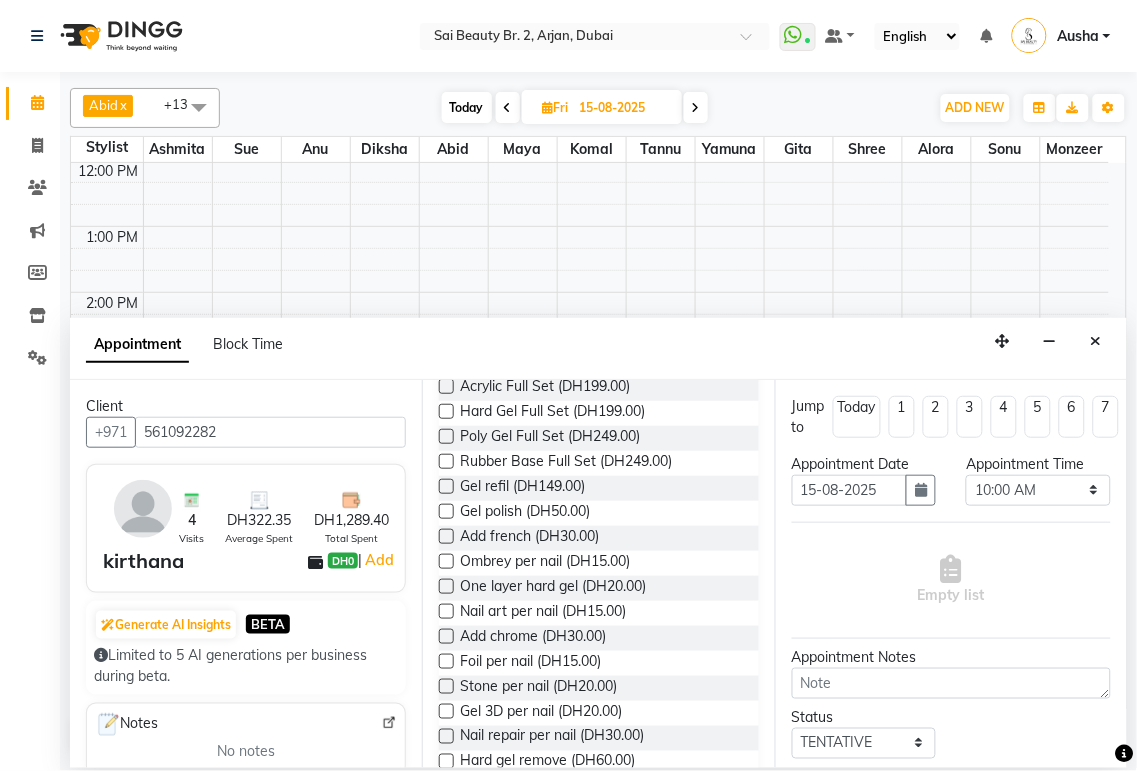 click at bounding box center [446, 411] 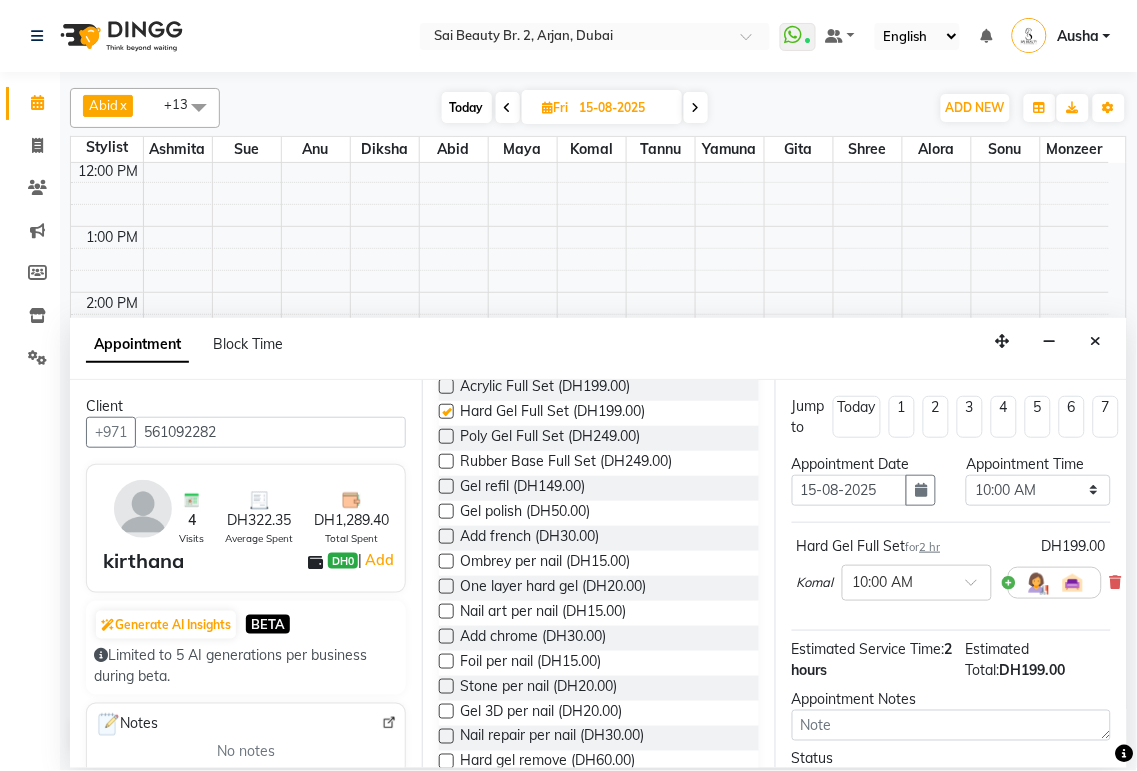 checkbox on "false" 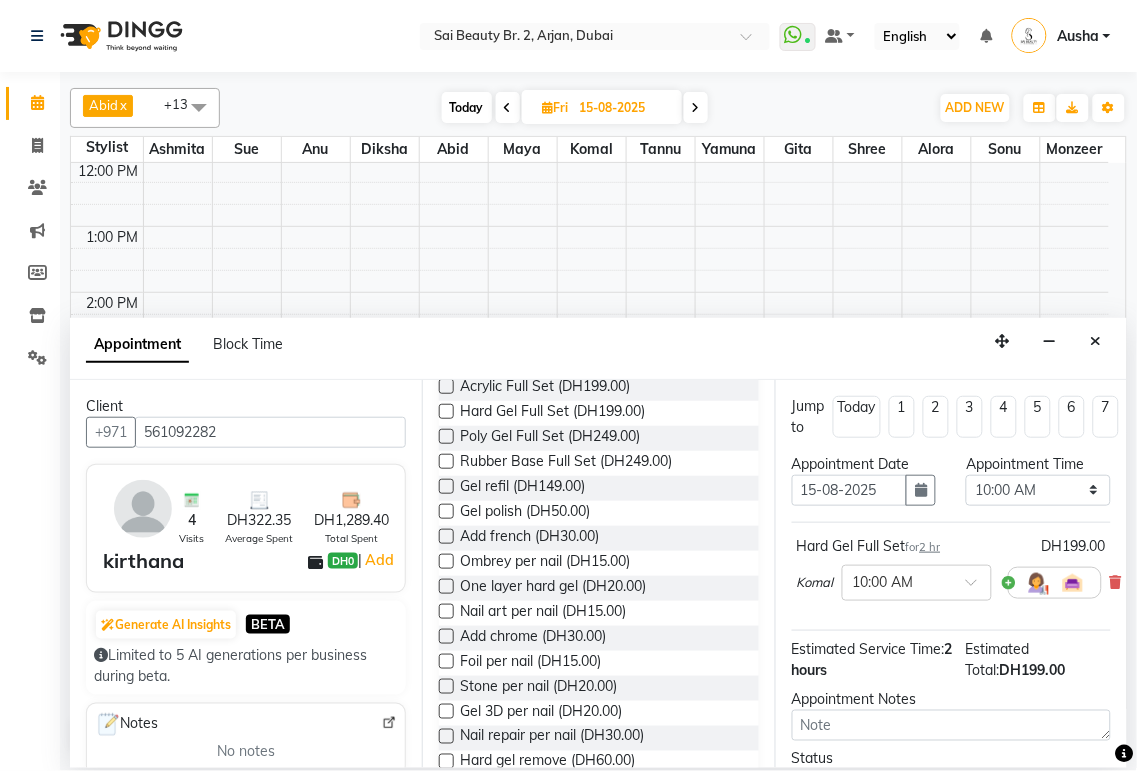 click at bounding box center (446, 536) 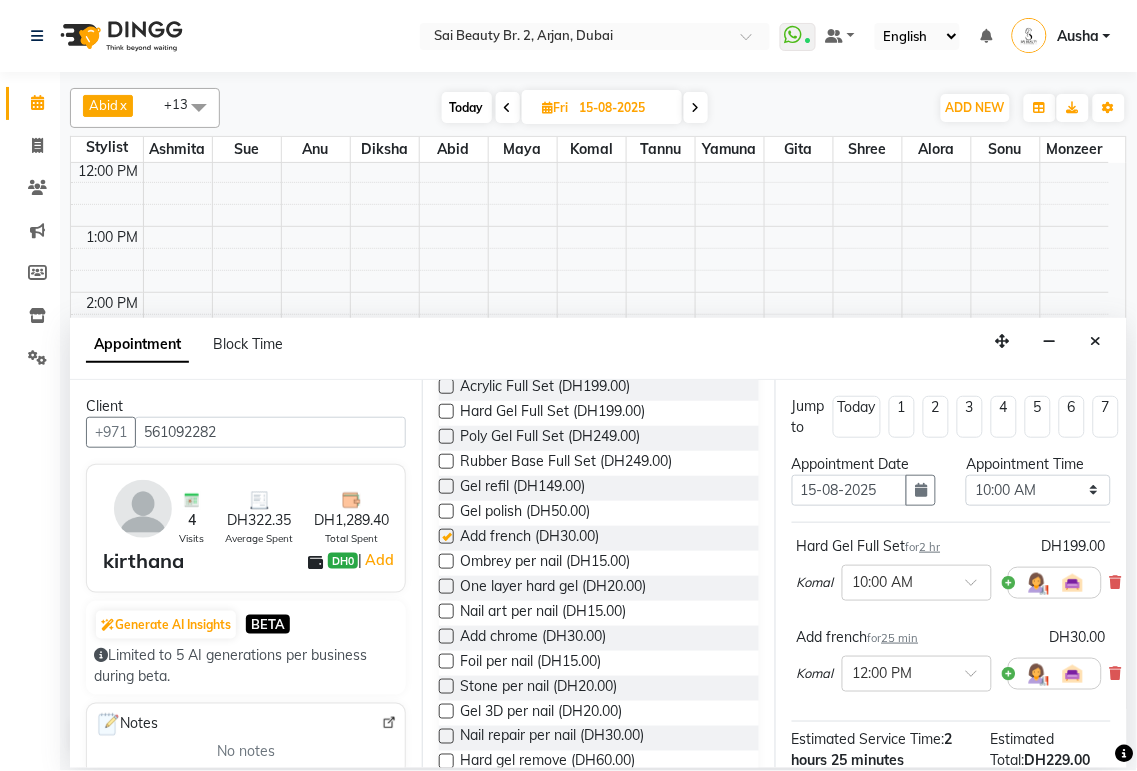 checkbox on "false" 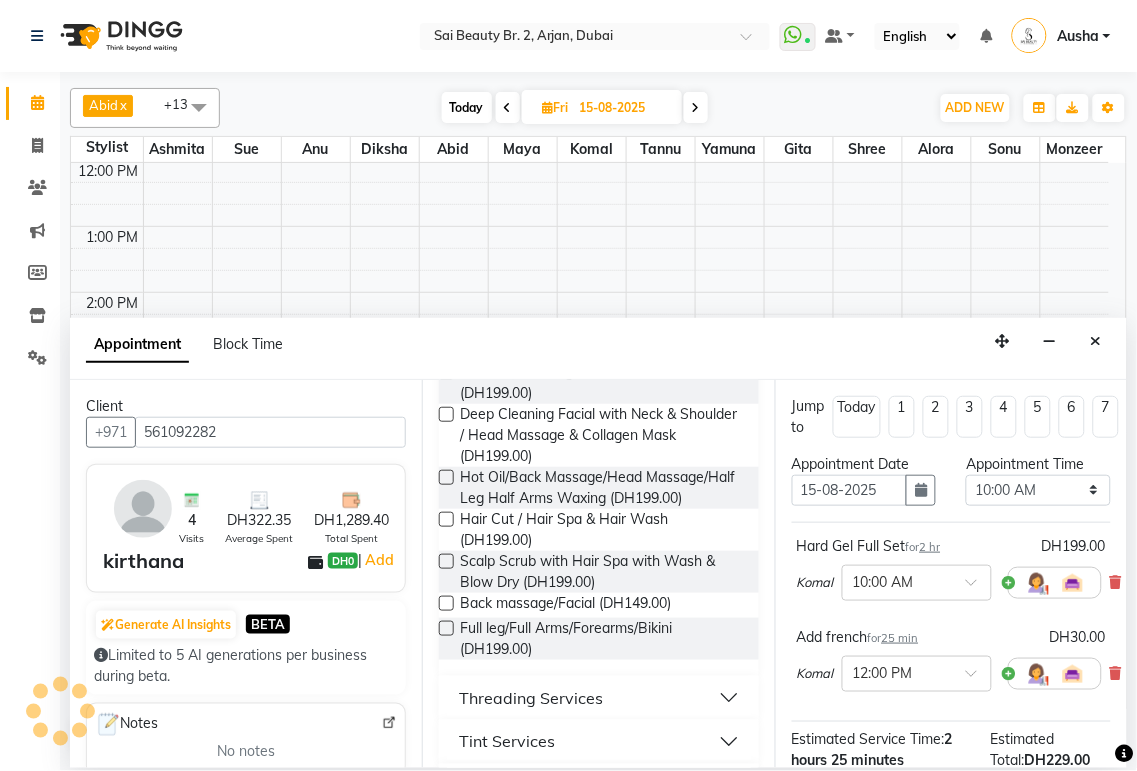 scroll, scrollTop: 0, scrollLeft: 0, axis: both 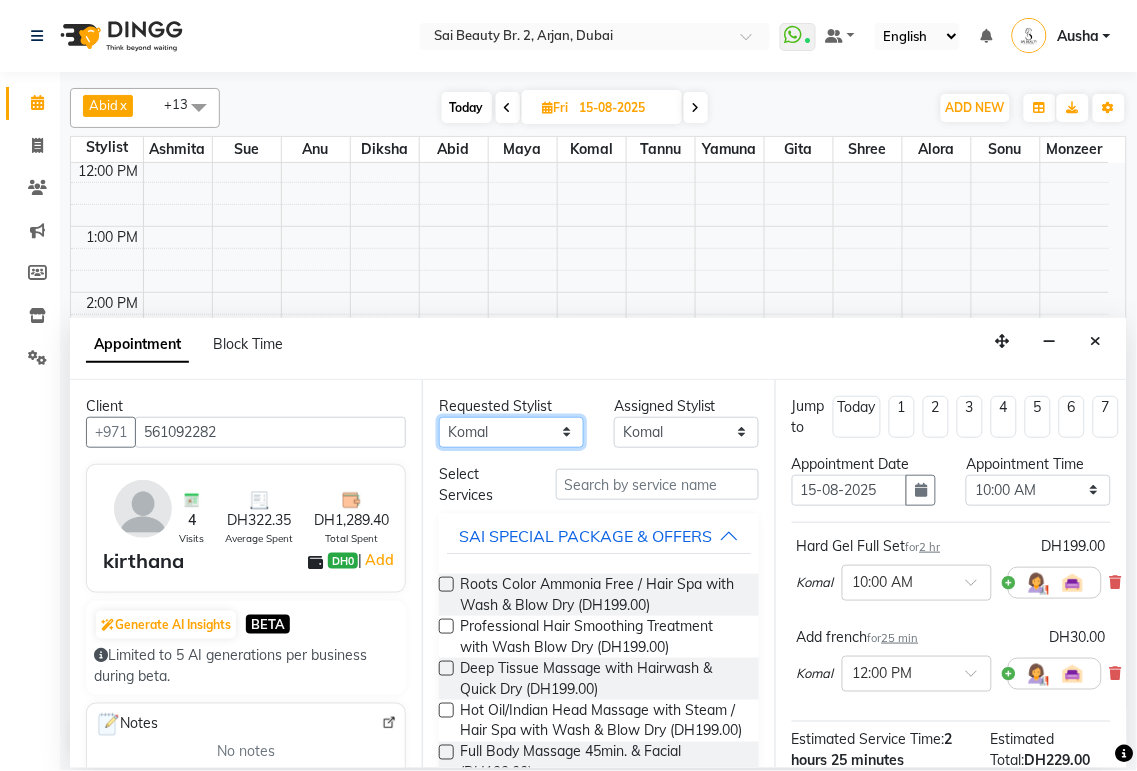 click on "Any Abid Alora Anu Ashmita Diksha Gita Komal Maya monzeer Shree sonu Sue Sumi Tannu Yamuna" at bounding box center [511, 432] 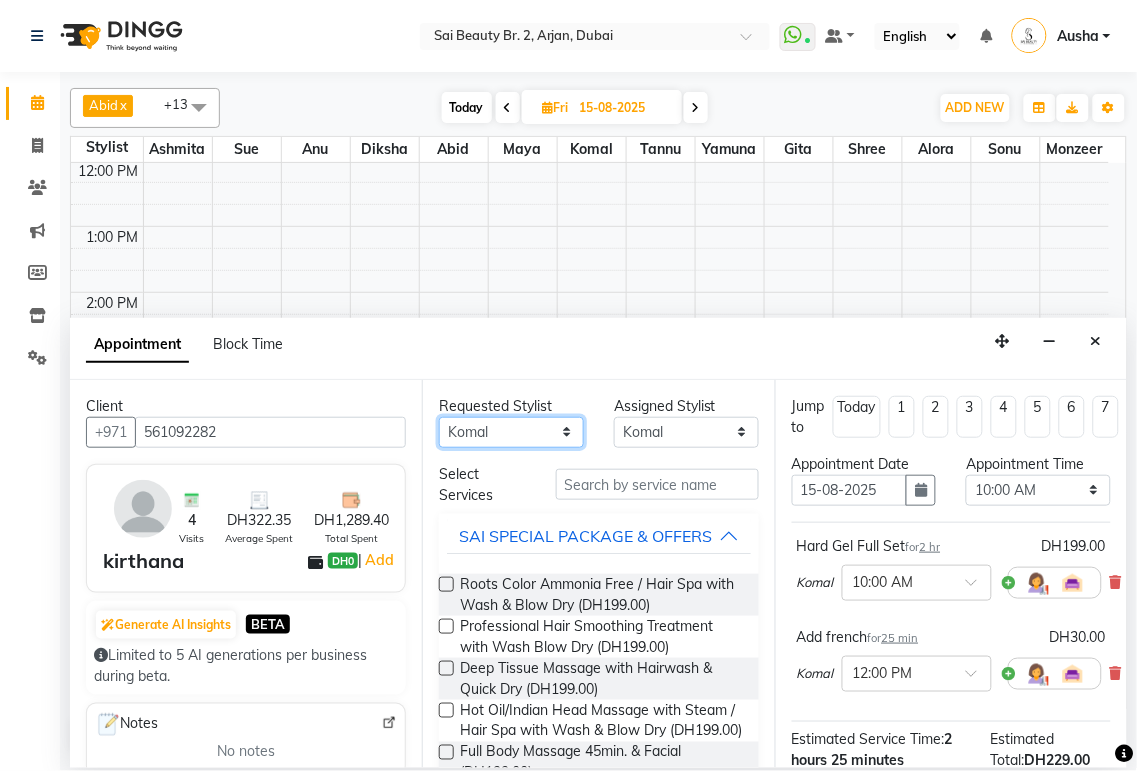 select on "72771" 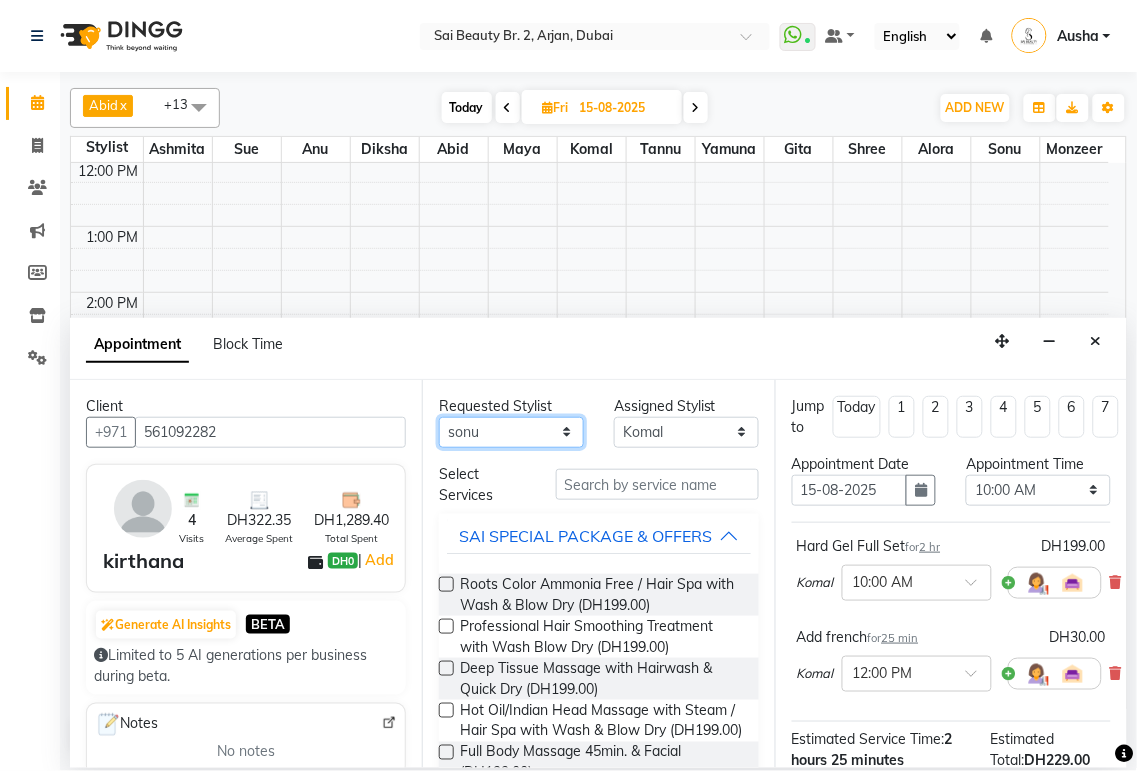 click on "Any Abid Alora Anu Ashmita Diksha Gita Komal Maya monzeer Shree sonu Sue Sumi Tannu Yamuna" at bounding box center (511, 432) 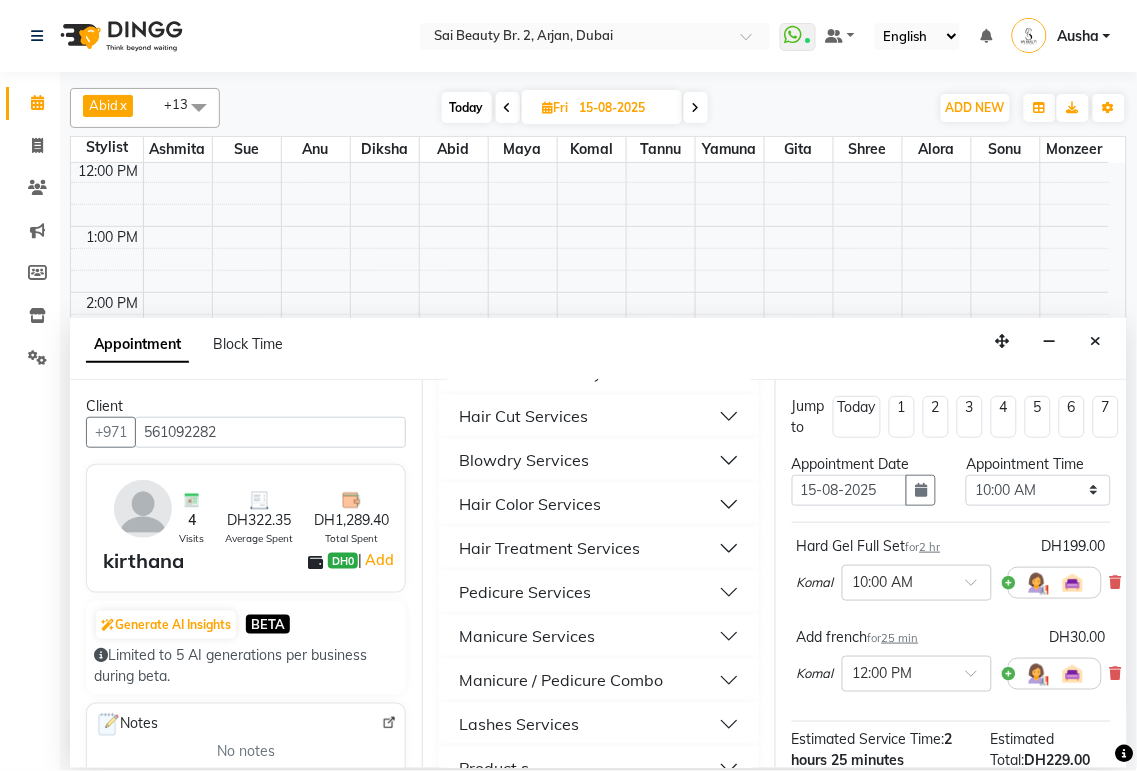 scroll, scrollTop: 1020, scrollLeft: 0, axis: vertical 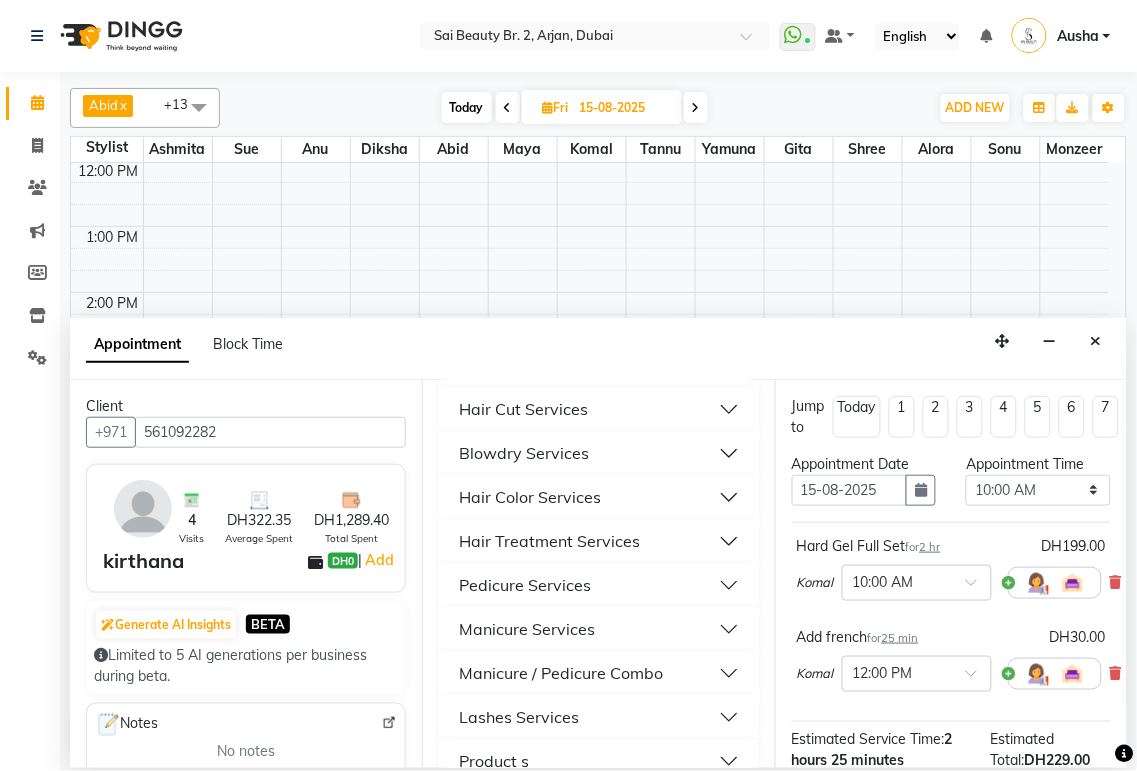 click on "Pedicure Services" at bounding box center (598, 586) 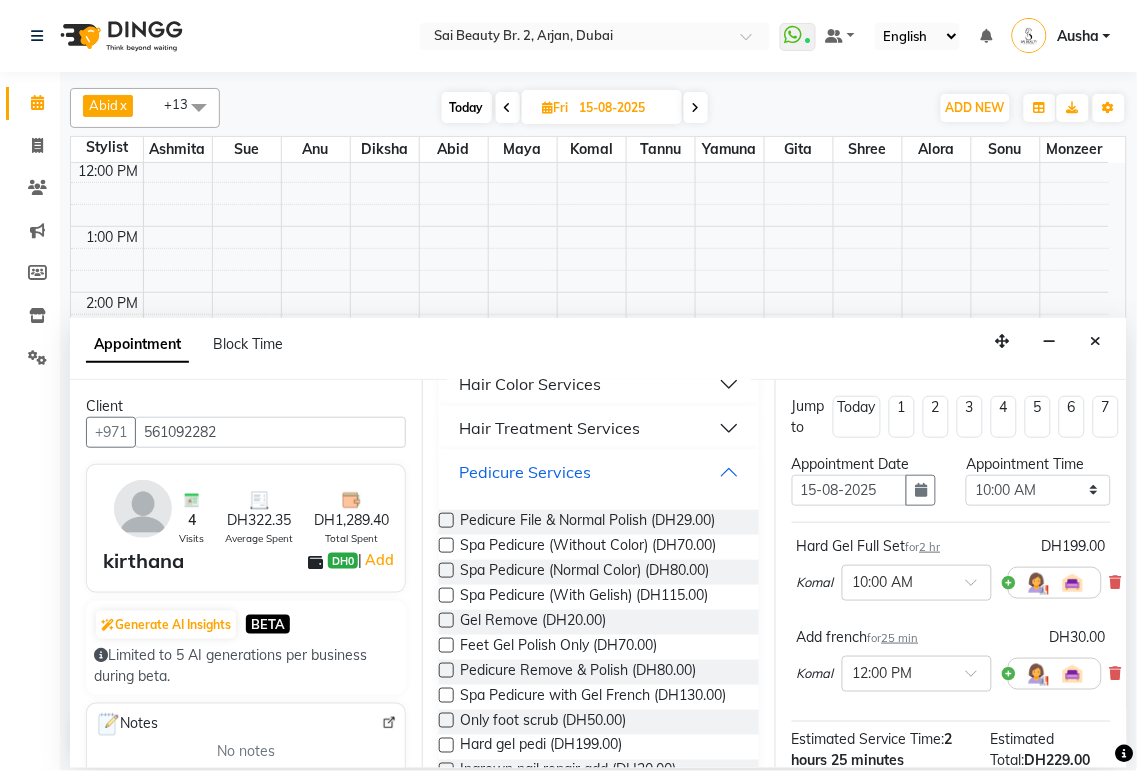 scroll, scrollTop: 1166, scrollLeft: 0, axis: vertical 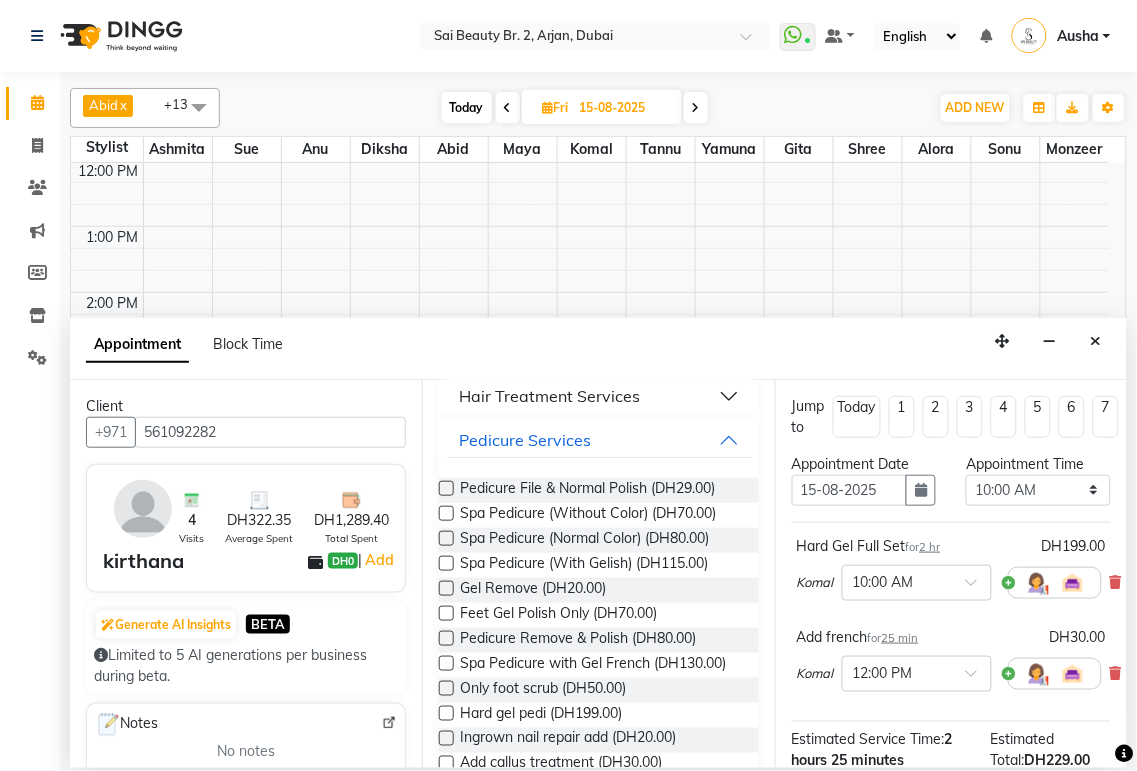 click at bounding box center [446, 563] 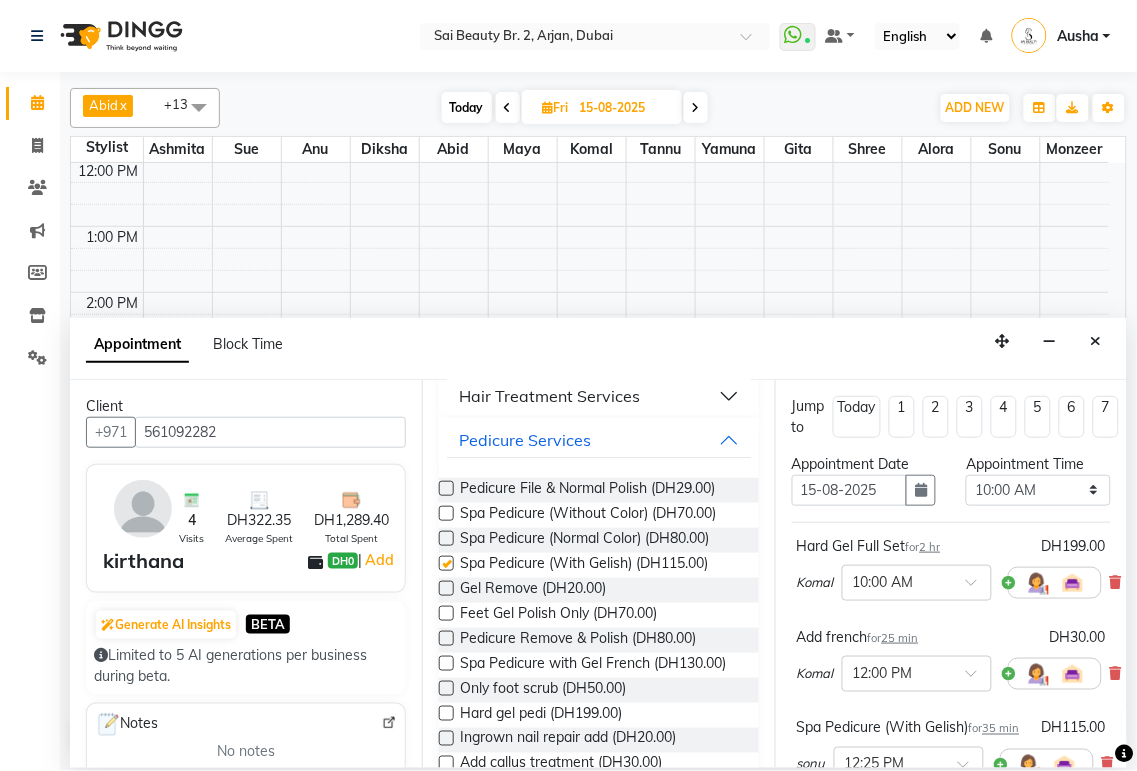 checkbox on "false" 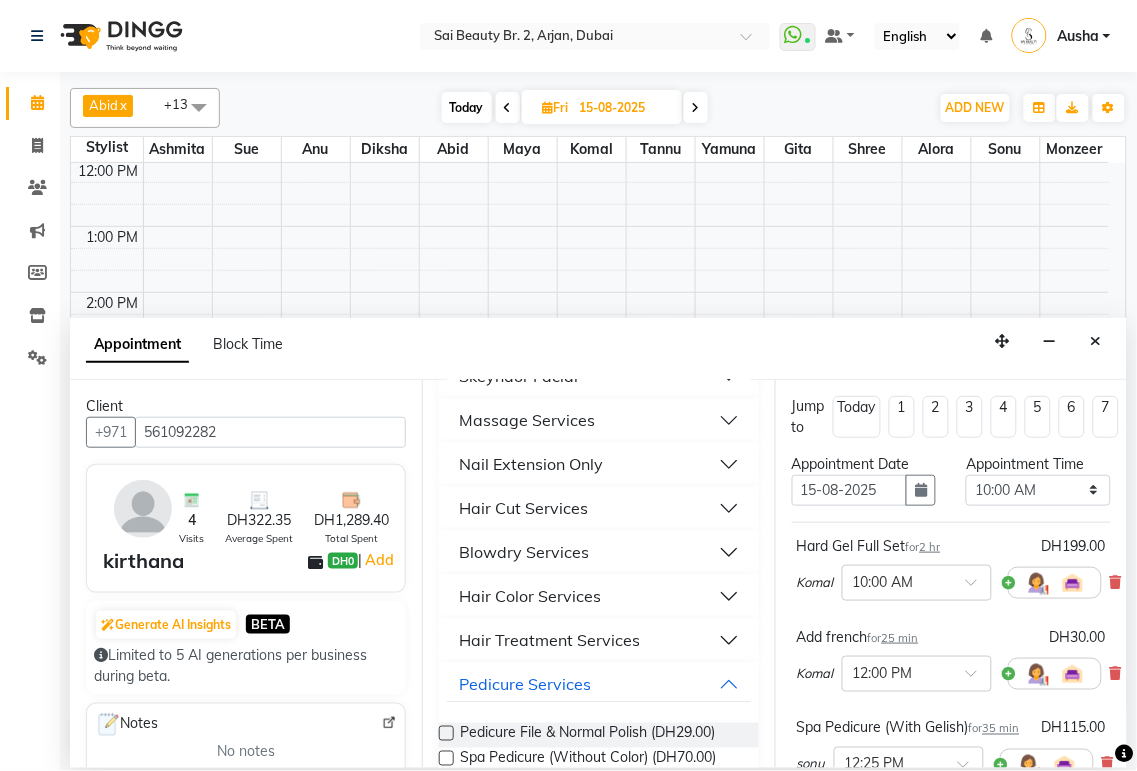 scroll, scrollTop: 922, scrollLeft: 0, axis: vertical 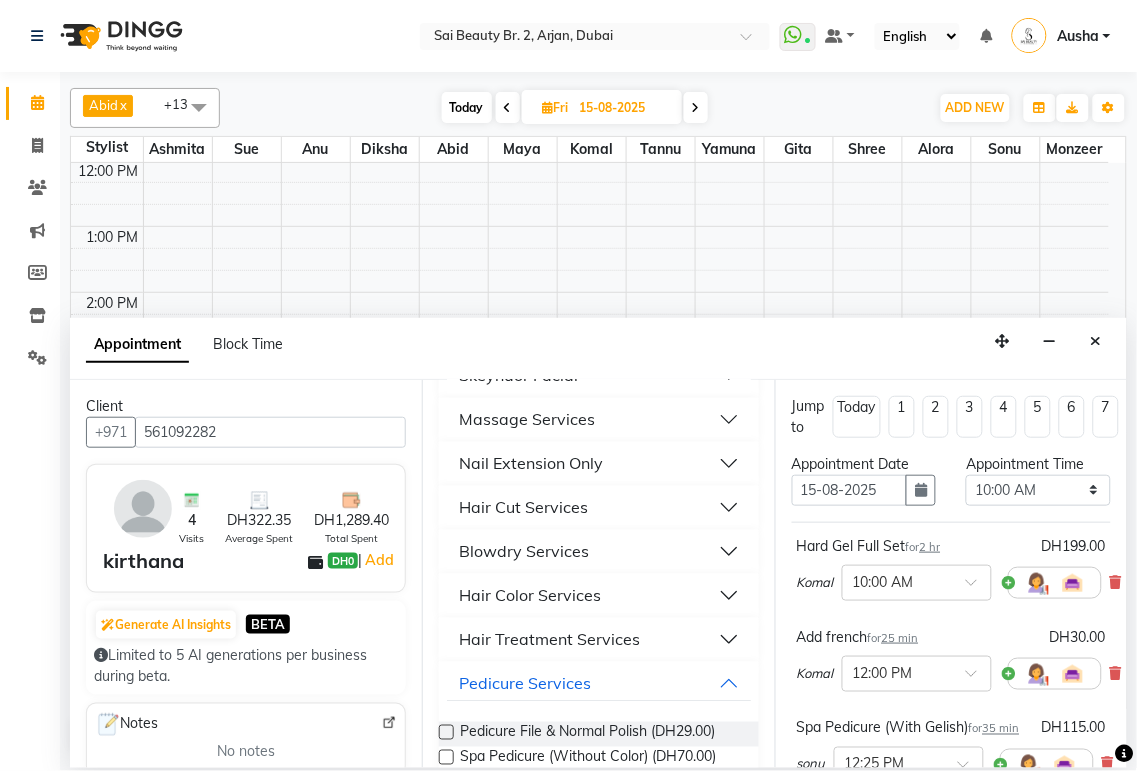 click on "Nail Extension Only" at bounding box center (598, 464) 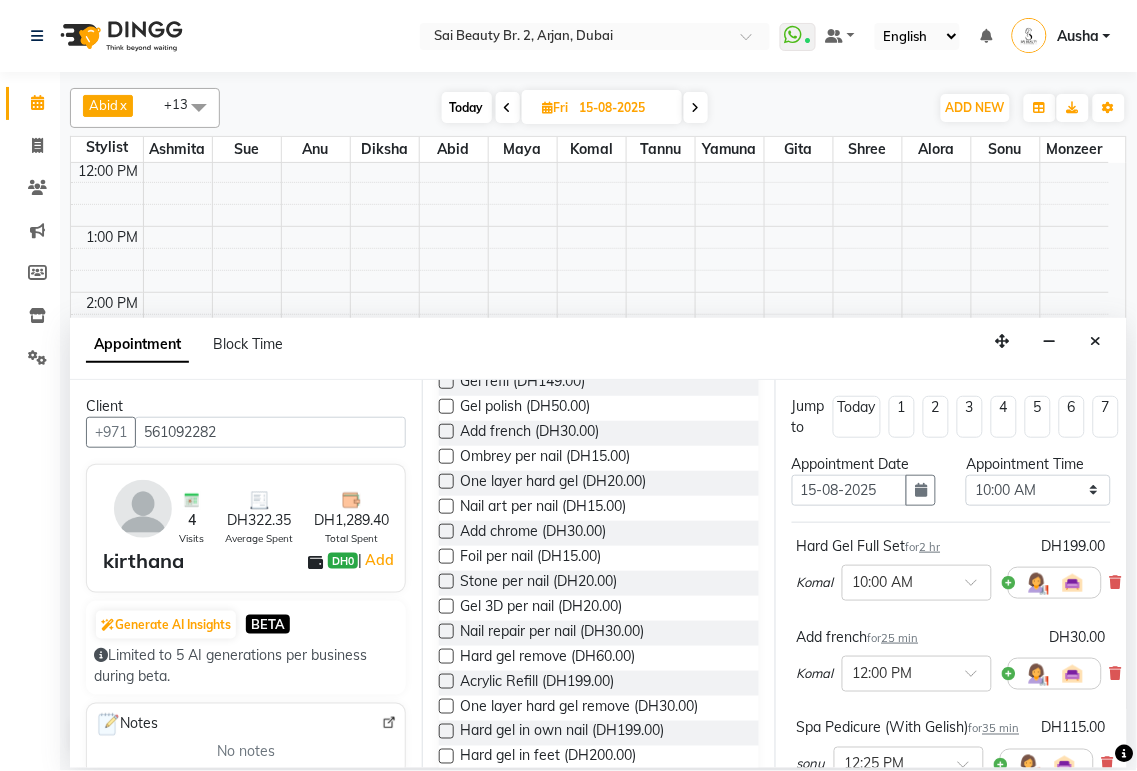 scroll, scrollTop: 1166, scrollLeft: 0, axis: vertical 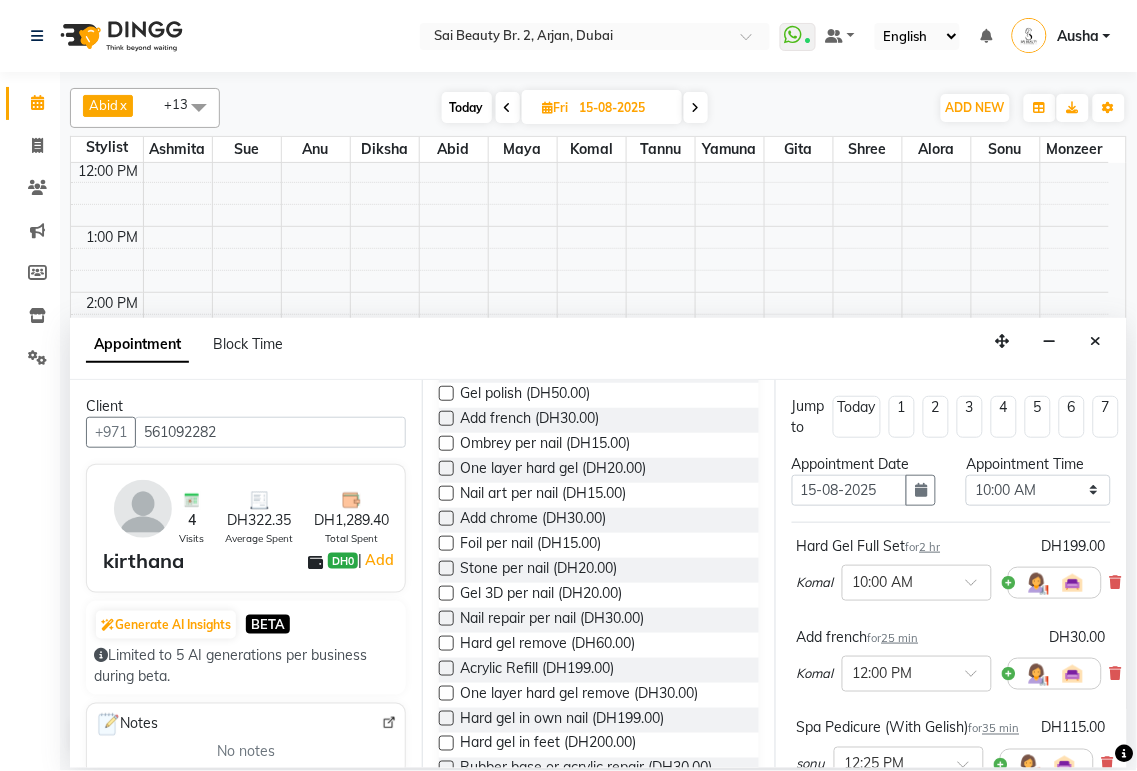 click at bounding box center [446, 418] 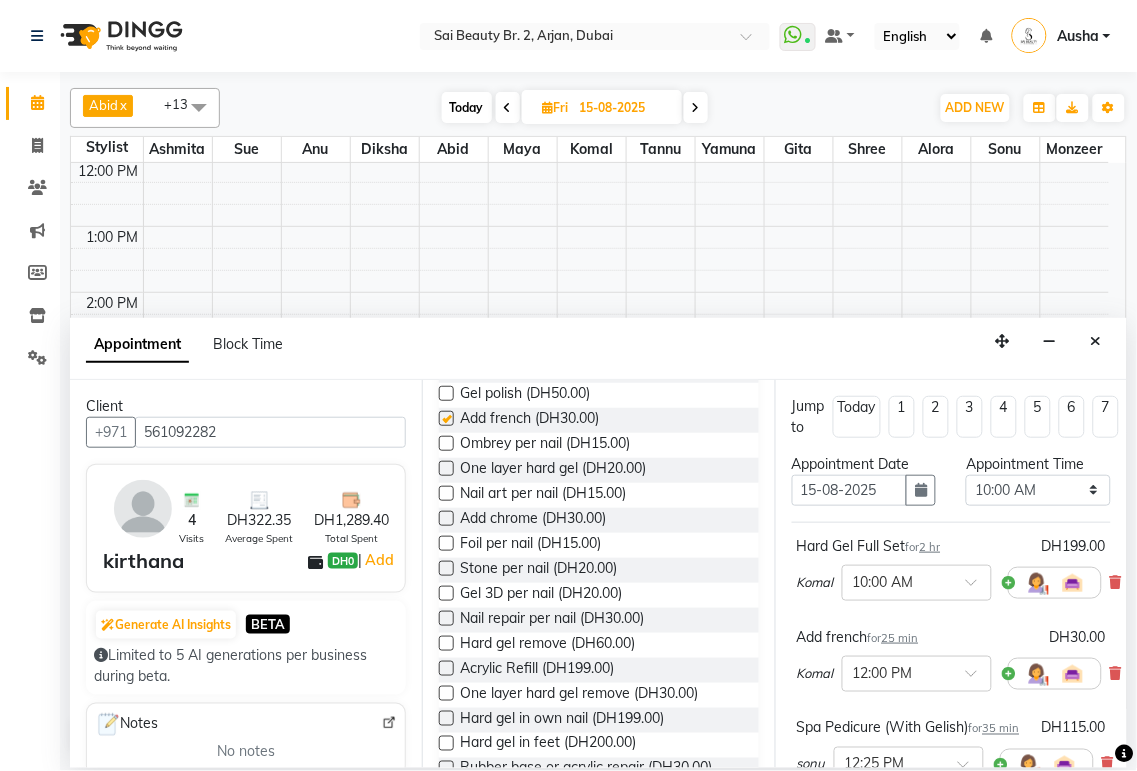 checkbox on "false" 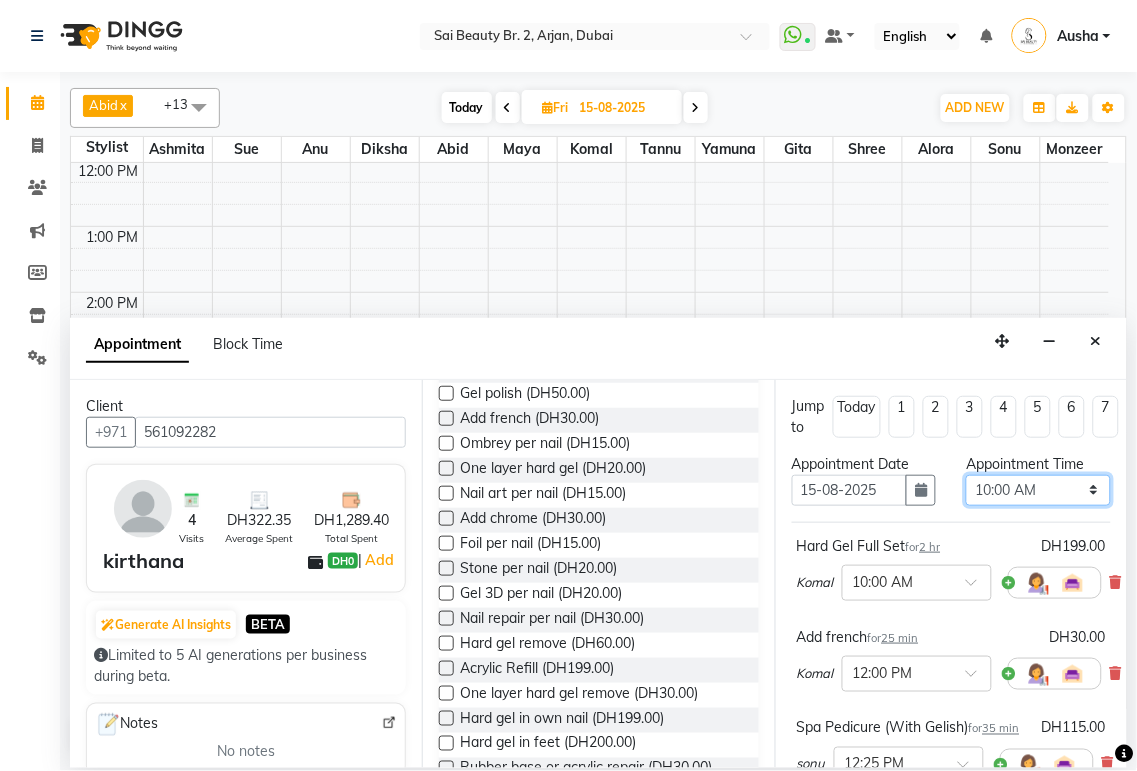 click on "Select 10:00 AM 10:05 AM 10:10 AM 10:15 AM 10:20 AM 10:25 AM 10:30 AM 10:35 AM 10:40 AM 10:45 AM 10:50 AM 10:55 AM 11:00 AM 11:05 AM 11:10 AM 11:15 AM 11:20 AM 11:25 AM 11:30 AM 11:35 AM 11:40 AM 11:45 AM 11:50 AM 11:55 AM 12:00 PM 12:05 PM 12:10 PM 12:15 PM 12:20 PM 12:25 PM 12:30 PM 12:35 PM 12:40 PM 12:45 PM 12:50 PM 12:55 PM 01:00 PM 01:05 PM 01:10 PM 01:15 PM 01:20 PM 01:25 PM 01:30 PM 01:35 PM 01:40 PM 01:45 PM 01:50 PM 01:55 PM 02:00 PM 02:05 PM 02:10 PM 02:15 PM 02:20 PM 02:25 PM 02:30 PM 02:35 PM 02:40 PM 02:45 PM 02:50 PM 02:55 PM 03:00 PM 03:05 PM 03:10 PM 03:15 PM 03:20 PM 03:25 PM 03:30 PM 03:35 PM 03:40 PM 03:45 PM 03:50 PM 03:55 PM 04:00 PM 04:05 PM 04:10 PM 04:15 PM 04:20 PM 04:25 PM 04:30 PM 04:35 PM 04:40 PM 04:45 PM 04:50 PM 04:55 PM 05:00 PM 05:05 PM 05:10 PM 05:15 PM 05:20 PM 05:25 PM 05:30 PM 05:35 PM 05:40 PM 05:45 PM 05:50 PM 05:55 PM 06:00 PM 06:05 PM 06:10 PM 06:15 PM 06:20 PM 06:25 PM 06:30 PM 06:35 PM 06:40 PM 06:45 PM 06:50 PM 06:55 PM 07:00 PM 07:05 PM 07:10 PM 07:15 PM 07:20 PM" at bounding box center (1038, 490) 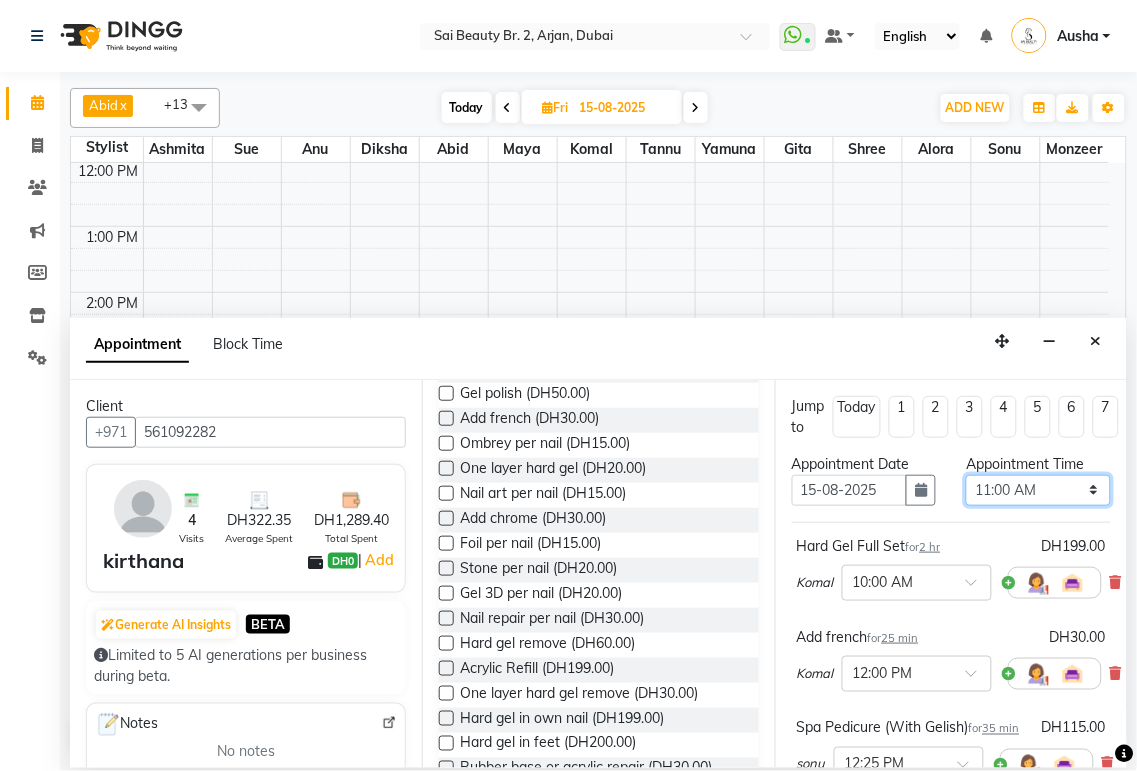 click on "Select 10:00 AM 10:05 AM 10:10 AM 10:15 AM 10:20 AM 10:25 AM 10:30 AM 10:35 AM 10:40 AM 10:45 AM 10:50 AM 10:55 AM 11:00 AM 11:05 AM 11:10 AM 11:15 AM 11:20 AM 11:25 AM 11:30 AM 11:35 AM 11:40 AM 11:45 AM 11:50 AM 11:55 AM 12:00 PM 12:05 PM 12:10 PM 12:15 PM 12:20 PM 12:25 PM 12:30 PM 12:35 PM 12:40 PM 12:45 PM 12:50 PM 12:55 PM 01:00 PM 01:05 PM 01:10 PM 01:15 PM 01:20 PM 01:25 PM 01:30 PM 01:35 PM 01:40 PM 01:45 PM 01:50 PM 01:55 PM 02:00 PM 02:05 PM 02:10 PM 02:15 PM 02:20 PM 02:25 PM 02:30 PM 02:35 PM 02:40 PM 02:45 PM 02:50 PM 02:55 PM 03:00 PM 03:05 PM 03:10 PM 03:15 PM 03:20 PM 03:25 PM 03:30 PM 03:35 PM 03:40 PM 03:45 PM 03:50 PM 03:55 PM 04:00 PM 04:05 PM 04:10 PM 04:15 PM 04:20 PM 04:25 PM 04:30 PM 04:35 PM 04:40 PM 04:45 PM 04:50 PM 04:55 PM 05:00 PM 05:05 PM 05:10 PM 05:15 PM 05:20 PM 05:25 PM 05:30 PM 05:35 PM 05:40 PM 05:45 PM 05:50 PM 05:55 PM 06:00 PM 06:05 PM 06:10 PM 06:15 PM 06:20 PM 06:25 PM 06:30 PM 06:35 PM 06:40 PM 06:45 PM 06:50 PM 06:55 PM 07:00 PM 07:05 PM 07:10 PM 07:15 PM 07:20 PM" at bounding box center [1038, 490] 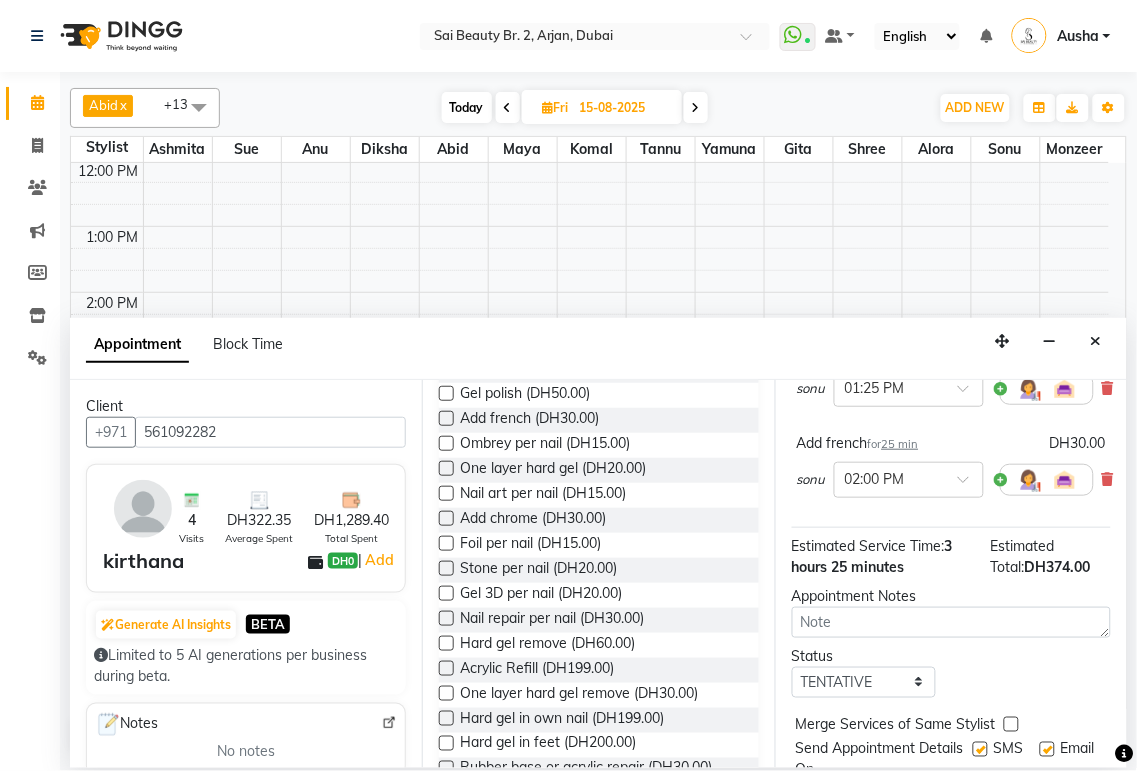 scroll, scrollTop: 486, scrollLeft: 0, axis: vertical 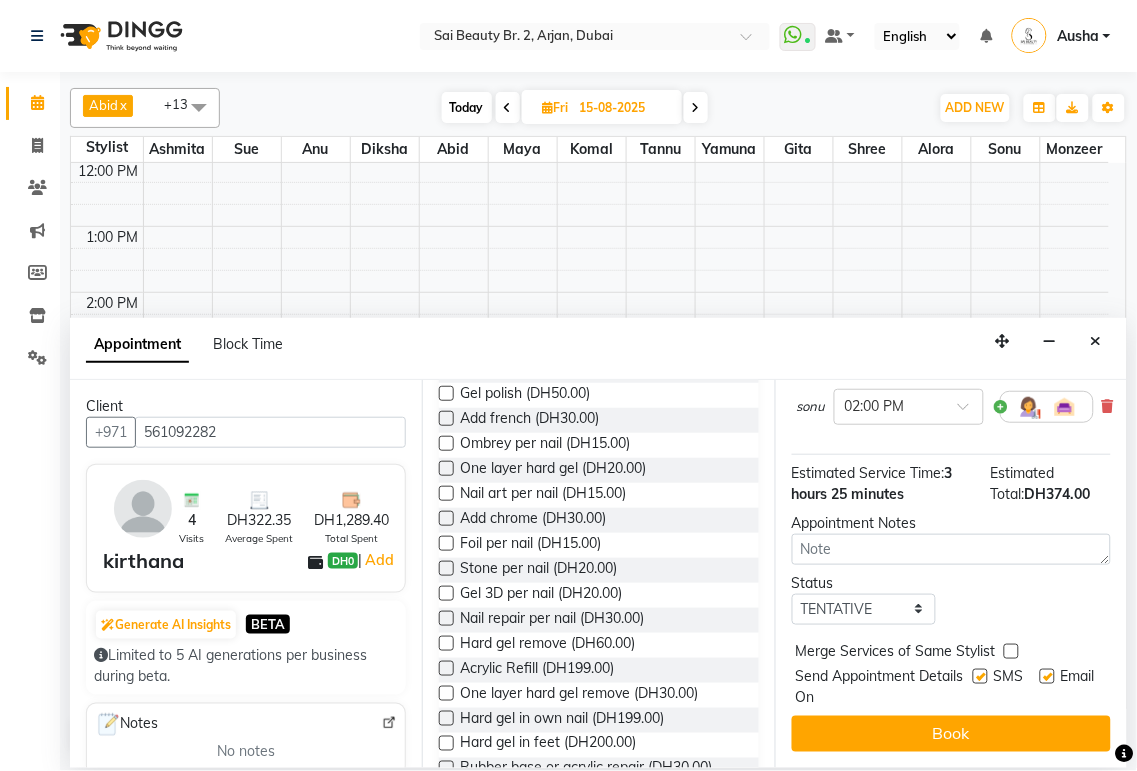 click at bounding box center [1011, 651] 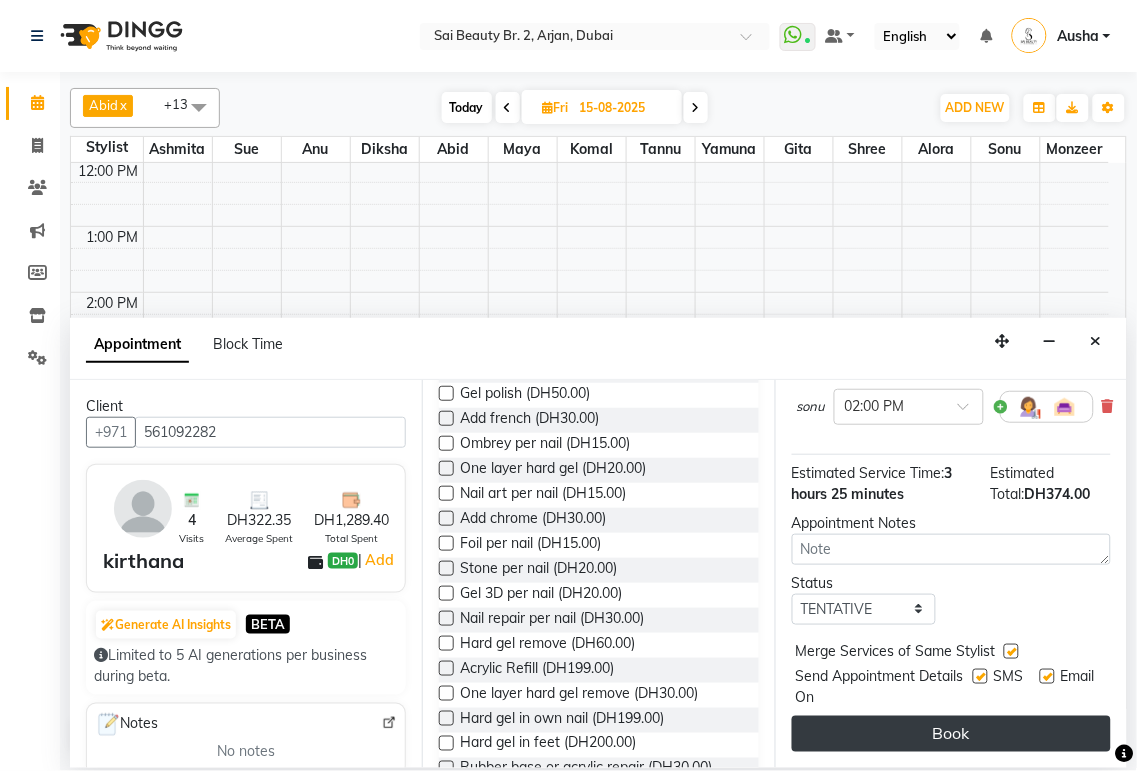 click on "Book" at bounding box center [951, 734] 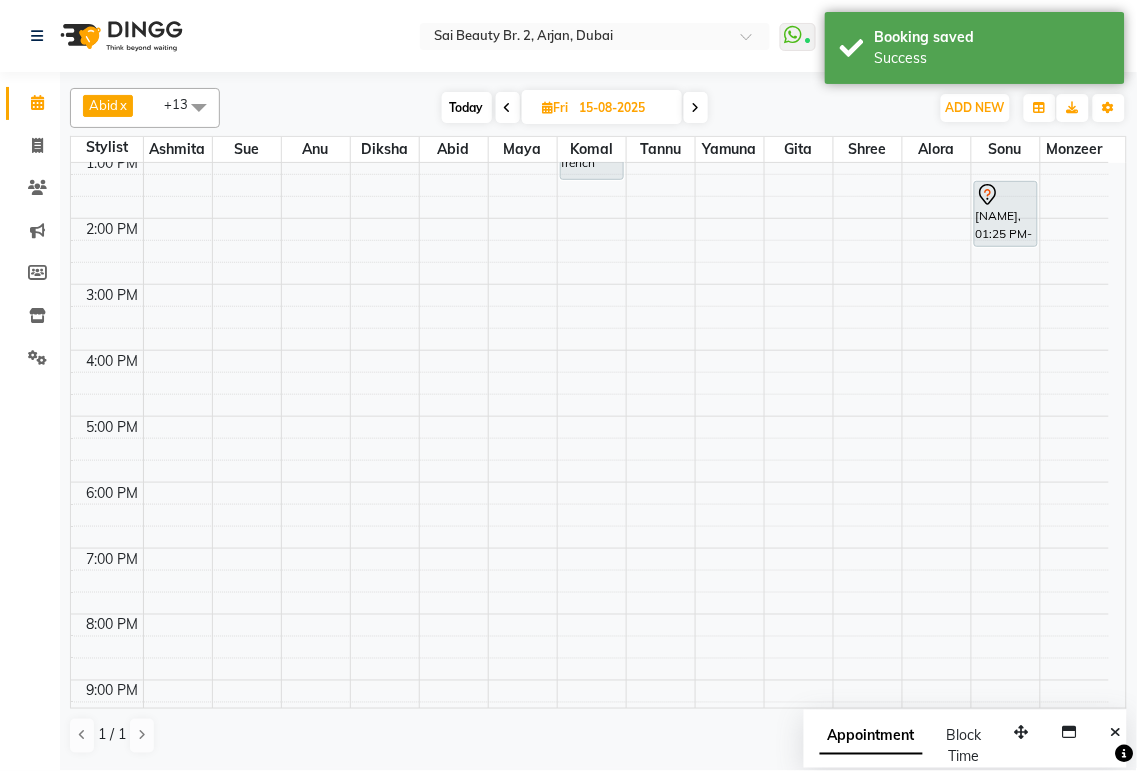 scroll, scrollTop: 280, scrollLeft: 0, axis: vertical 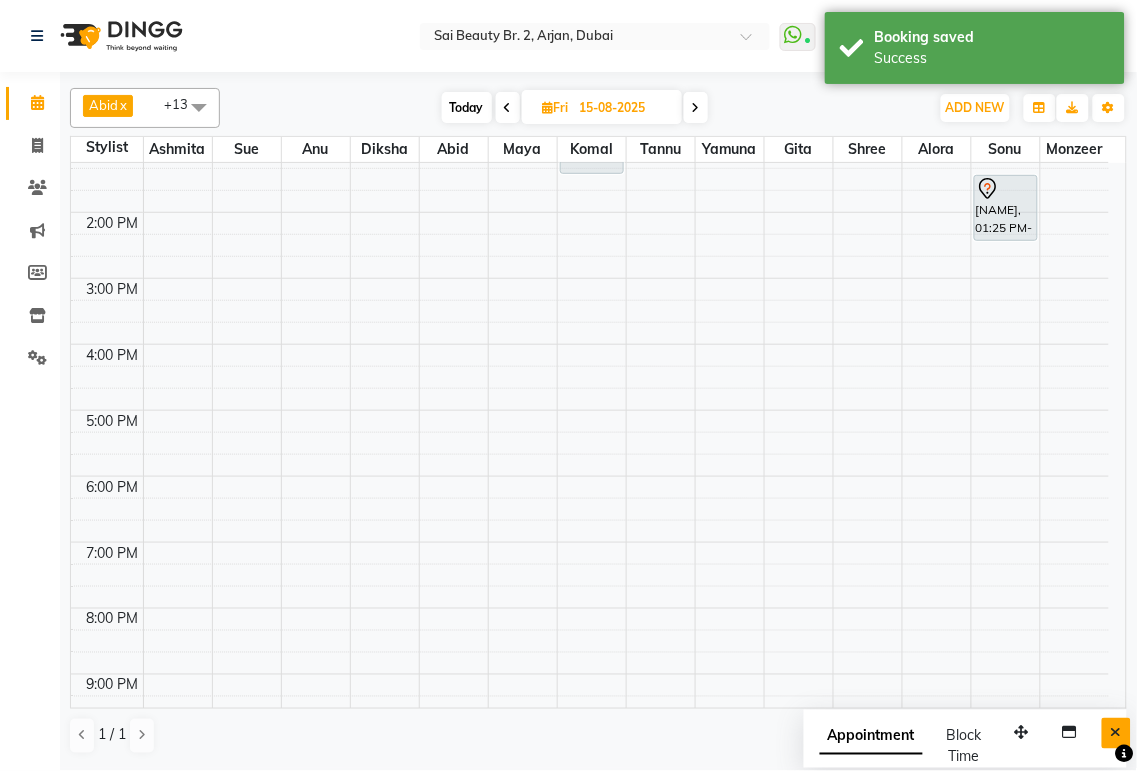 click at bounding box center (1116, 733) 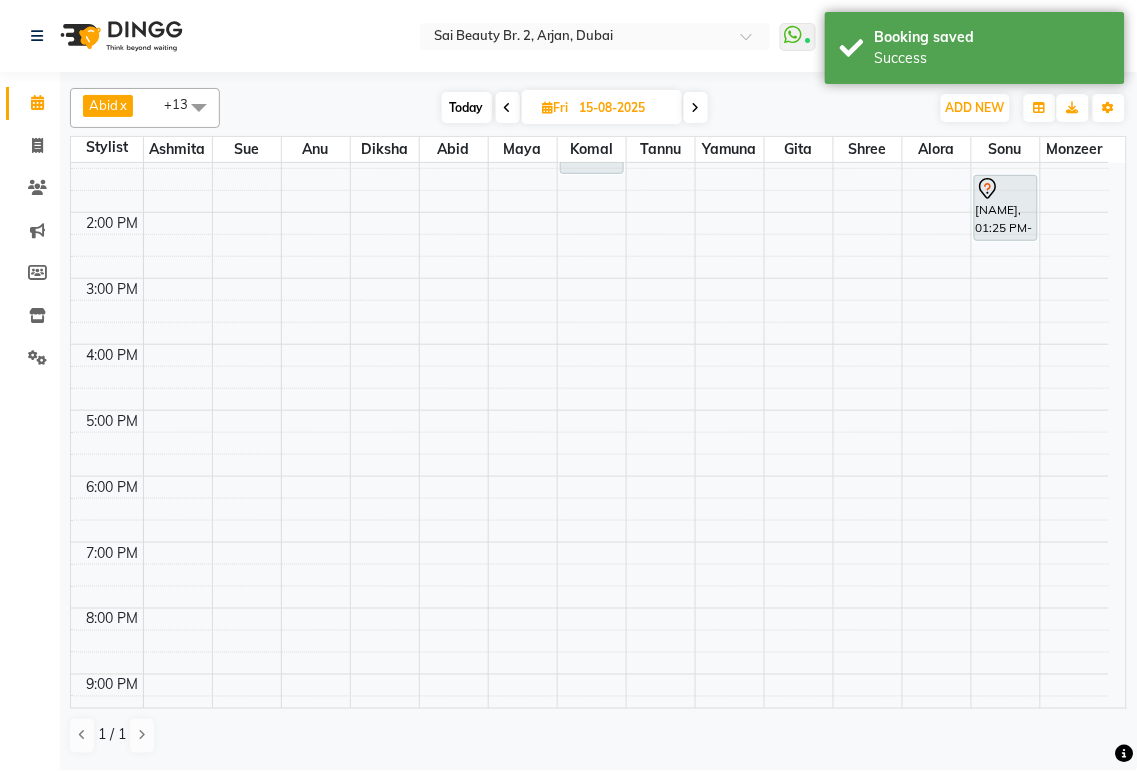 click on "Today" at bounding box center [467, 107] 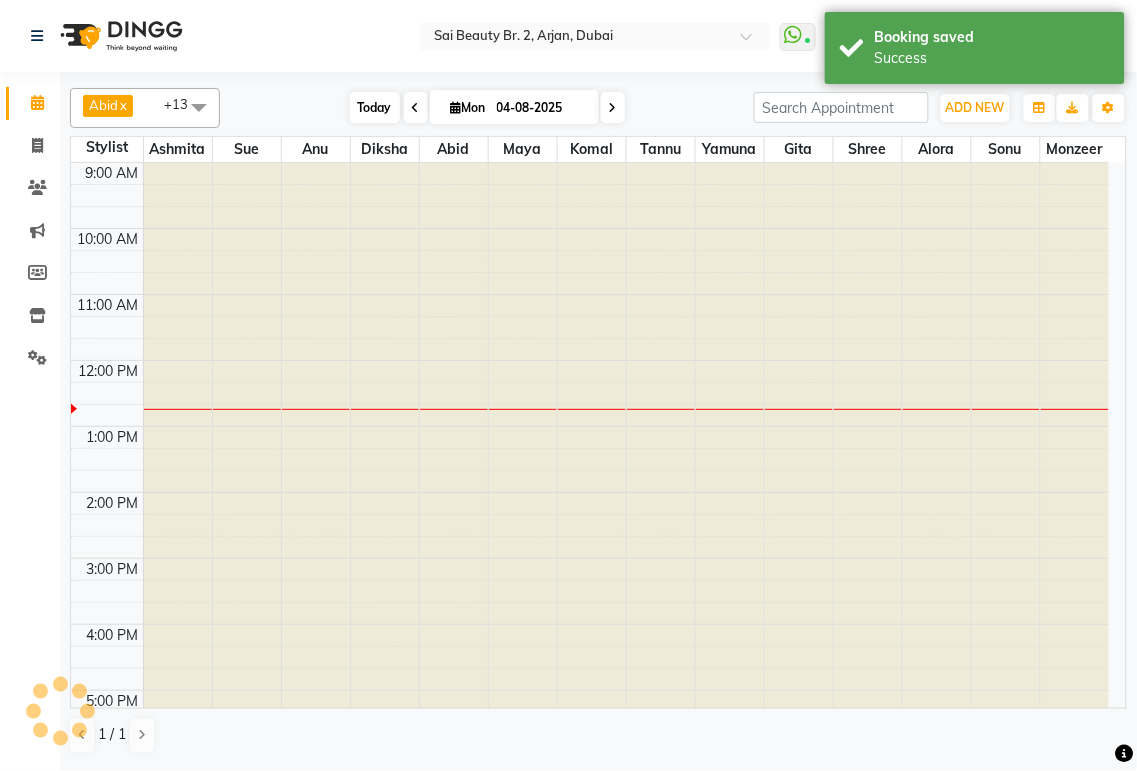 scroll, scrollTop: 200, scrollLeft: 0, axis: vertical 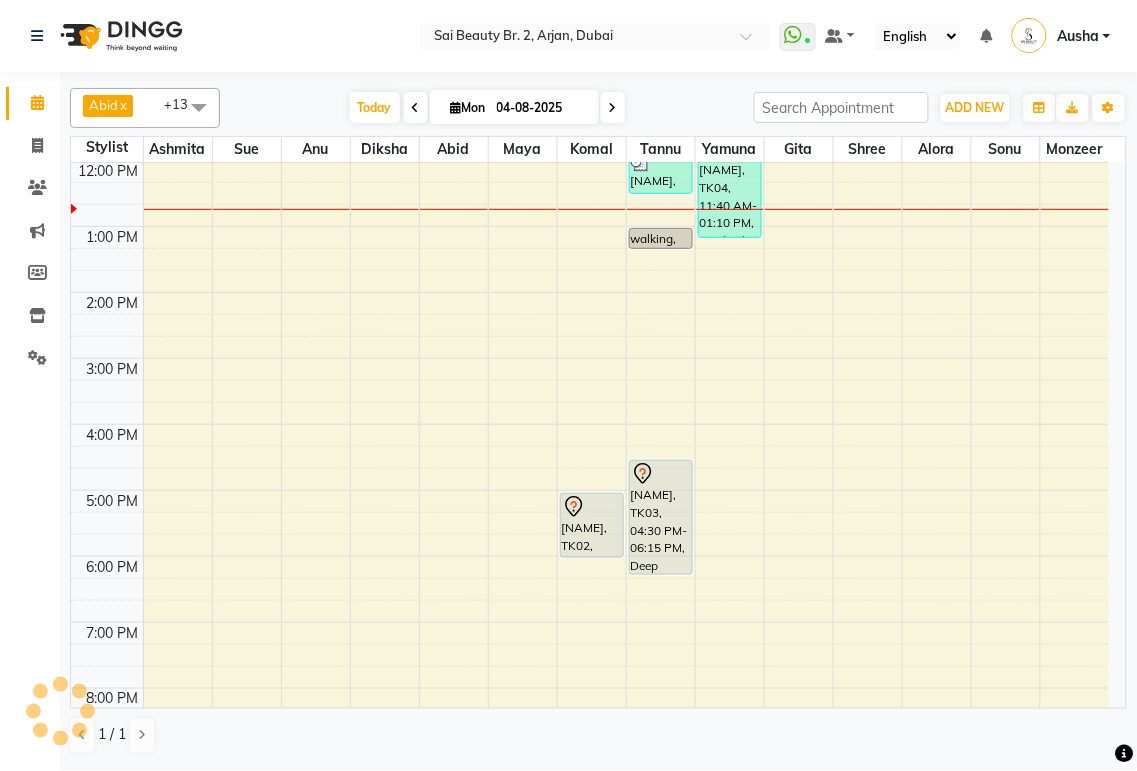 click at bounding box center [613, 108] 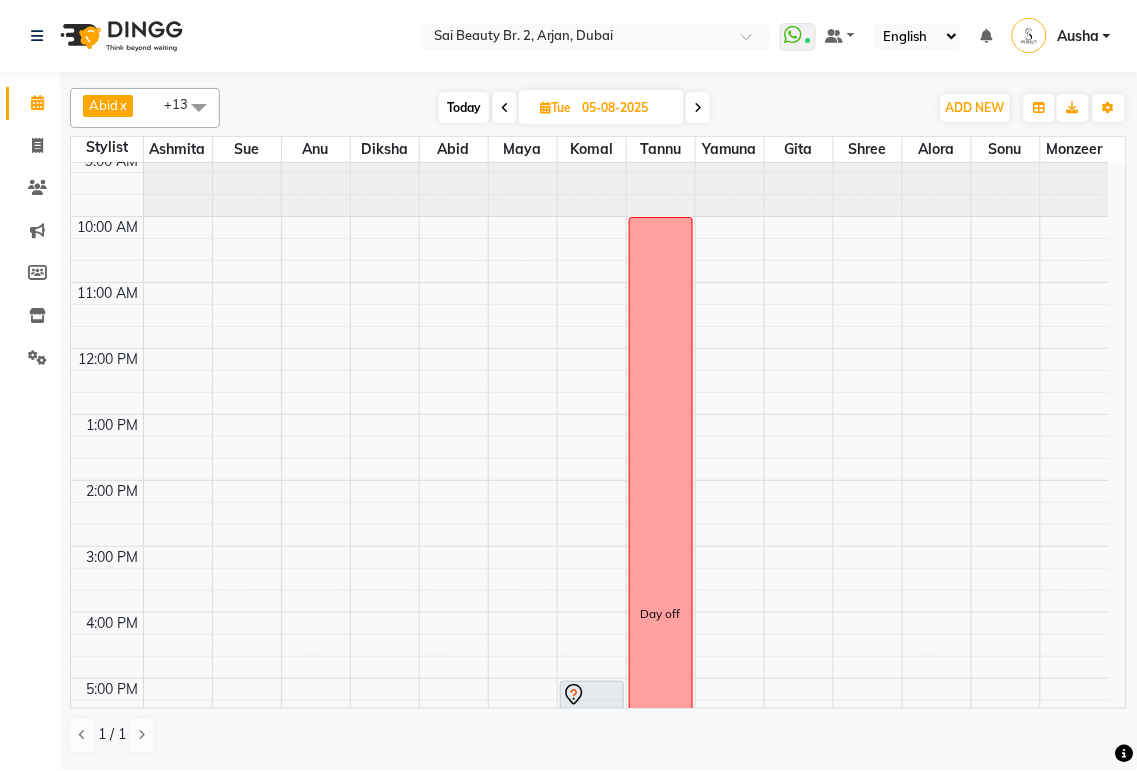 scroll, scrollTop: 0, scrollLeft: 0, axis: both 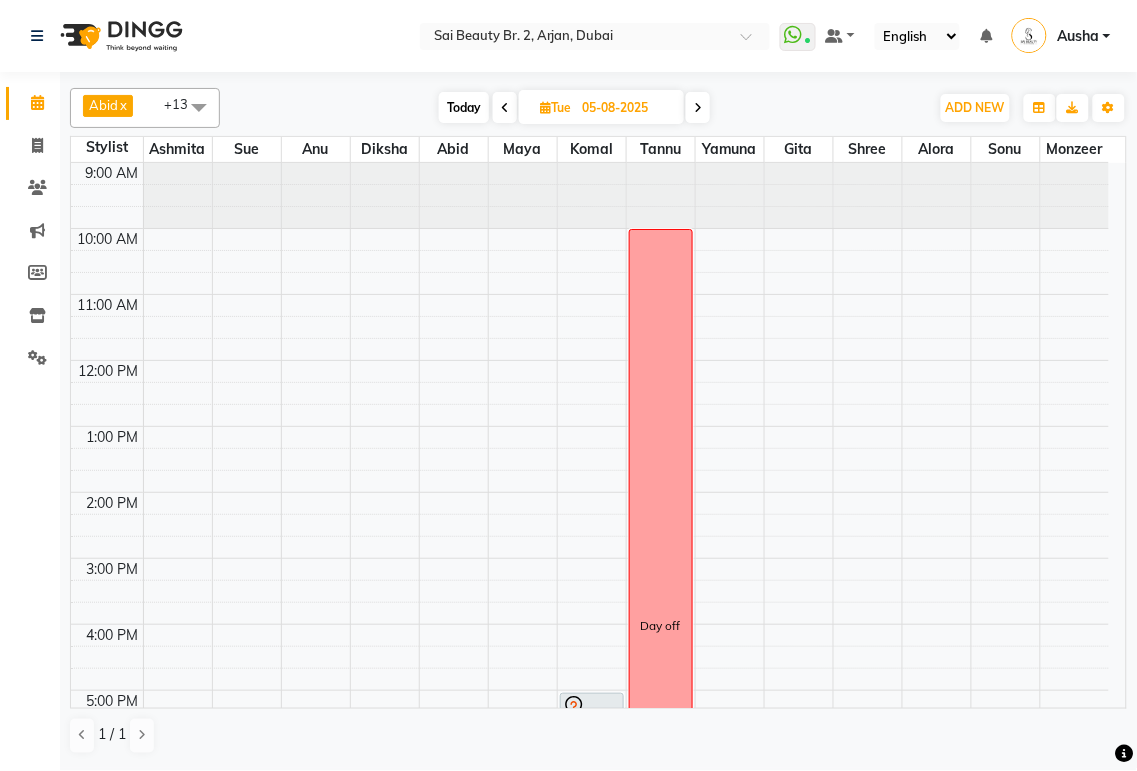 click at bounding box center [698, 108] 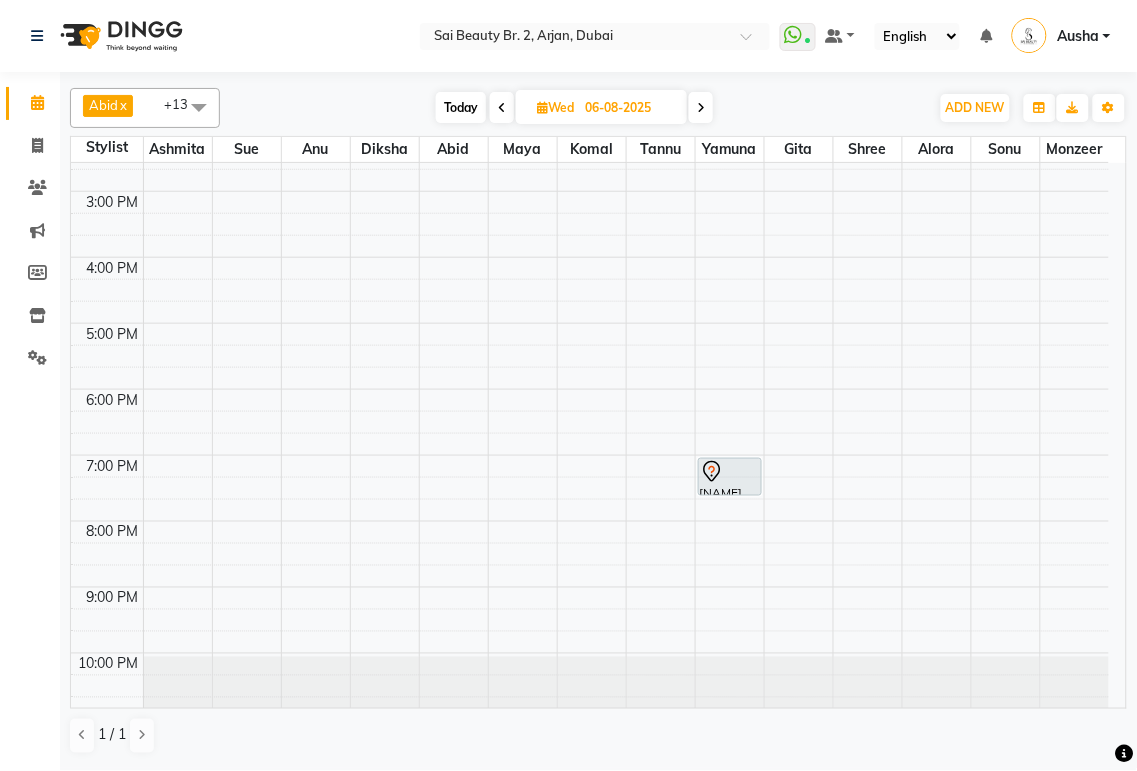scroll, scrollTop: 382, scrollLeft: 0, axis: vertical 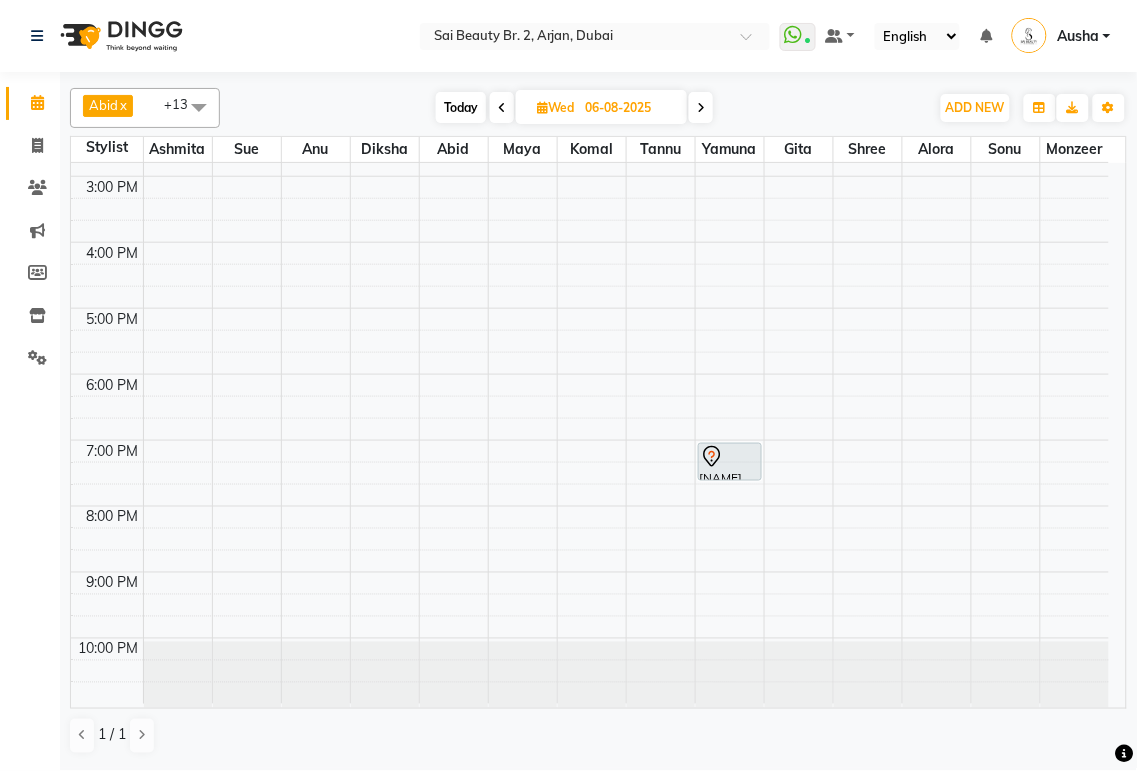click at bounding box center [730, 457] 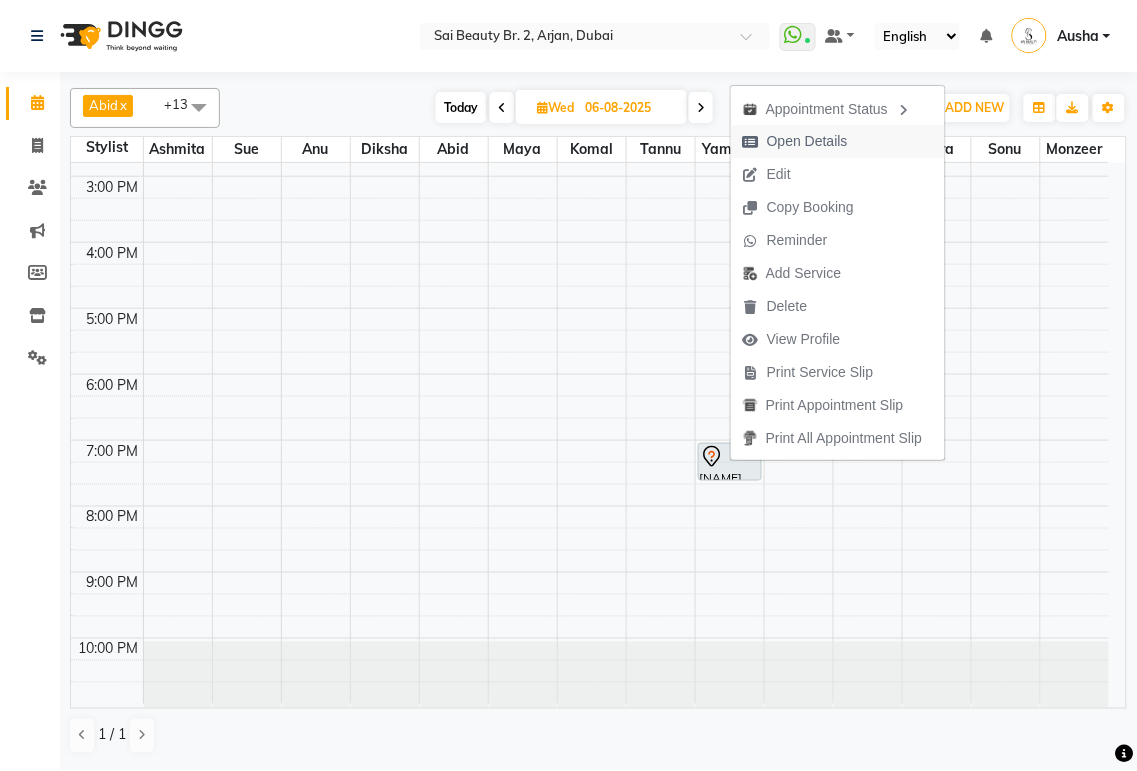 click on "Open Details" at bounding box center (807, 141) 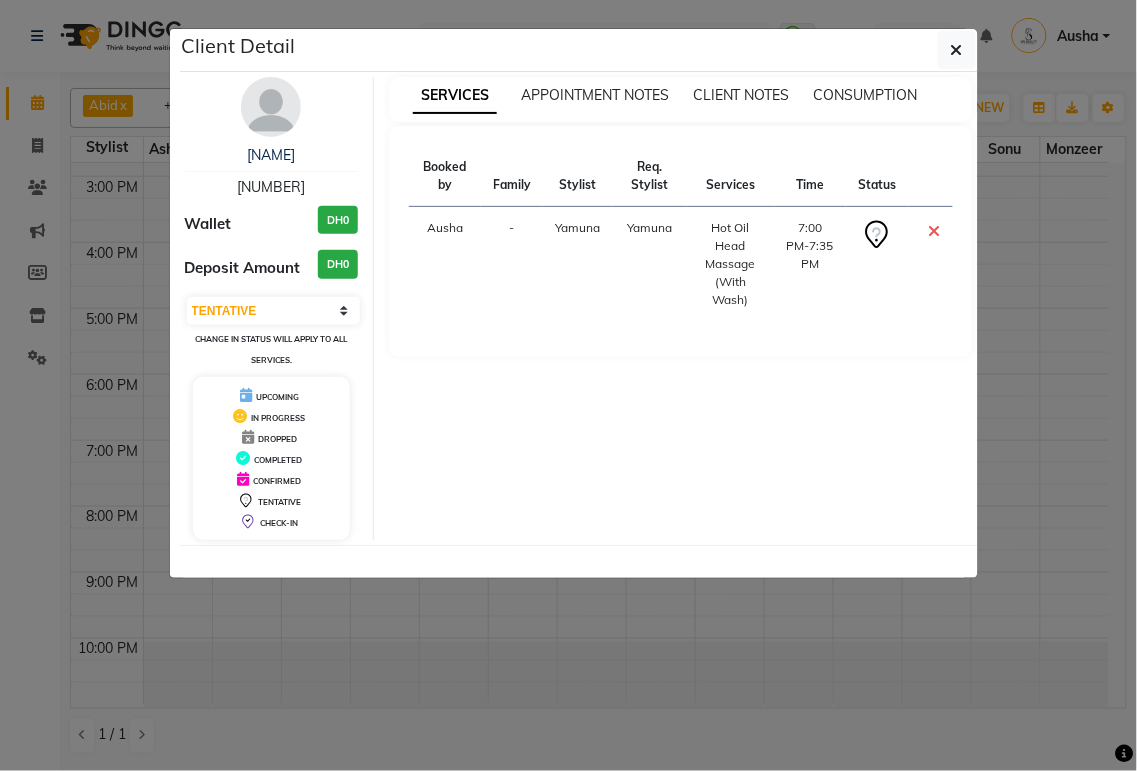 click at bounding box center (271, 107) 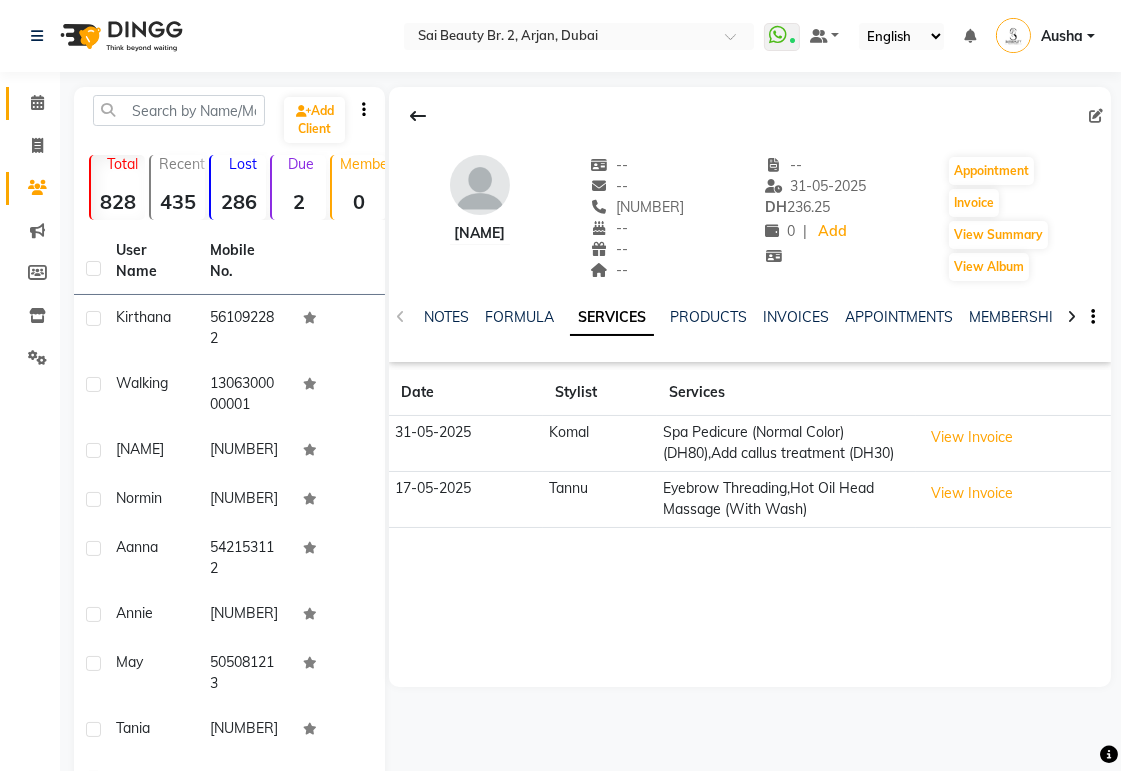 click 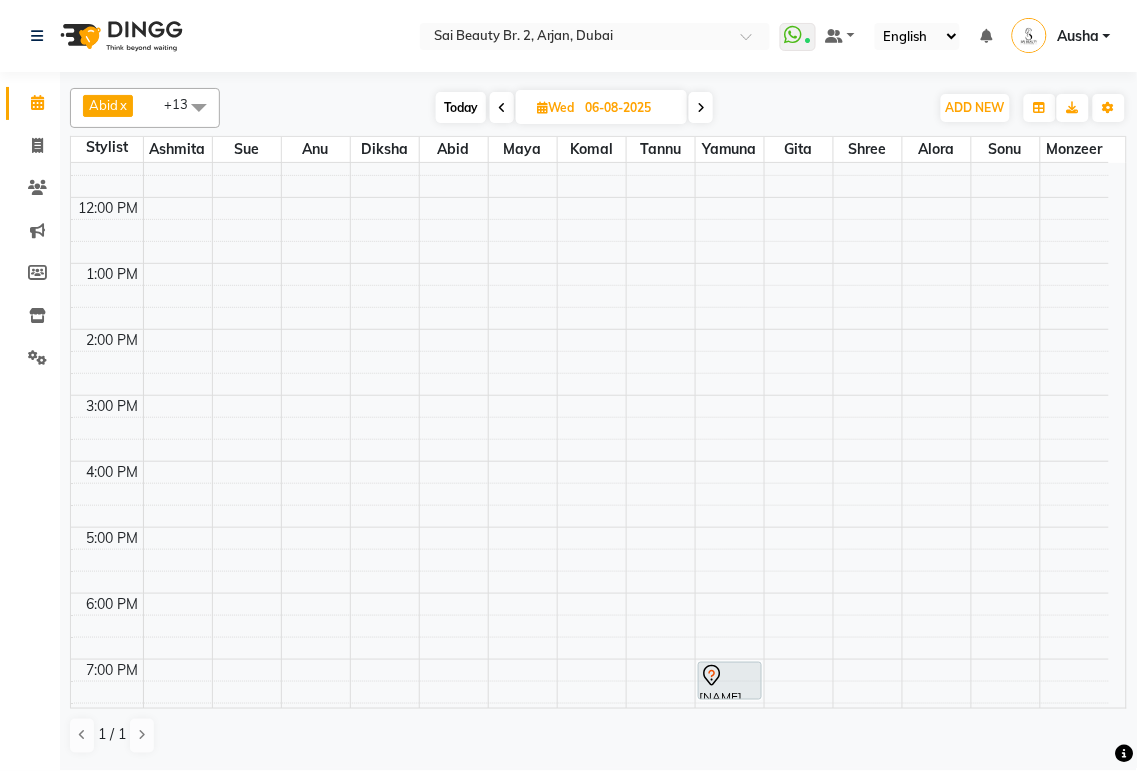 scroll, scrollTop: 382, scrollLeft: 0, axis: vertical 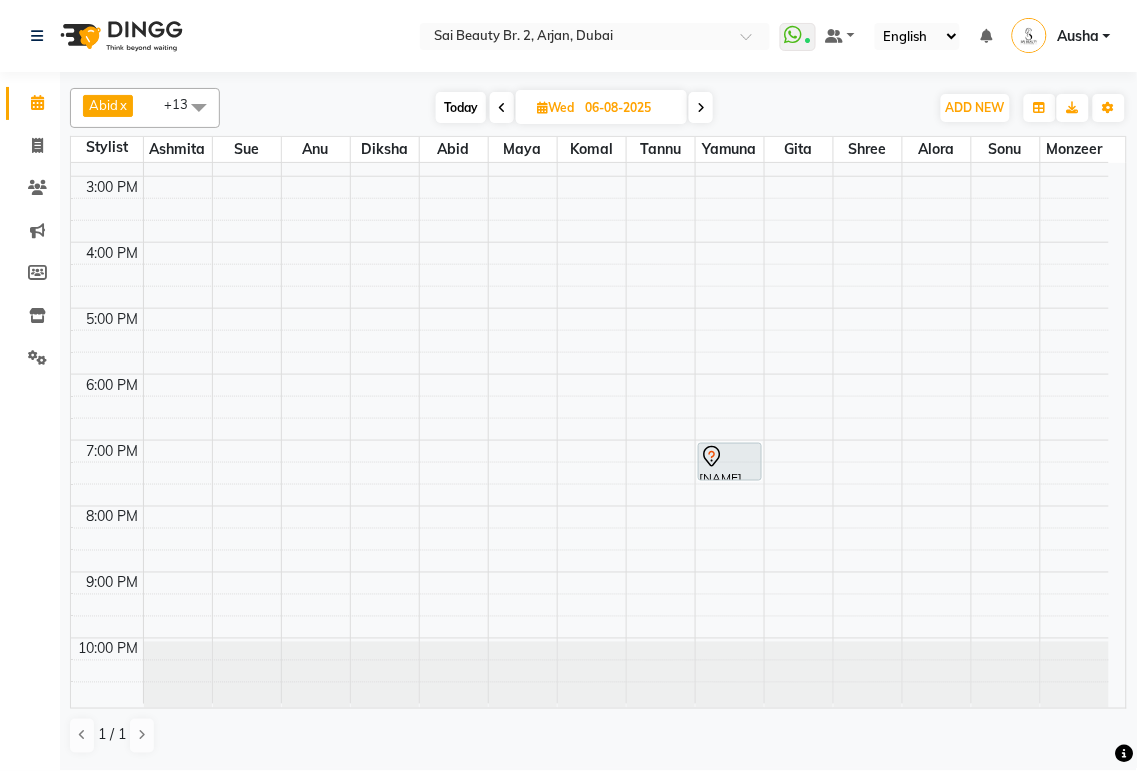 click at bounding box center (701, 108) 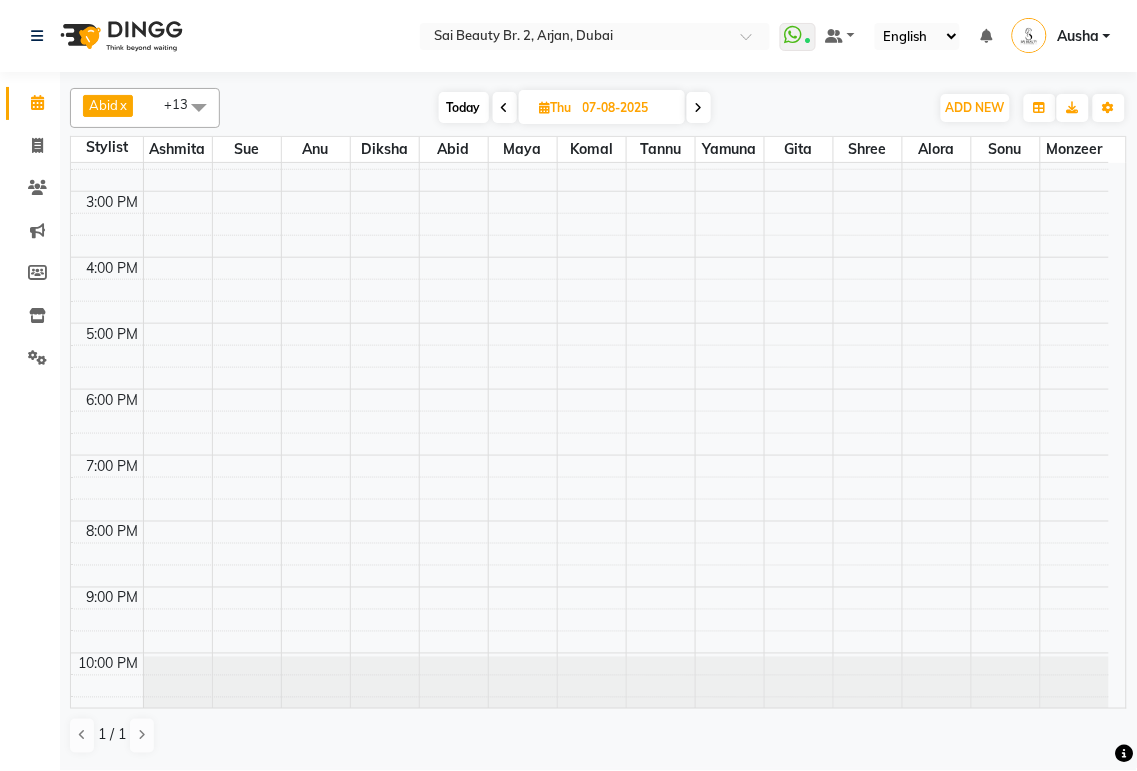 scroll, scrollTop: 382, scrollLeft: 0, axis: vertical 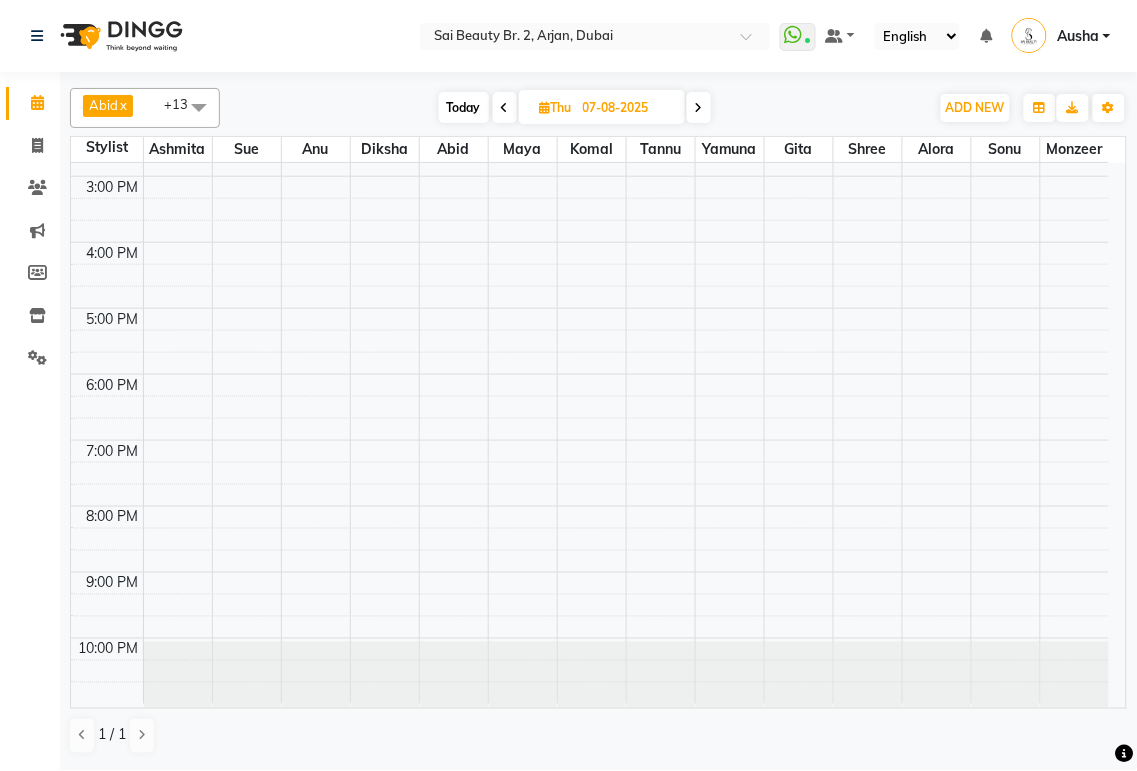 click at bounding box center (699, 108) 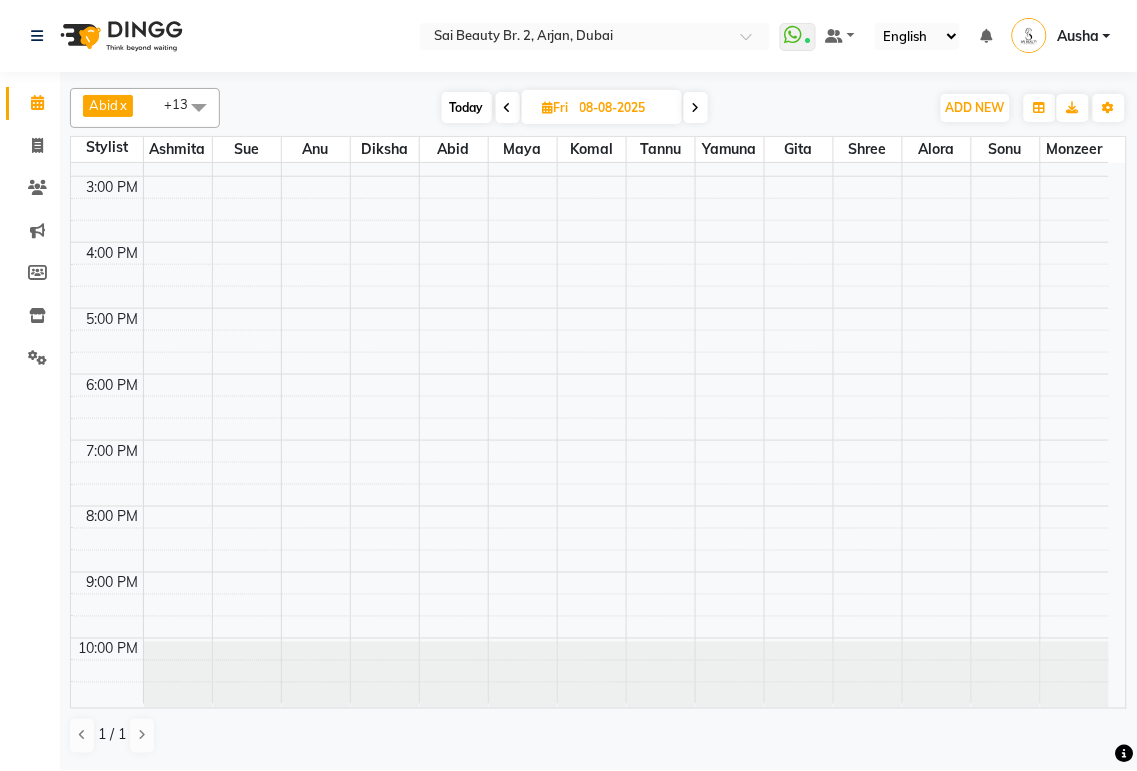 scroll, scrollTop: 0, scrollLeft: 0, axis: both 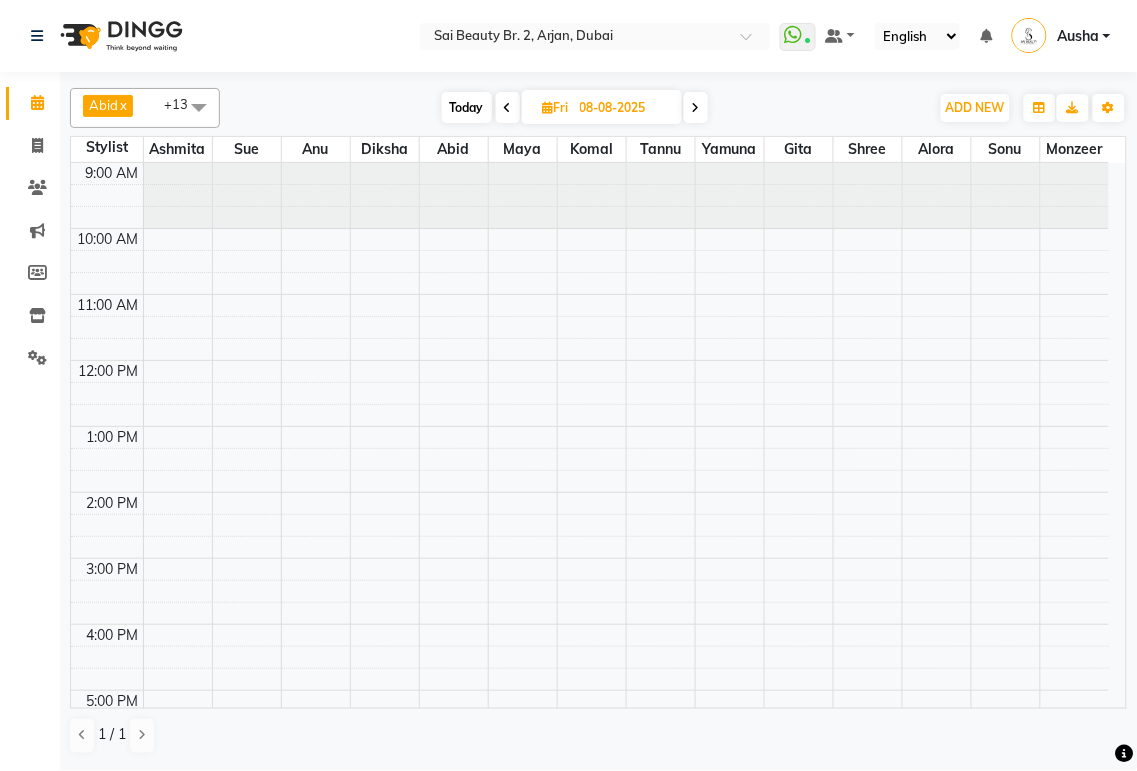 click at bounding box center [696, 108] 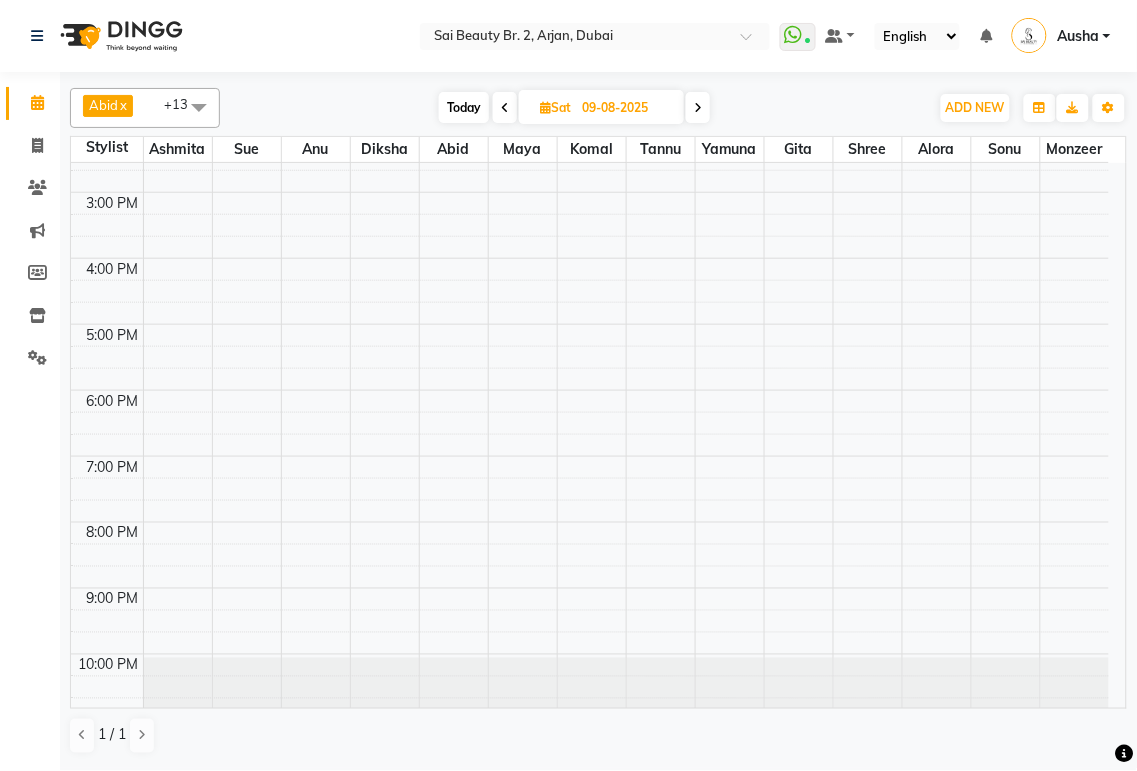 scroll, scrollTop: 382, scrollLeft: 0, axis: vertical 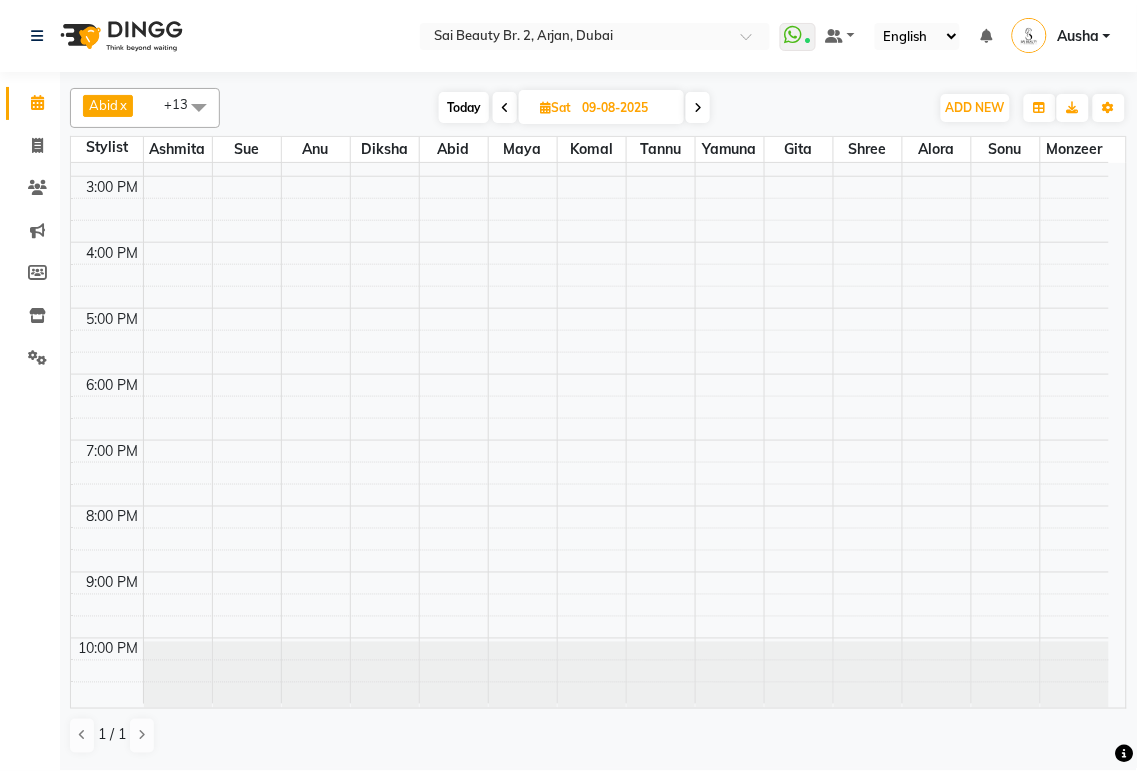 click on "Today" at bounding box center [464, 107] 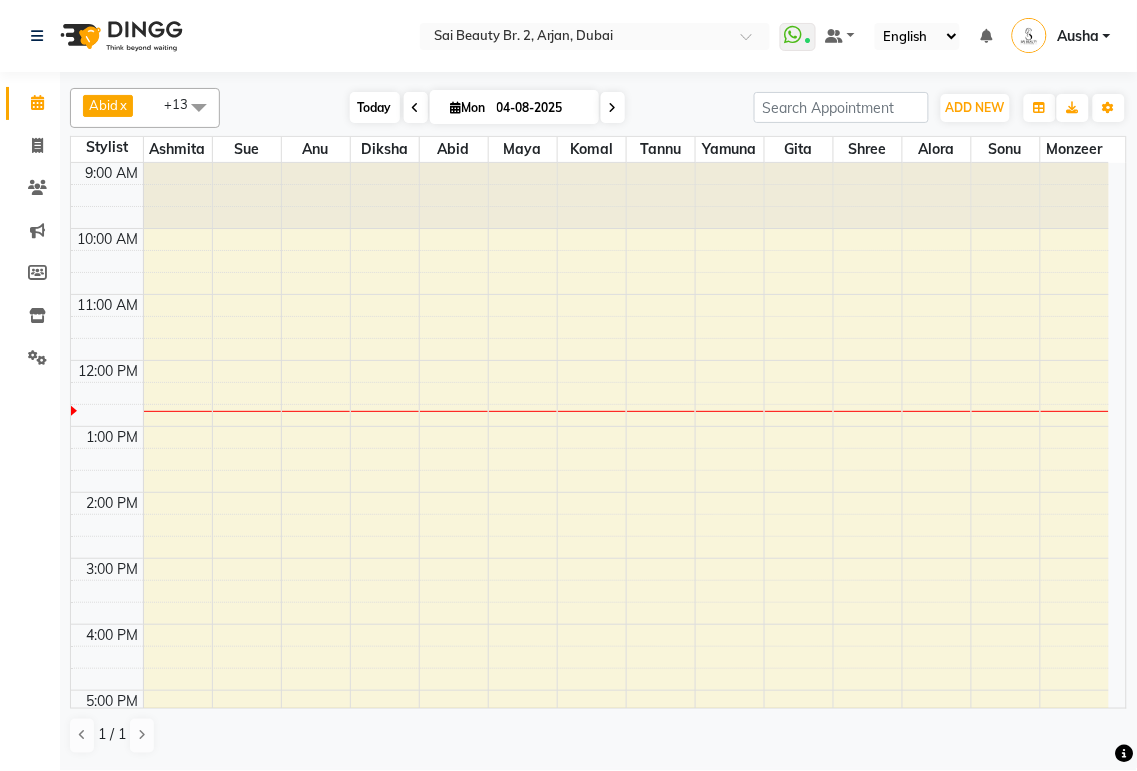 scroll, scrollTop: 200, scrollLeft: 0, axis: vertical 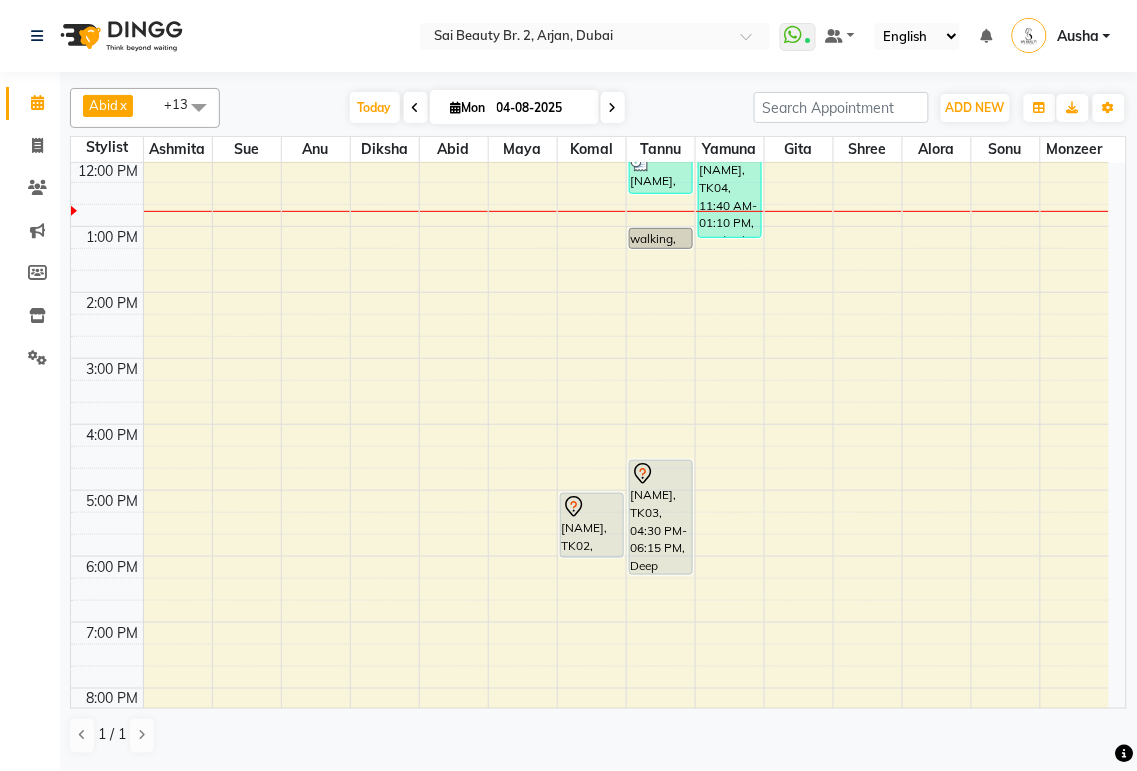 click at bounding box center (613, 108) 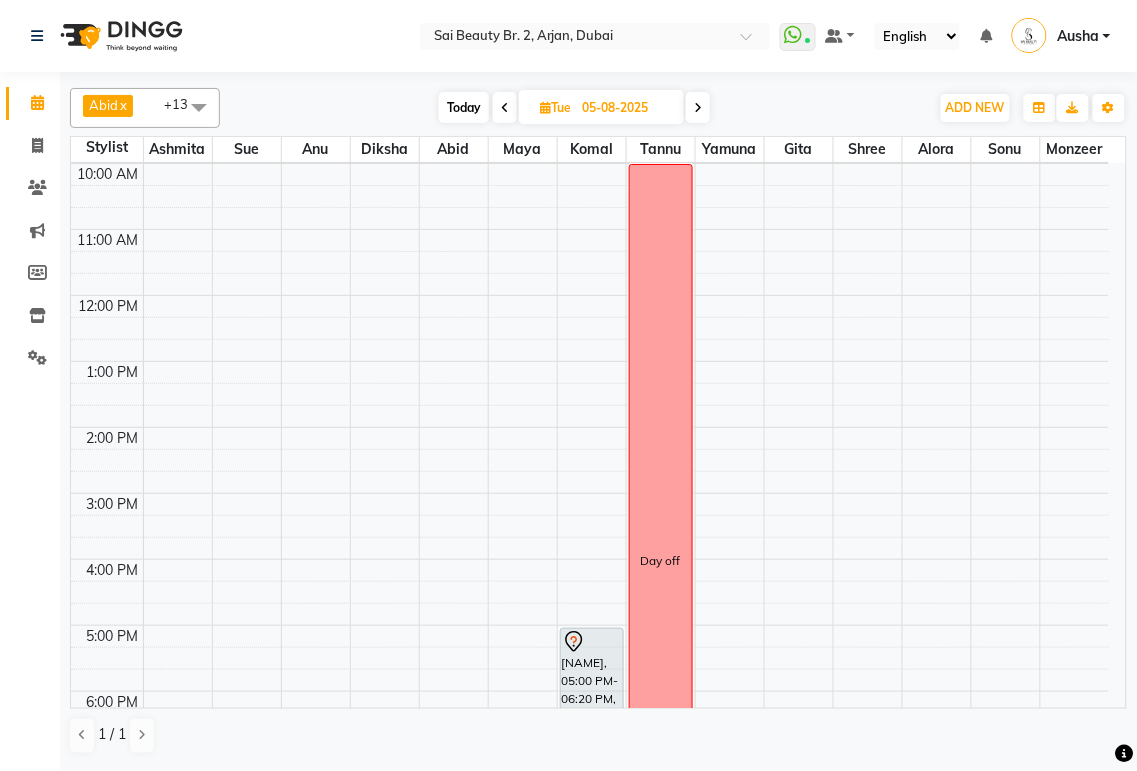 scroll, scrollTop: 0, scrollLeft: 0, axis: both 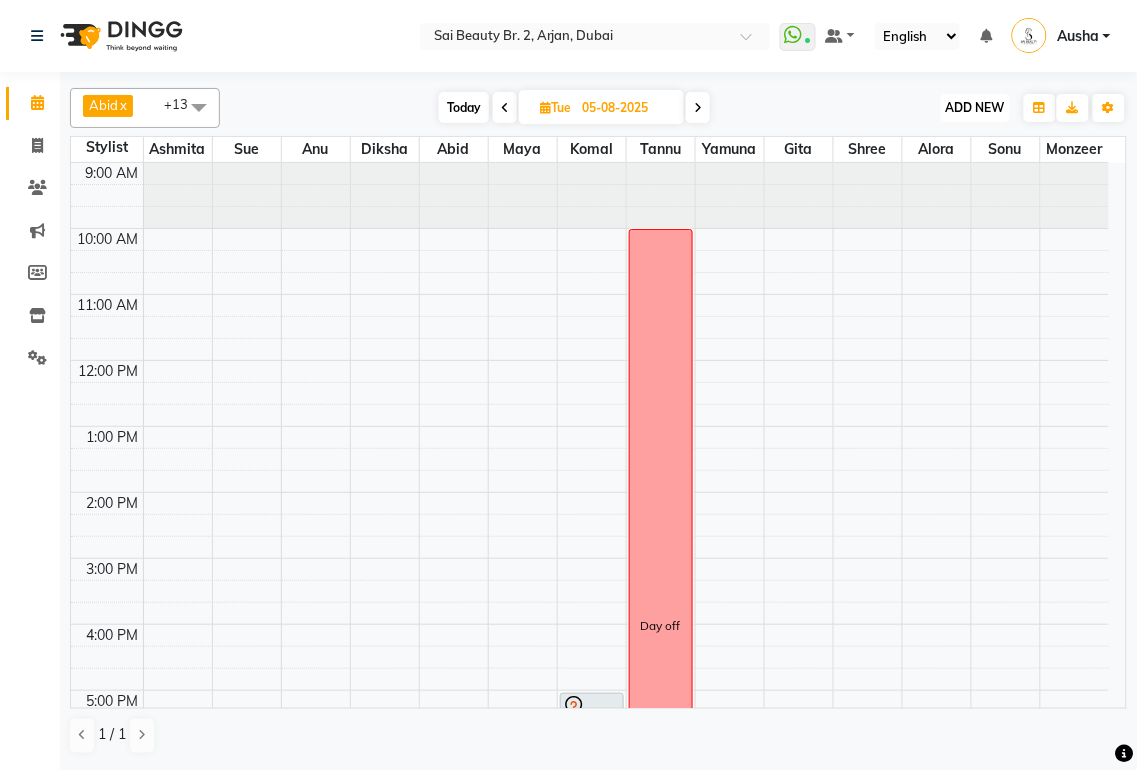 click on "ADD NEW" at bounding box center [975, 107] 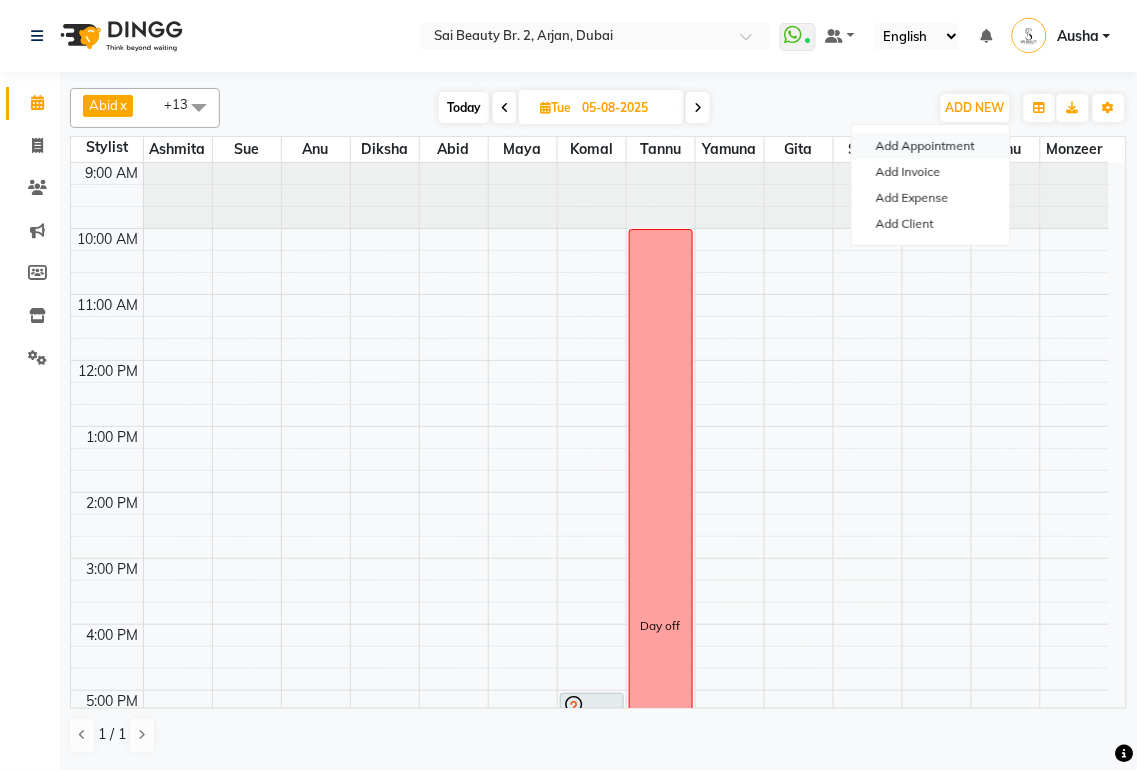 click on "Add Appointment" at bounding box center (931, 146) 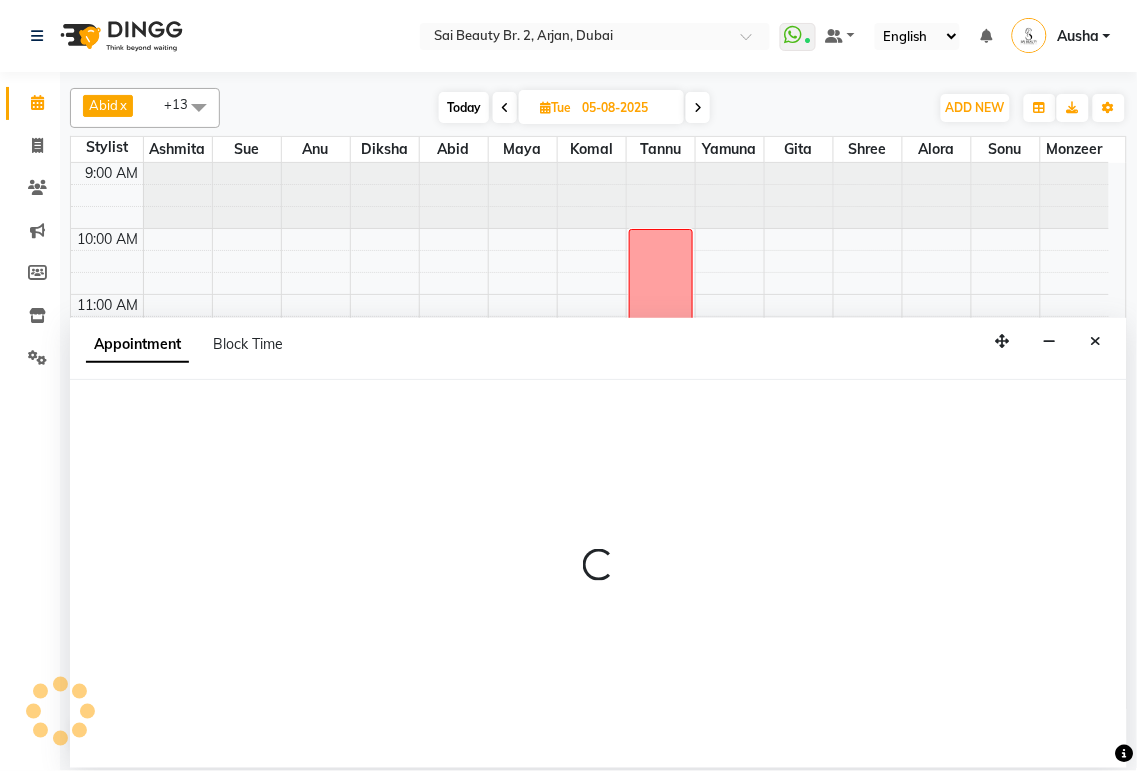 select on "600" 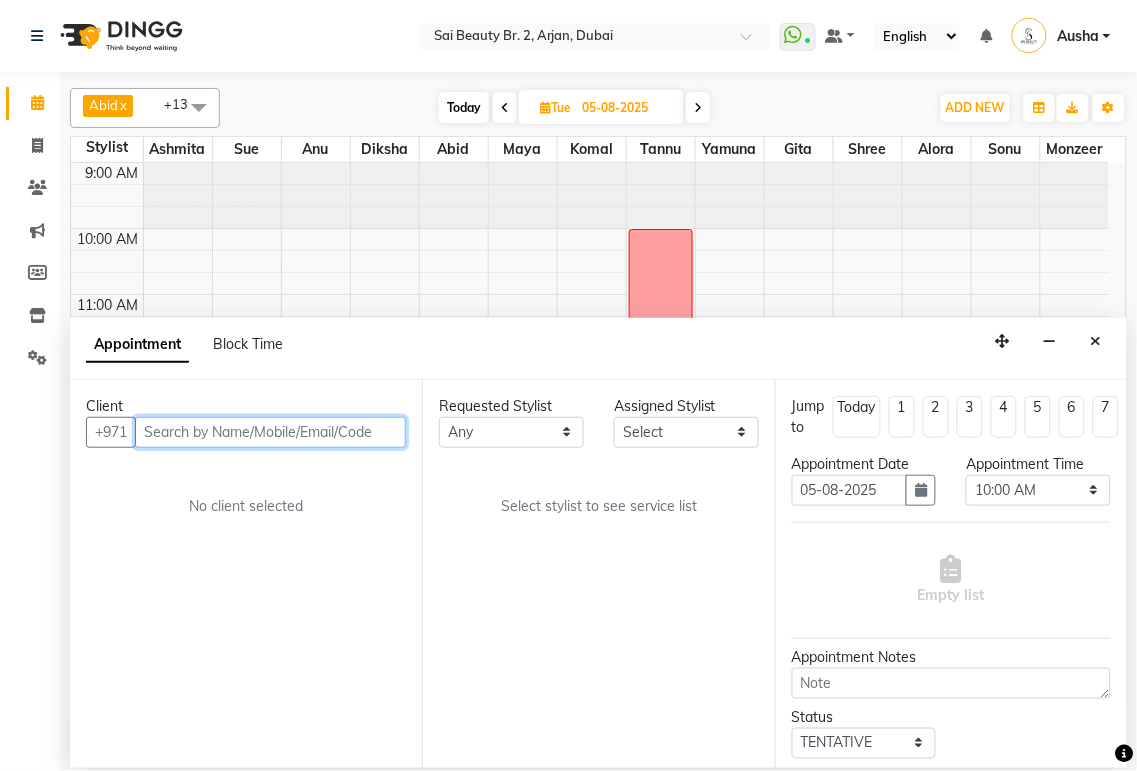 click at bounding box center (270, 432) 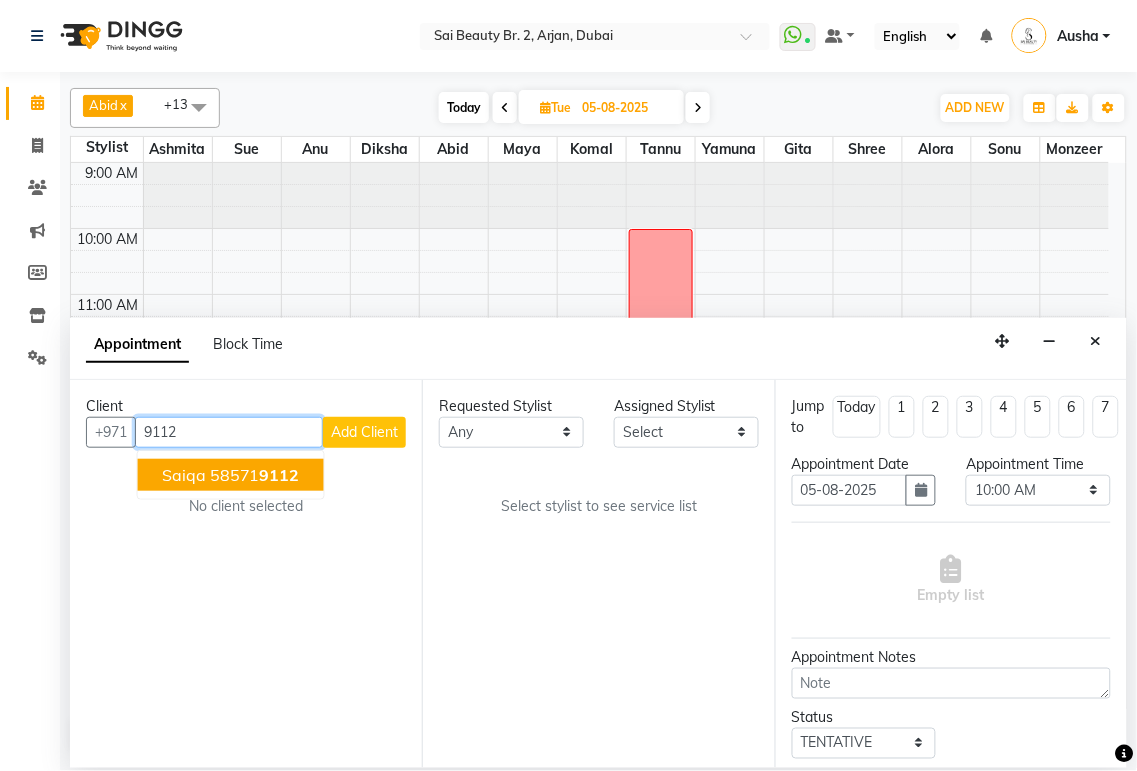 click on "9112" at bounding box center [280, 475] 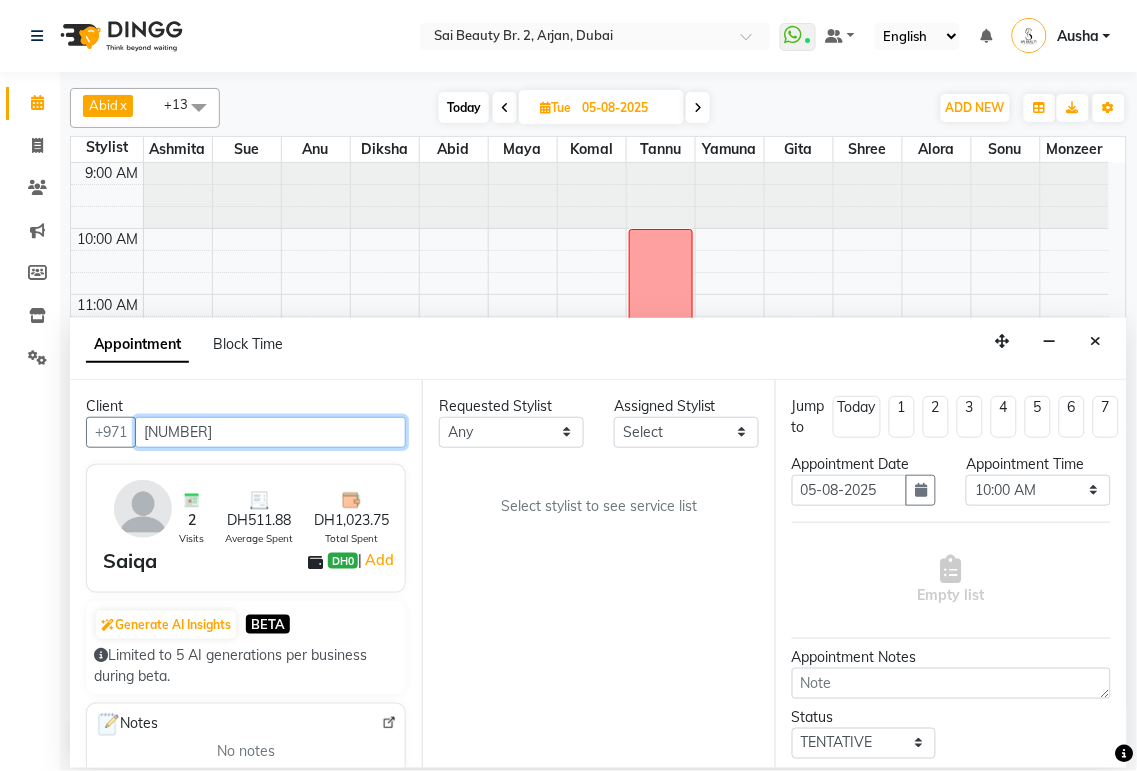 type on "[NUMBER]" 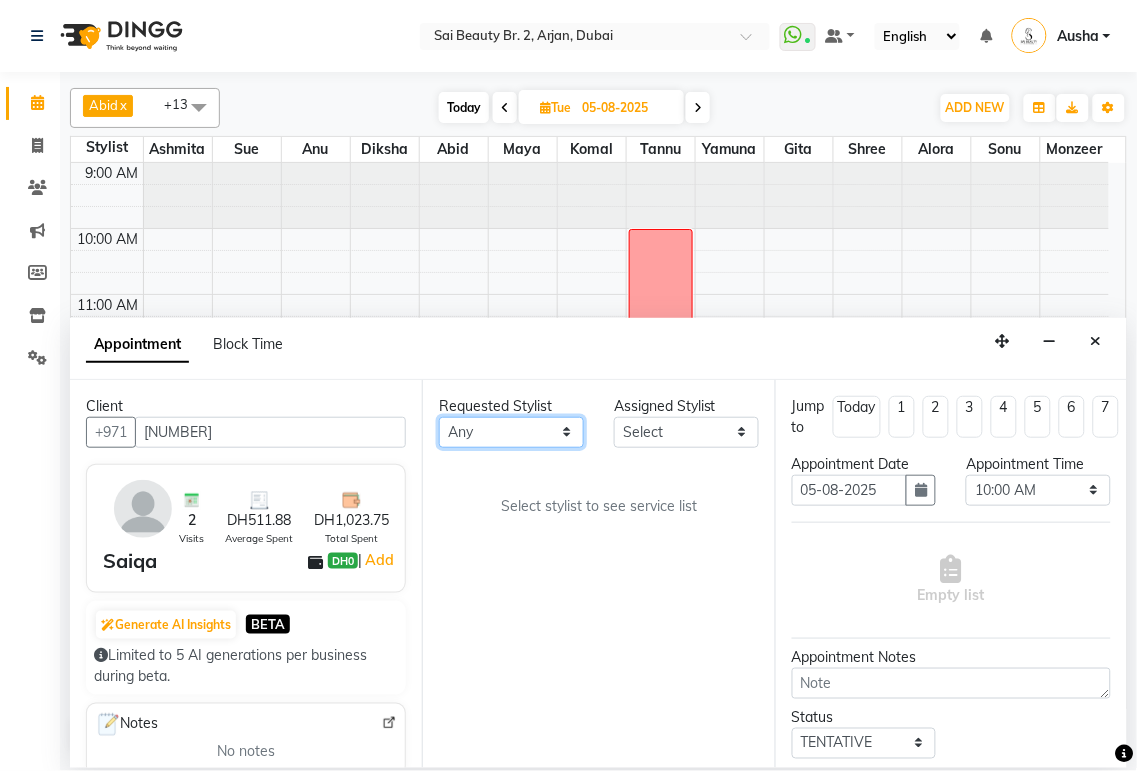 click on "Any Abid Alora Anu Ashmita Diksha Gita Komal Maya monzeer Shree sonu Sue Sumi Tannu Yamuna" at bounding box center [511, 432] 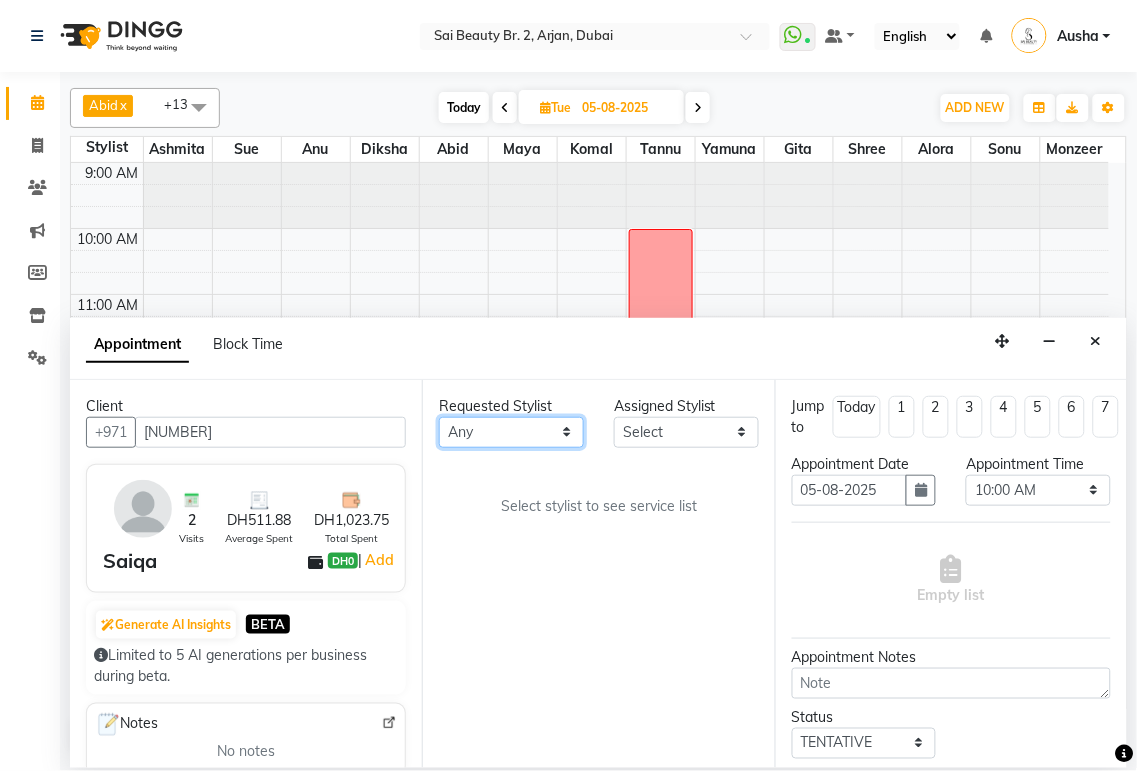 click on "Any Abid Alora Anu Ashmita Diksha Gita Komal Maya monzeer Shree sonu Sue Sumi Tannu Yamuna" at bounding box center (511, 432) 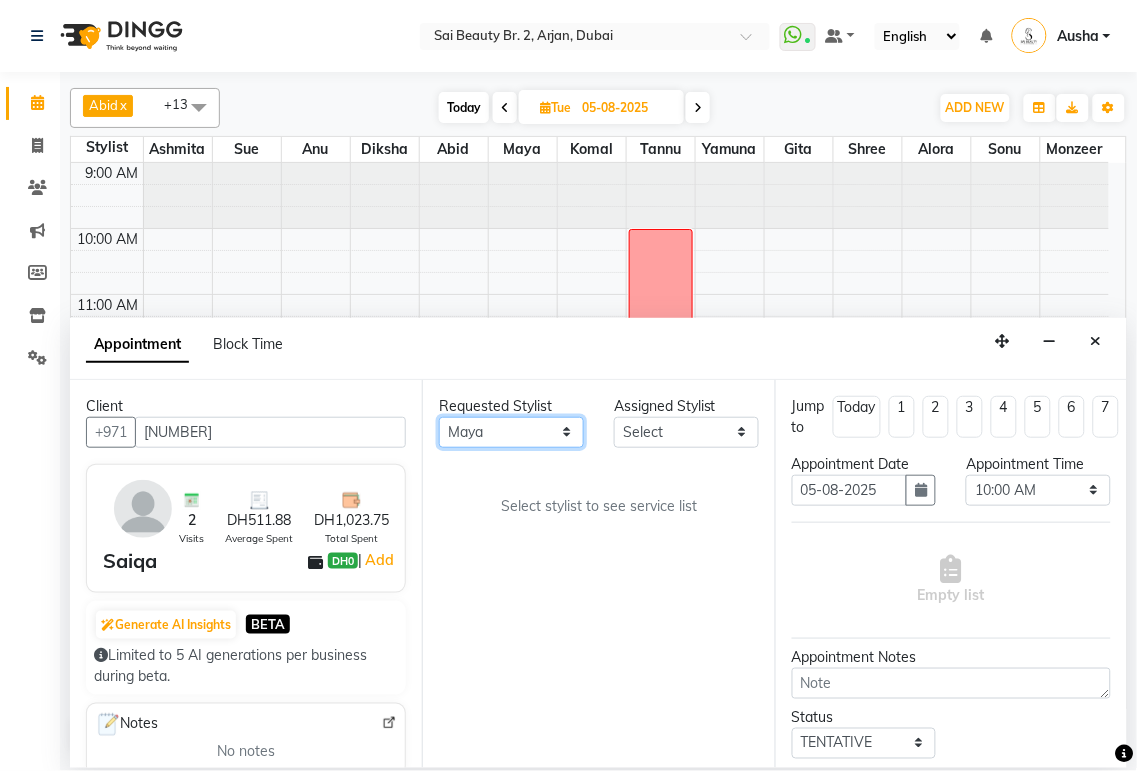 click on "Any Abid Alora Anu Ashmita Diksha Gita Komal Maya monzeer Shree sonu Sue Sumi Tannu Yamuna" at bounding box center [511, 432] 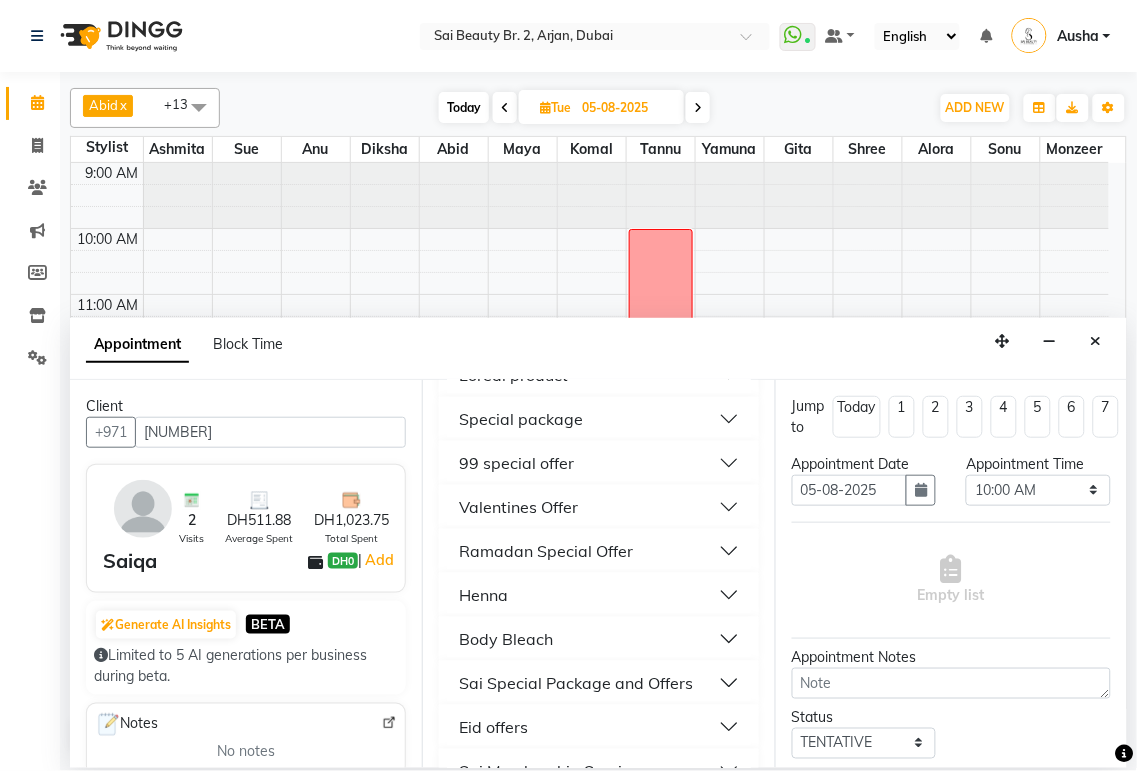 scroll, scrollTop: 1688, scrollLeft: 0, axis: vertical 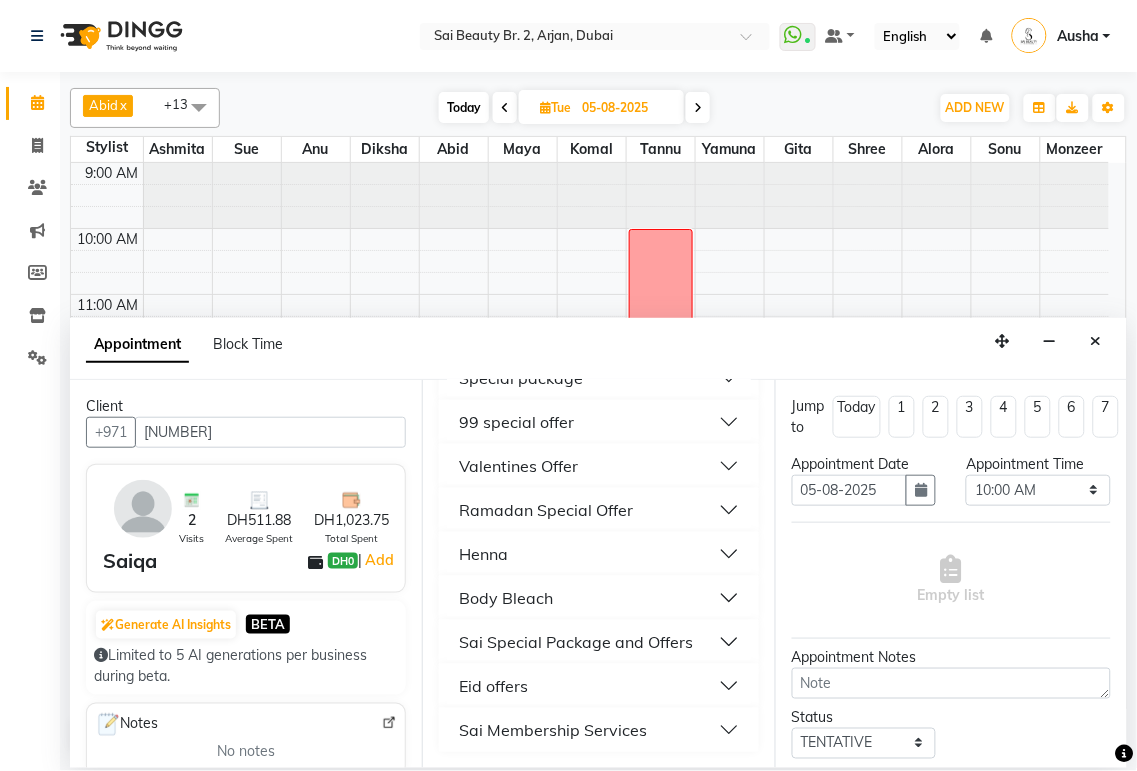 click on "Sai Membership Services" at bounding box center [598, 730] 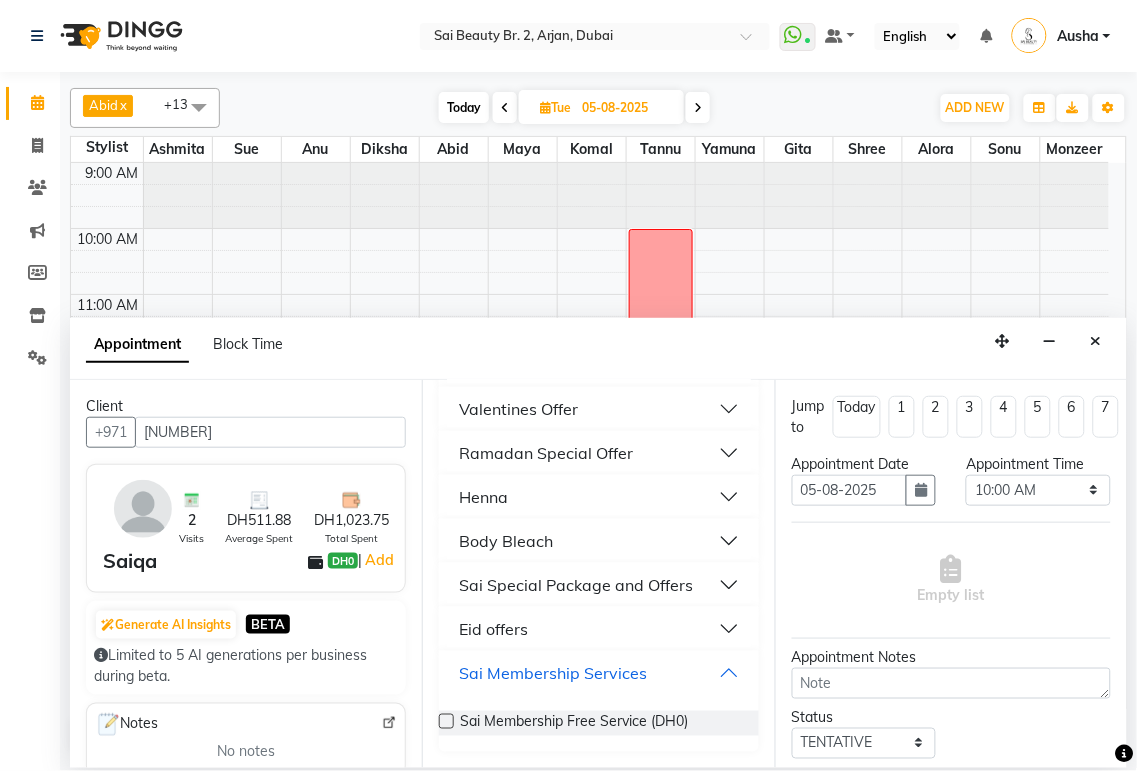 scroll, scrollTop: 1745, scrollLeft: 0, axis: vertical 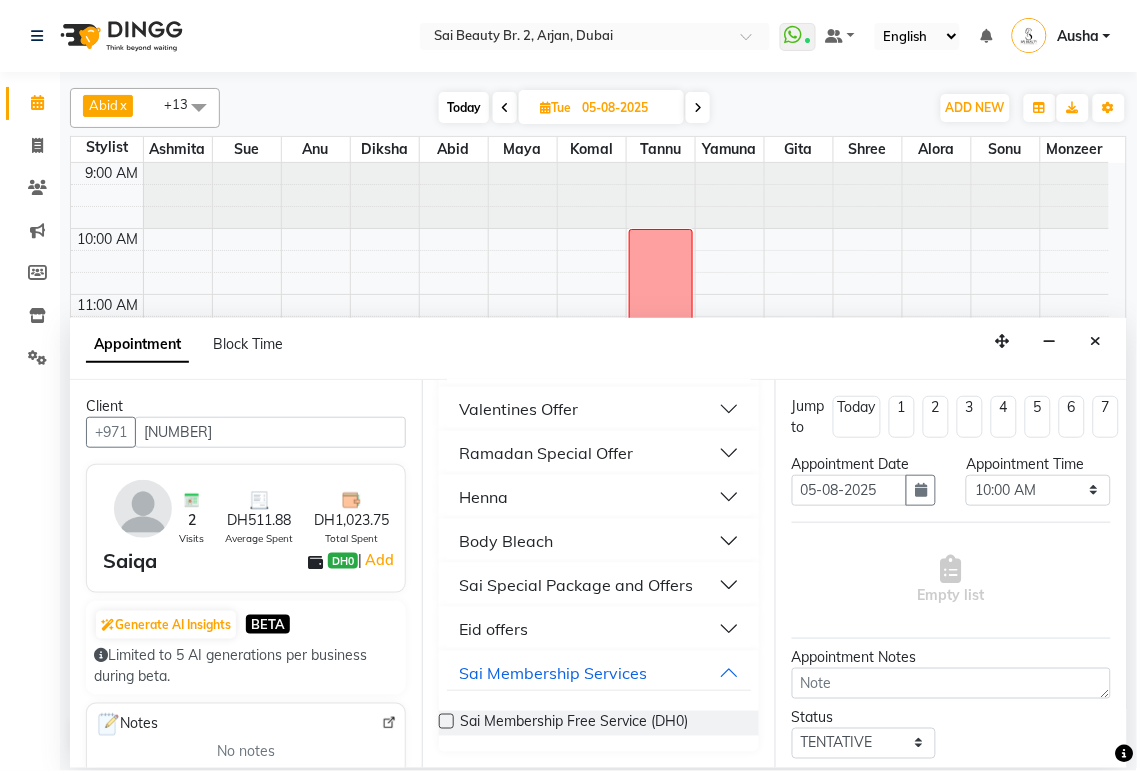 click on "Eid offers" at bounding box center (598, 629) 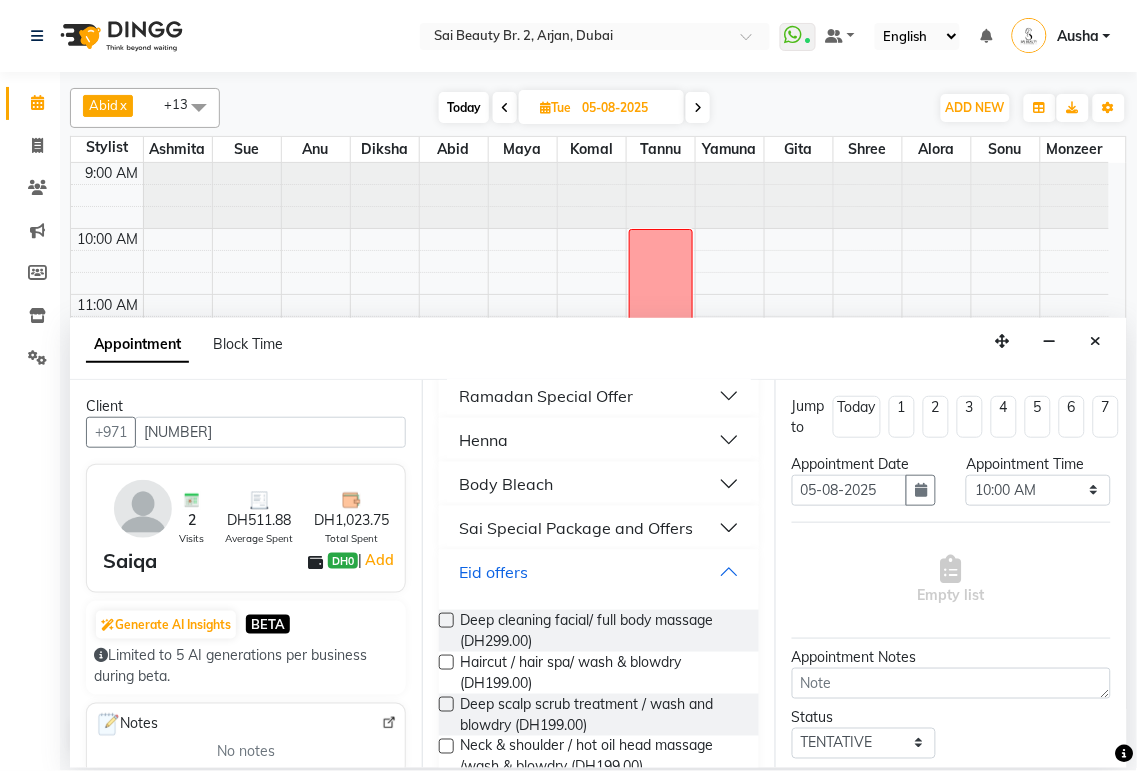 scroll, scrollTop: 1730, scrollLeft: 0, axis: vertical 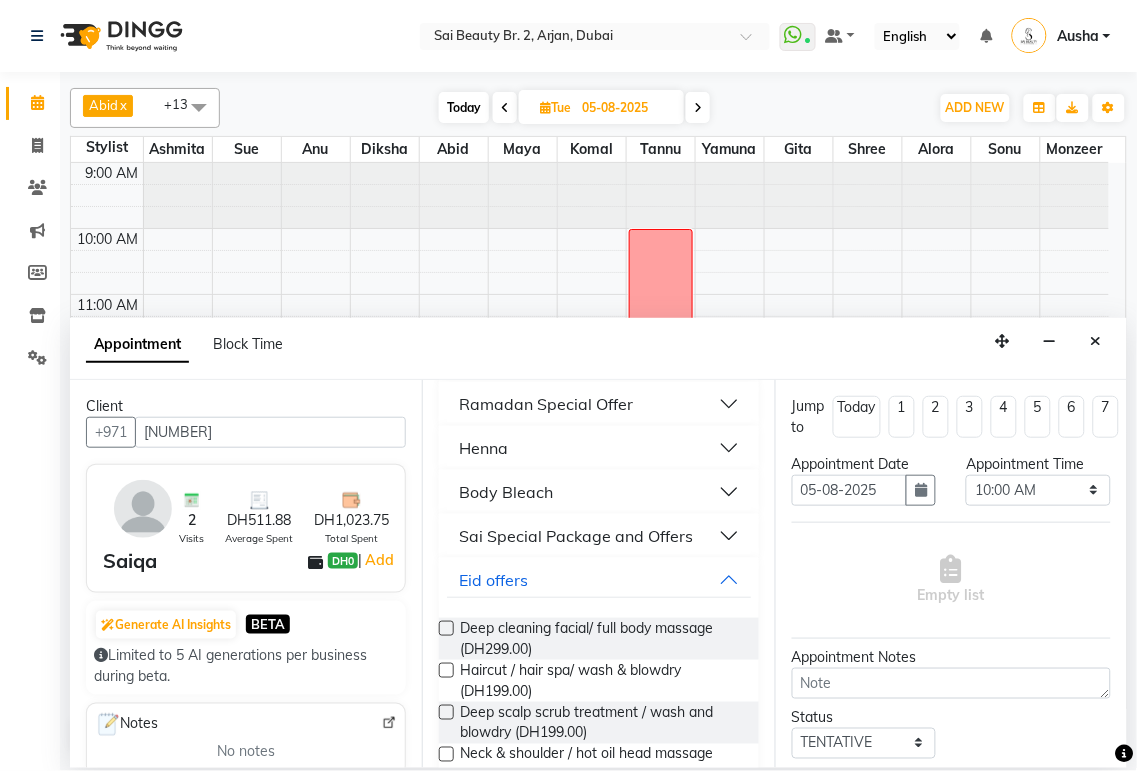 click on "Sai Special Package and Offers" at bounding box center (576, 536) 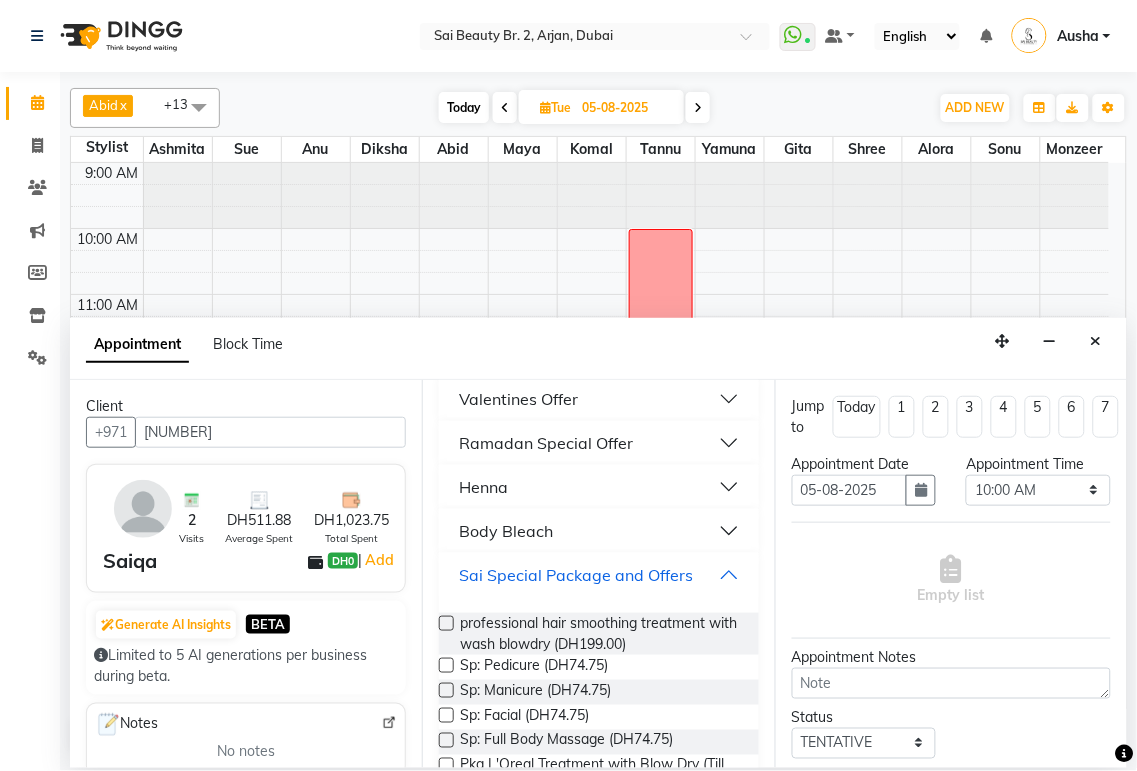 scroll, scrollTop: 1700, scrollLeft: 0, axis: vertical 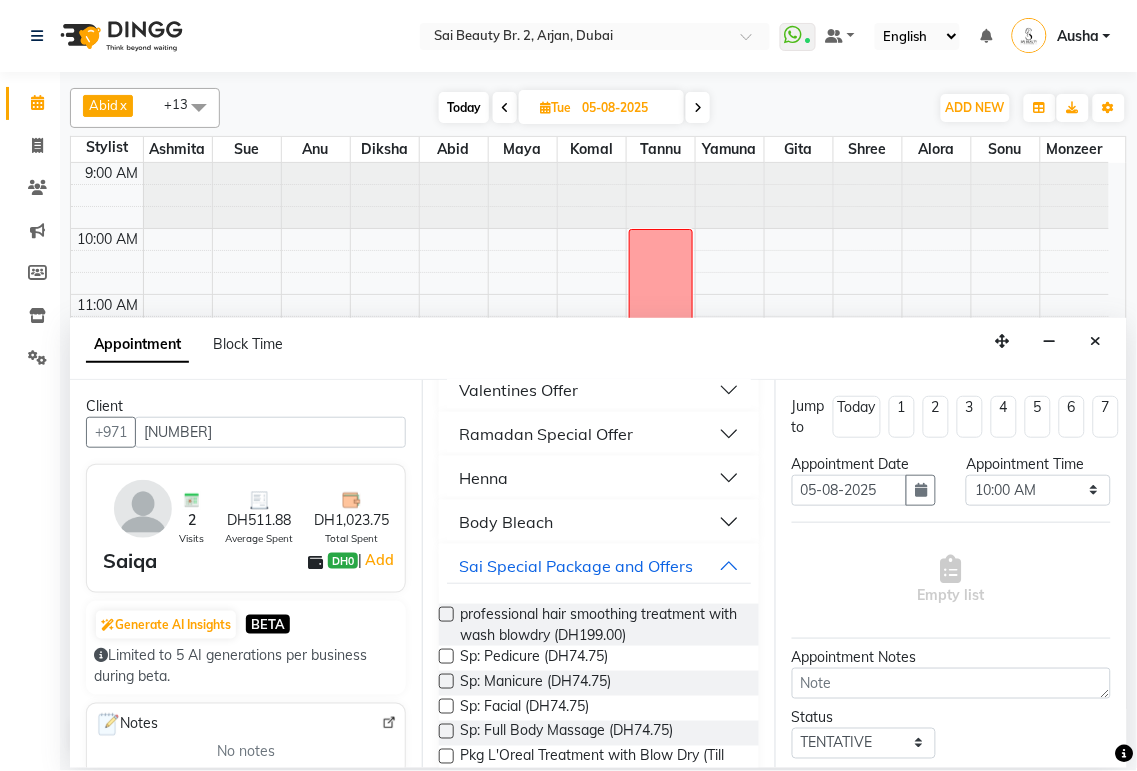 click on "Body Bleach" at bounding box center [598, 522] 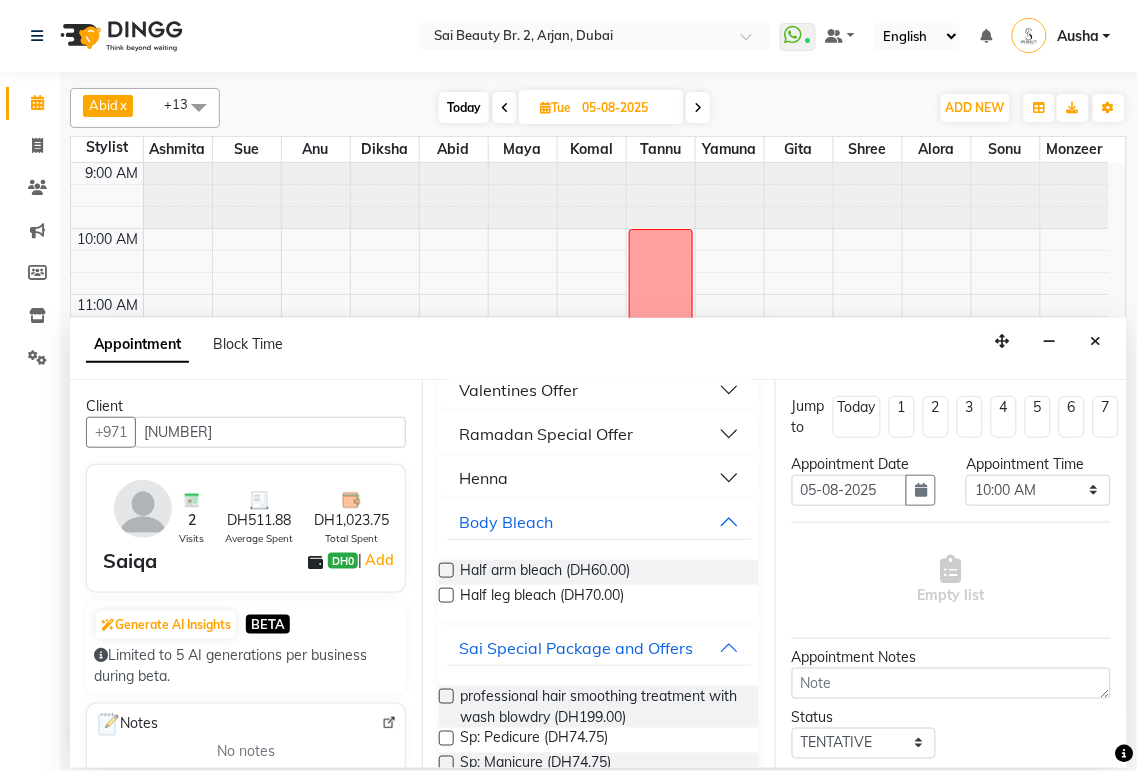 click on "Henna" at bounding box center (598, 478) 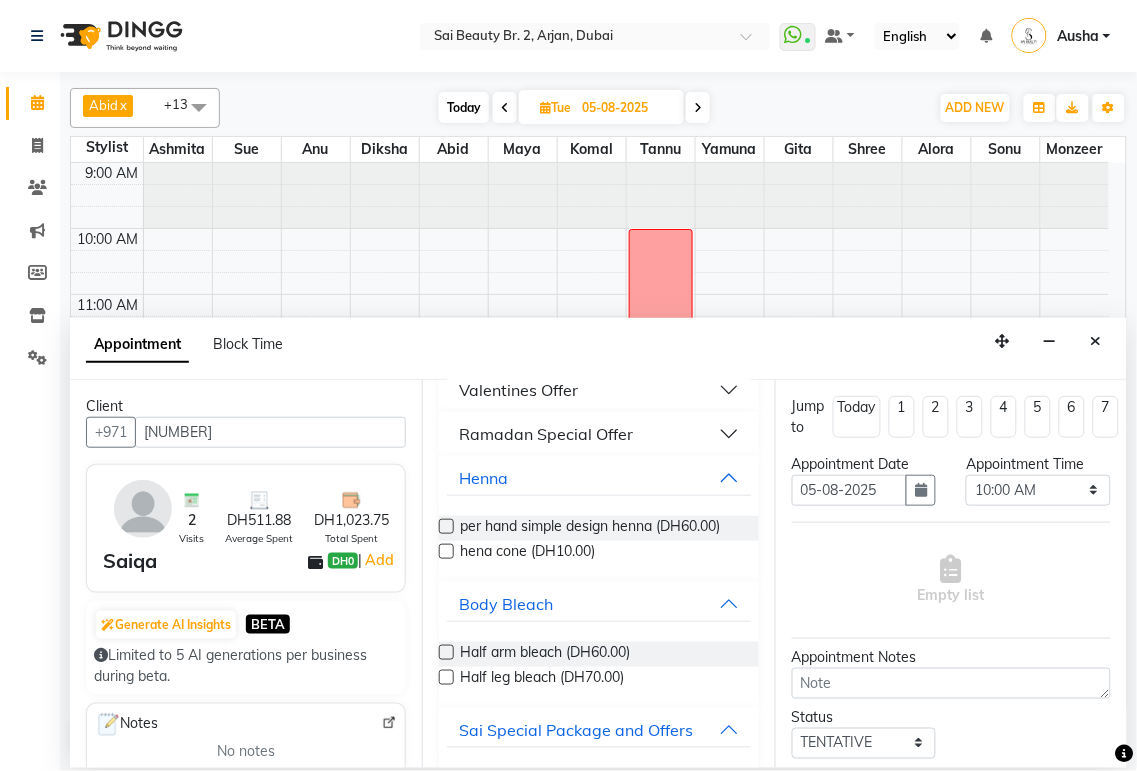 click on "Ramadan Special Offer" at bounding box center (598, 434) 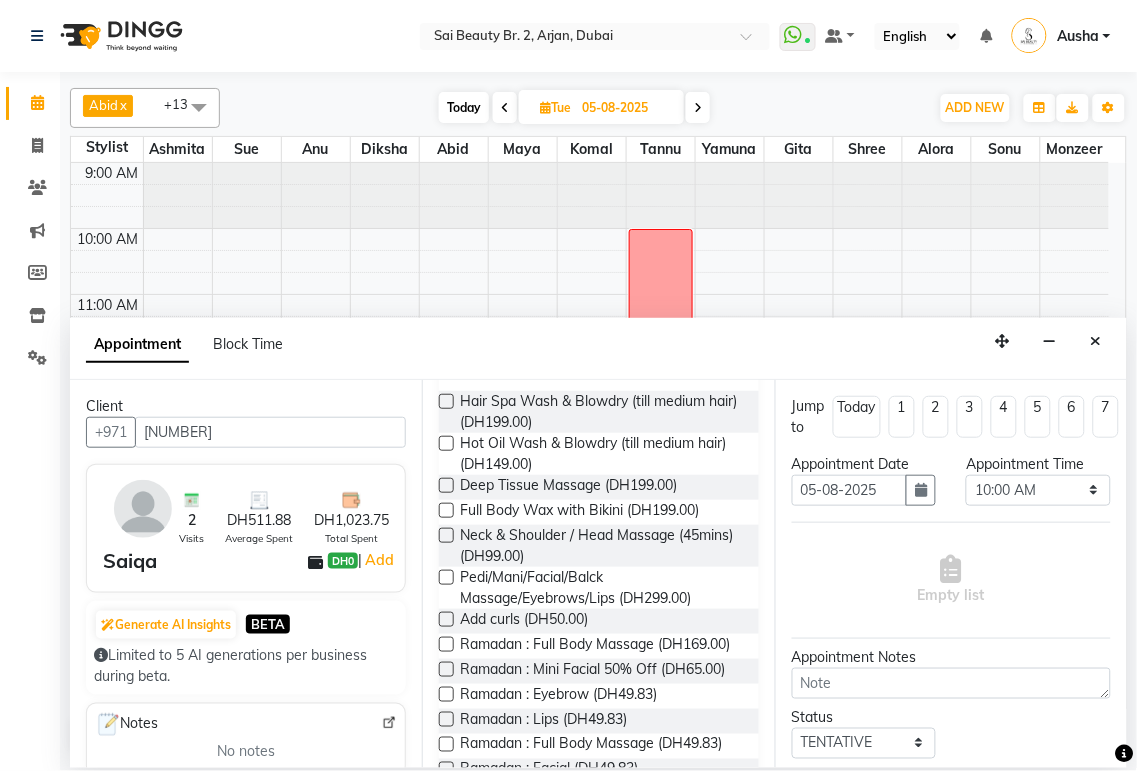 scroll, scrollTop: 1521, scrollLeft: 0, axis: vertical 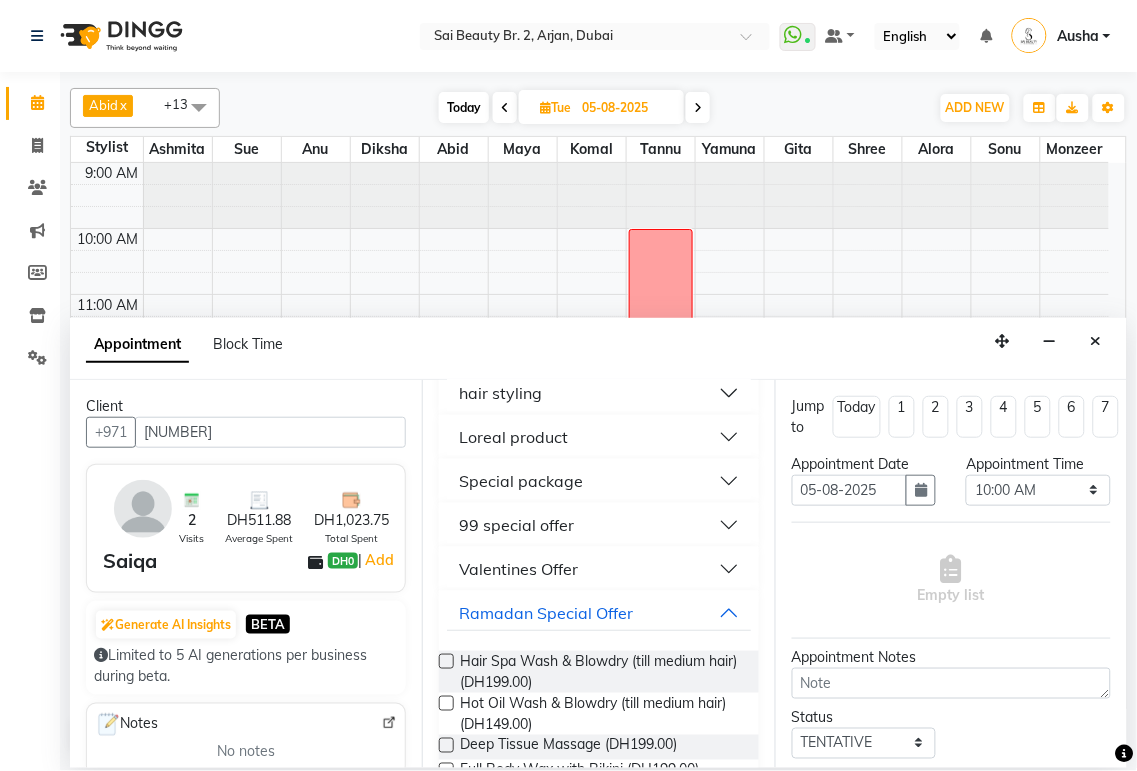 click on "Special package" at bounding box center [598, 481] 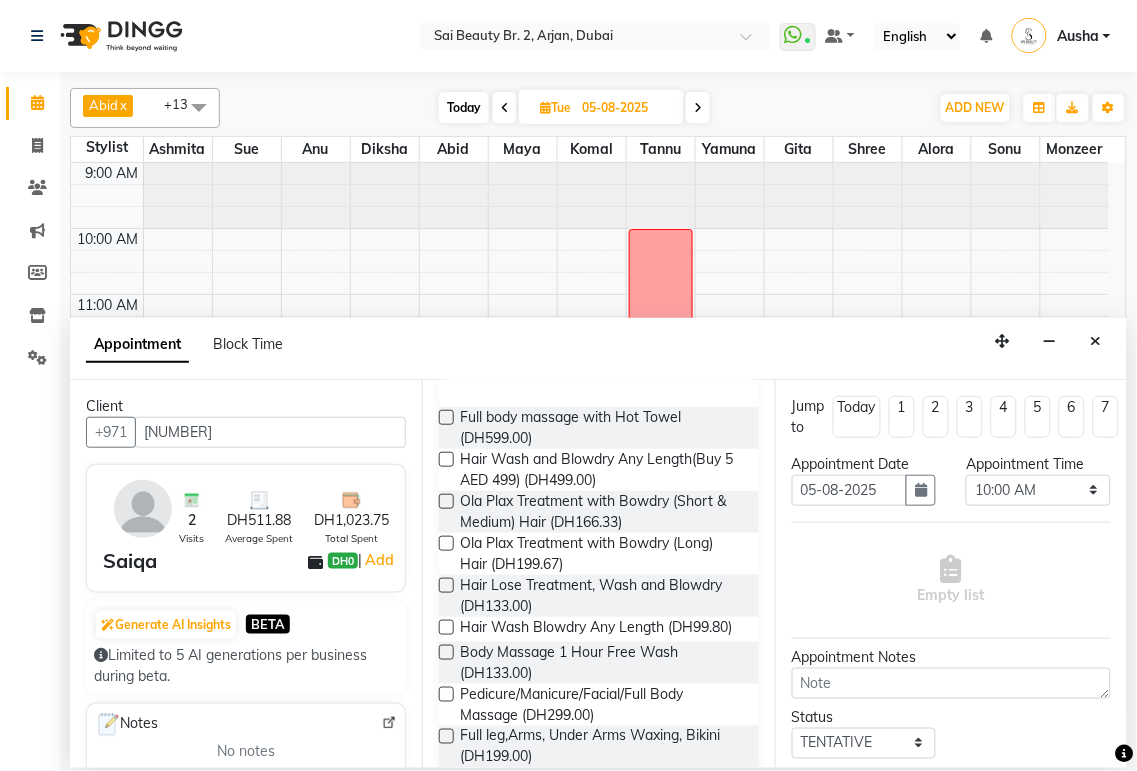 scroll, scrollTop: 1973, scrollLeft: 0, axis: vertical 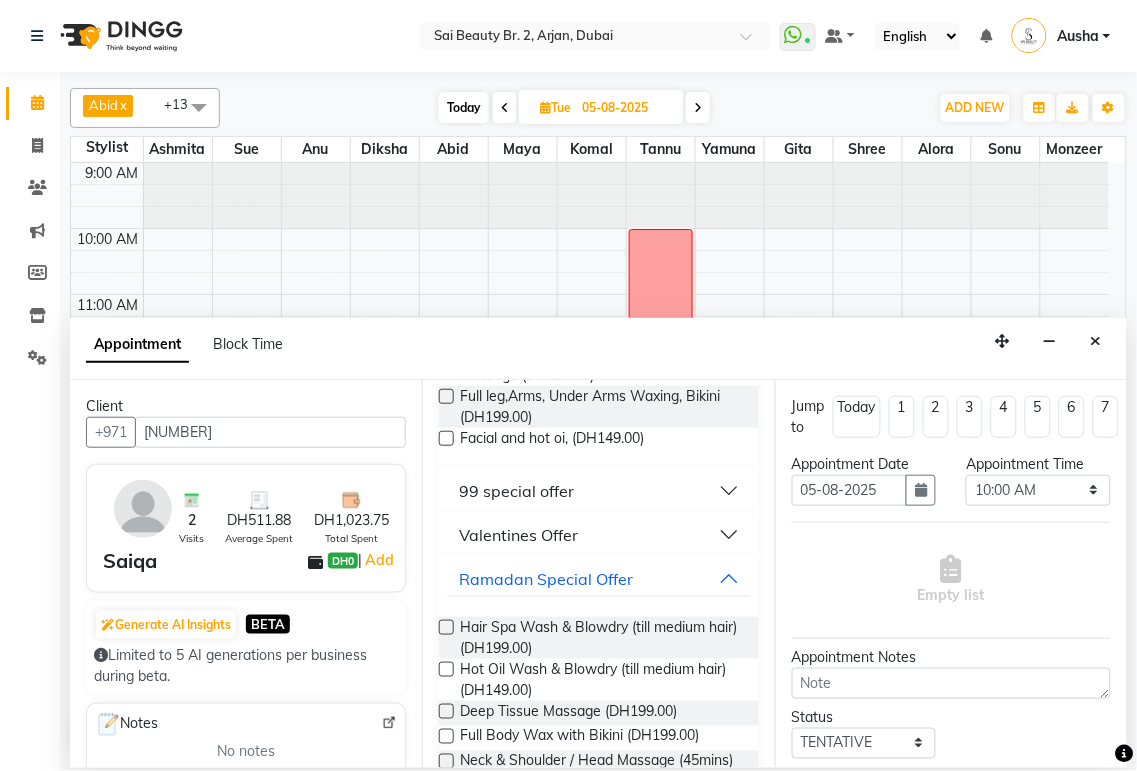 click on "99 special offer" at bounding box center (598, 491) 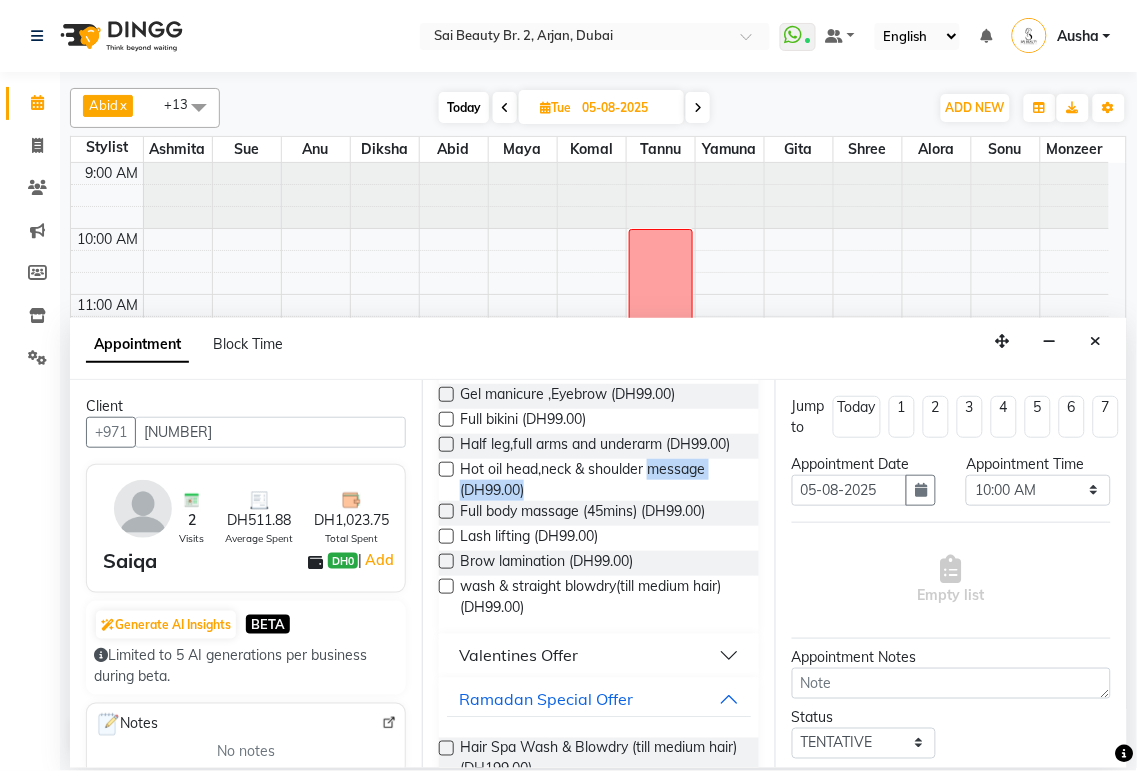 scroll, scrollTop: 2514, scrollLeft: 0, axis: vertical 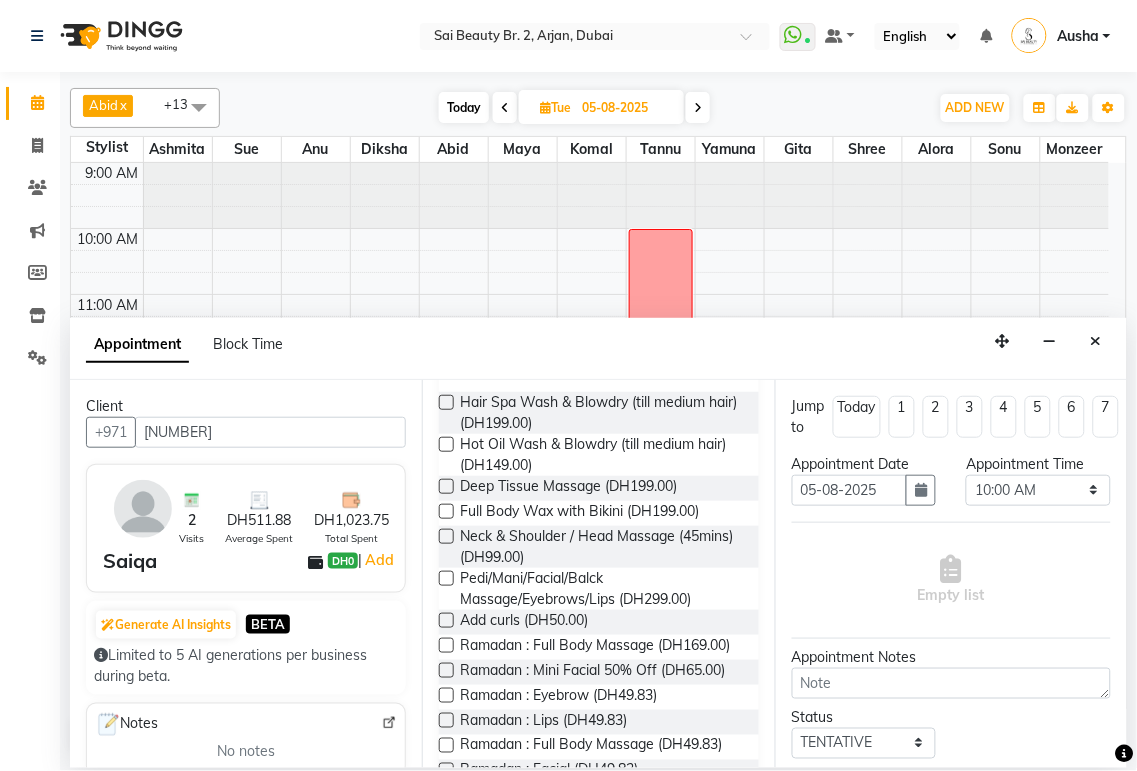 click on "Valentines Offer" at bounding box center [598, 310] 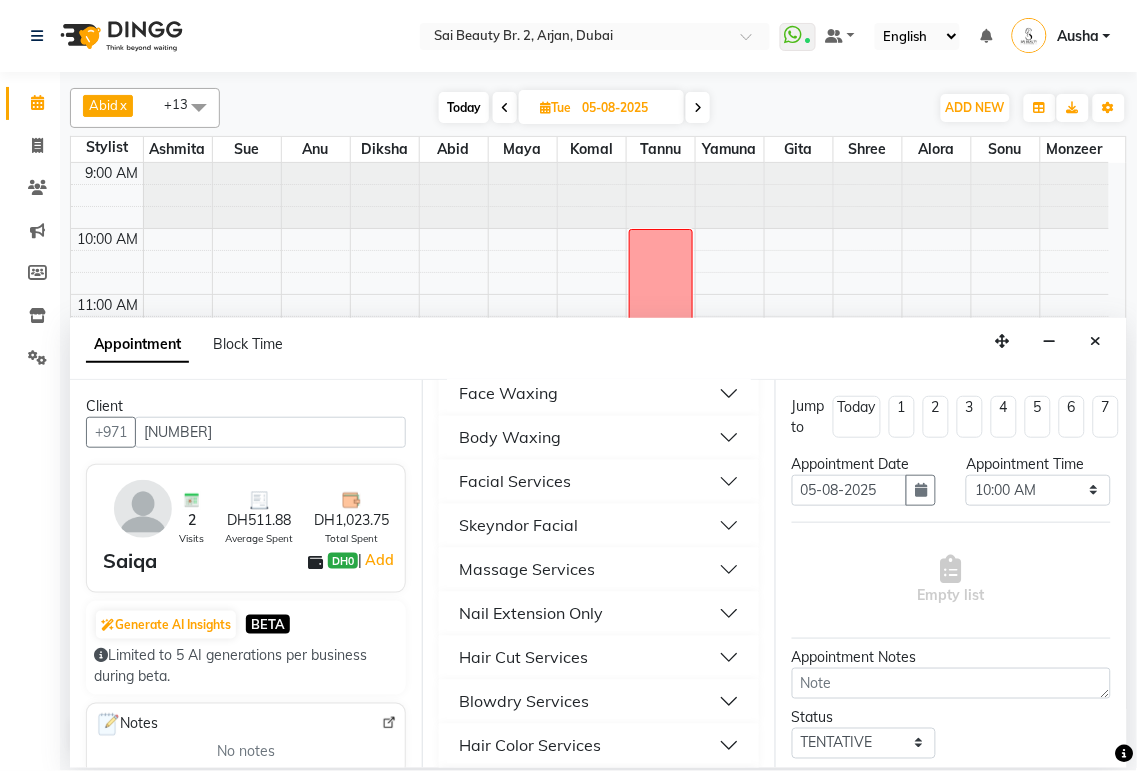 scroll, scrollTop: 804, scrollLeft: 0, axis: vertical 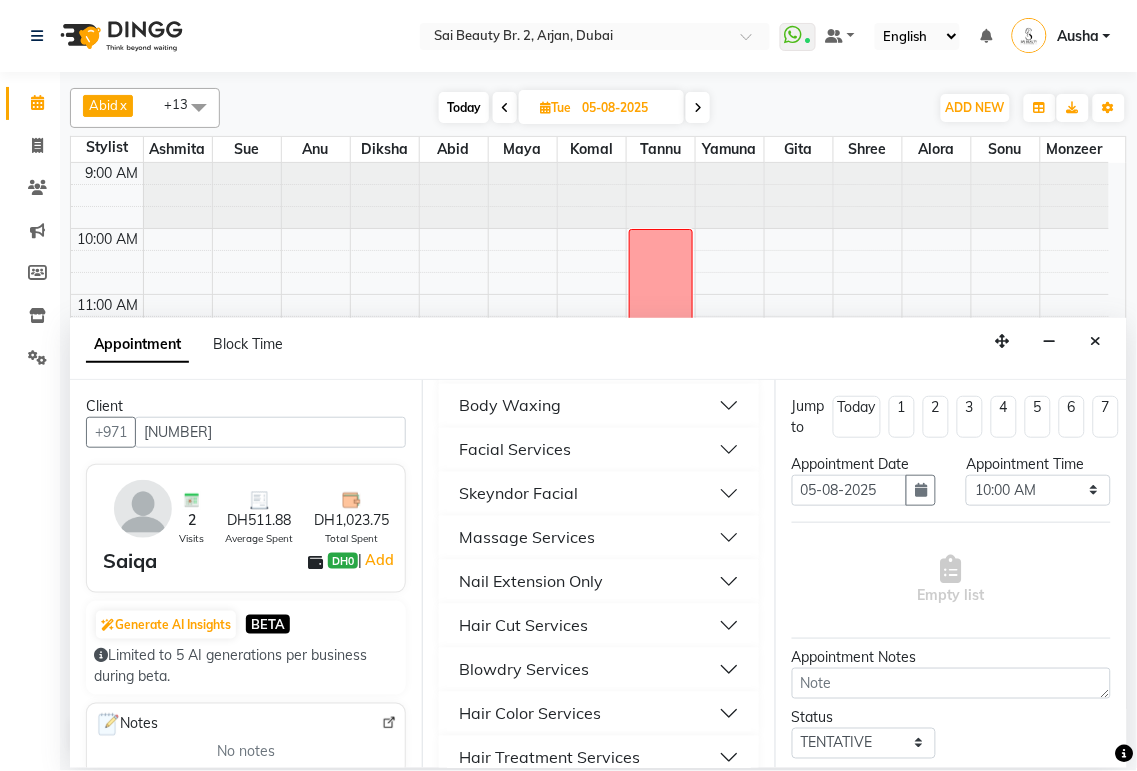 click on "Body Waxing" at bounding box center [598, 406] 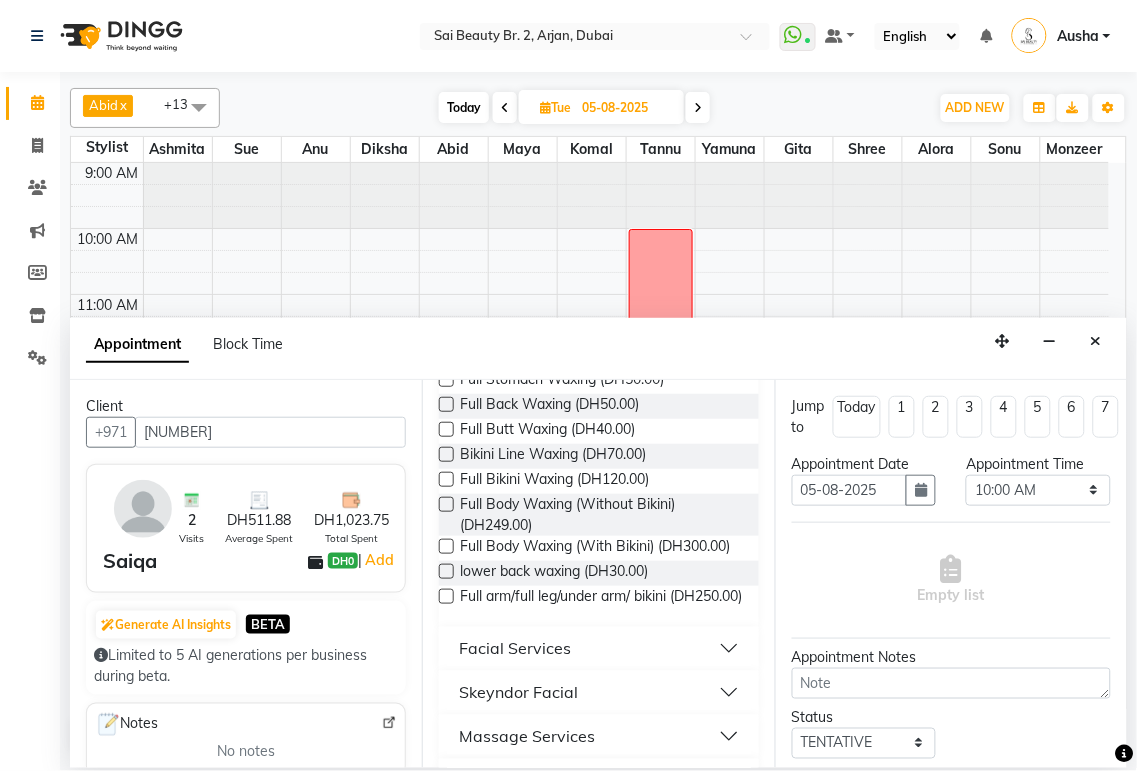 scroll, scrollTop: 595, scrollLeft: 0, axis: vertical 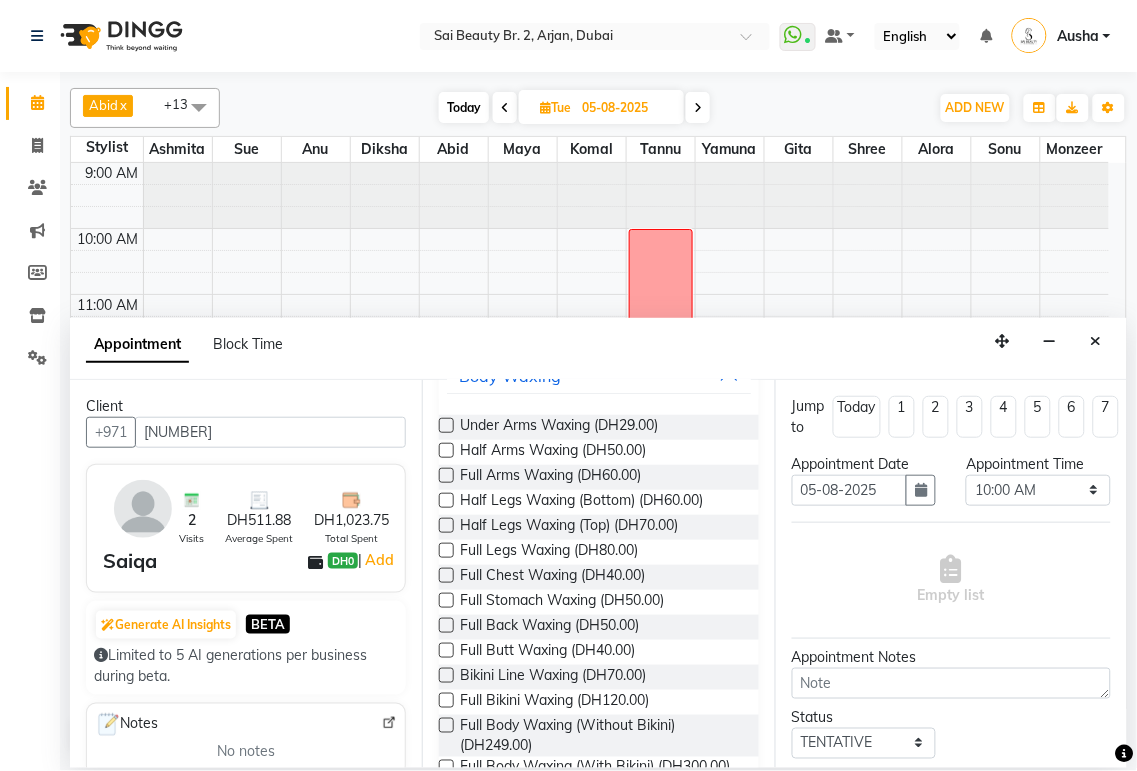 click at bounding box center (446, 425) 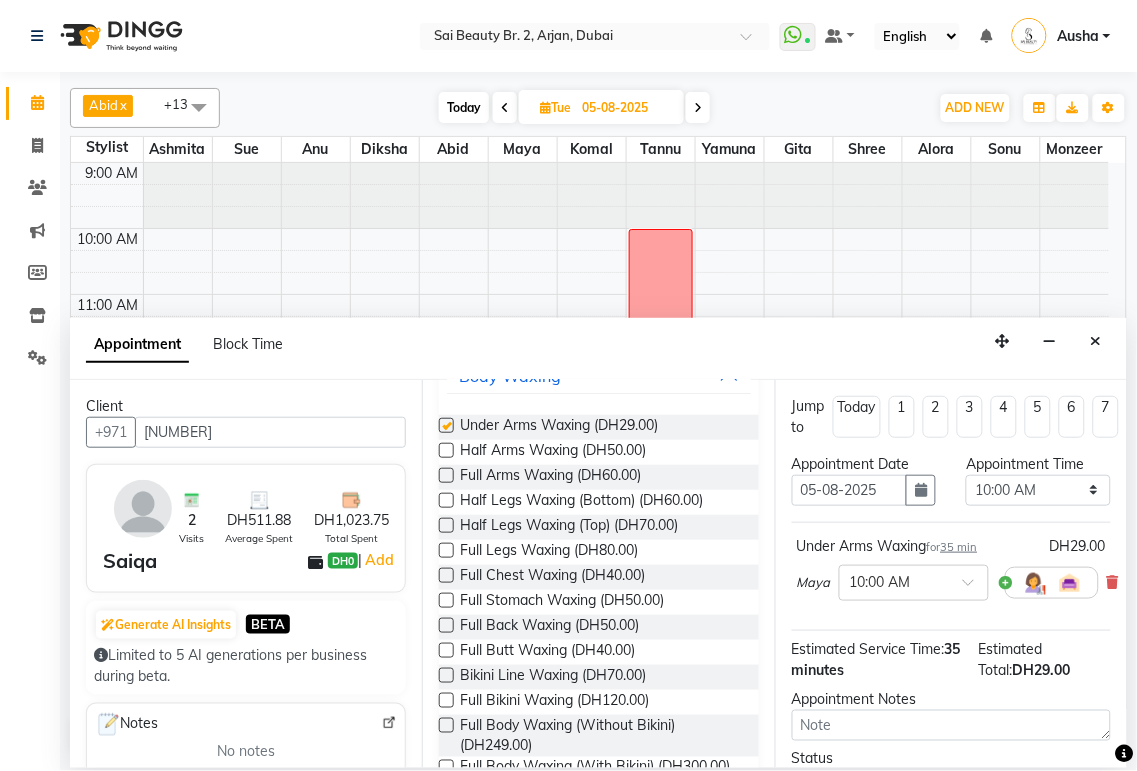 checkbox on "false" 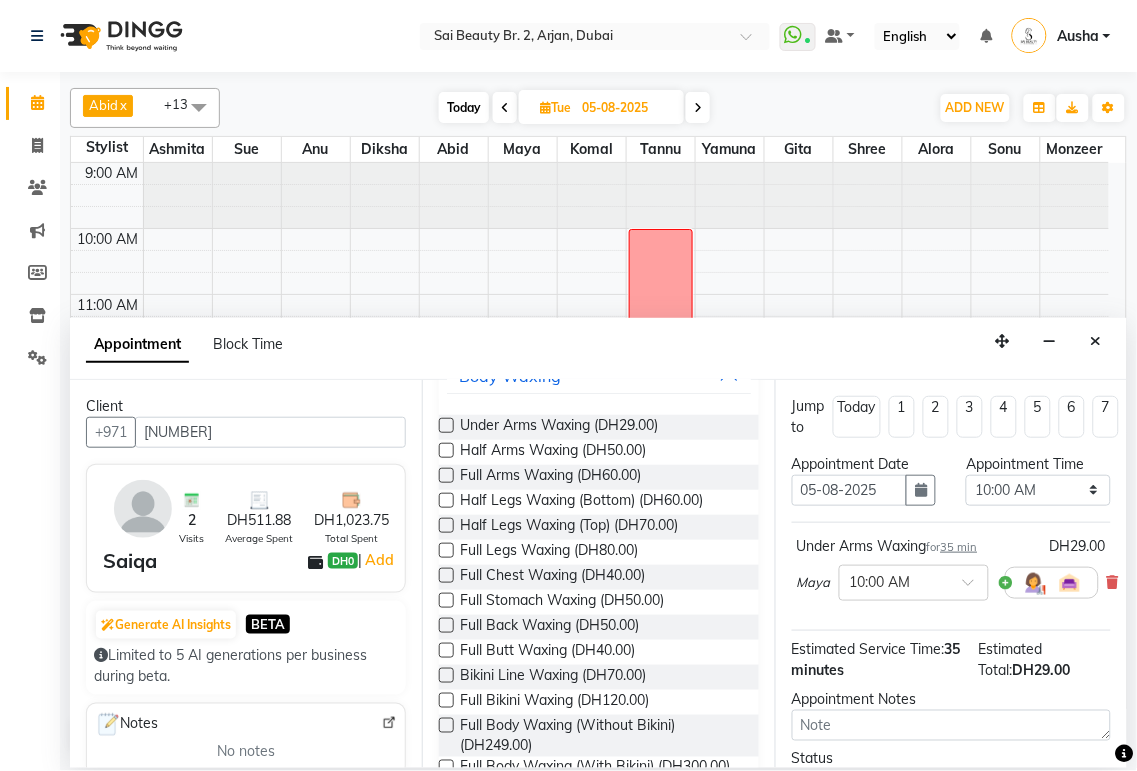 click at bounding box center [446, 550] 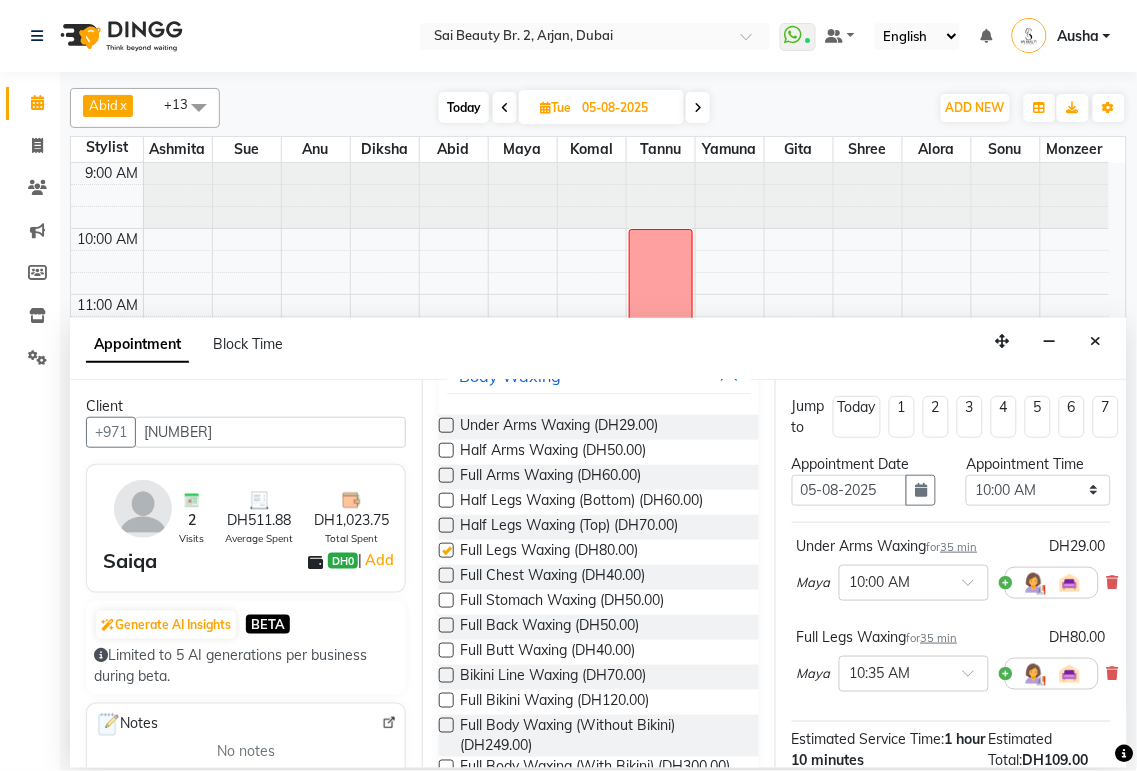 checkbox on "false" 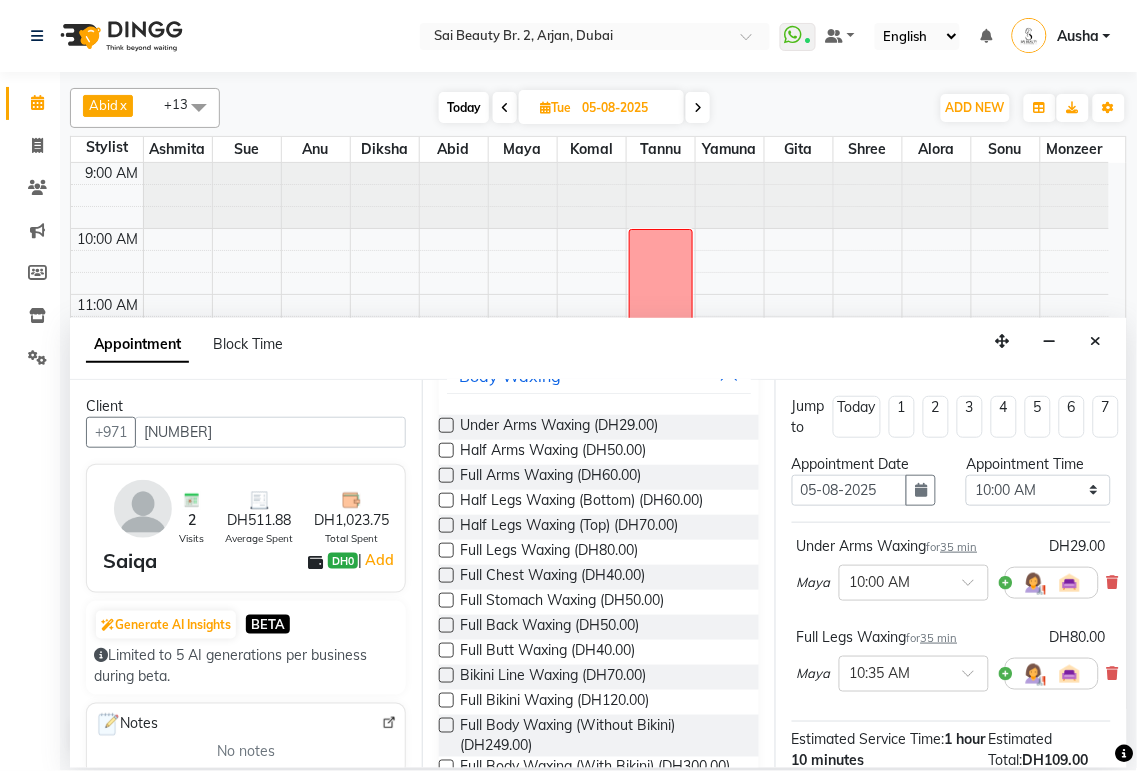 click at bounding box center (446, 475) 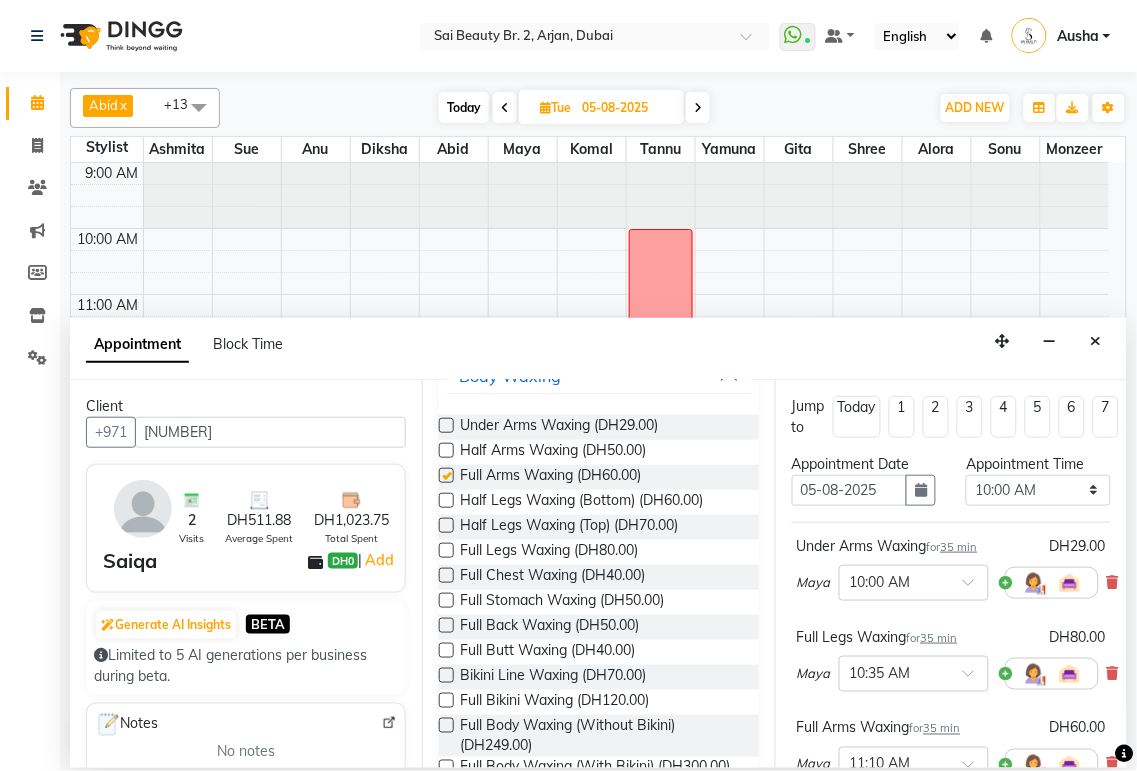 checkbox on "false" 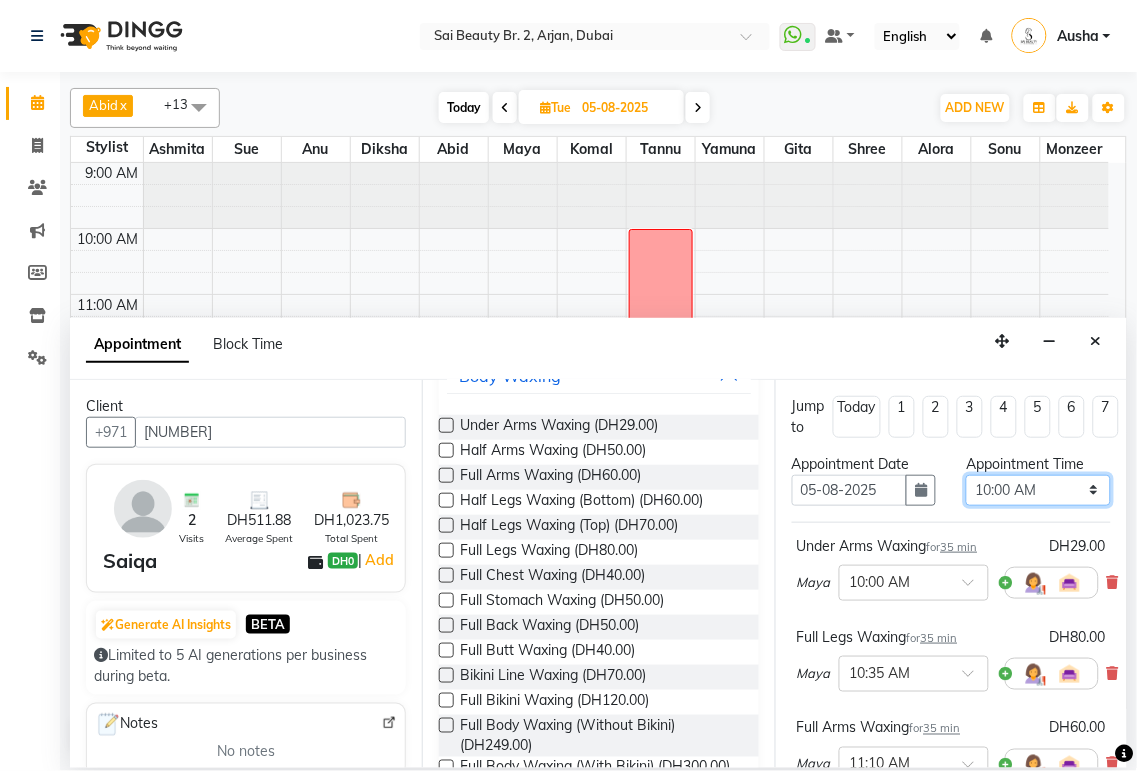 click on "Select 10:00 AM 10:05 AM 10:10 AM 10:15 AM 10:20 AM 10:25 AM 10:30 AM 10:35 AM 10:40 AM 10:45 AM 10:50 AM 10:55 AM 11:00 AM 11:05 AM 11:10 AM 11:15 AM 11:20 AM 11:25 AM 11:30 AM 11:35 AM 11:40 AM 11:45 AM 11:50 AM 11:55 AM 12:00 PM 12:05 PM 12:10 PM 12:15 PM 12:20 PM 12:25 PM 12:30 PM 12:35 PM 12:40 PM 12:45 PM 12:50 PM 12:55 PM 01:00 PM 01:05 PM 01:10 PM 01:15 PM 01:20 PM 01:25 PM 01:30 PM 01:35 PM 01:40 PM 01:45 PM 01:50 PM 01:55 PM 02:00 PM 02:05 PM 02:10 PM 02:15 PM 02:20 PM 02:25 PM 02:30 PM 02:35 PM 02:40 PM 02:45 PM 02:50 PM 02:55 PM 03:00 PM 03:05 PM 03:10 PM 03:15 PM 03:20 PM 03:25 PM 03:30 PM 03:35 PM 03:40 PM 03:45 PM 03:50 PM 03:55 PM 04:00 PM 04:05 PM 04:10 PM 04:15 PM 04:20 PM 04:25 PM 04:30 PM 04:35 PM 04:40 PM 04:45 PM 04:50 PM 04:55 PM 05:00 PM 05:05 PM 05:10 PM 05:15 PM 05:20 PM 05:25 PM 05:30 PM 05:35 PM 05:40 PM 05:45 PM 05:50 PM 05:55 PM 06:00 PM 06:05 PM 06:10 PM 06:15 PM 06:20 PM 06:25 PM 06:30 PM 06:35 PM 06:40 PM 06:45 PM 06:50 PM 06:55 PM 07:00 PM 07:05 PM 07:10 PM 07:15 PM 07:20 PM" at bounding box center (1038, 490) 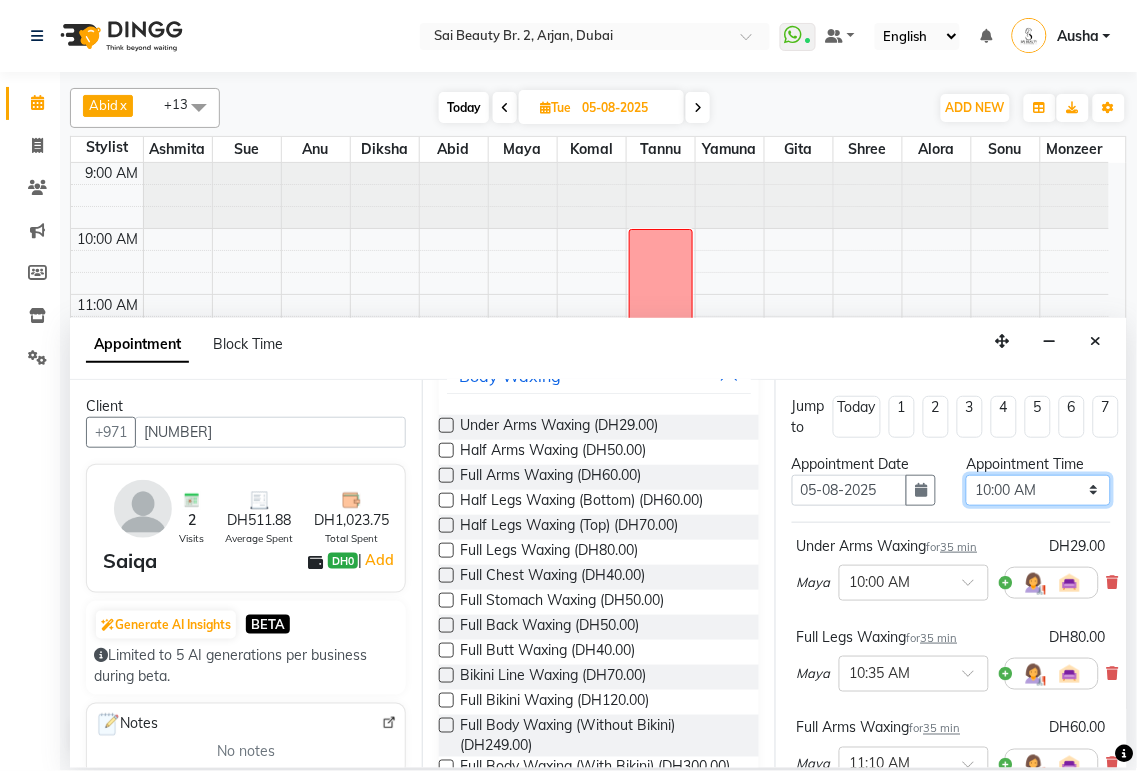 select on "660" 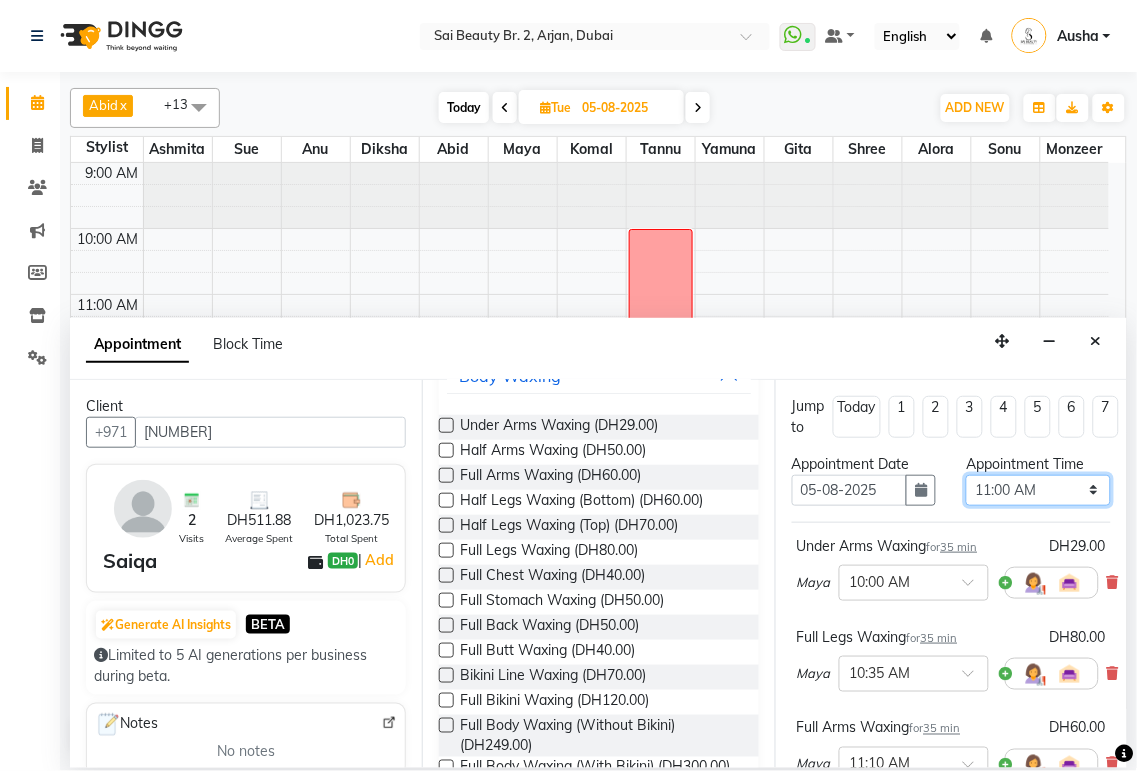click on "Select 10:00 AM 10:05 AM 10:10 AM 10:15 AM 10:20 AM 10:25 AM 10:30 AM 10:35 AM 10:40 AM 10:45 AM 10:50 AM 10:55 AM 11:00 AM 11:05 AM 11:10 AM 11:15 AM 11:20 AM 11:25 AM 11:30 AM 11:35 AM 11:40 AM 11:45 AM 11:50 AM 11:55 AM 12:00 PM 12:05 PM 12:10 PM 12:15 PM 12:20 PM 12:25 PM 12:30 PM 12:35 PM 12:40 PM 12:45 PM 12:50 PM 12:55 PM 01:00 PM 01:05 PM 01:10 PM 01:15 PM 01:20 PM 01:25 PM 01:30 PM 01:35 PM 01:40 PM 01:45 PM 01:50 PM 01:55 PM 02:00 PM 02:05 PM 02:10 PM 02:15 PM 02:20 PM 02:25 PM 02:30 PM 02:35 PM 02:40 PM 02:45 PM 02:50 PM 02:55 PM 03:00 PM 03:05 PM 03:10 PM 03:15 PM 03:20 PM 03:25 PM 03:30 PM 03:35 PM 03:40 PM 03:45 PM 03:50 PM 03:55 PM 04:00 PM 04:05 PM 04:10 PM 04:15 PM 04:20 PM 04:25 PM 04:30 PM 04:35 PM 04:40 PM 04:45 PM 04:50 PM 04:55 PM 05:00 PM 05:05 PM 05:10 PM 05:15 PM 05:20 PM 05:25 PM 05:30 PM 05:35 PM 05:40 PM 05:45 PM 05:50 PM 05:55 PM 06:00 PM 06:05 PM 06:10 PM 06:15 PM 06:20 PM 06:25 PM 06:30 PM 06:35 PM 06:40 PM 06:45 PM 06:50 PM 06:55 PM 07:00 PM 07:05 PM 07:10 PM 07:15 PM 07:20 PM" at bounding box center (1038, 490) 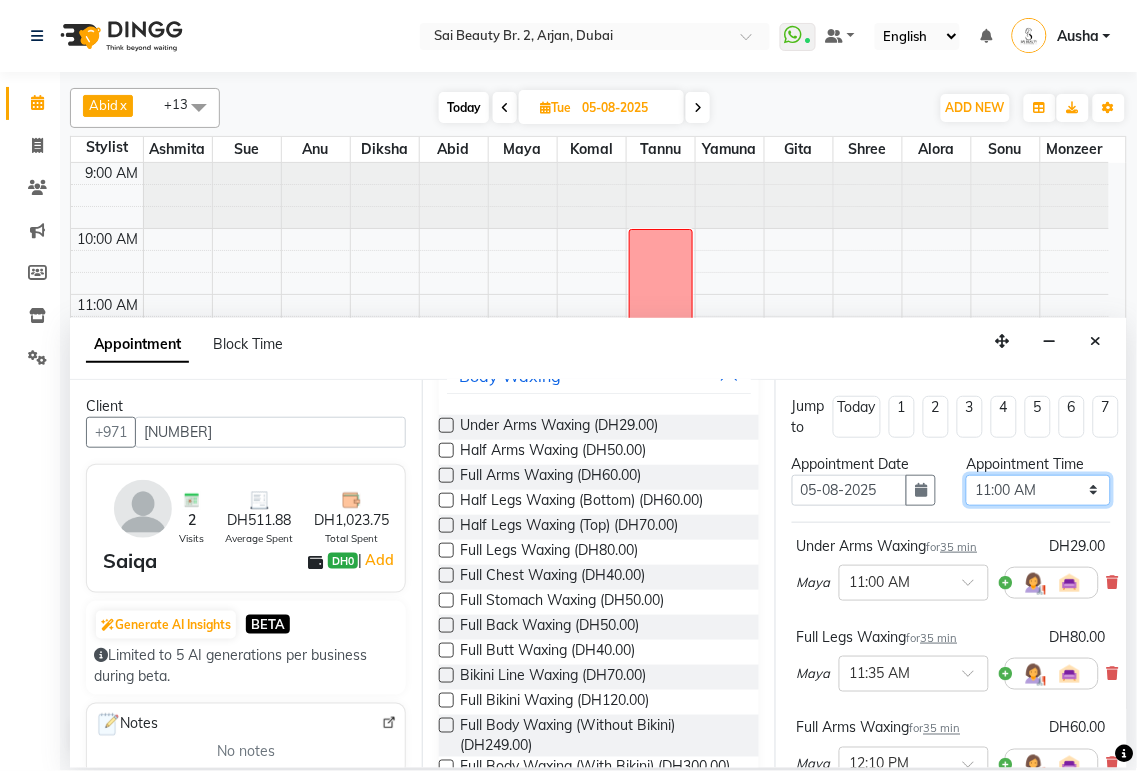 scroll, scrollTop: 375, scrollLeft: 0, axis: vertical 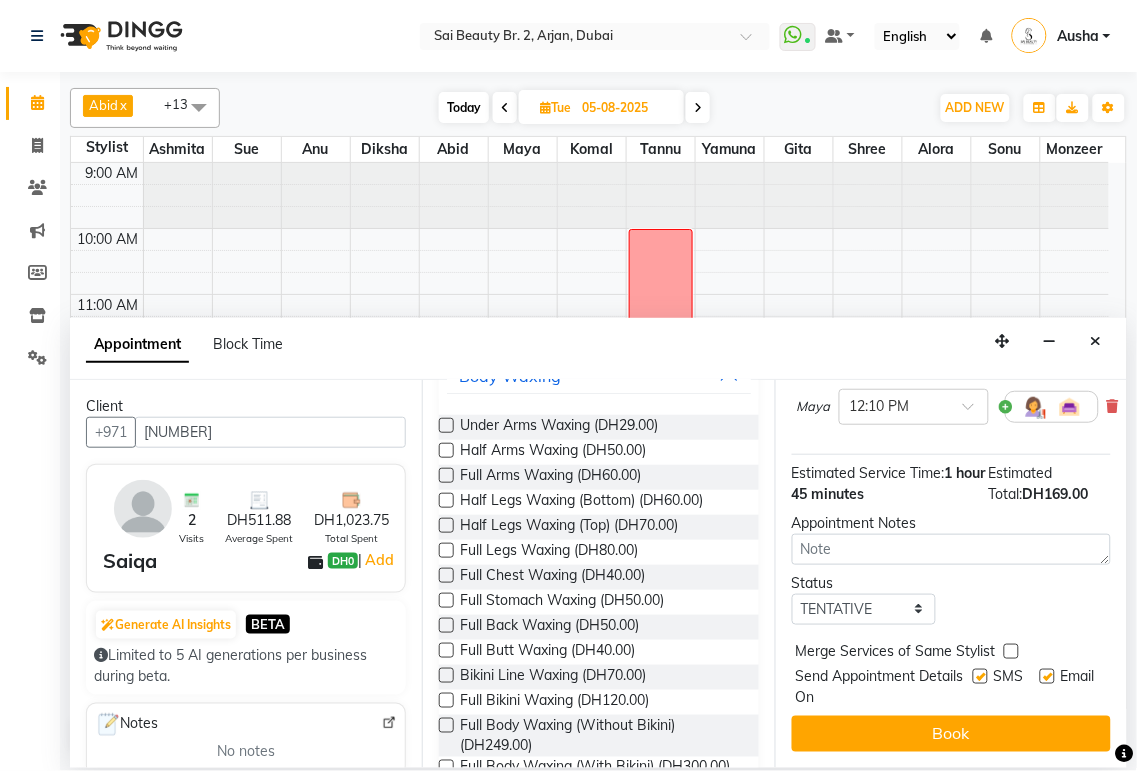 click at bounding box center [1011, 651] 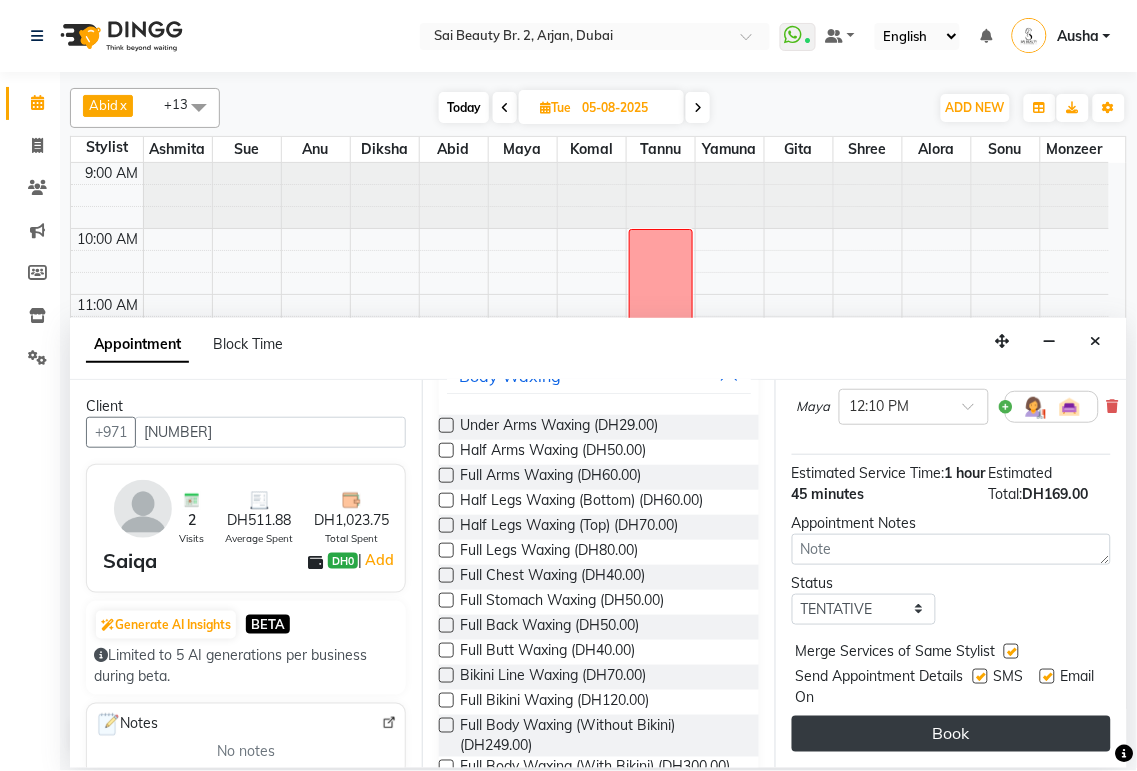 click on "Book" at bounding box center [951, 734] 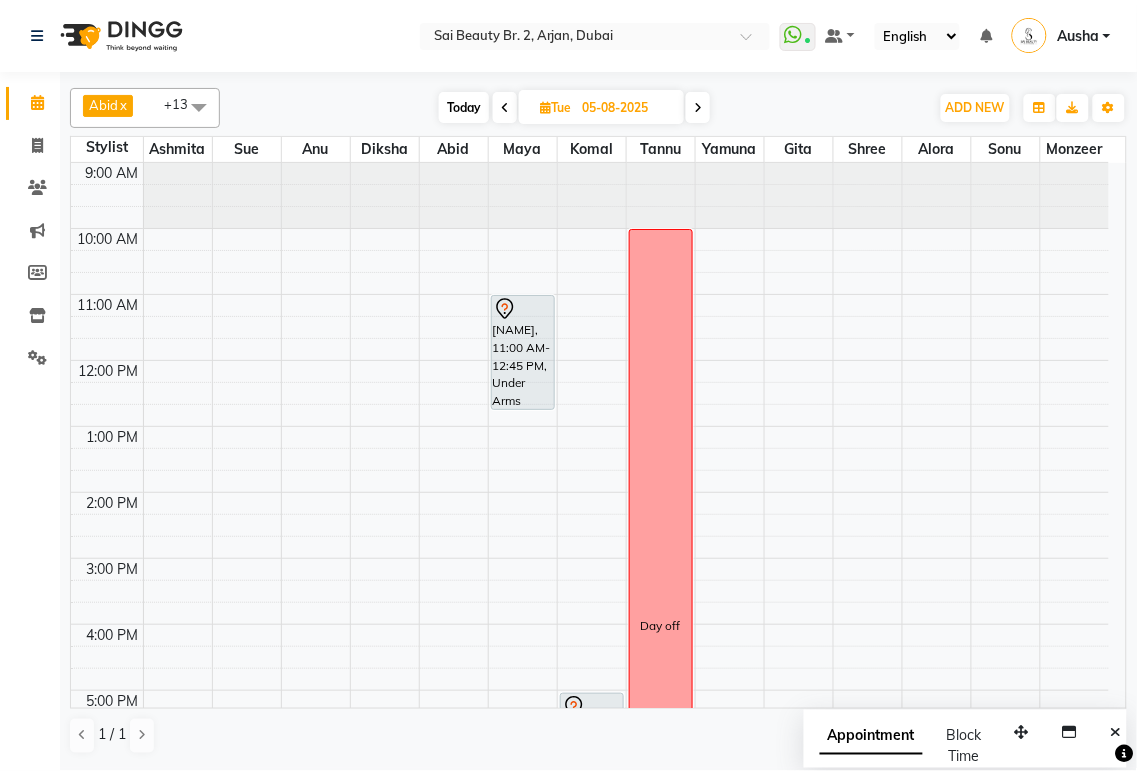 click at bounding box center (698, 108) 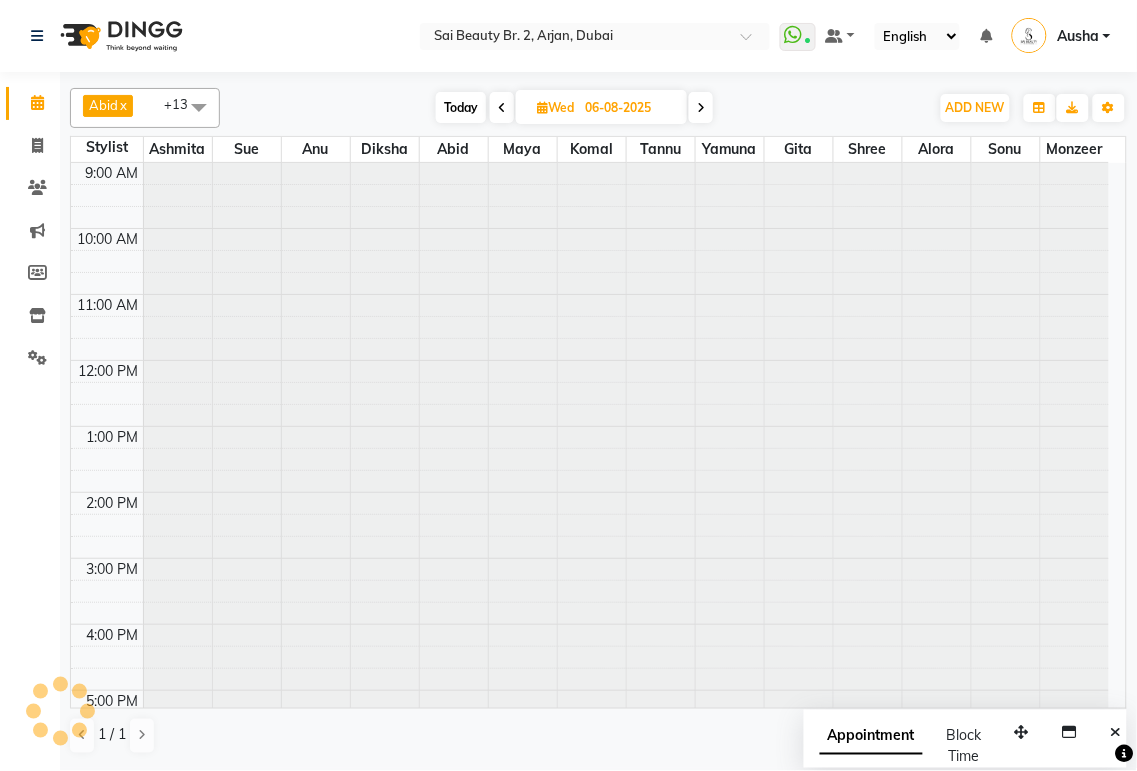 scroll, scrollTop: 200, scrollLeft: 0, axis: vertical 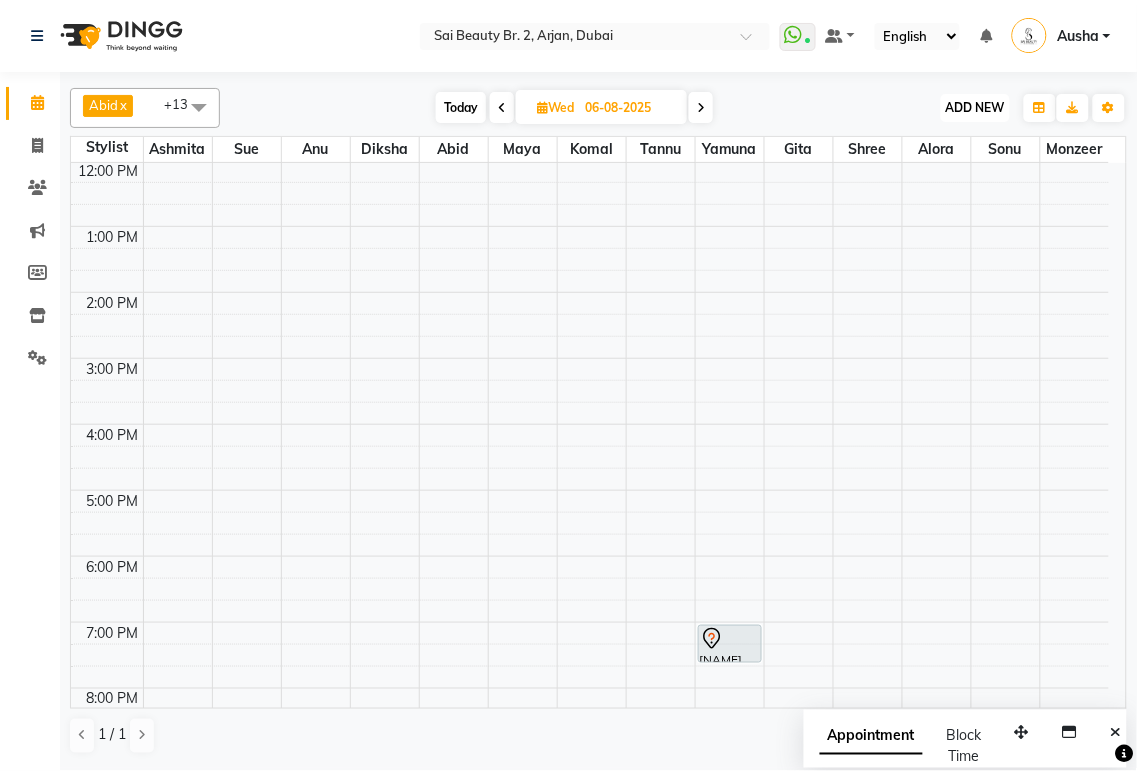 click on "ADD NEW" at bounding box center (975, 107) 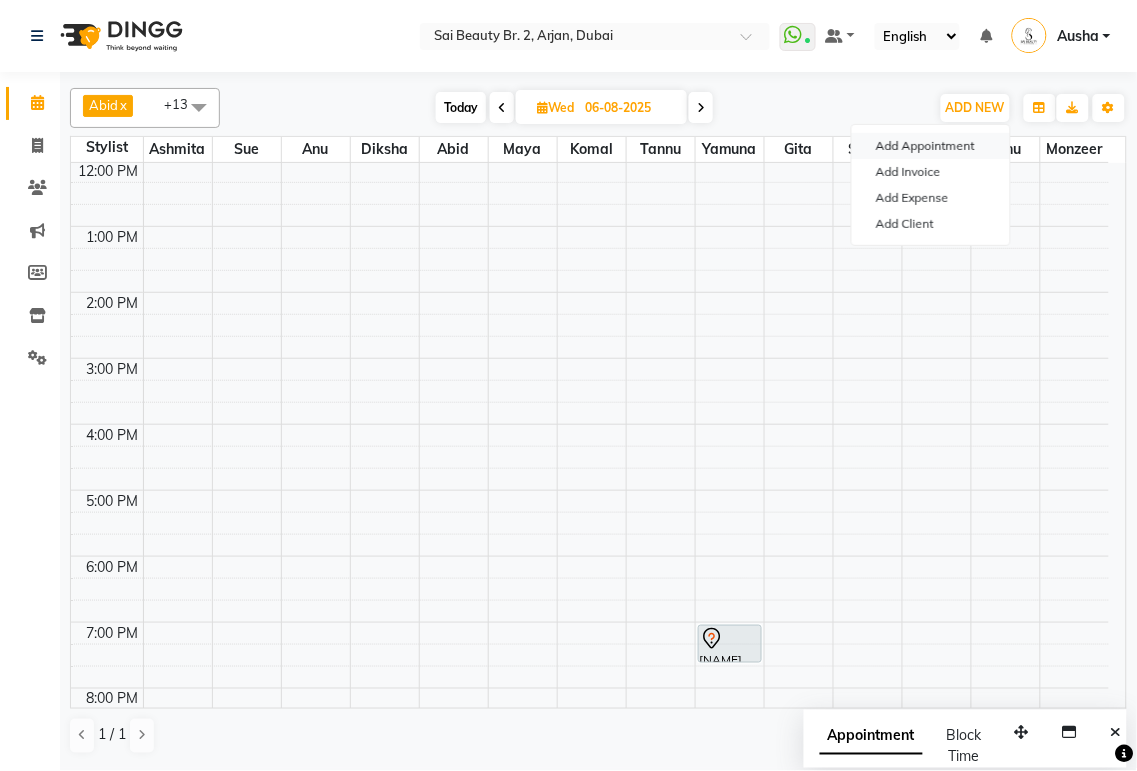 click on "Add Appointment" at bounding box center [931, 146] 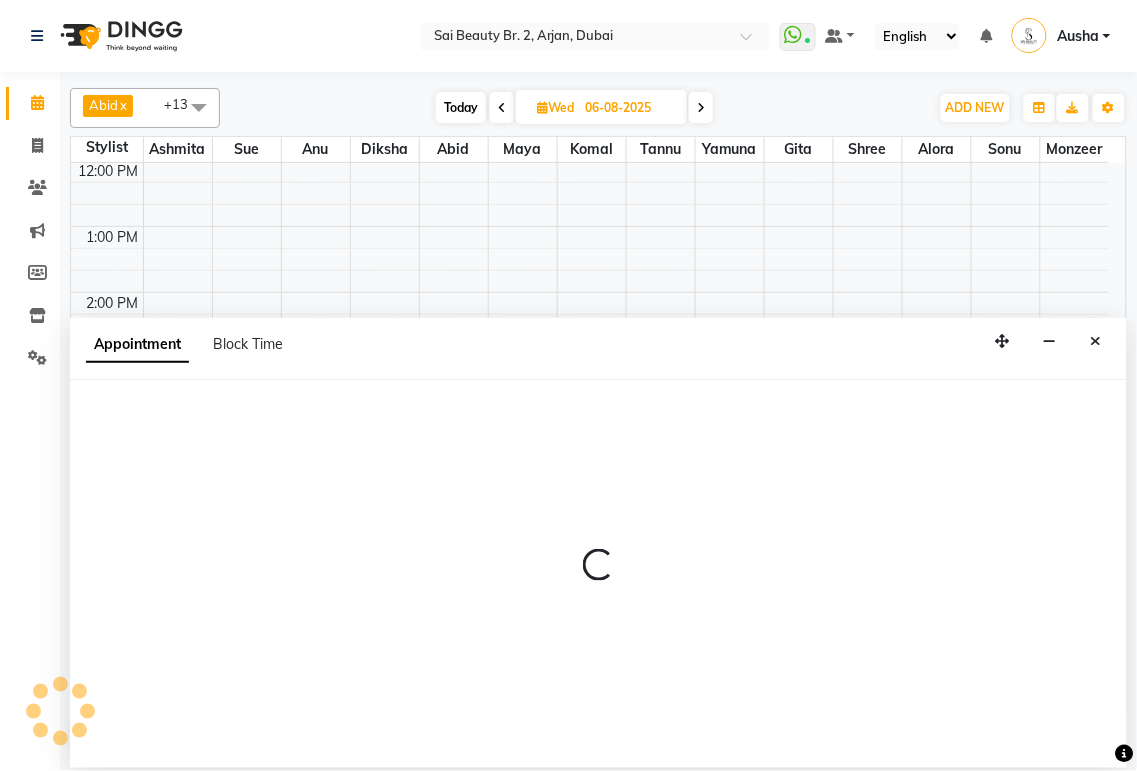 select on "tentative" 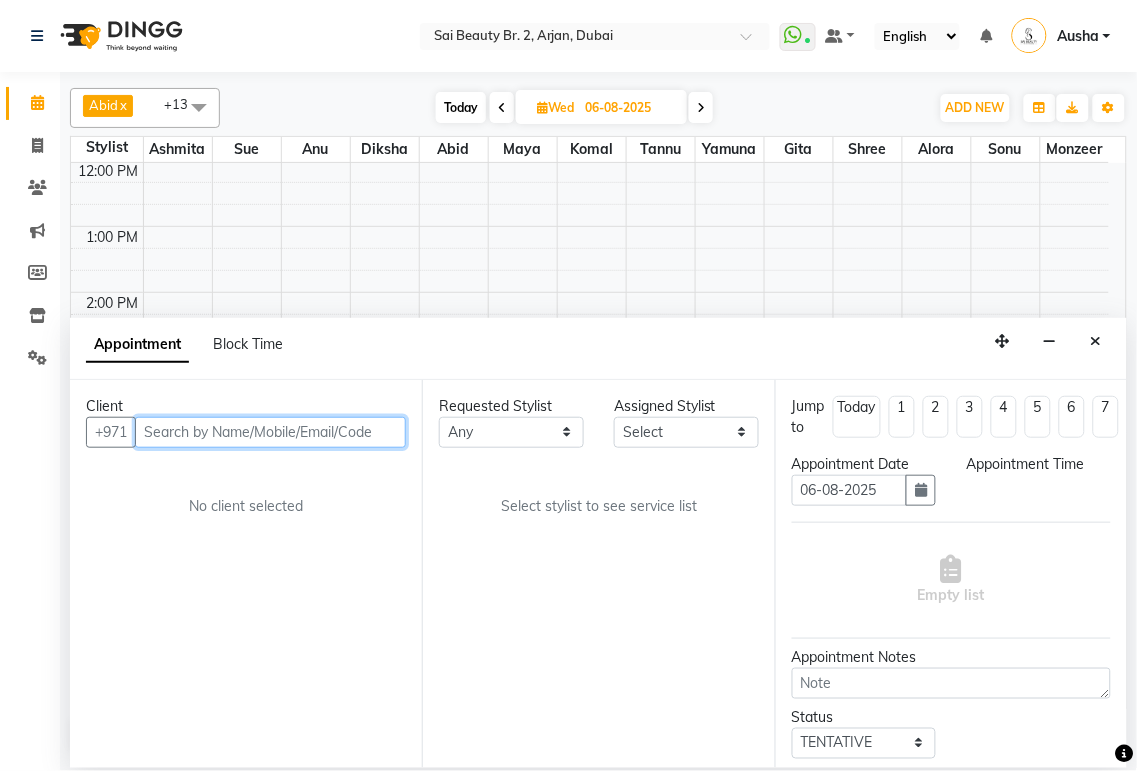 select on "600" 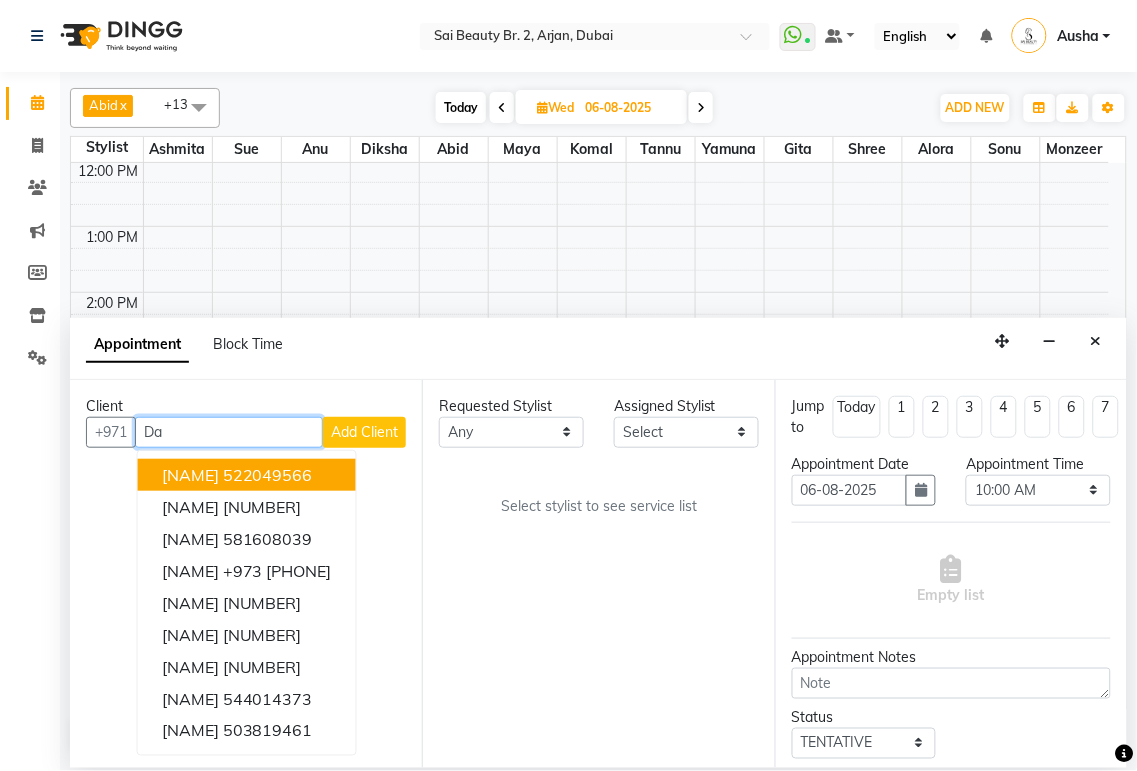 type on "D" 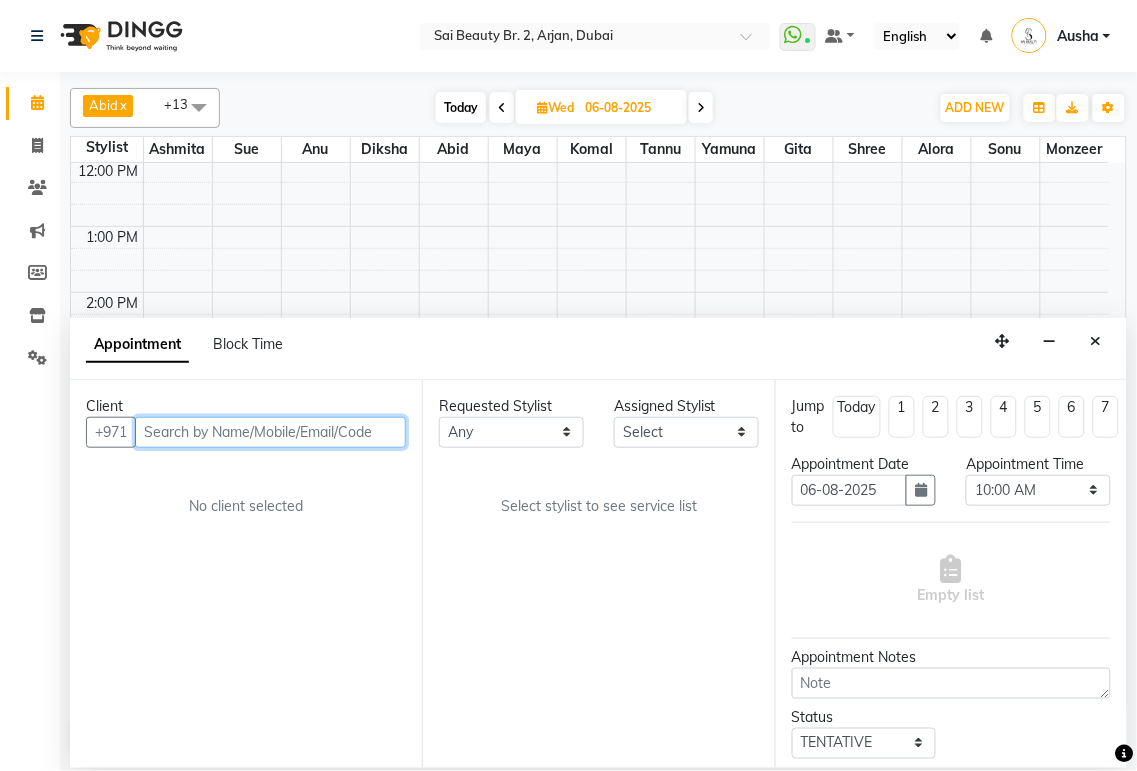 click at bounding box center [270, 432] 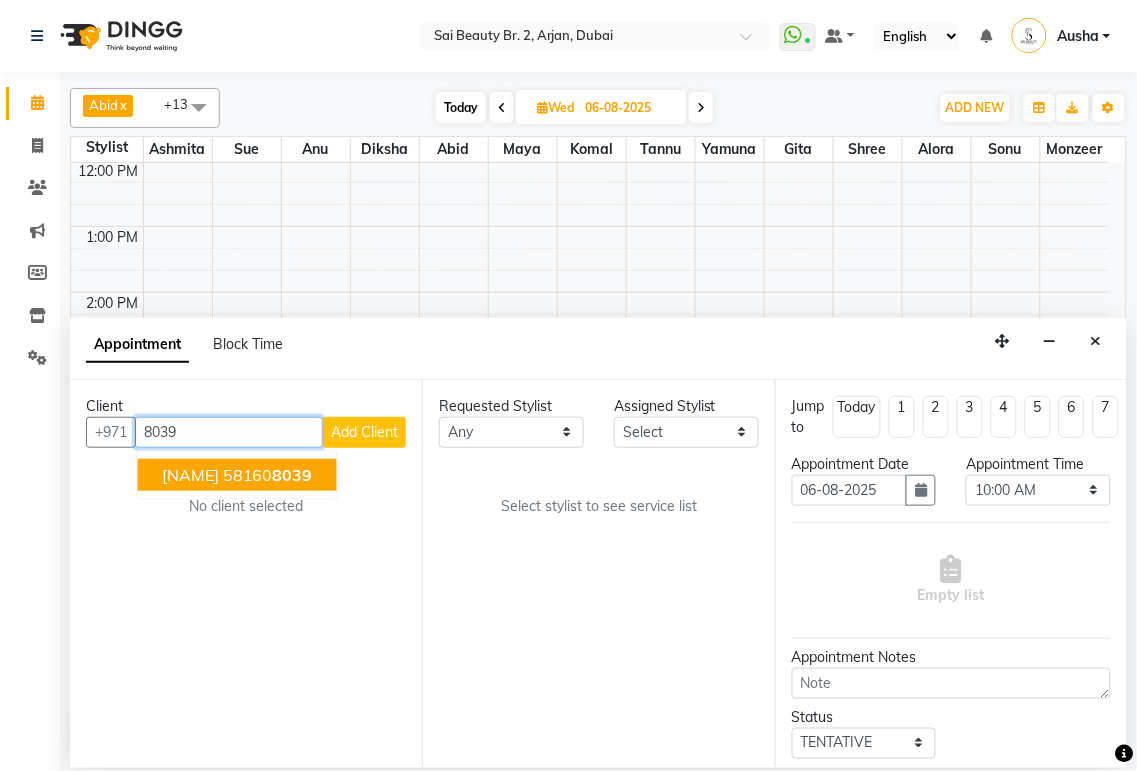 click on "8039" at bounding box center (293, 475) 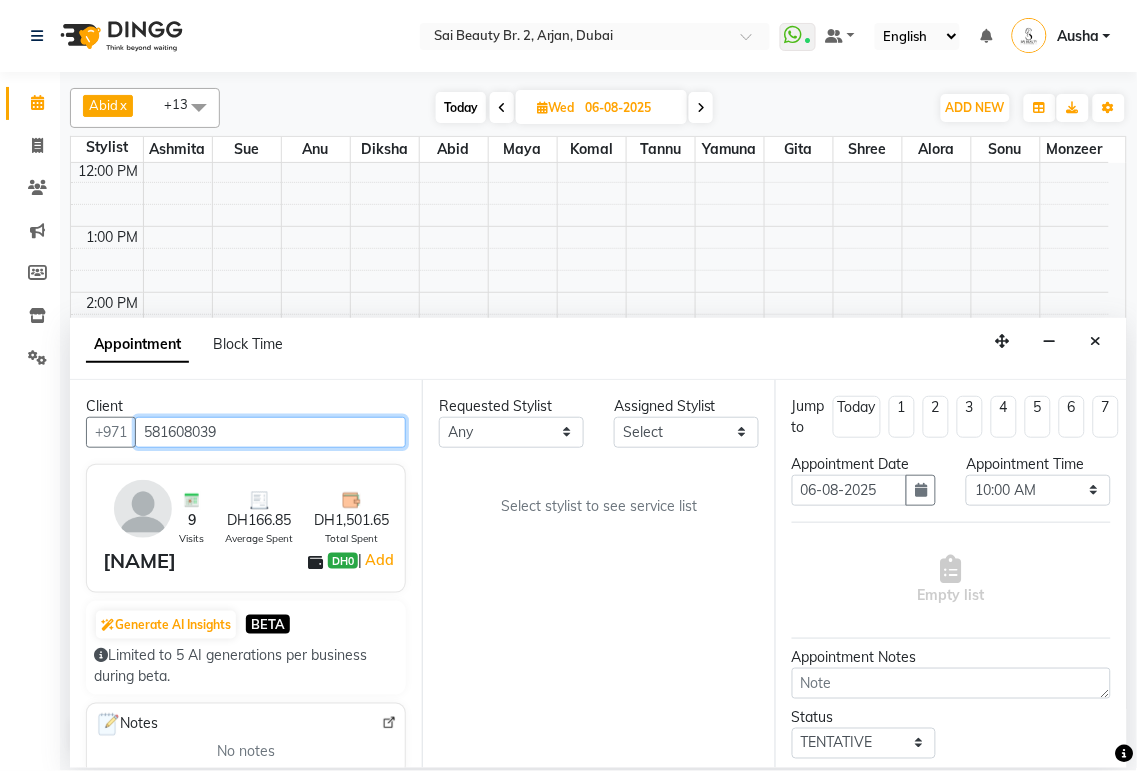 type on "581608039" 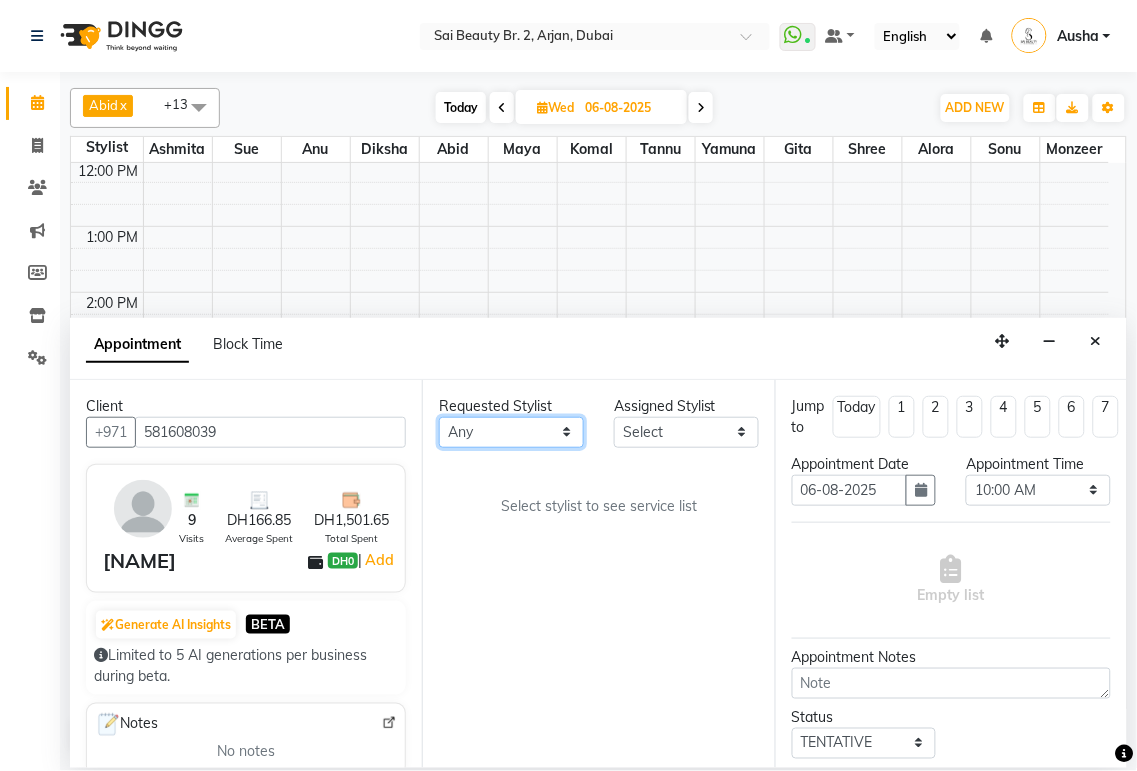 click on "Any Abid Alora Anu Ashmita Diksha Gita Komal Maya monzeer Shree sonu Sue Sumi Tannu Yamuna" at bounding box center (511, 432) 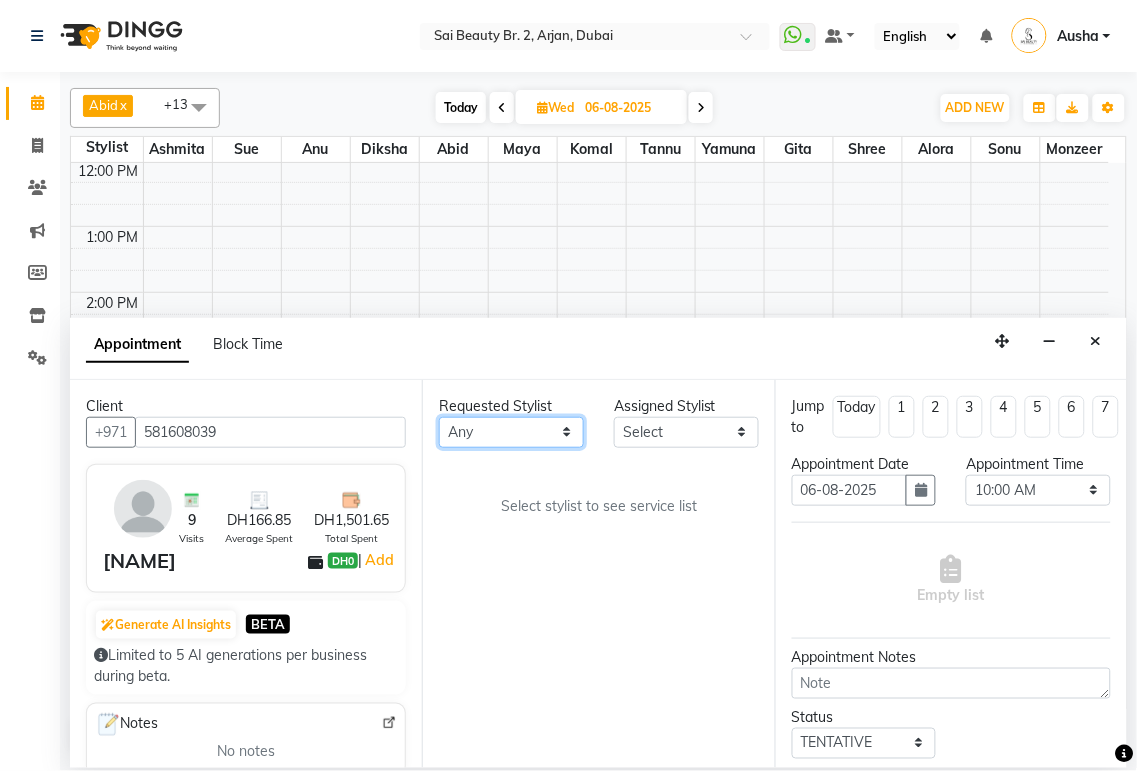 select on "59424" 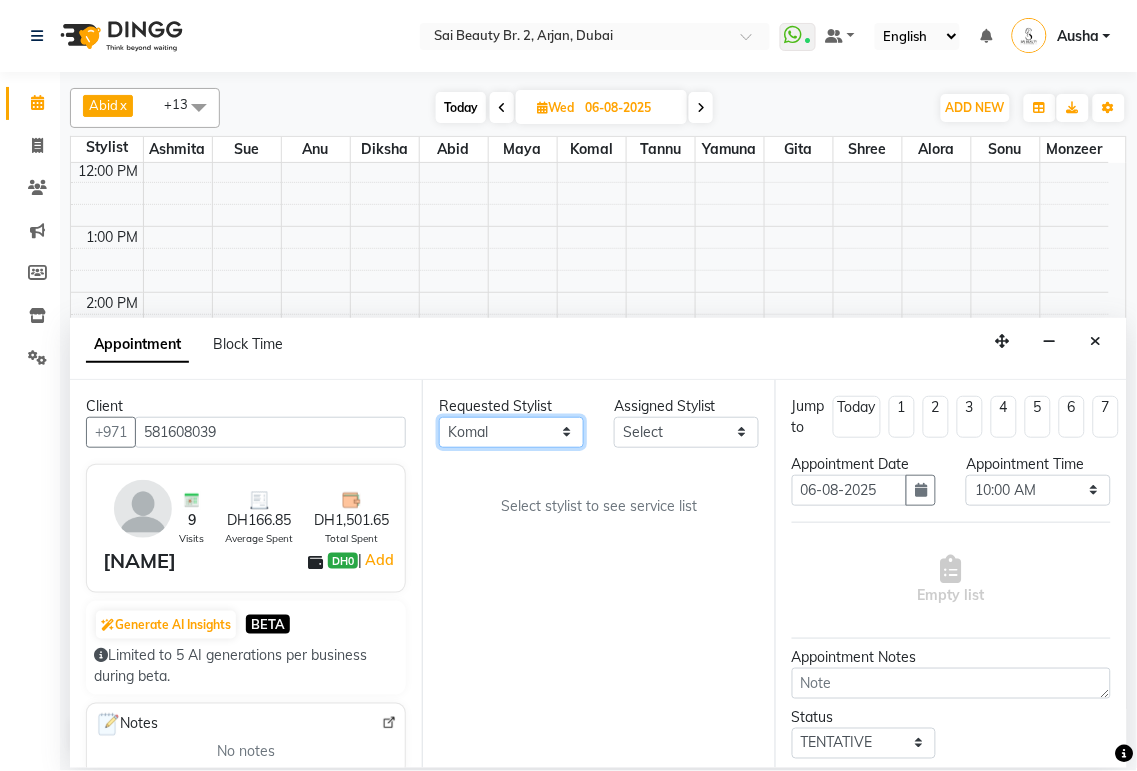 click on "Any Abid Alora Anu Ashmita Diksha Gita Komal Maya monzeer Shree sonu Sue Sumi Tannu Yamuna" at bounding box center [511, 432] 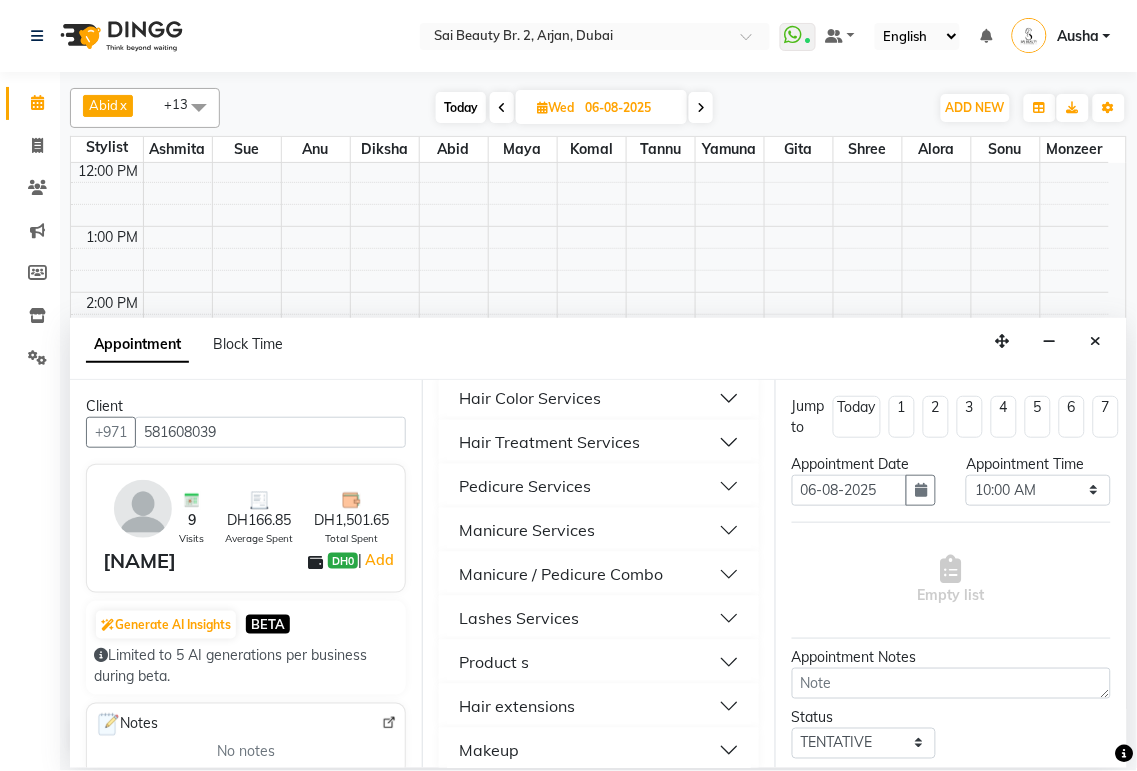 scroll, scrollTop: 1125, scrollLeft: 0, axis: vertical 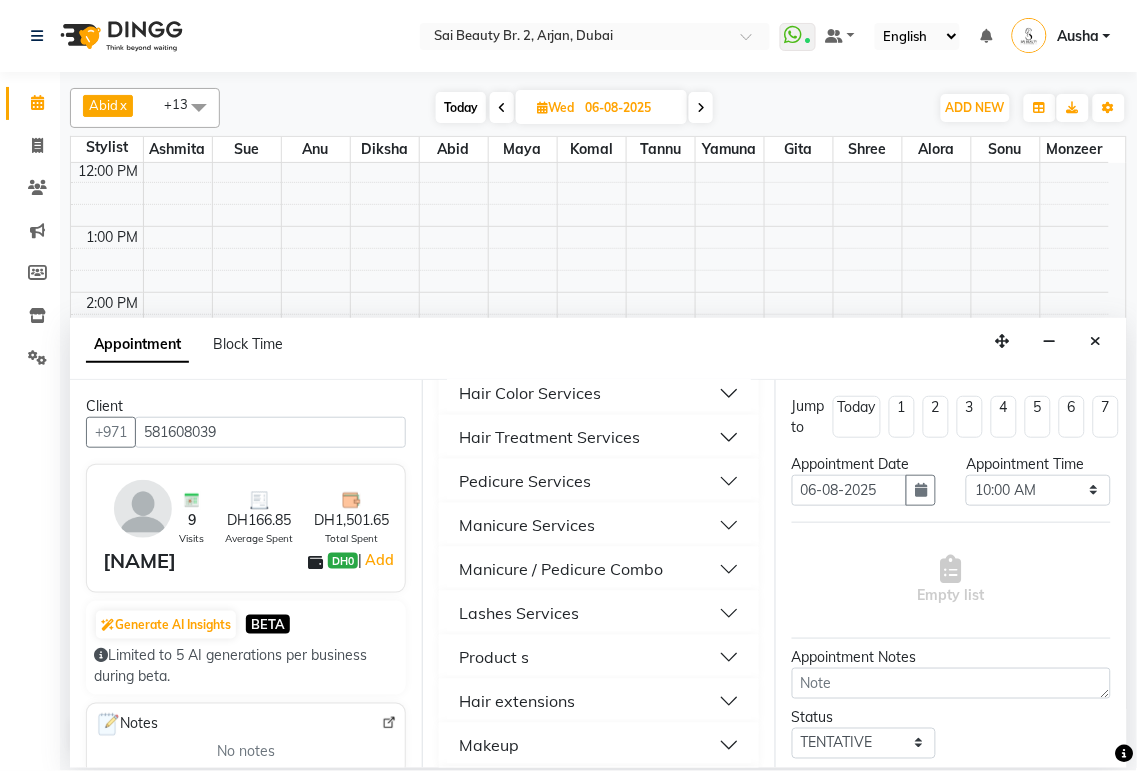 click on "Manicure / Pedicure Combo" at bounding box center (598, 569) 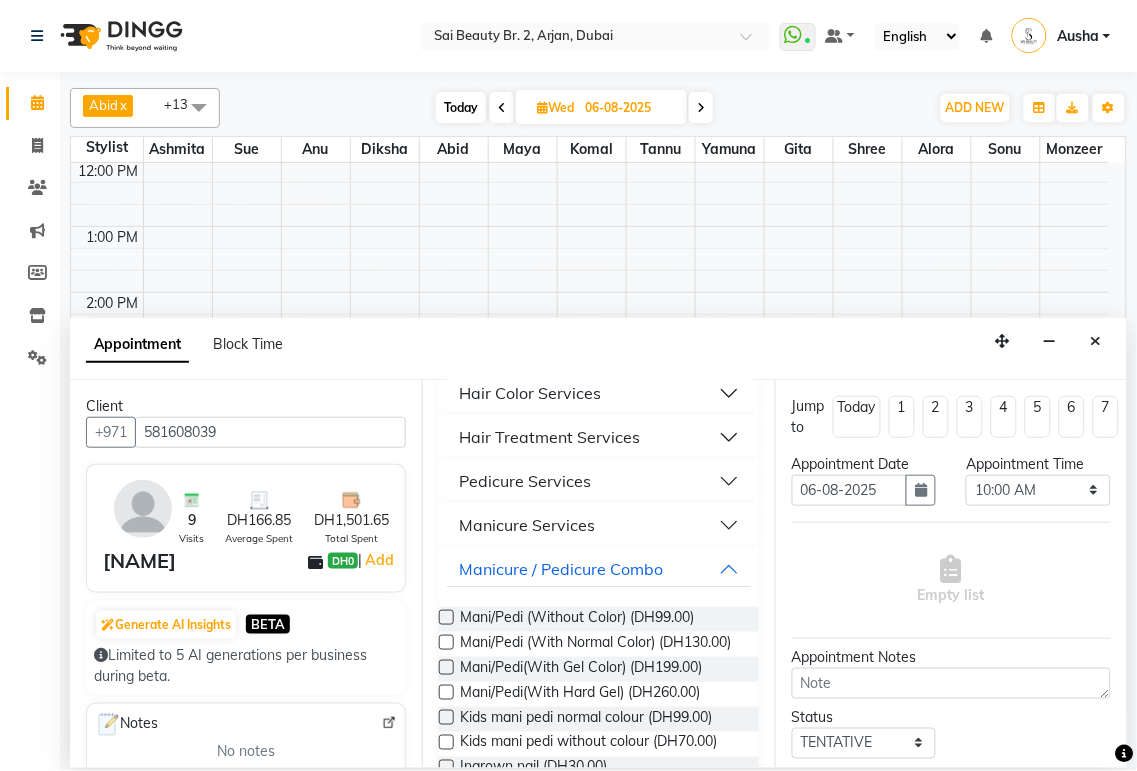 click at bounding box center (446, 617) 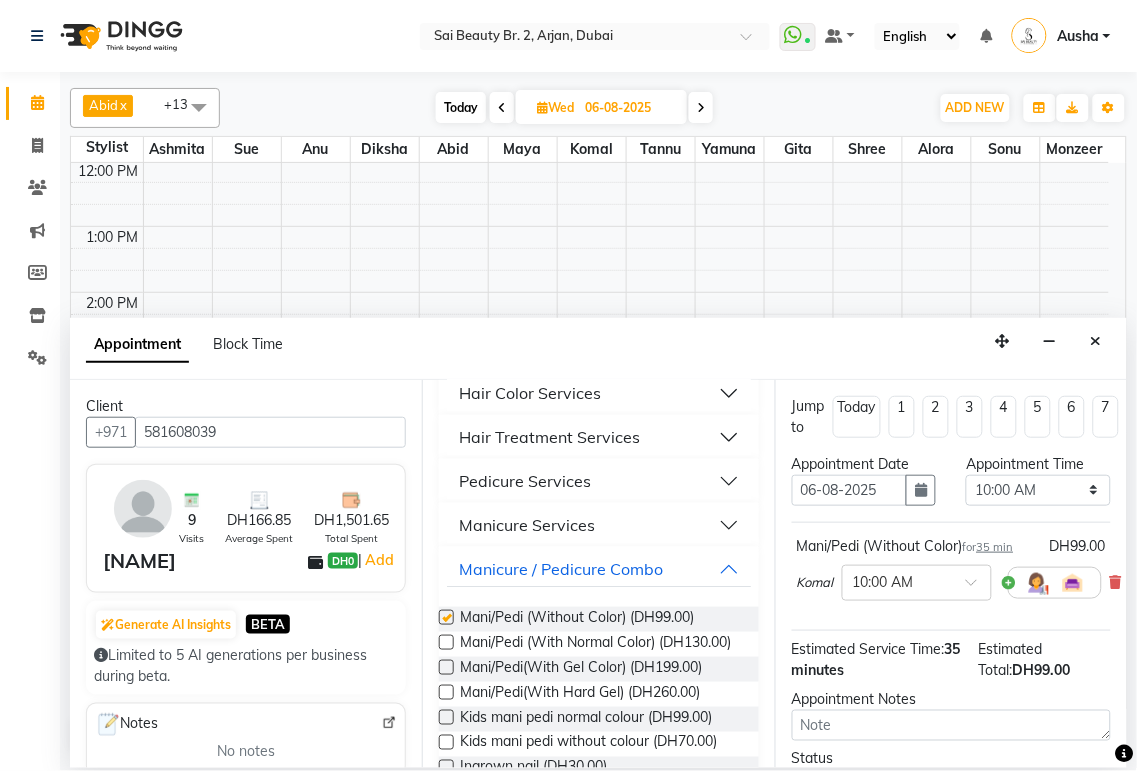 checkbox on "false" 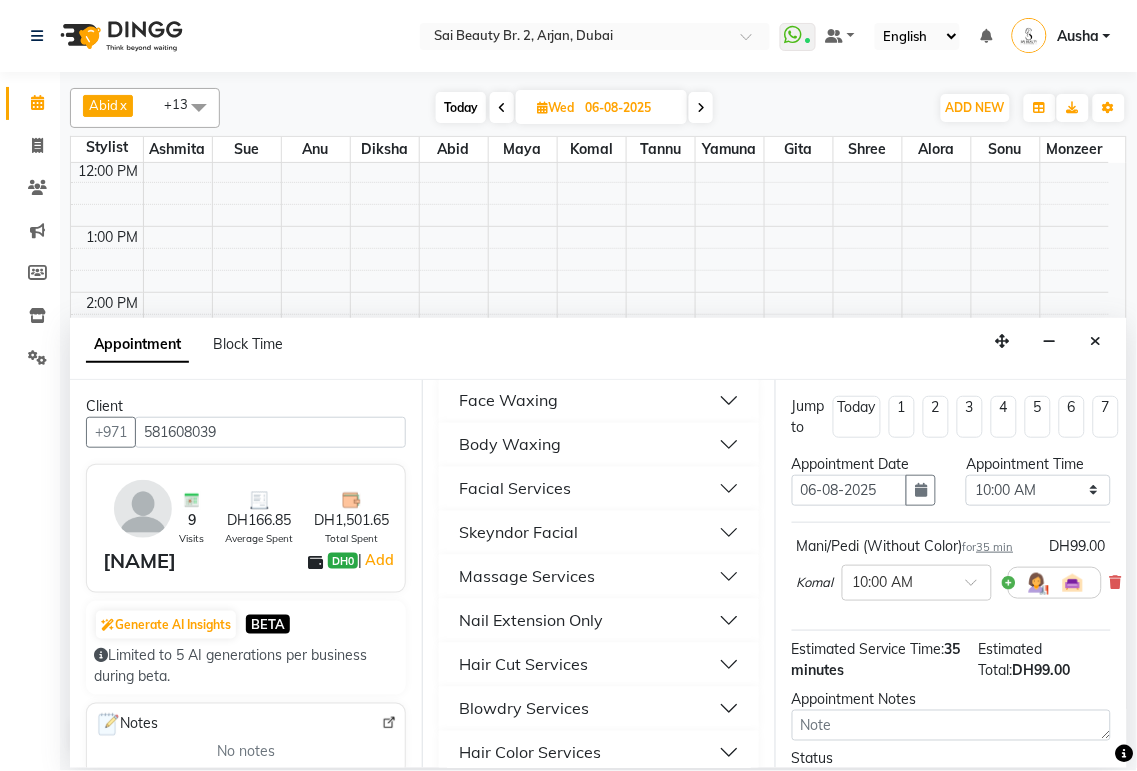 scroll, scrollTop: 0, scrollLeft: 0, axis: both 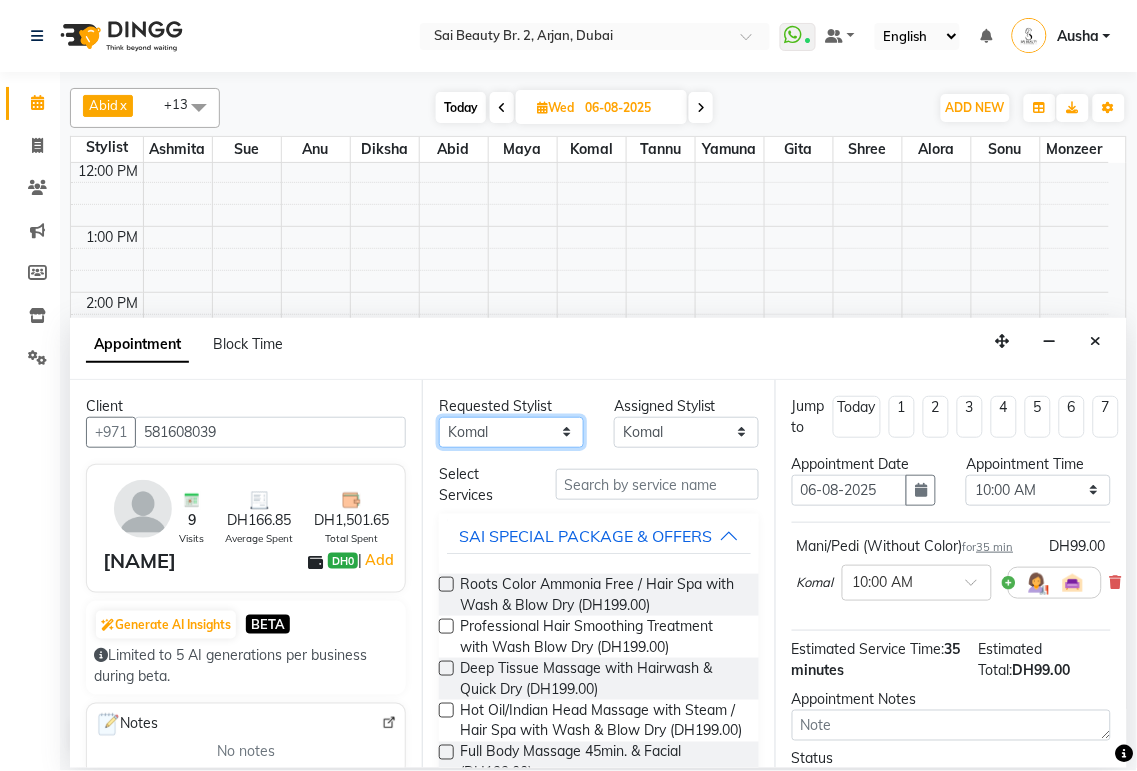 click on "Any Abid Alora Anu Ashmita Diksha Gita Komal Maya monzeer Shree sonu Sue Sumi Tannu Yamuna" at bounding box center (511, 432) 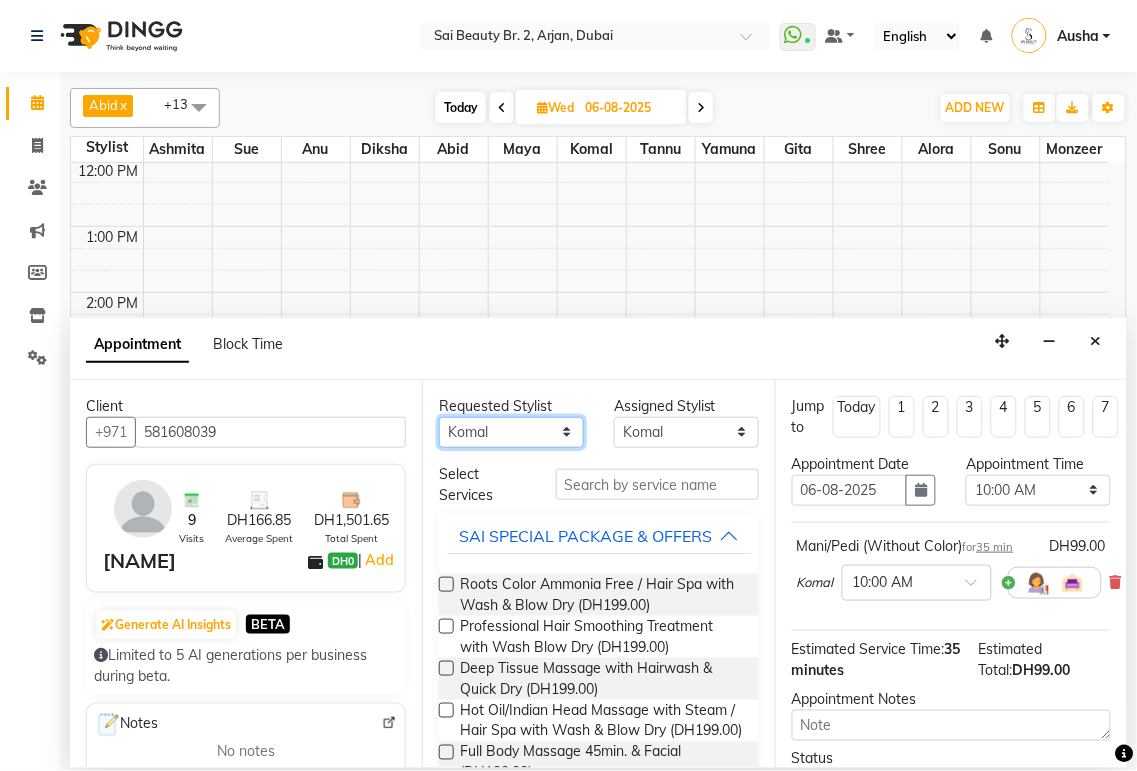 select on "60066" 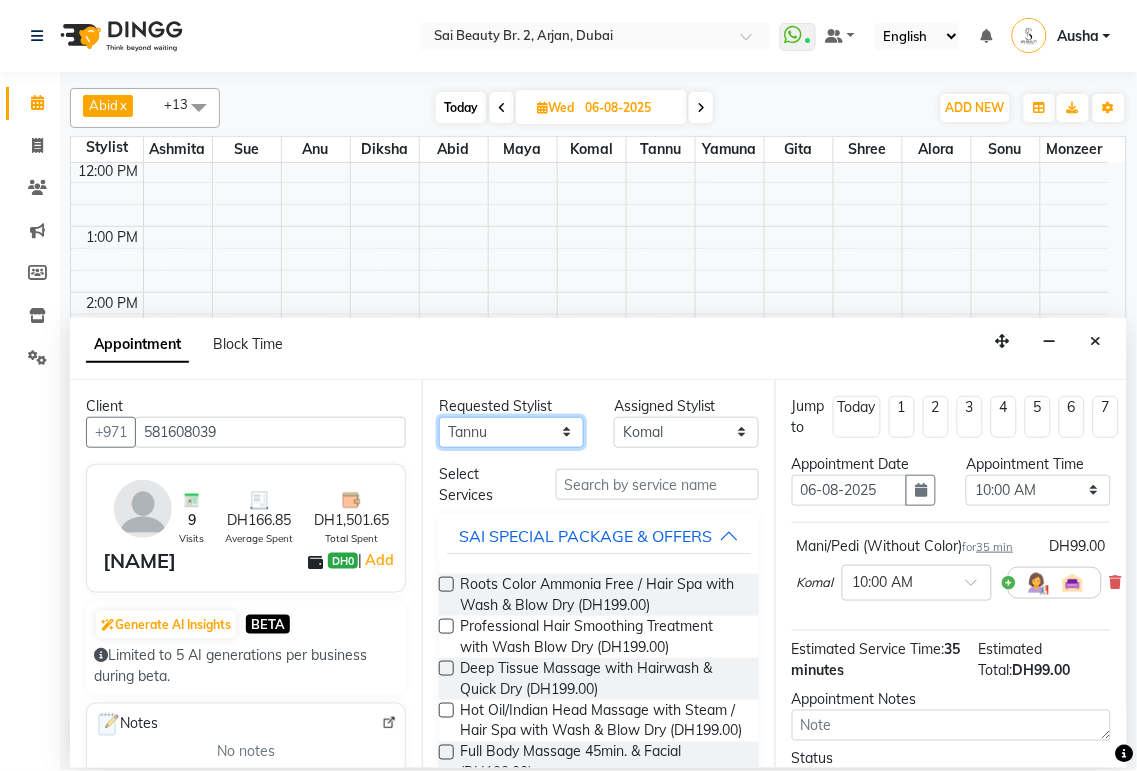 click on "Any Abid Alora Anu Ashmita Diksha Gita Komal Maya monzeer Shree sonu Sue Sumi Tannu Yamuna" at bounding box center [511, 432] 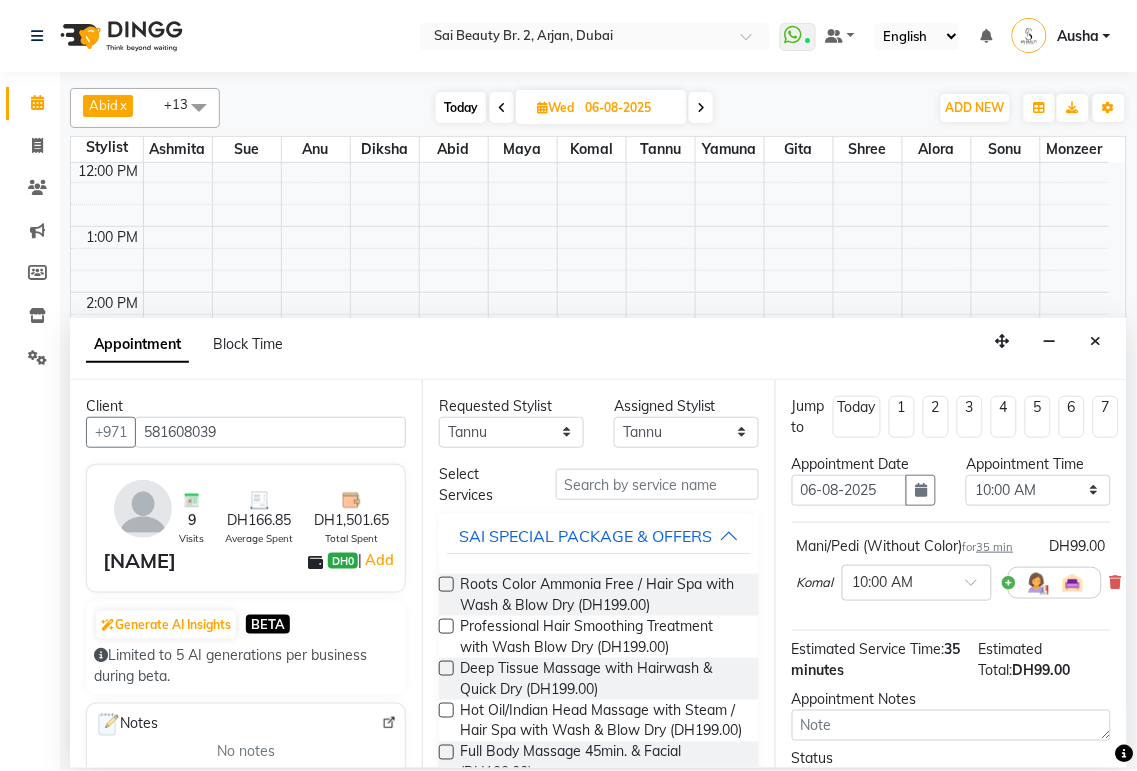 click at bounding box center (446, 584) 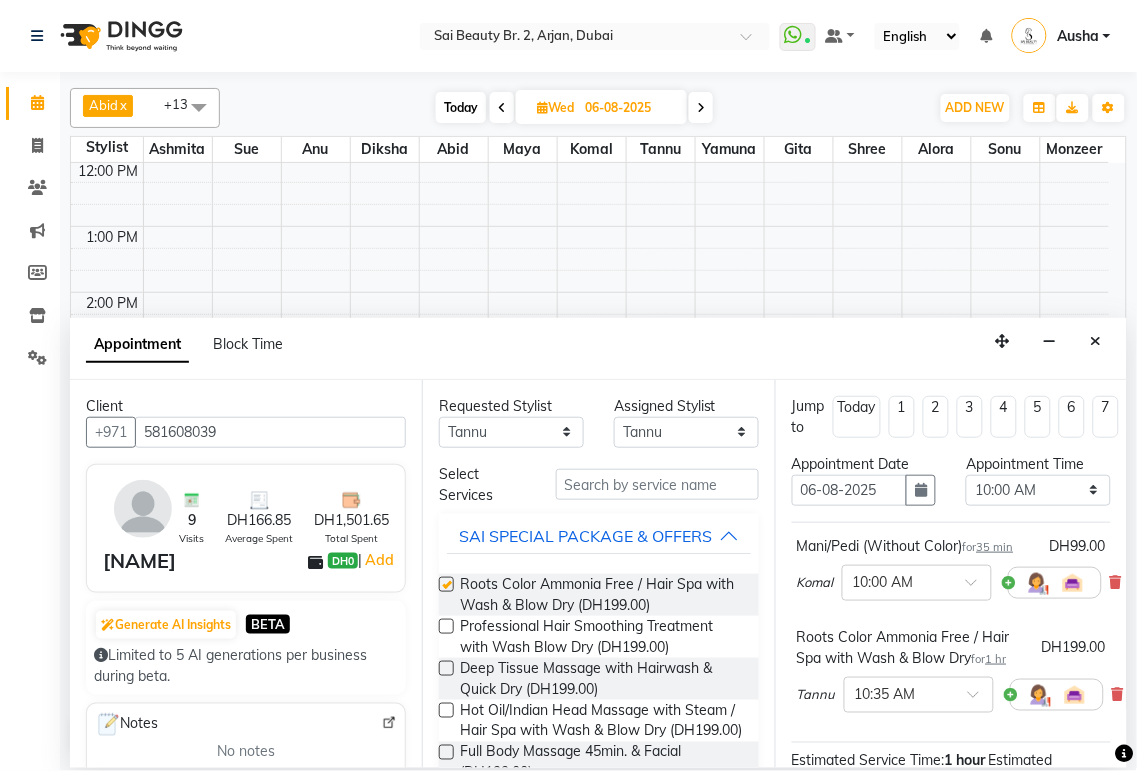 checkbox on "false" 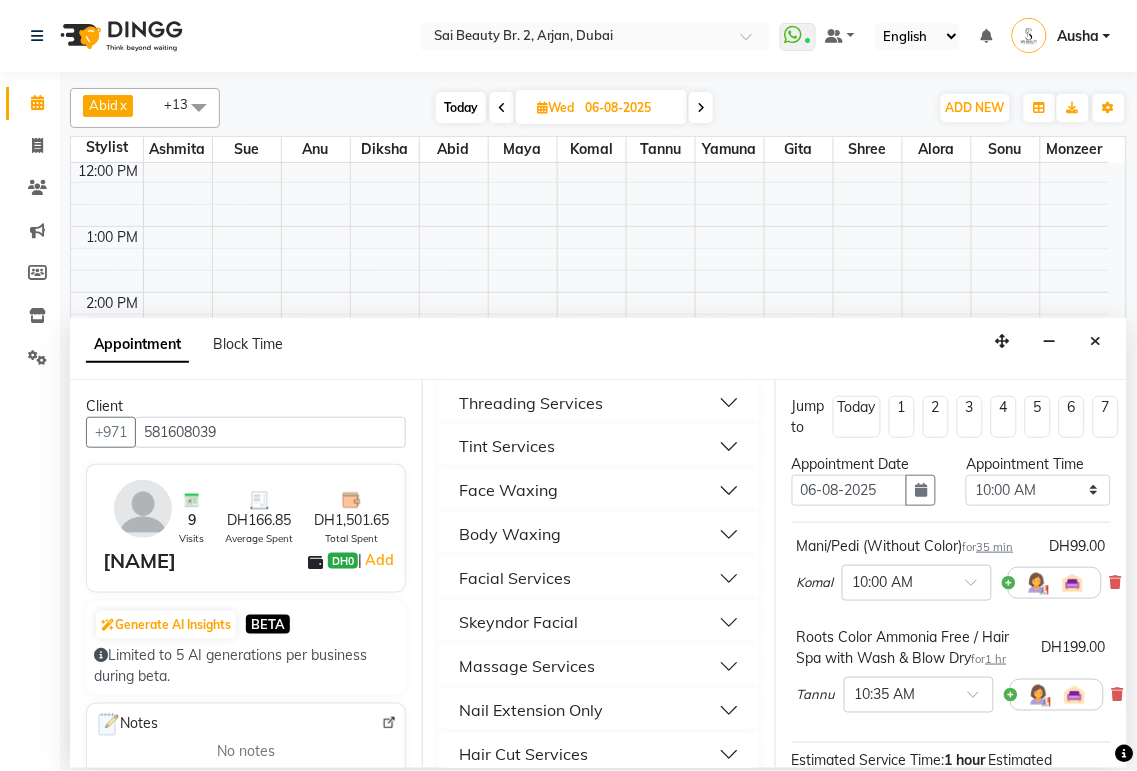 scroll, scrollTop: 721, scrollLeft: 0, axis: vertical 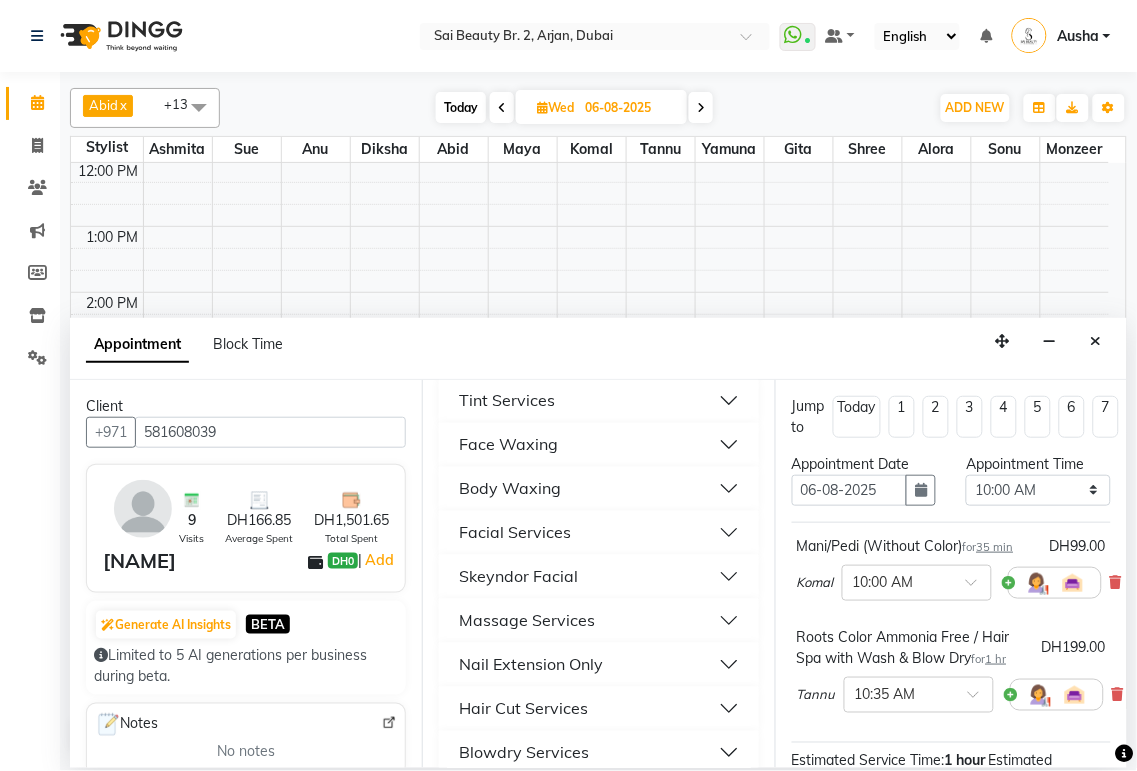 click on "Threading Services" at bounding box center [598, 357] 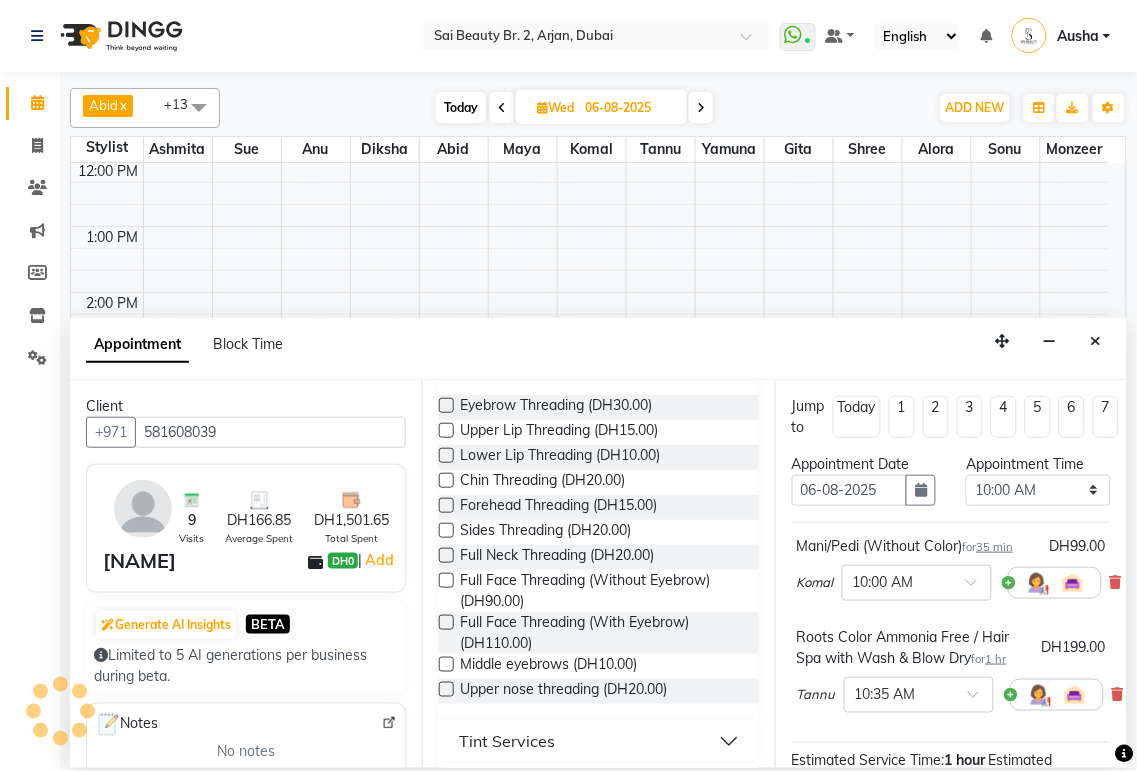 click at bounding box center (446, 405) 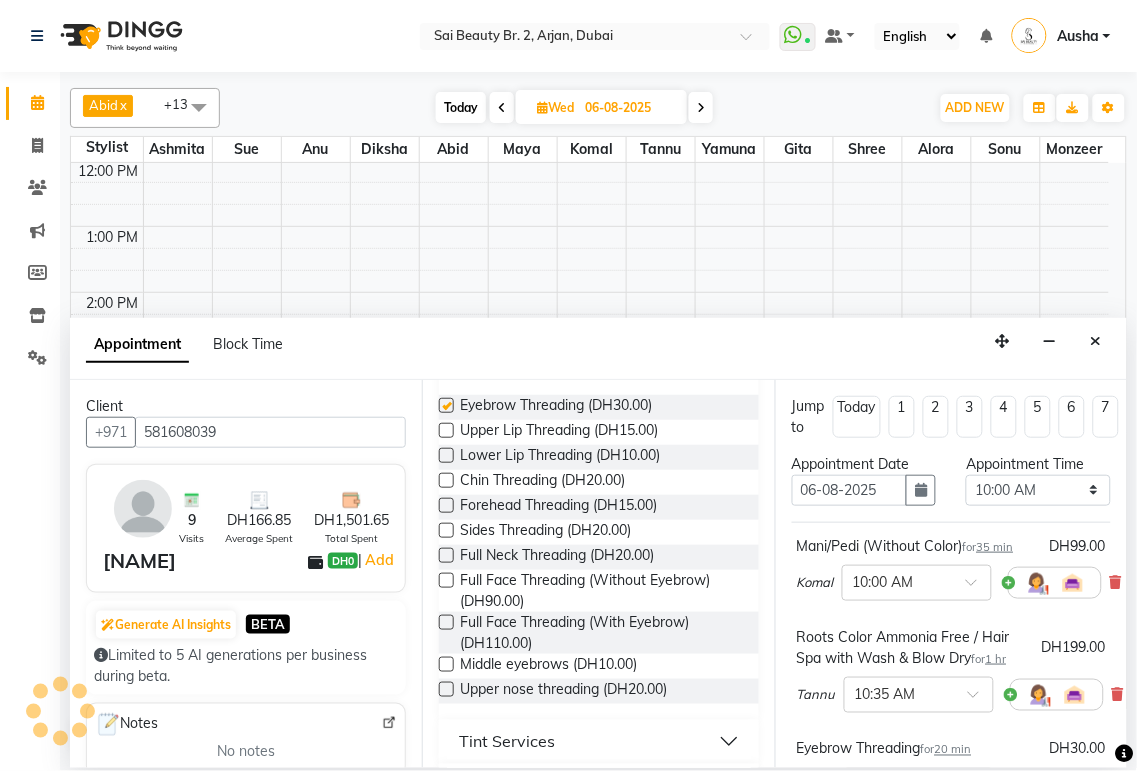 checkbox on "false" 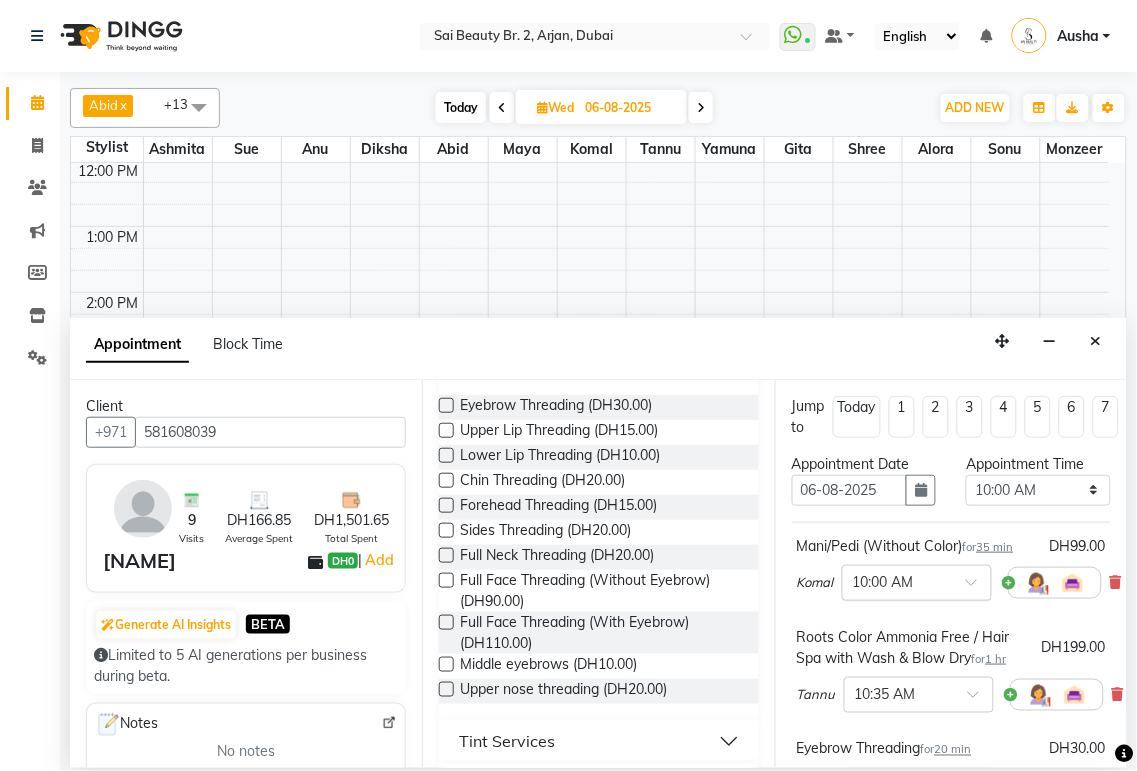 click at bounding box center (897, 581) 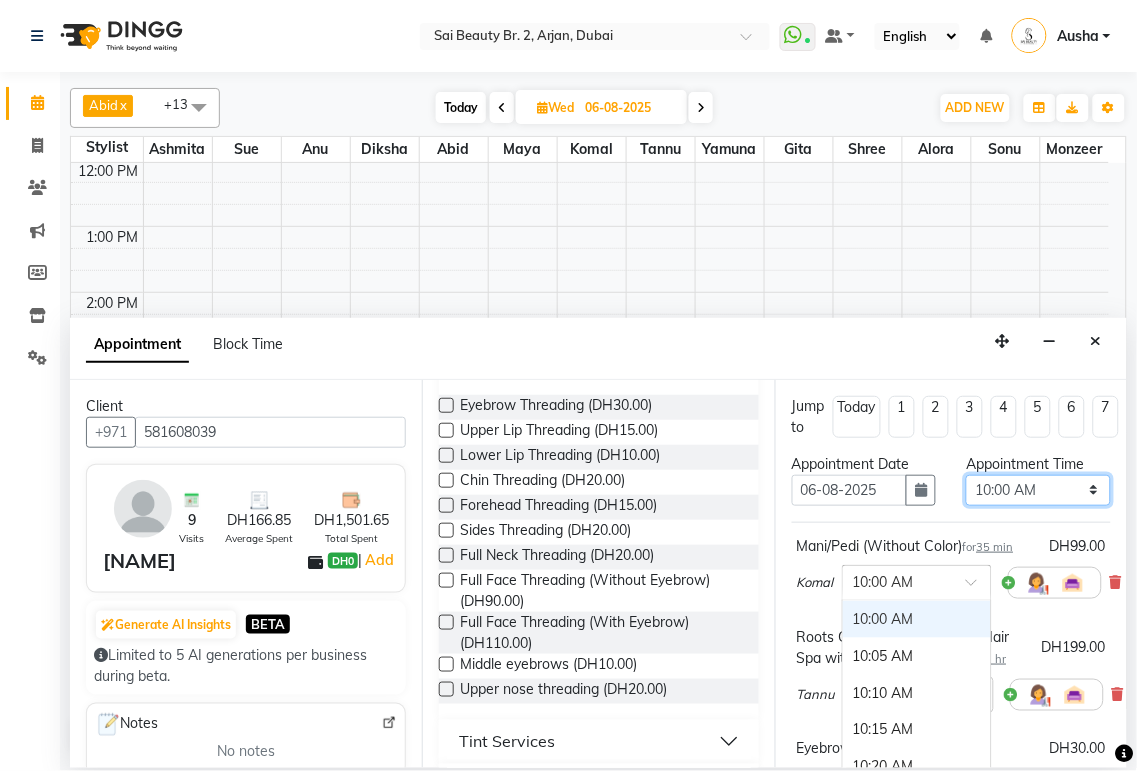 click on "Select 10:00 AM 10:05 AM 10:10 AM 10:15 AM 10:20 AM 10:25 AM 10:30 AM 10:35 AM 10:40 AM 10:45 AM 10:50 AM 10:55 AM 11:00 AM 11:05 AM 11:10 AM 11:15 AM 11:20 AM 11:25 AM 11:30 AM 11:35 AM 11:40 AM 11:45 AM 11:50 AM 11:55 AM 12:00 PM 12:05 PM 12:10 PM 12:15 PM 12:20 PM 12:25 PM 12:30 PM 12:35 PM 12:40 PM 12:45 PM 12:50 PM 12:55 PM 01:00 PM 01:05 PM 01:10 PM 01:15 PM 01:20 PM 01:25 PM 01:30 PM 01:35 PM 01:40 PM 01:45 PM 01:50 PM 01:55 PM 02:00 PM 02:05 PM 02:10 PM 02:15 PM 02:20 PM 02:25 PM 02:30 PM 02:35 PM 02:40 PM 02:45 PM 02:50 PM 02:55 PM 03:00 PM 03:05 PM 03:10 PM 03:15 PM 03:20 PM 03:25 PM 03:30 PM 03:35 PM 03:40 PM 03:45 PM 03:50 PM 03:55 PM 04:00 PM 04:05 PM 04:10 PM 04:15 PM 04:20 PM 04:25 PM 04:30 PM 04:35 PM 04:40 PM 04:45 PM 04:50 PM 04:55 PM 05:00 PM 05:05 PM 05:10 PM 05:15 PM 05:20 PM 05:25 PM 05:30 PM 05:35 PM 05:40 PM 05:45 PM 05:50 PM 05:55 PM 06:00 PM 06:05 PM 06:10 PM 06:15 PM 06:20 PM 06:25 PM 06:30 PM 06:35 PM 06:40 PM 06:45 PM 06:50 PM 06:55 PM 07:00 PM 07:05 PM 07:10 PM 07:15 PM 07:20 PM" at bounding box center (1038, 490) 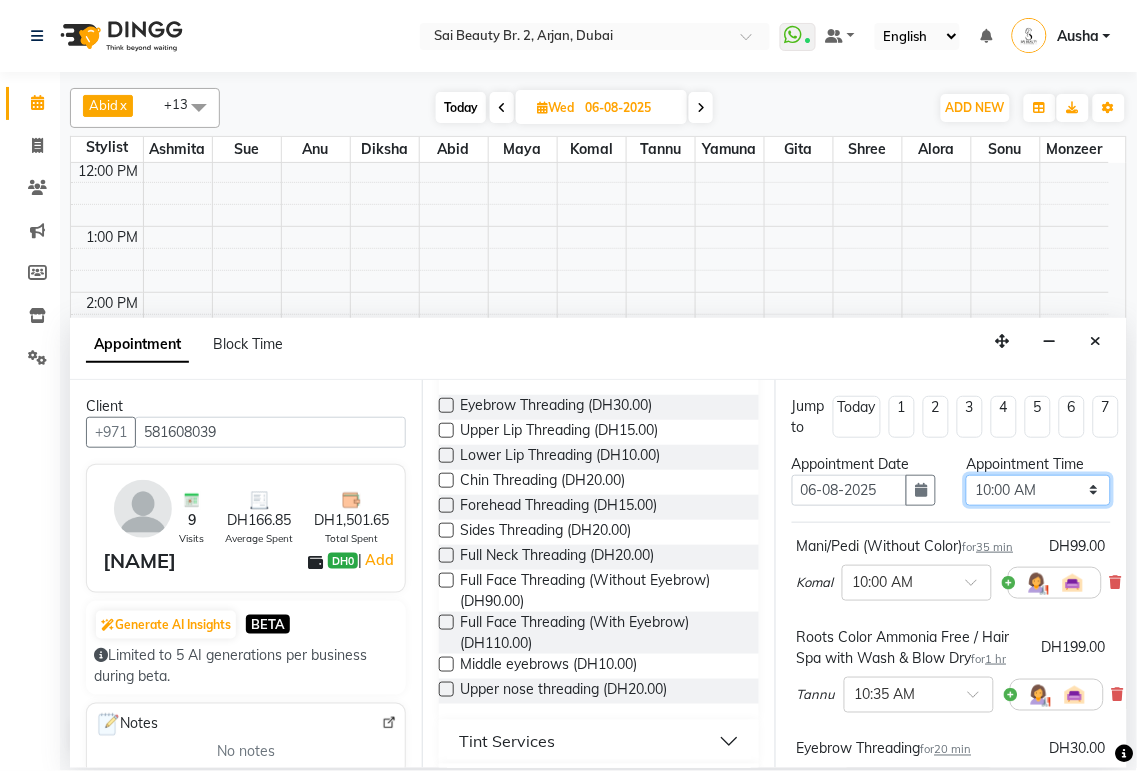 select on "660" 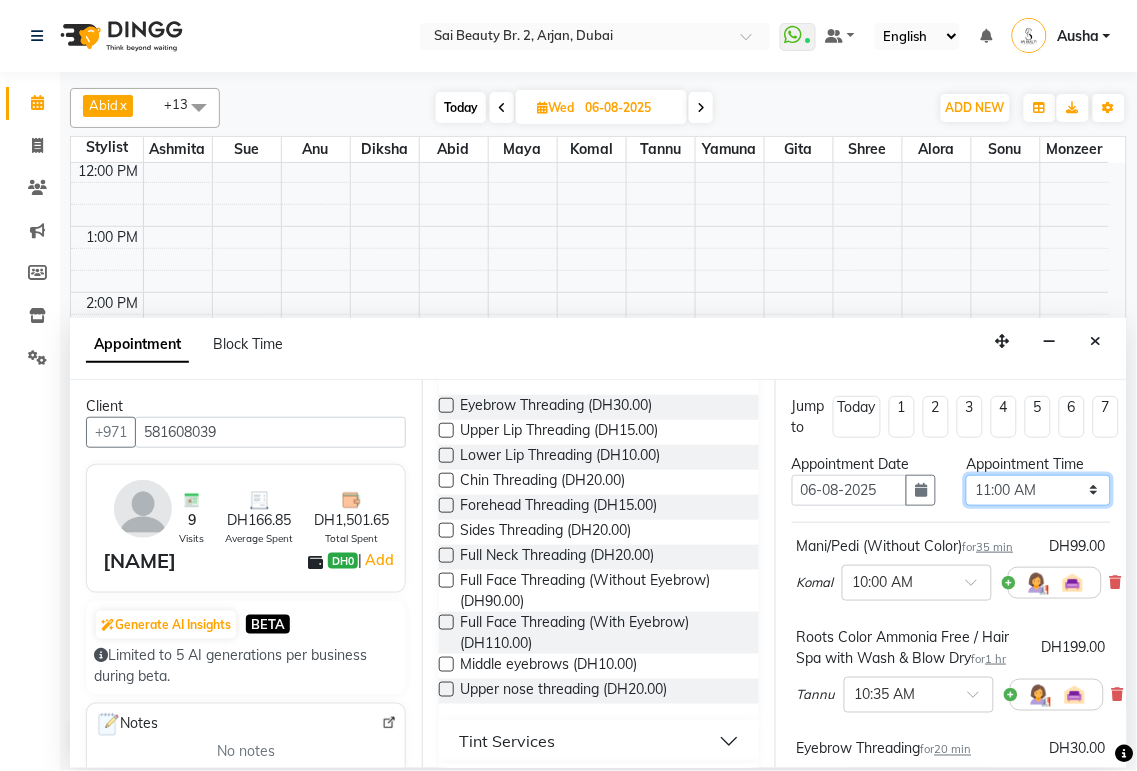 click on "Select 10:00 AM 10:05 AM 10:10 AM 10:15 AM 10:20 AM 10:25 AM 10:30 AM 10:35 AM 10:40 AM 10:45 AM 10:50 AM 10:55 AM 11:00 AM 11:05 AM 11:10 AM 11:15 AM 11:20 AM 11:25 AM 11:30 AM 11:35 AM 11:40 AM 11:45 AM 11:50 AM 11:55 AM 12:00 PM 12:05 PM 12:10 PM 12:15 PM 12:20 PM 12:25 PM 12:30 PM 12:35 PM 12:40 PM 12:45 PM 12:50 PM 12:55 PM 01:00 PM 01:05 PM 01:10 PM 01:15 PM 01:20 PM 01:25 PM 01:30 PM 01:35 PM 01:40 PM 01:45 PM 01:50 PM 01:55 PM 02:00 PM 02:05 PM 02:10 PM 02:15 PM 02:20 PM 02:25 PM 02:30 PM 02:35 PM 02:40 PM 02:45 PM 02:50 PM 02:55 PM 03:00 PM 03:05 PM 03:10 PM 03:15 PM 03:20 PM 03:25 PM 03:30 PM 03:35 PM 03:40 PM 03:45 PM 03:50 PM 03:55 PM 04:00 PM 04:05 PM 04:10 PM 04:15 PM 04:20 PM 04:25 PM 04:30 PM 04:35 PM 04:40 PM 04:45 PM 04:50 PM 04:55 PM 05:00 PM 05:05 PM 05:10 PM 05:15 PM 05:20 PM 05:25 PM 05:30 PM 05:35 PM 05:40 PM 05:45 PM 05:50 PM 05:55 PM 06:00 PM 06:05 PM 06:10 PM 06:15 PM 06:20 PM 06:25 PM 06:30 PM 06:35 PM 06:40 PM 06:45 PM 06:50 PM 06:55 PM 07:00 PM 07:05 PM 07:10 PM 07:15 PM 07:20 PM" at bounding box center [1038, 490] 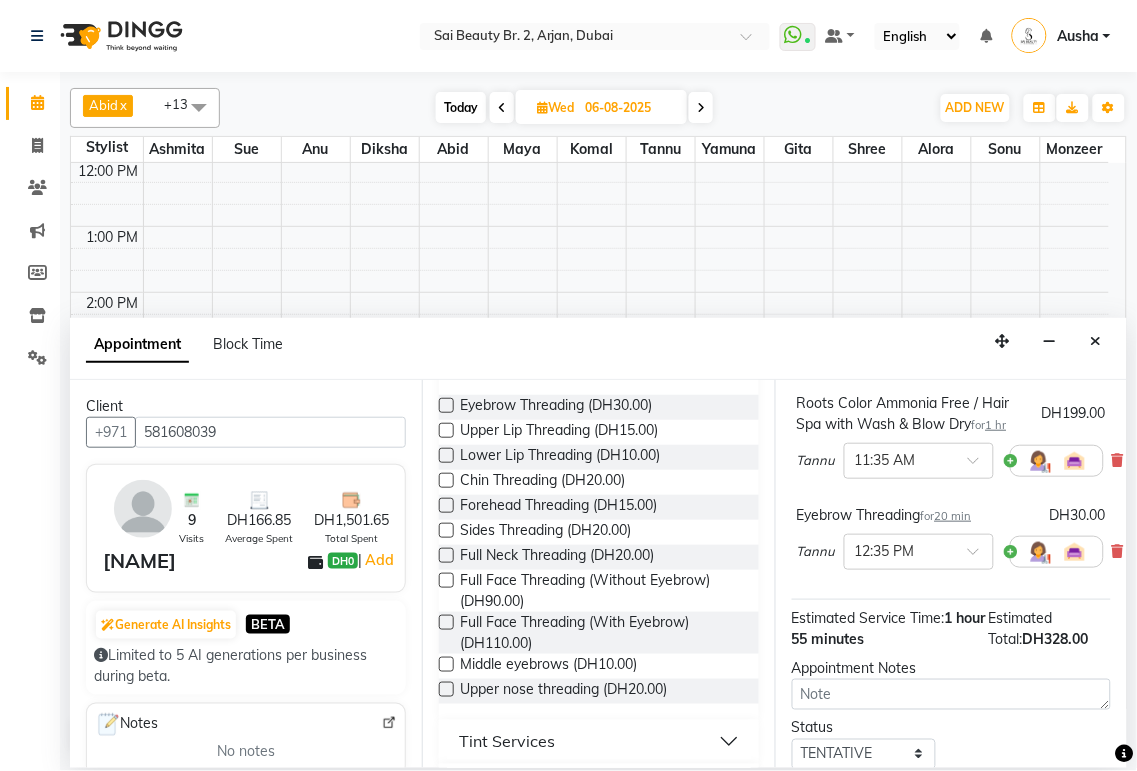 scroll, scrollTop: 395, scrollLeft: 0, axis: vertical 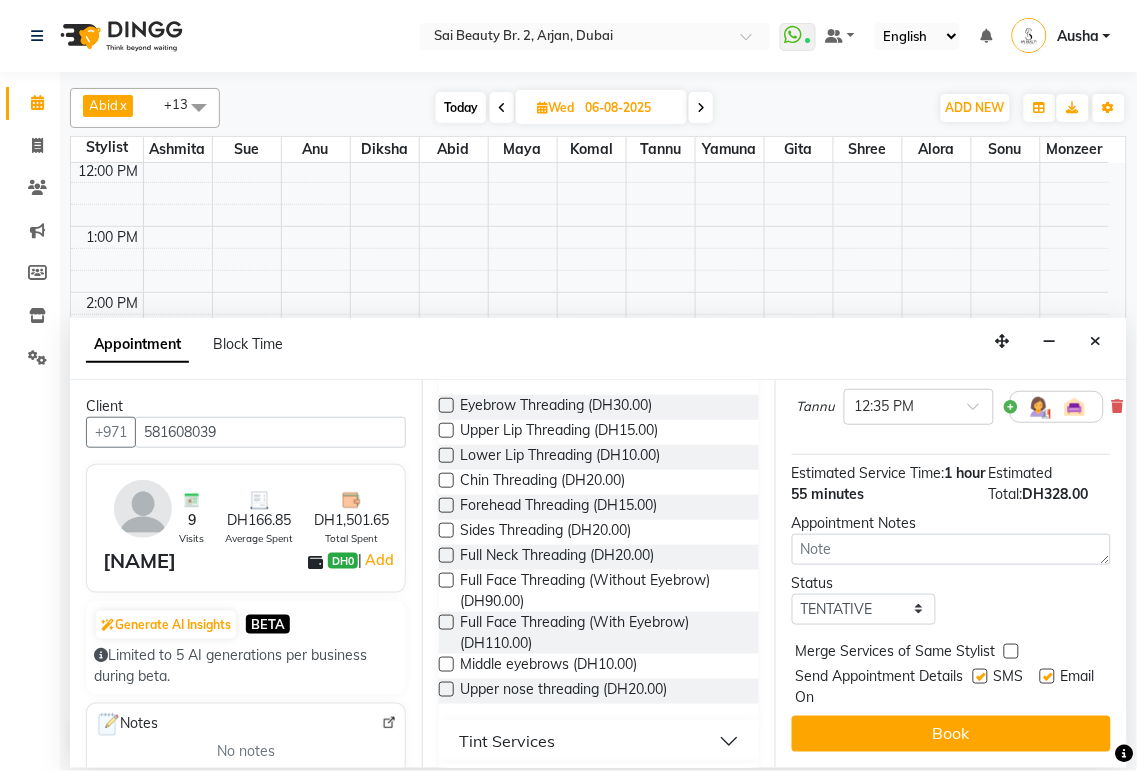 click at bounding box center (1011, 651) 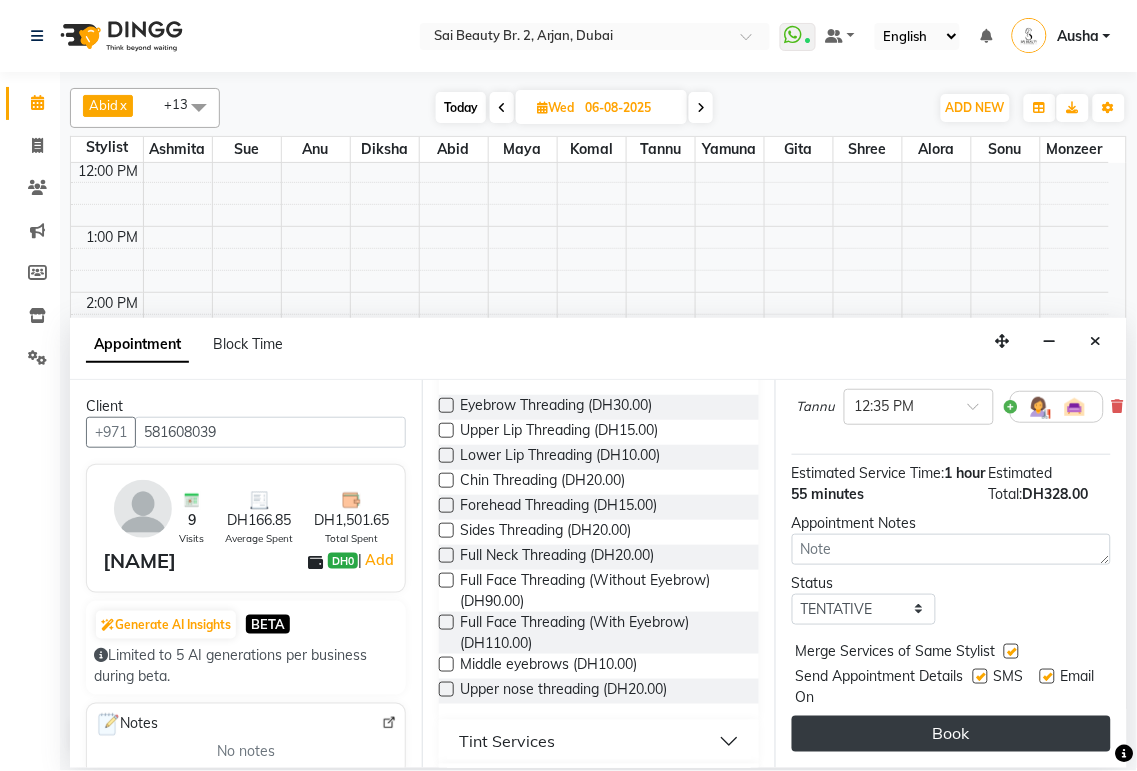click on "Book" at bounding box center [951, 734] 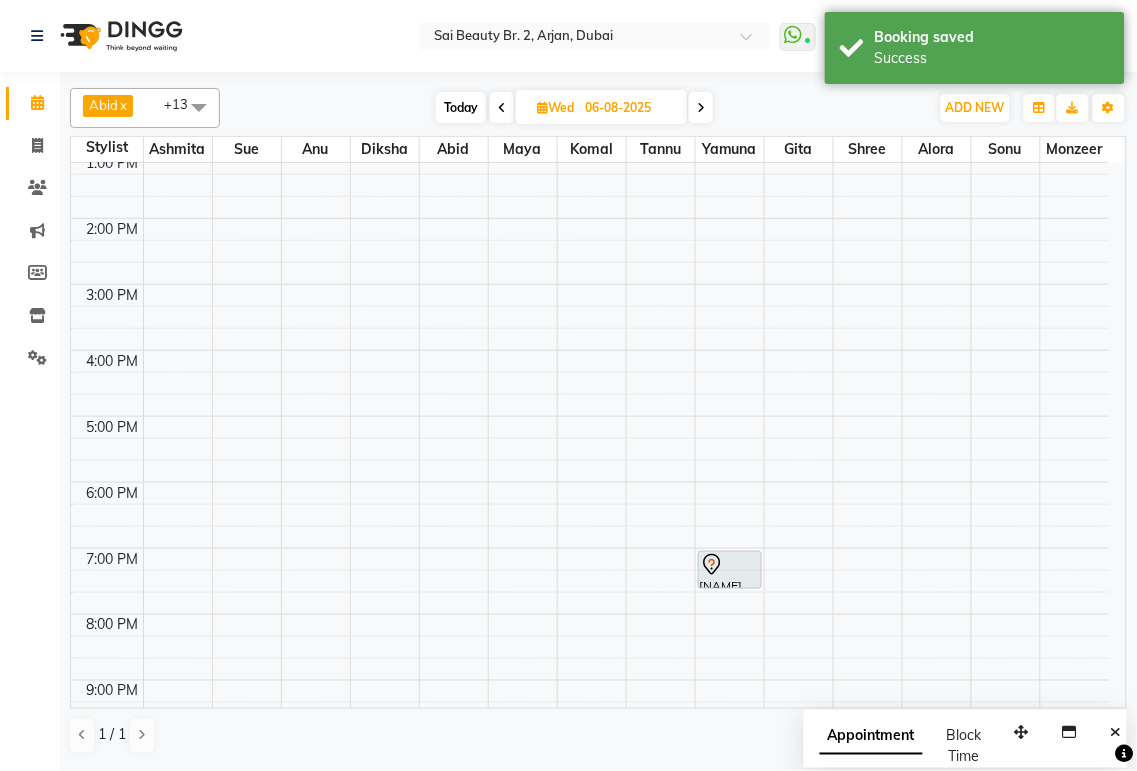 scroll, scrollTop: 382, scrollLeft: 0, axis: vertical 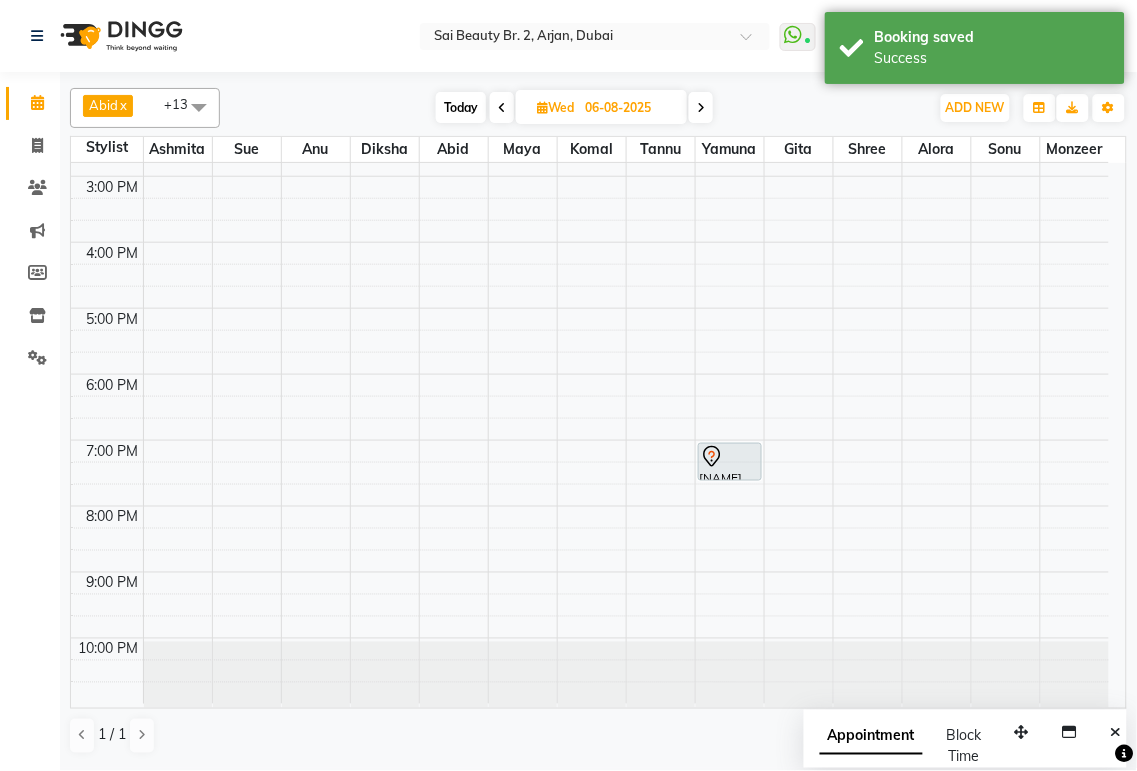 click 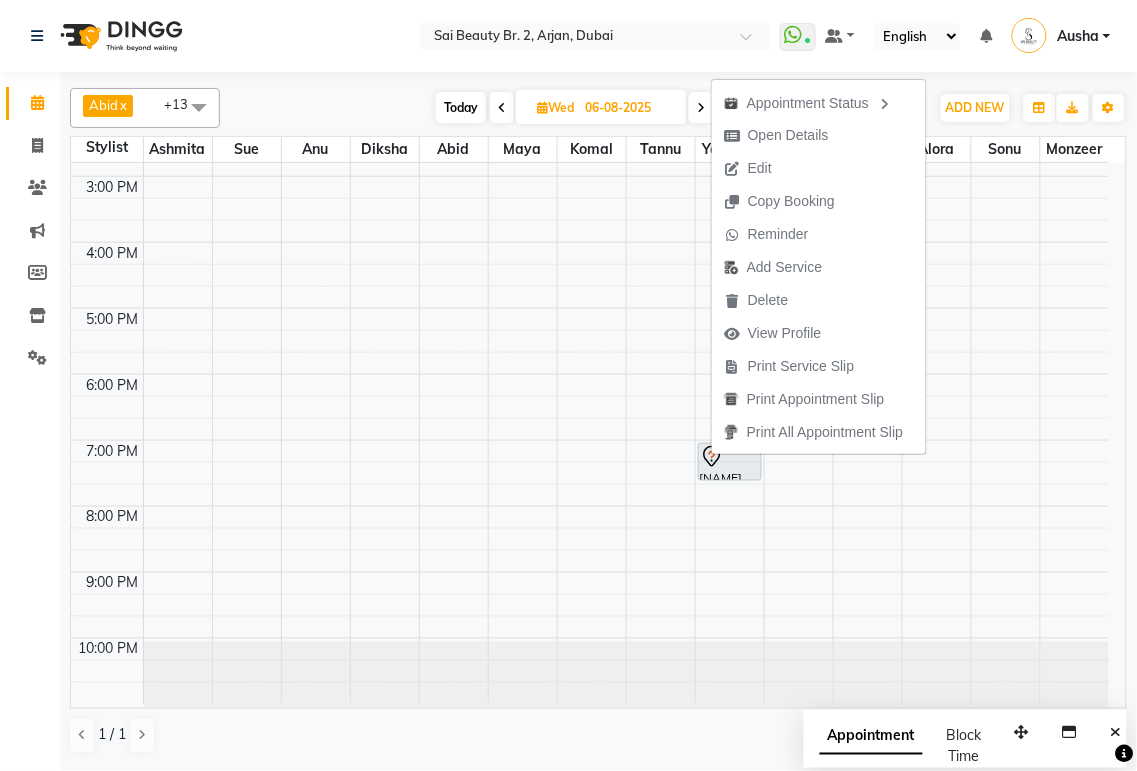 click on "Today  Wed 06-08-2025" at bounding box center [574, 108] 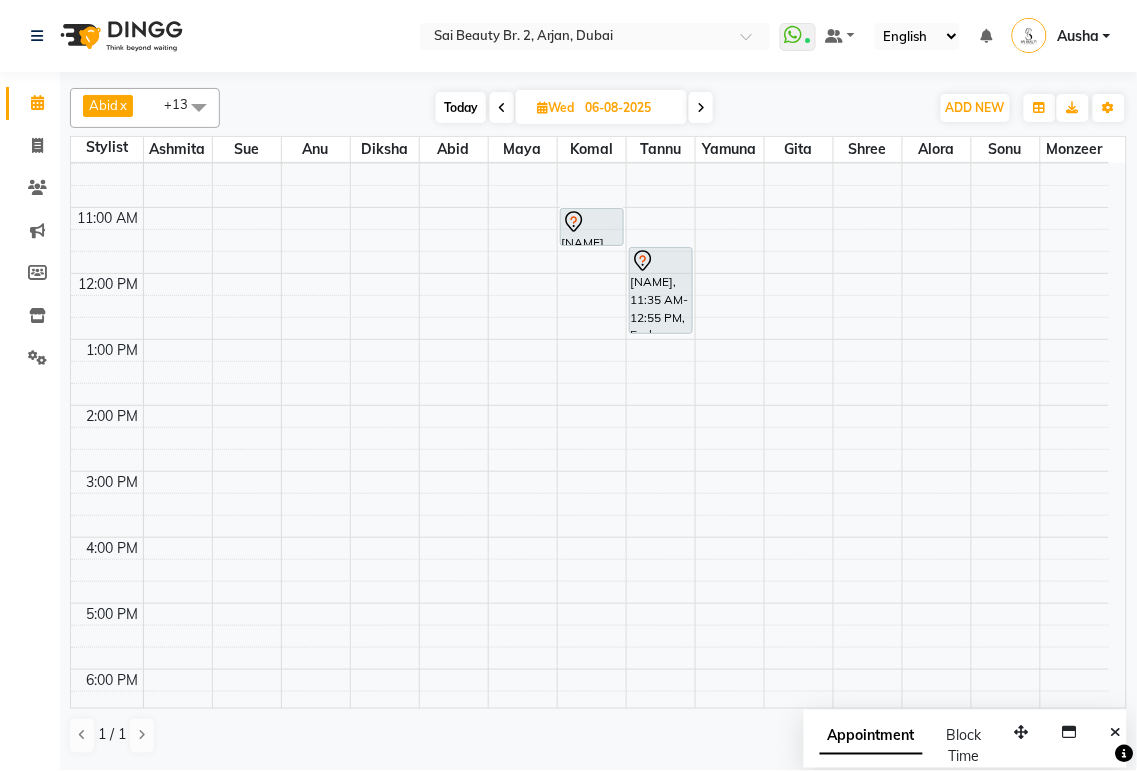 scroll, scrollTop: 0, scrollLeft: 0, axis: both 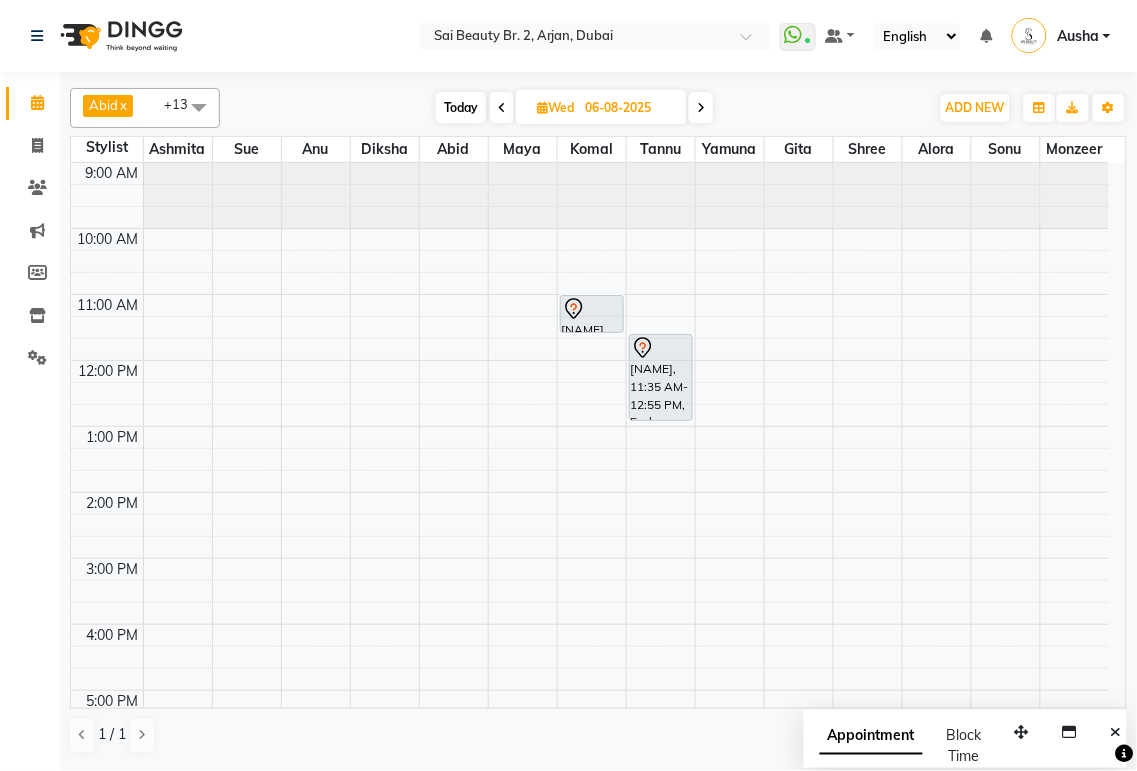 click on "Today" at bounding box center (461, 107) 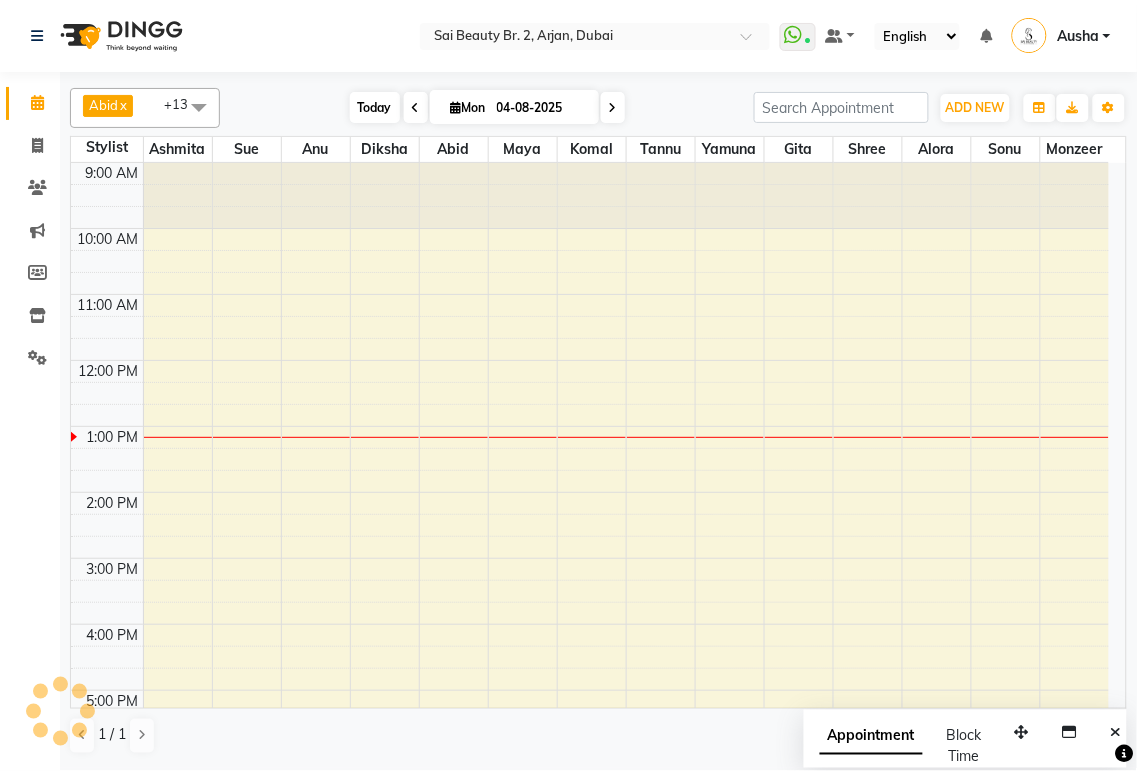 scroll, scrollTop: 265, scrollLeft: 0, axis: vertical 